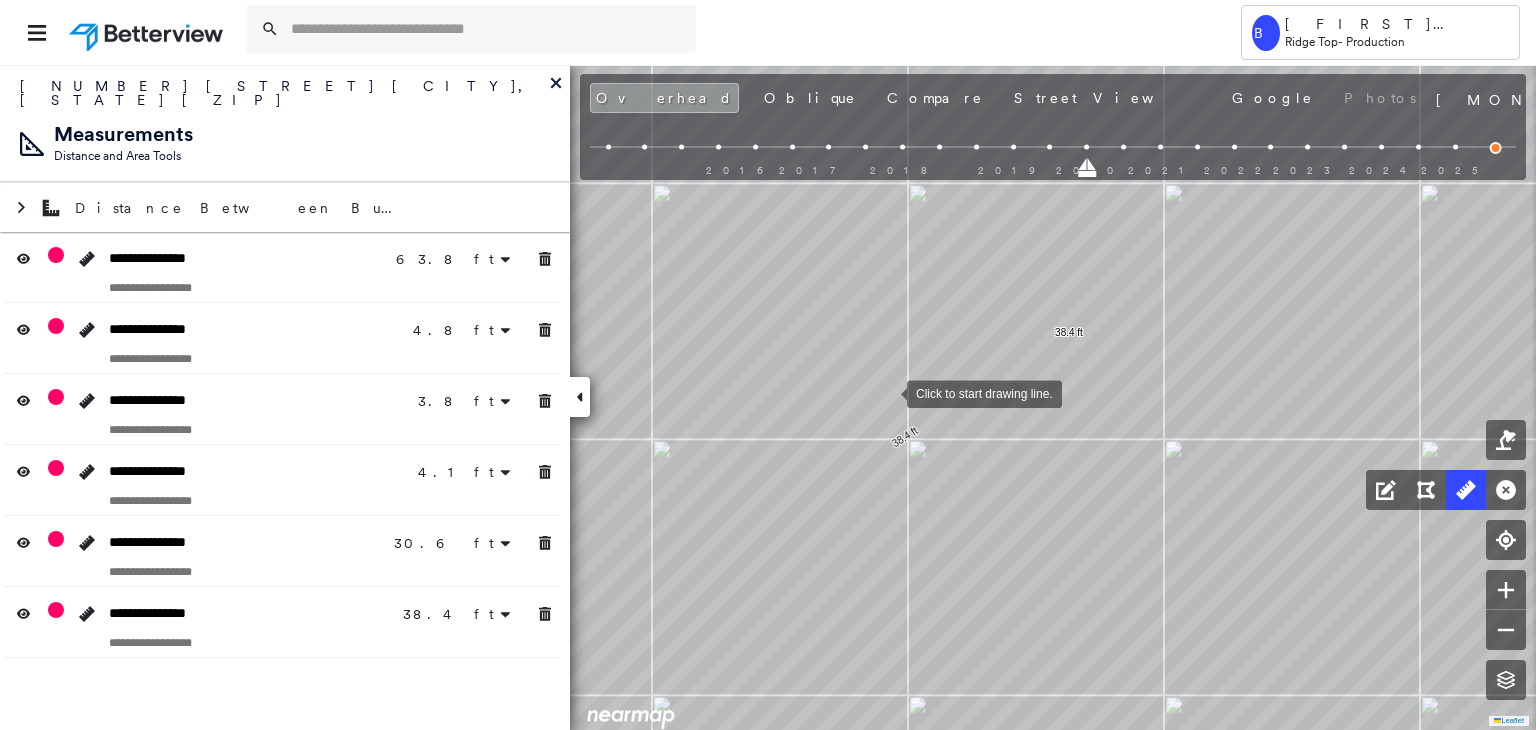 scroll, scrollTop: 0, scrollLeft: 0, axis: both 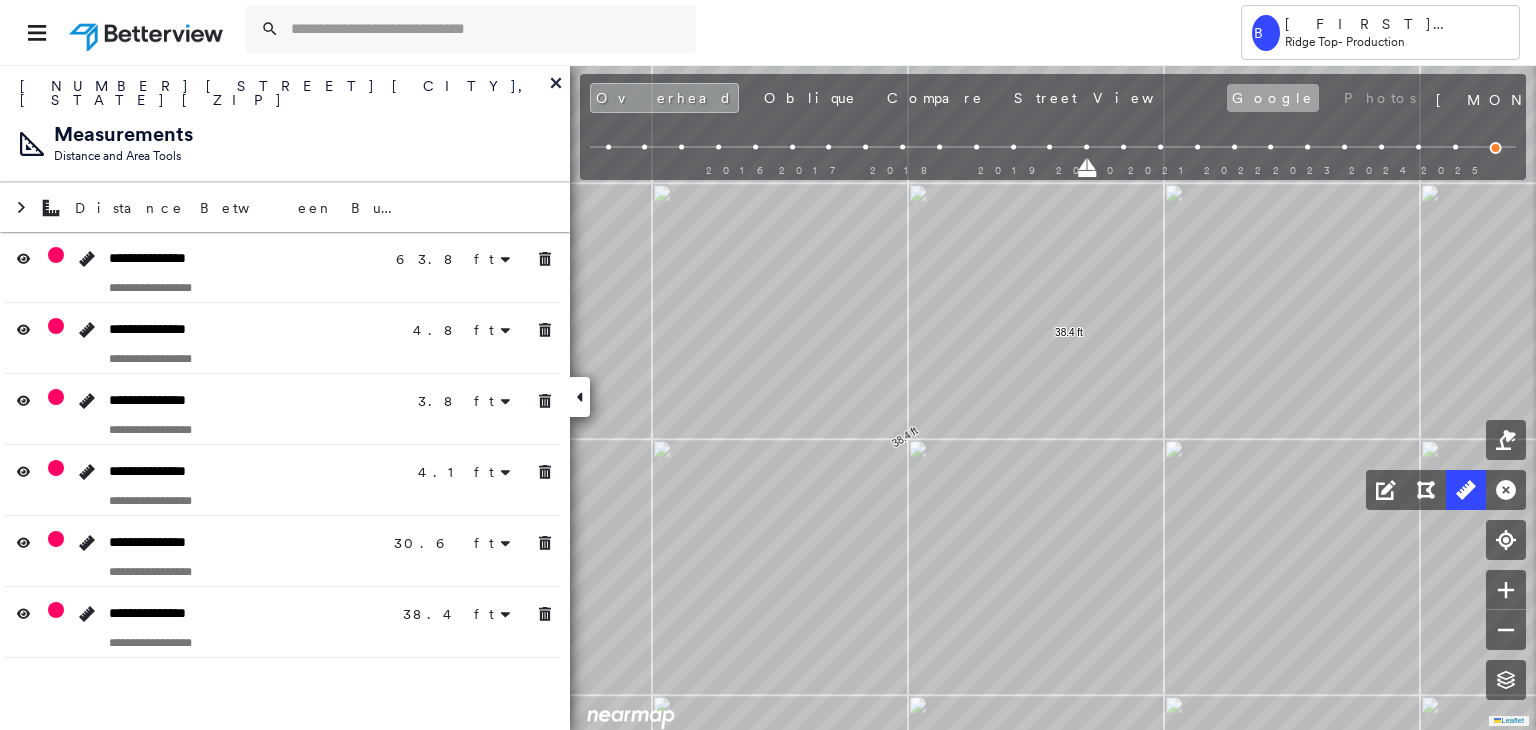 click on "Google" at bounding box center (1273, 98) 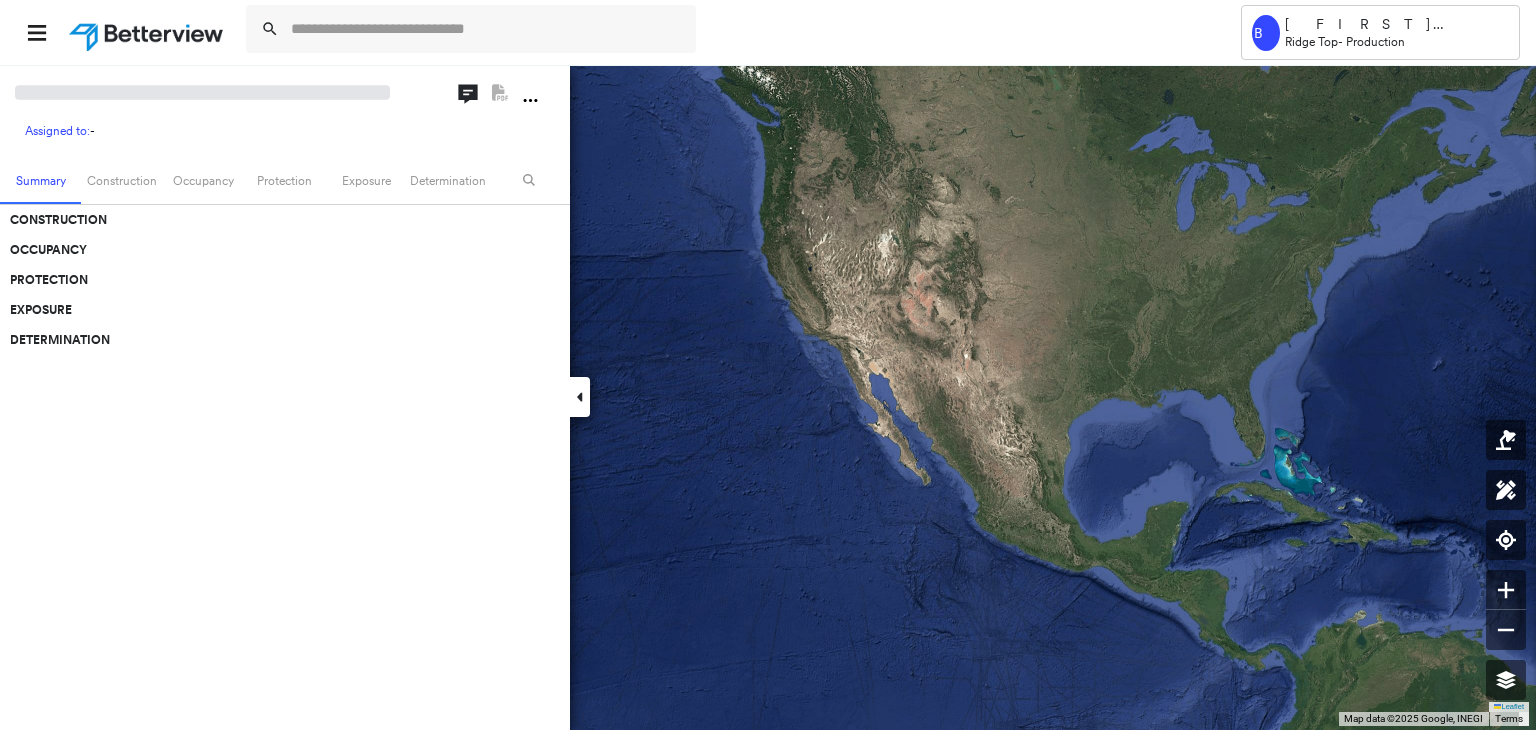 scroll, scrollTop: 0, scrollLeft: 0, axis: both 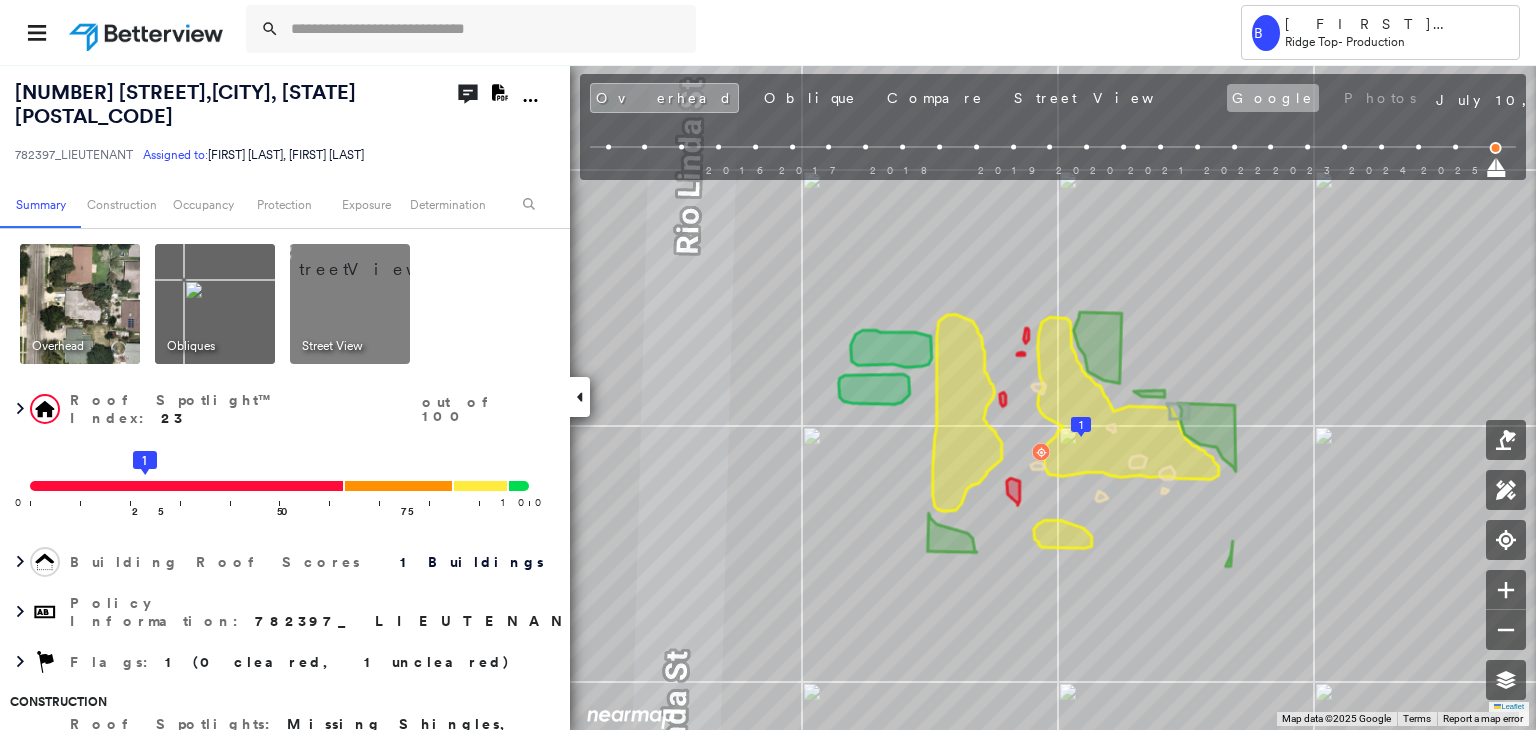click on "Google" at bounding box center (1273, 98) 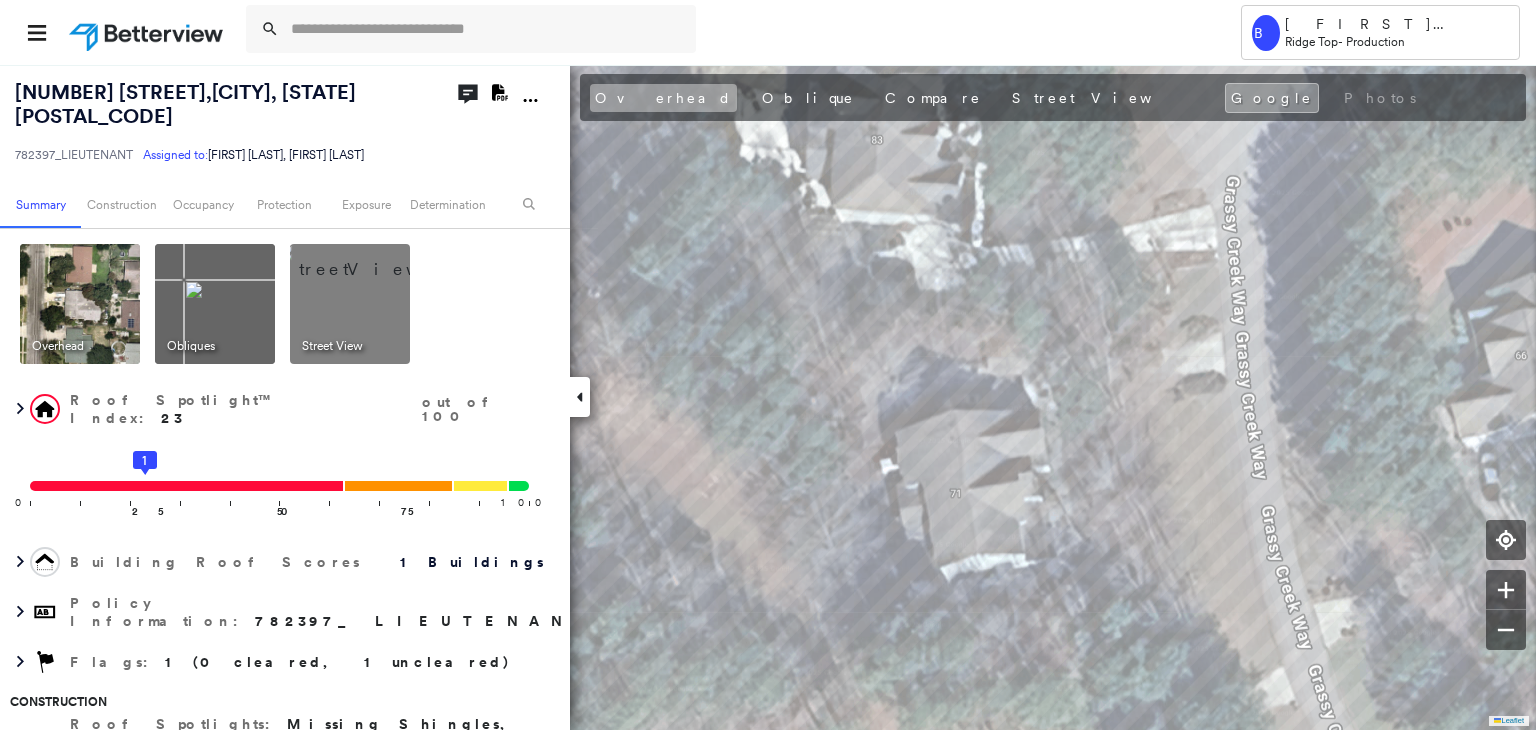 click on "Overhead" at bounding box center (663, 98) 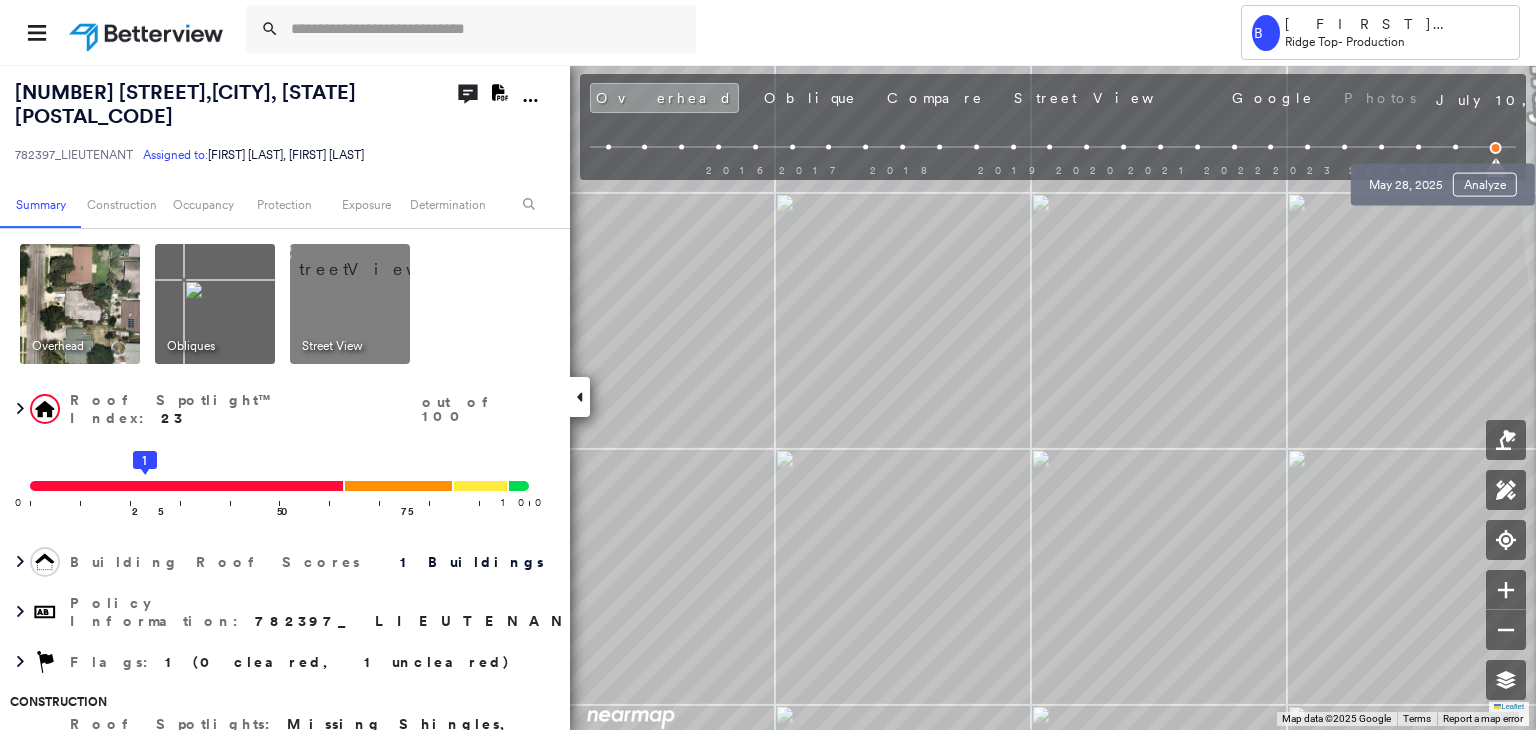 click at bounding box center (1455, 147) 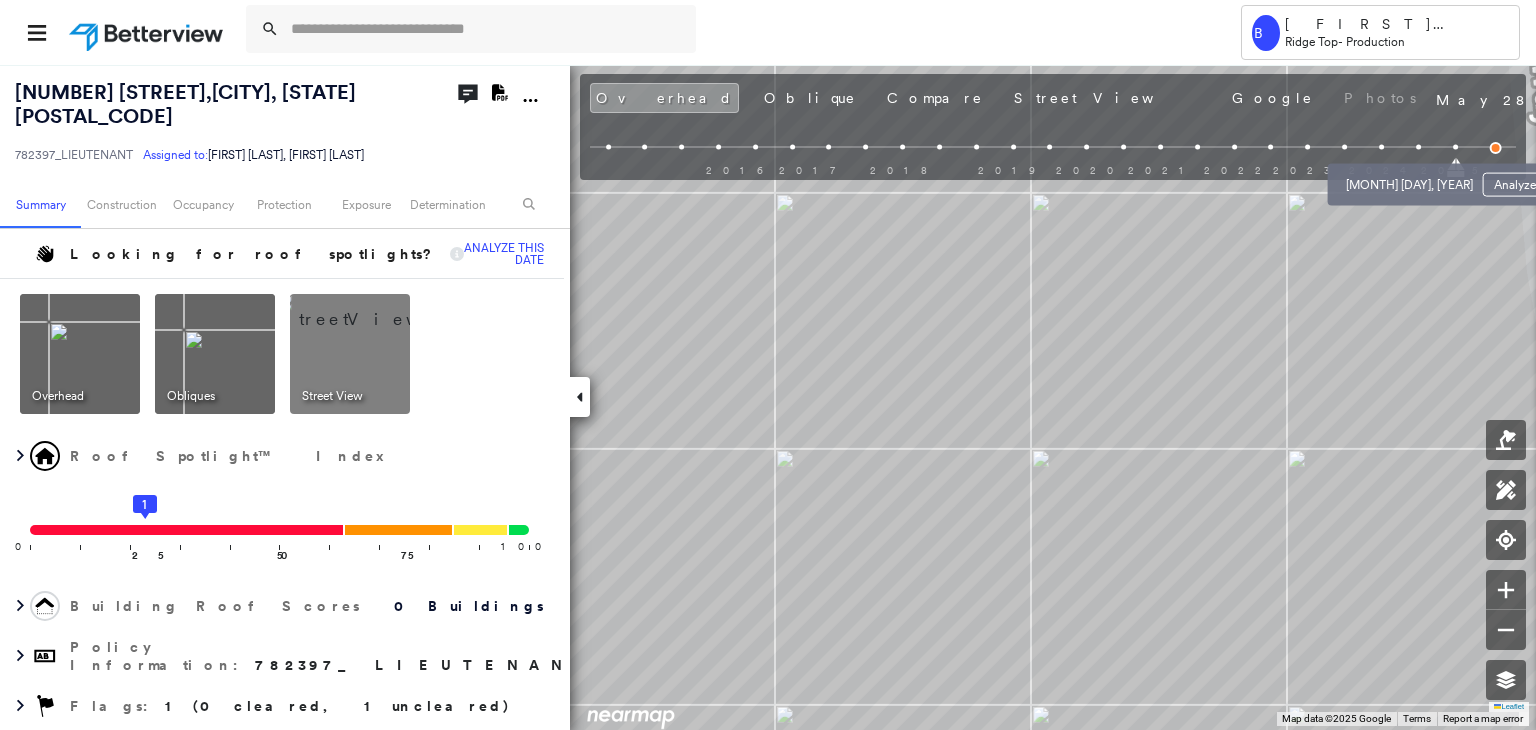 click on "[MONTH] [DAY], [YEAR] Analyze" at bounding box center [1446, 179] 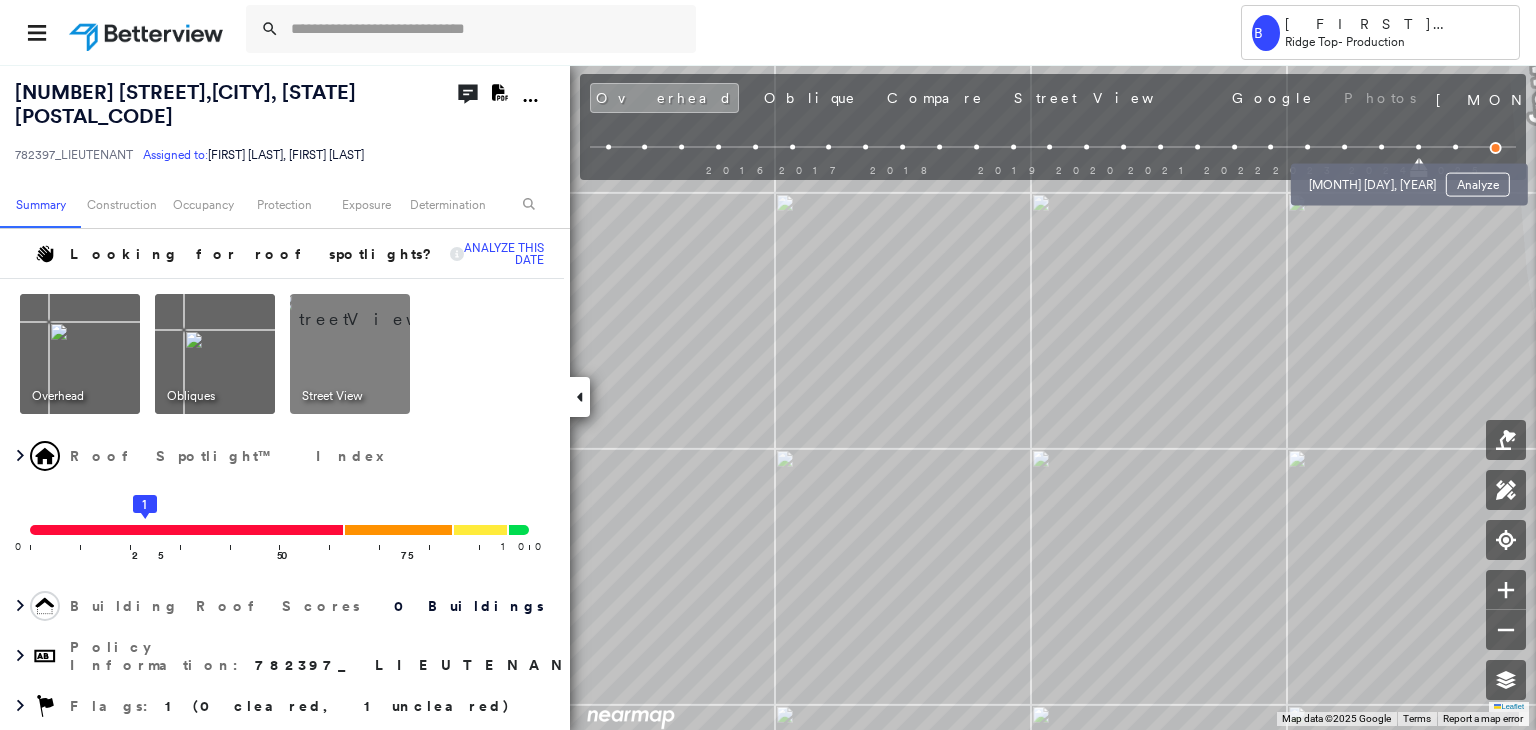 click at bounding box center (1381, 147) 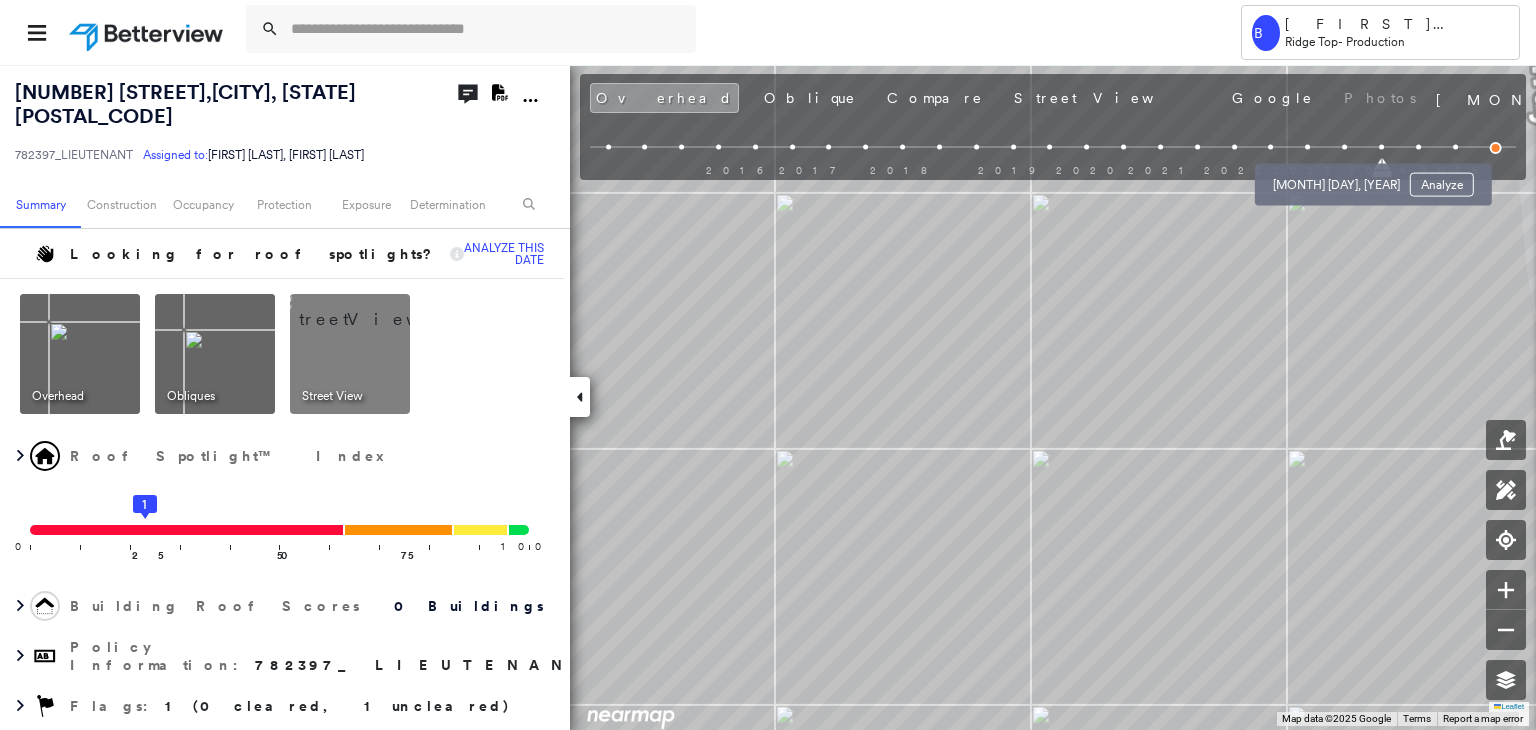 click at bounding box center [1344, 147] 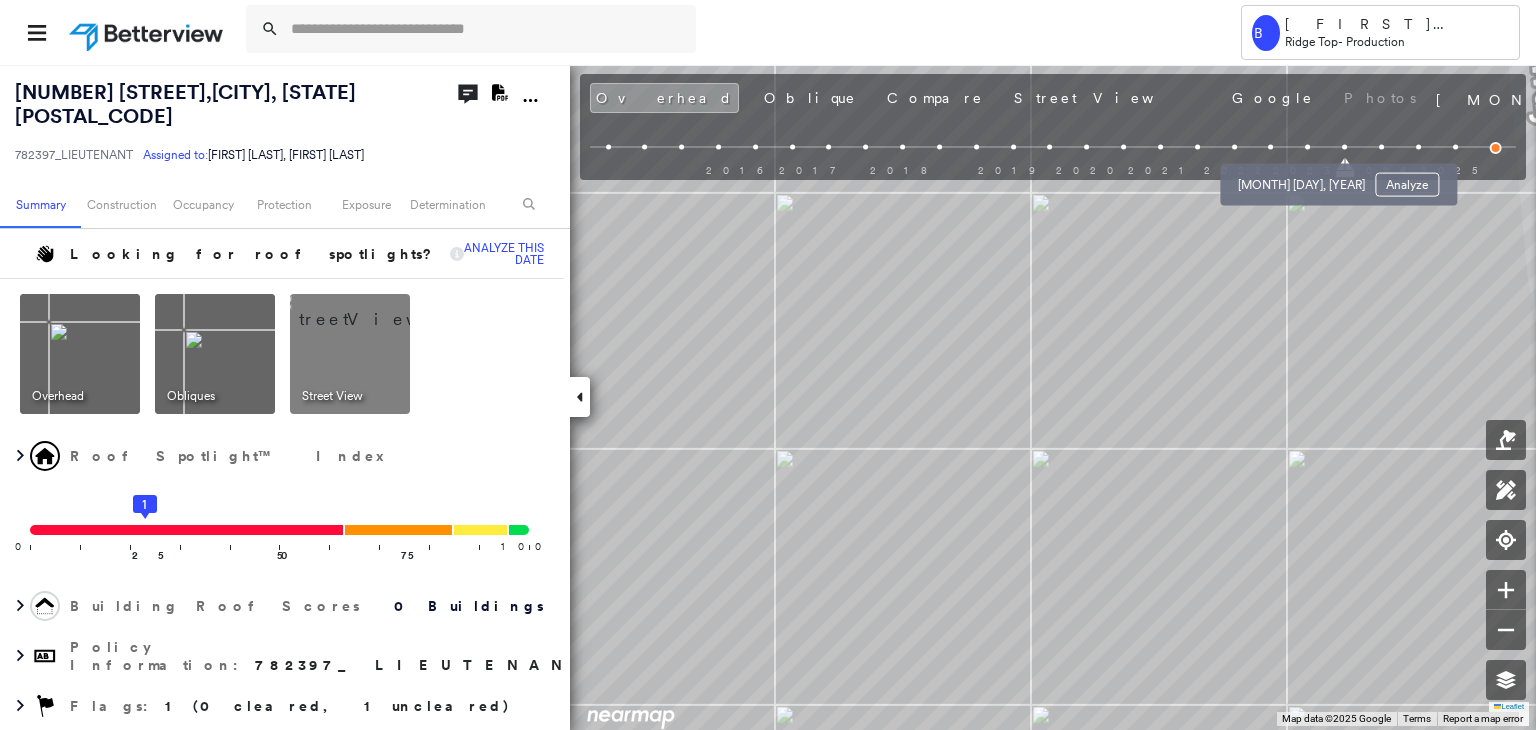 click at bounding box center (1307, 147) 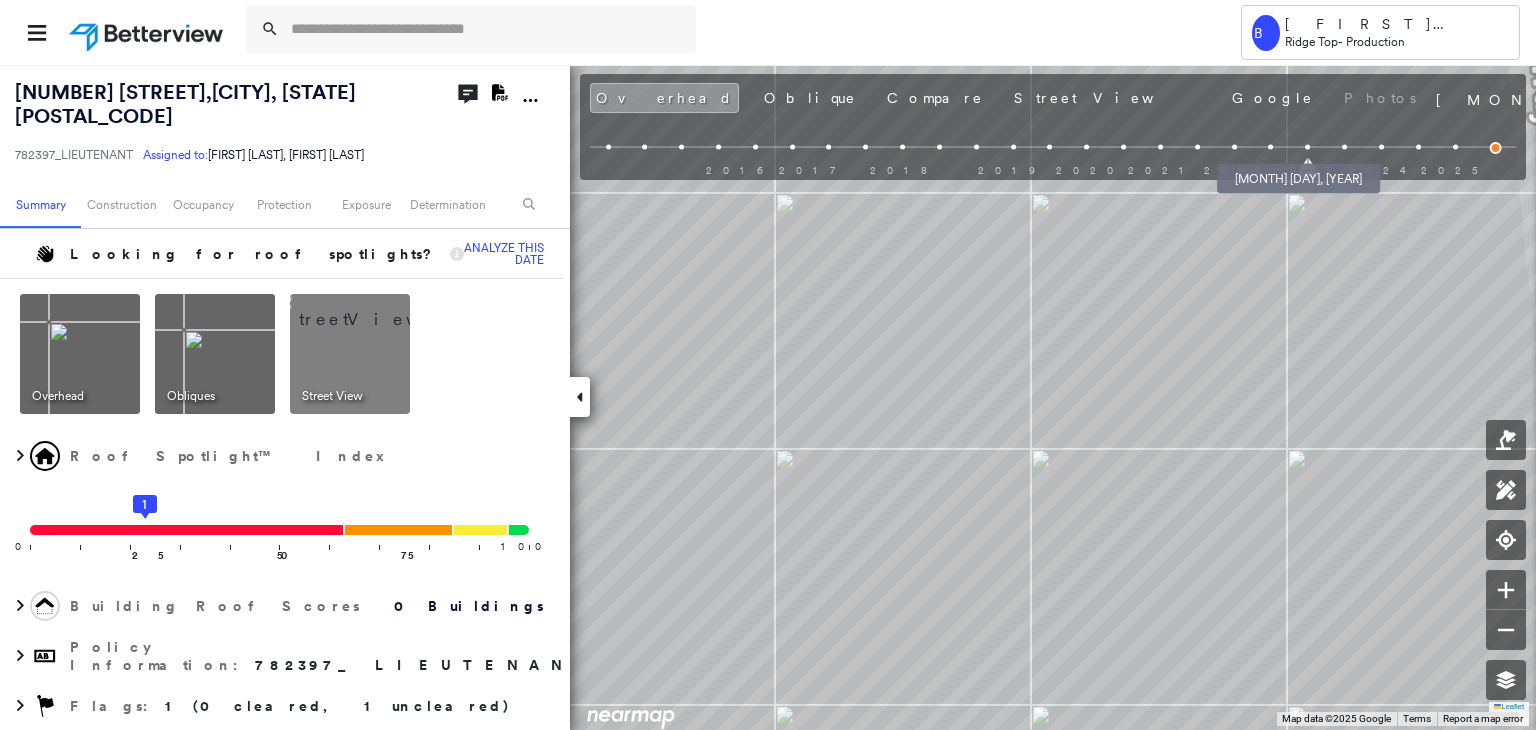 click at bounding box center (1271, 147) 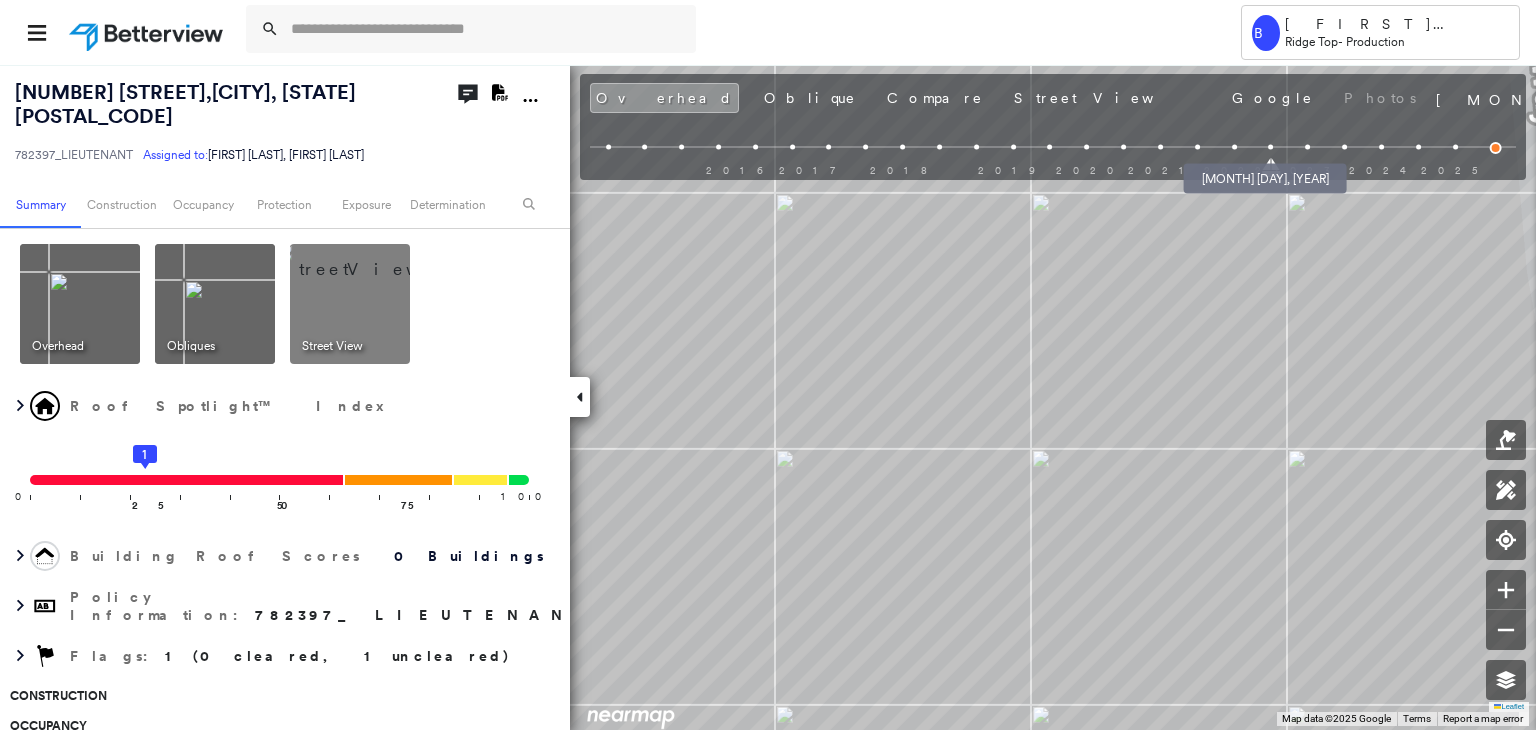 click at bounding box center (1234, 147) 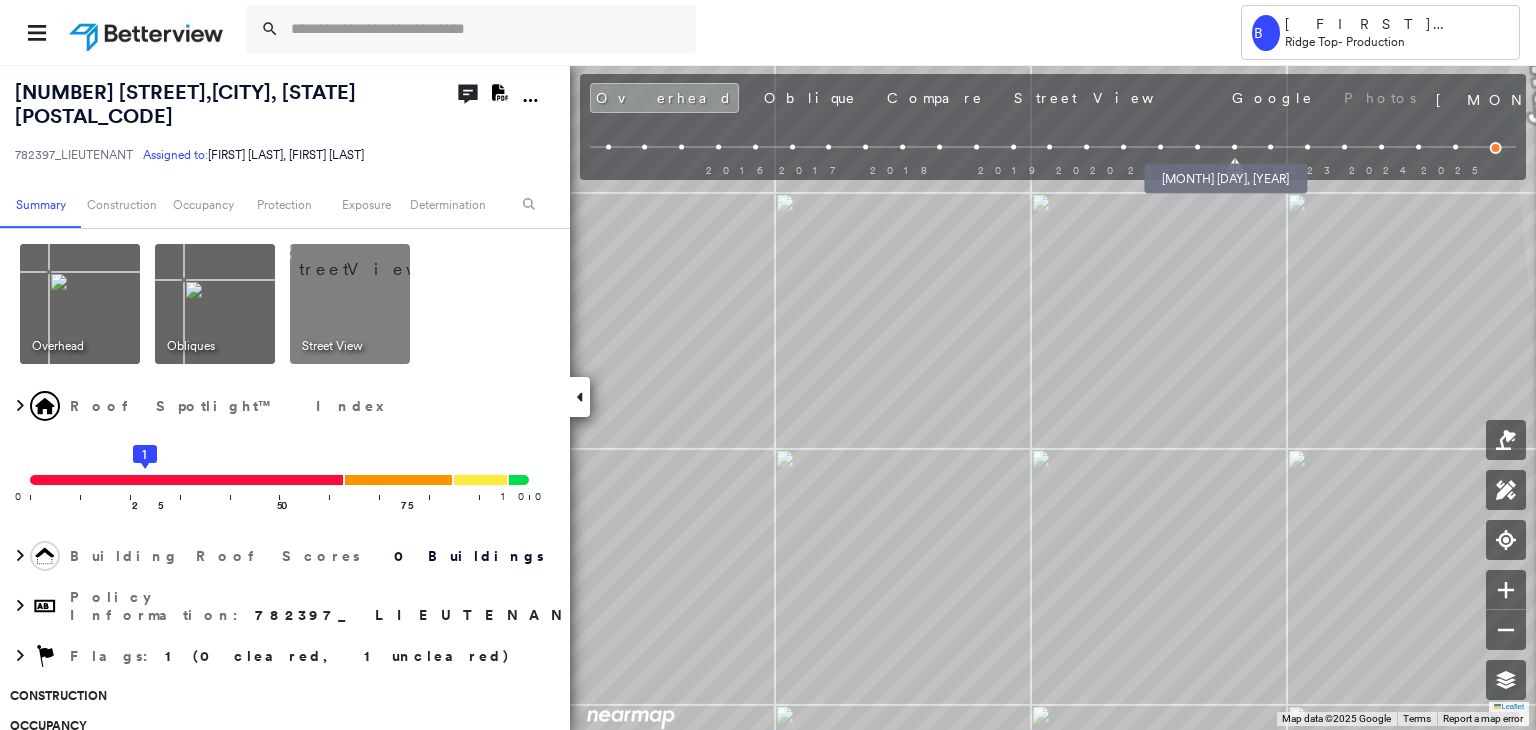 click at bounding box center (1197, 147) 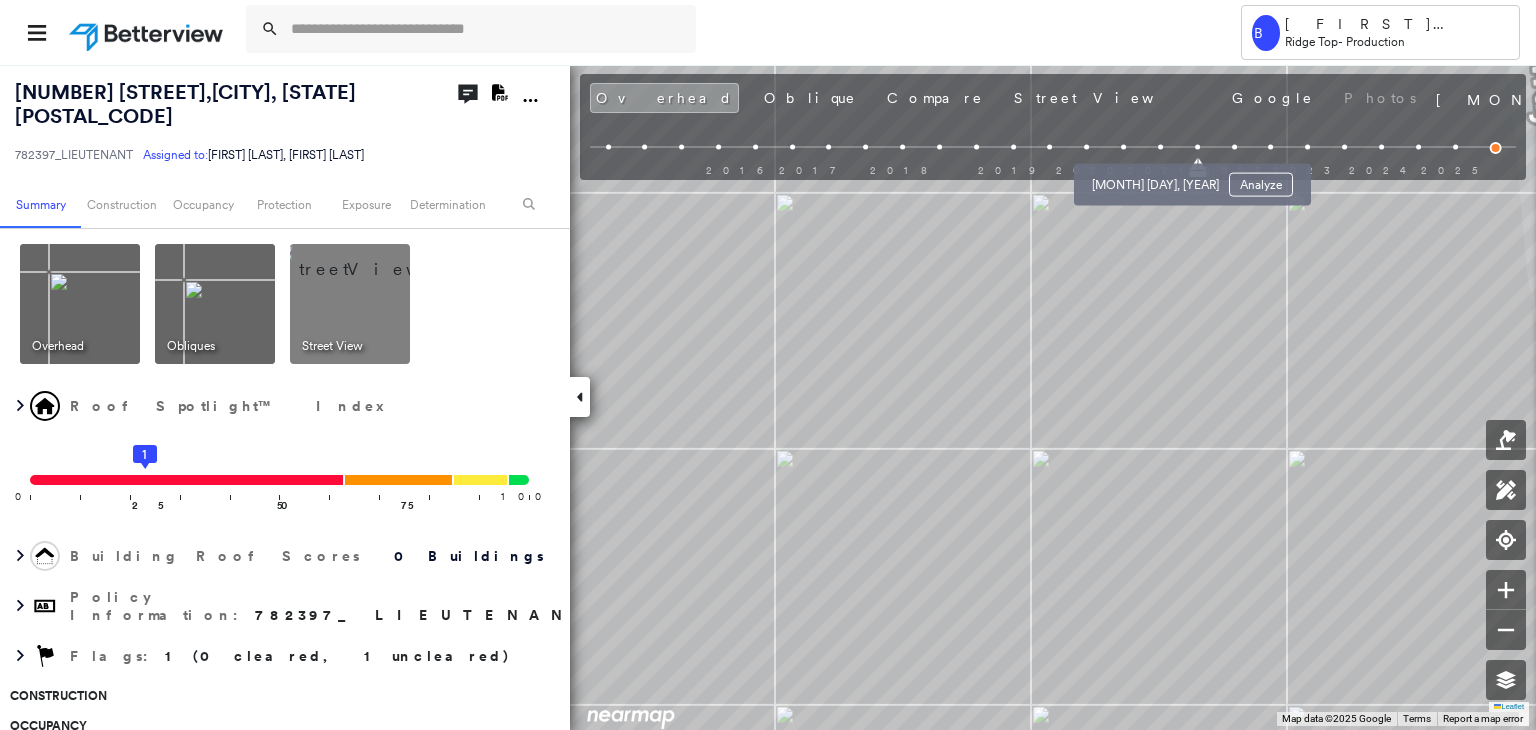 click at bounding box center [1160, 147] 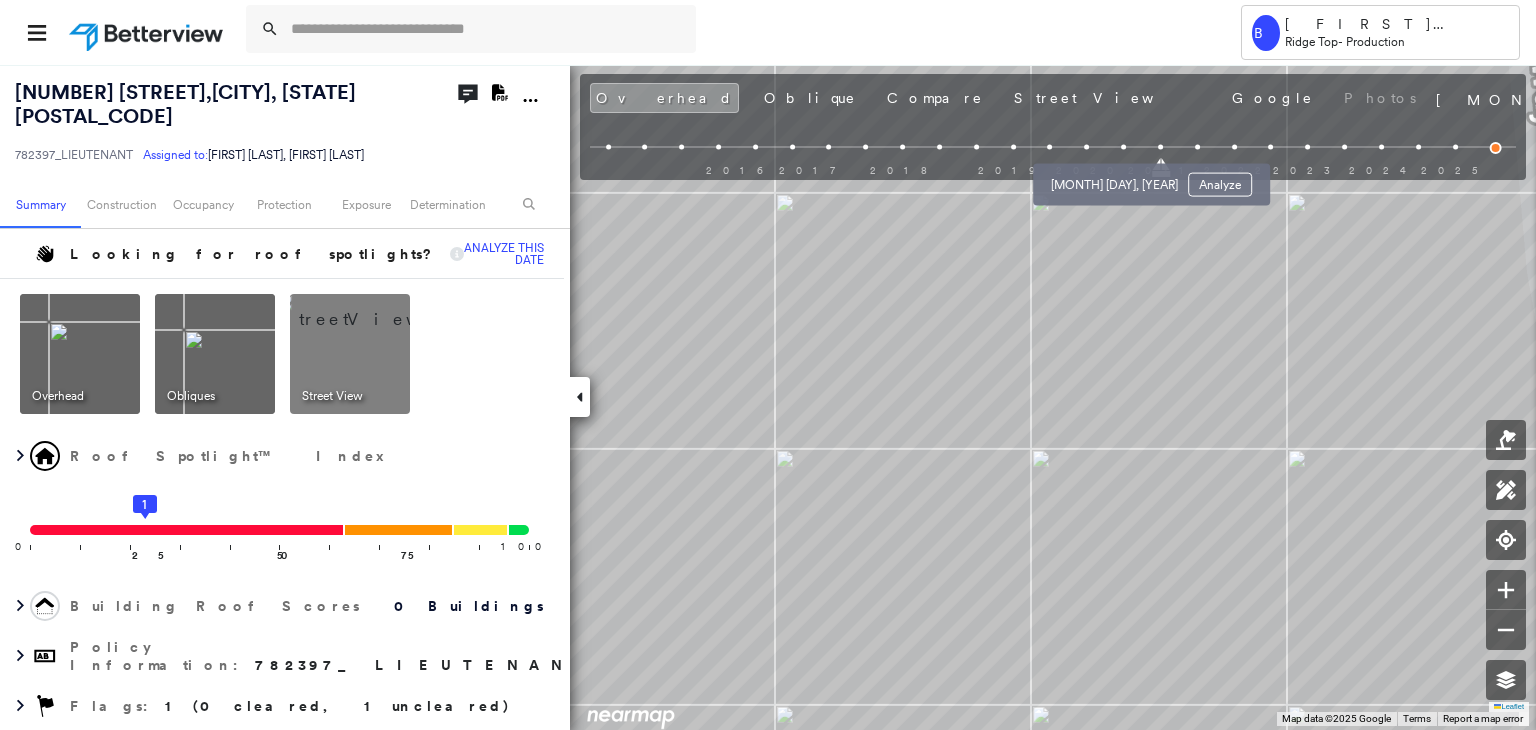 click at bounding box center (1123, 147) 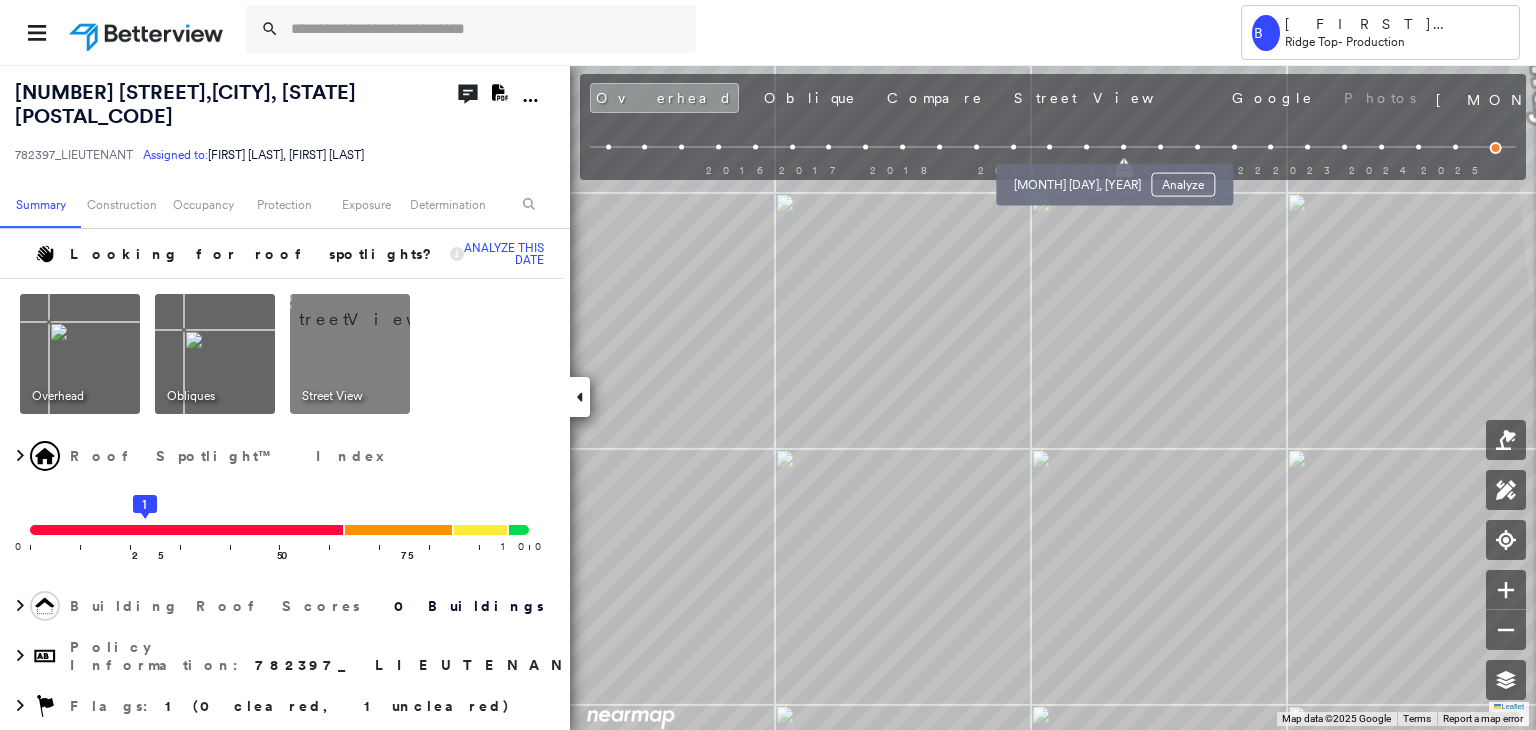click at bounding box center [1086, 147] 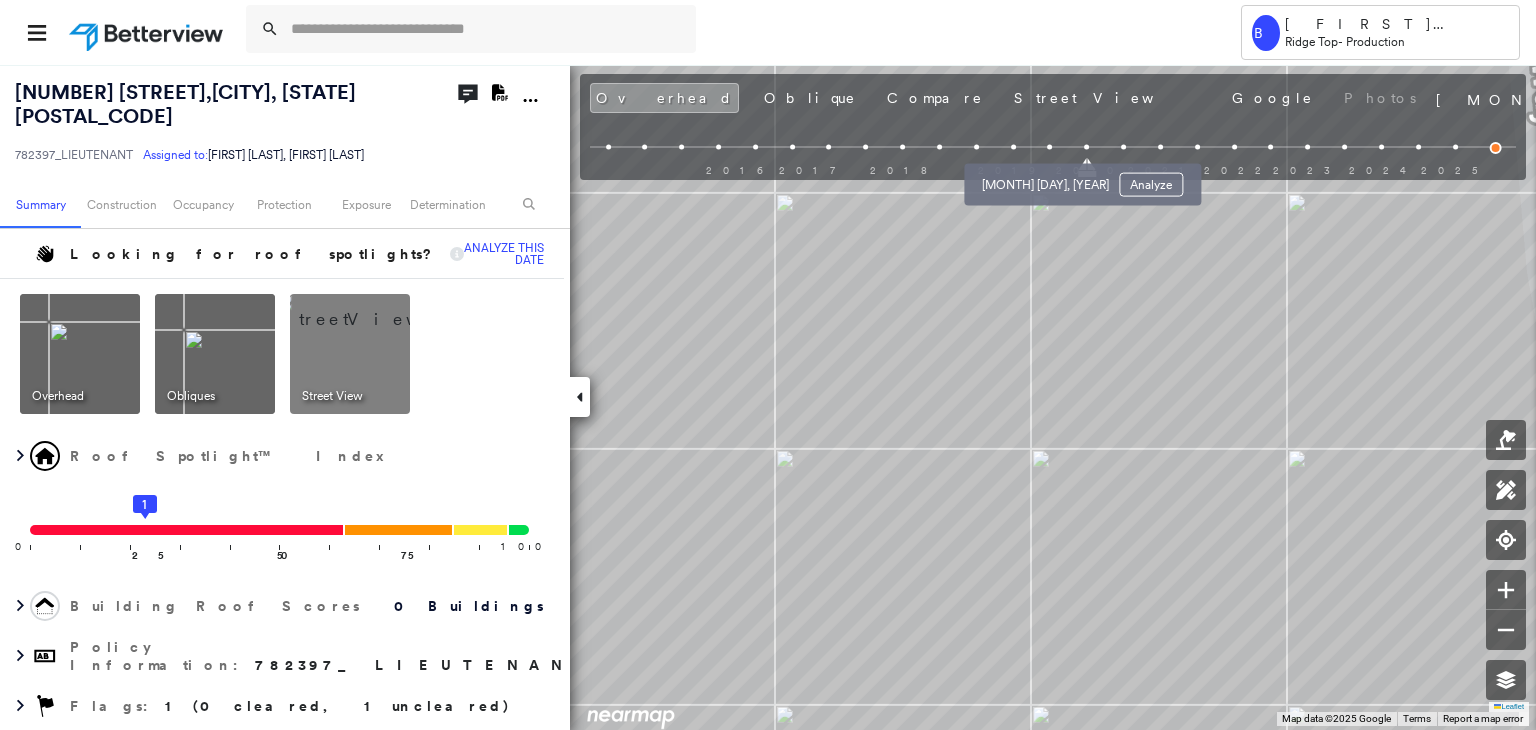 click at bounding box center (1050, 147) 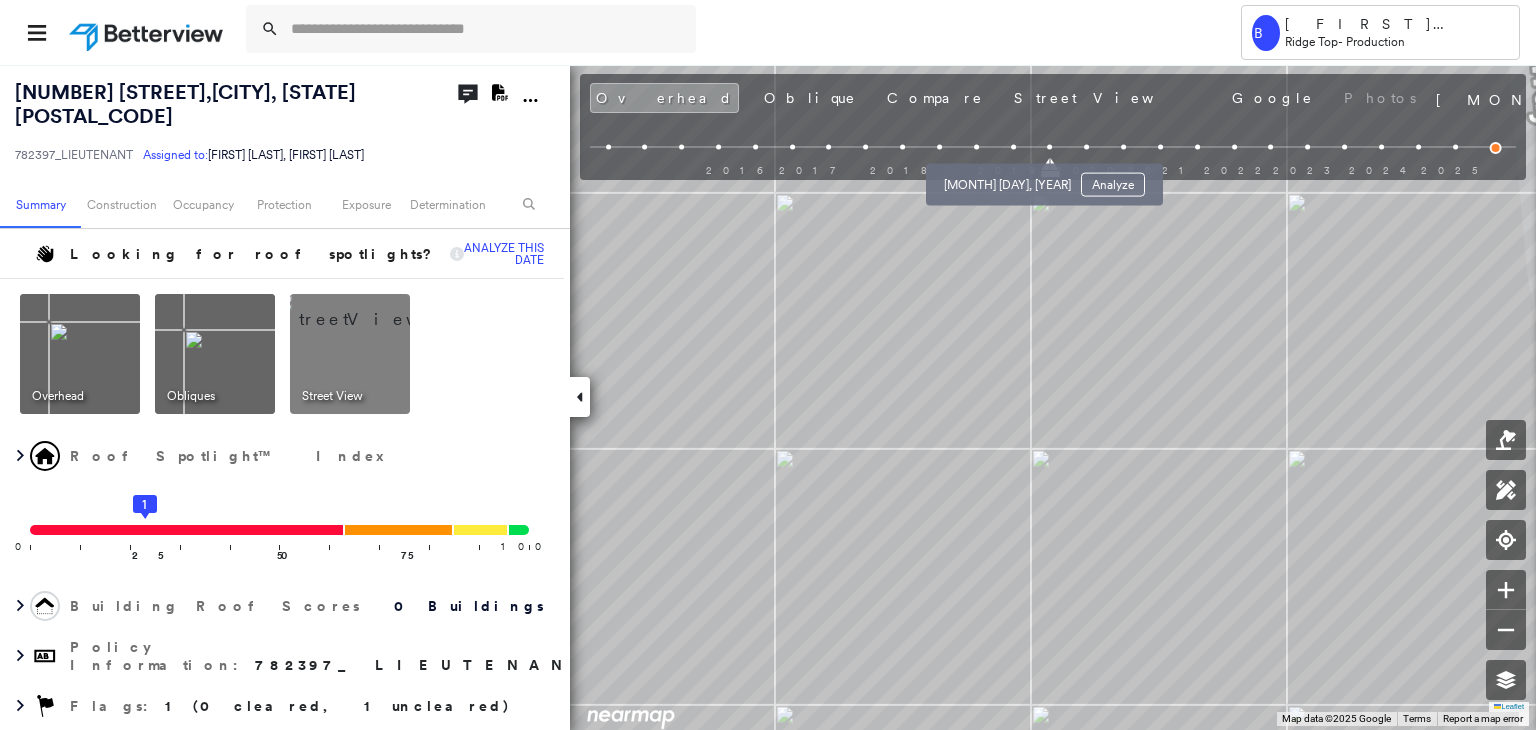 click at bounding box center [1013, 147] 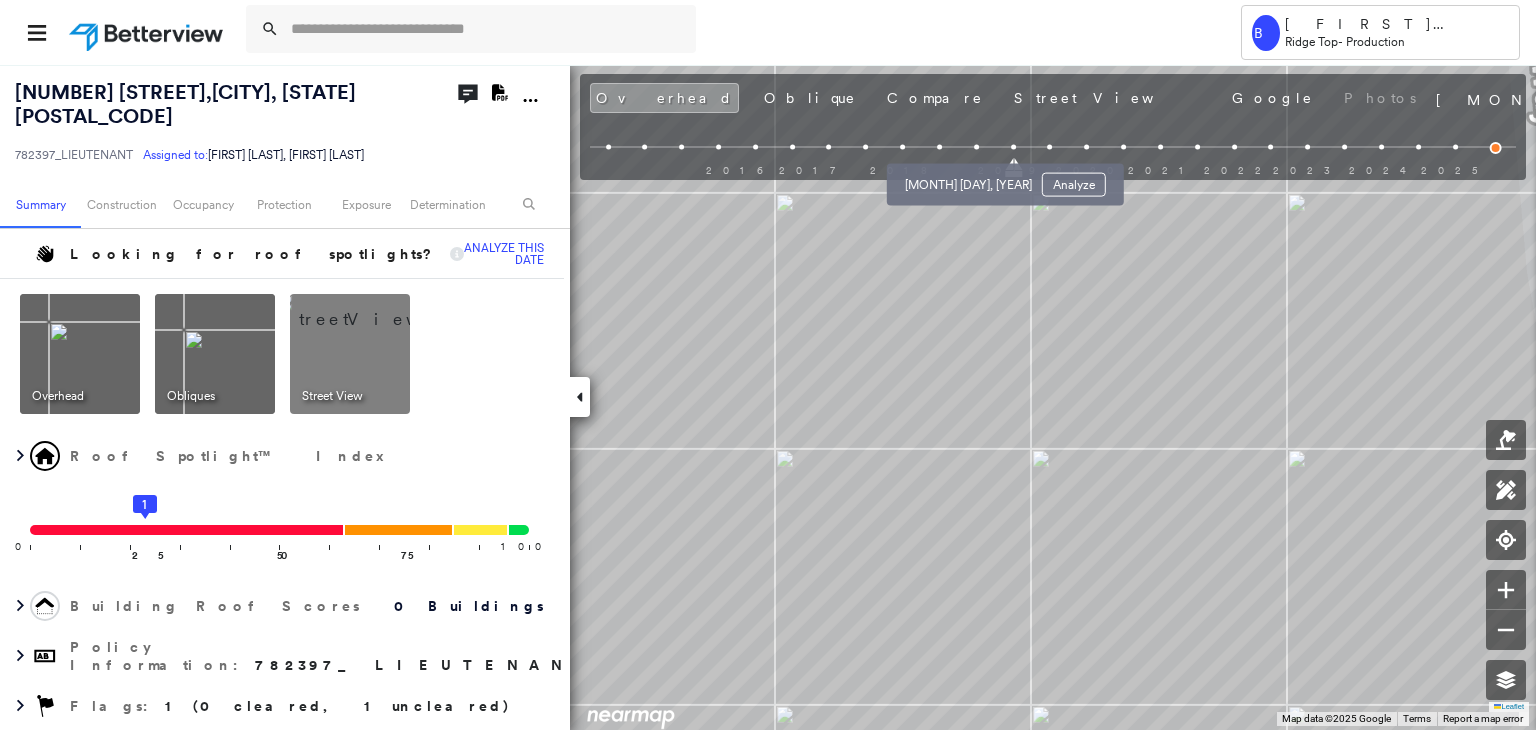 click at bounding box center [976, 147] 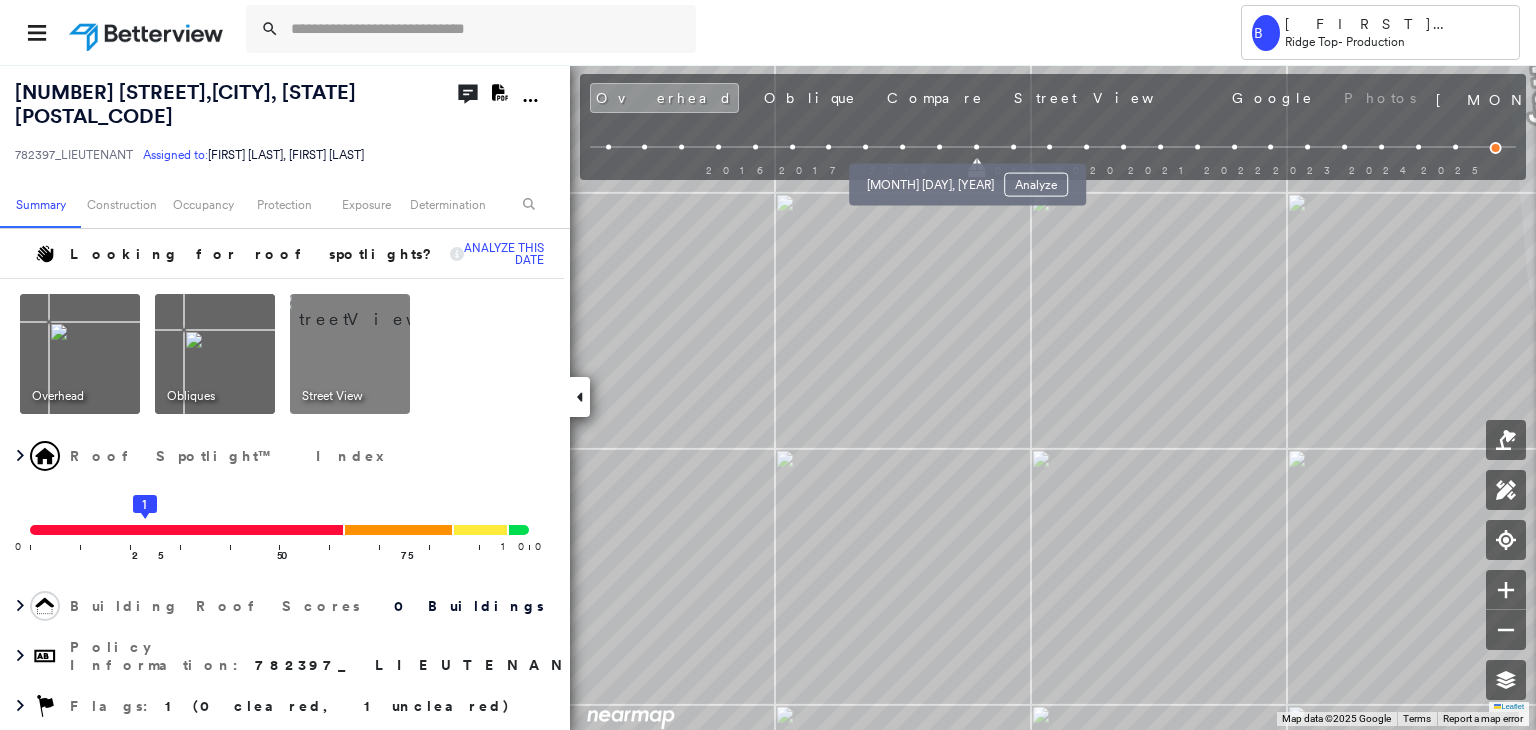 click at bounding box center (939, 147) 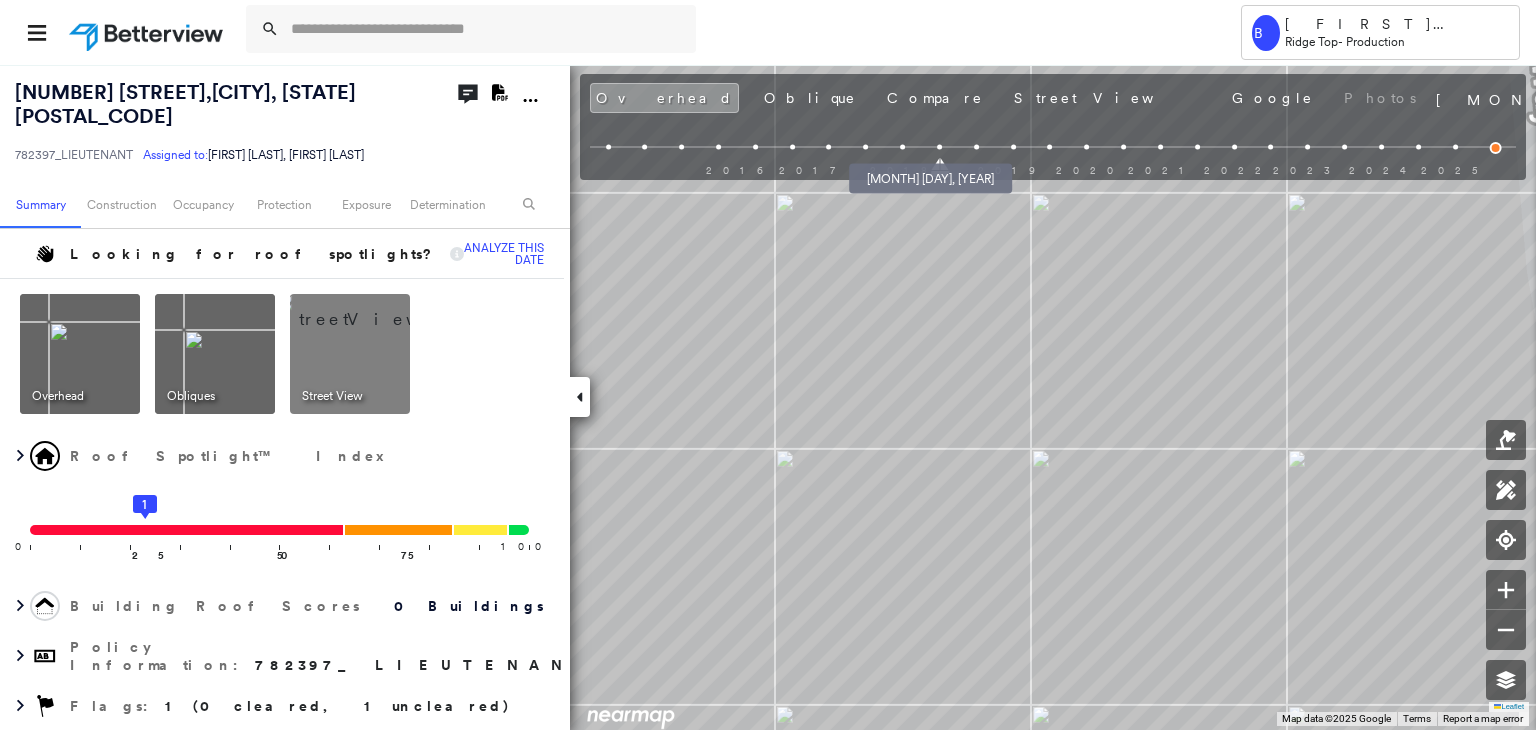 click at bounding box center (902, 147) 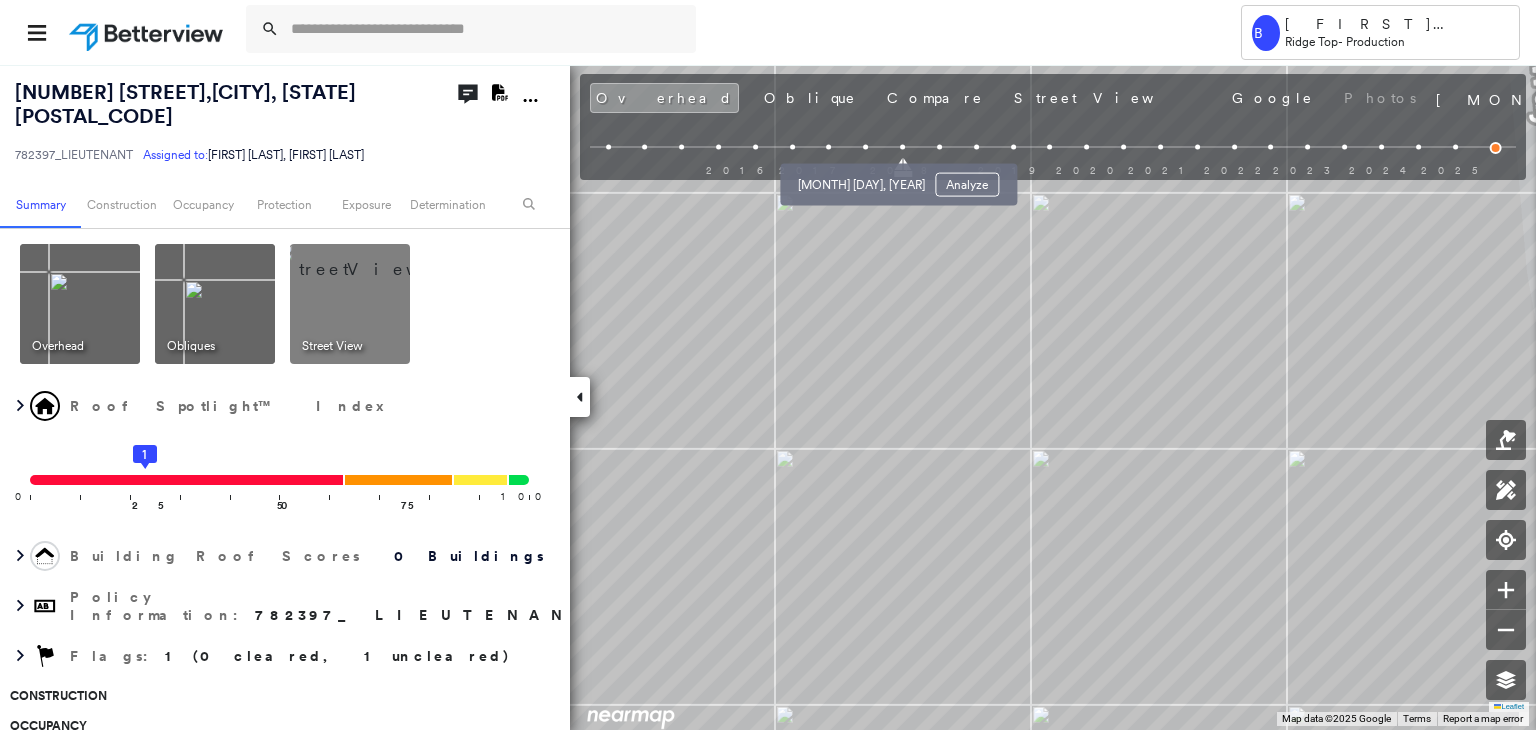 click at bounding box center [865, 147] 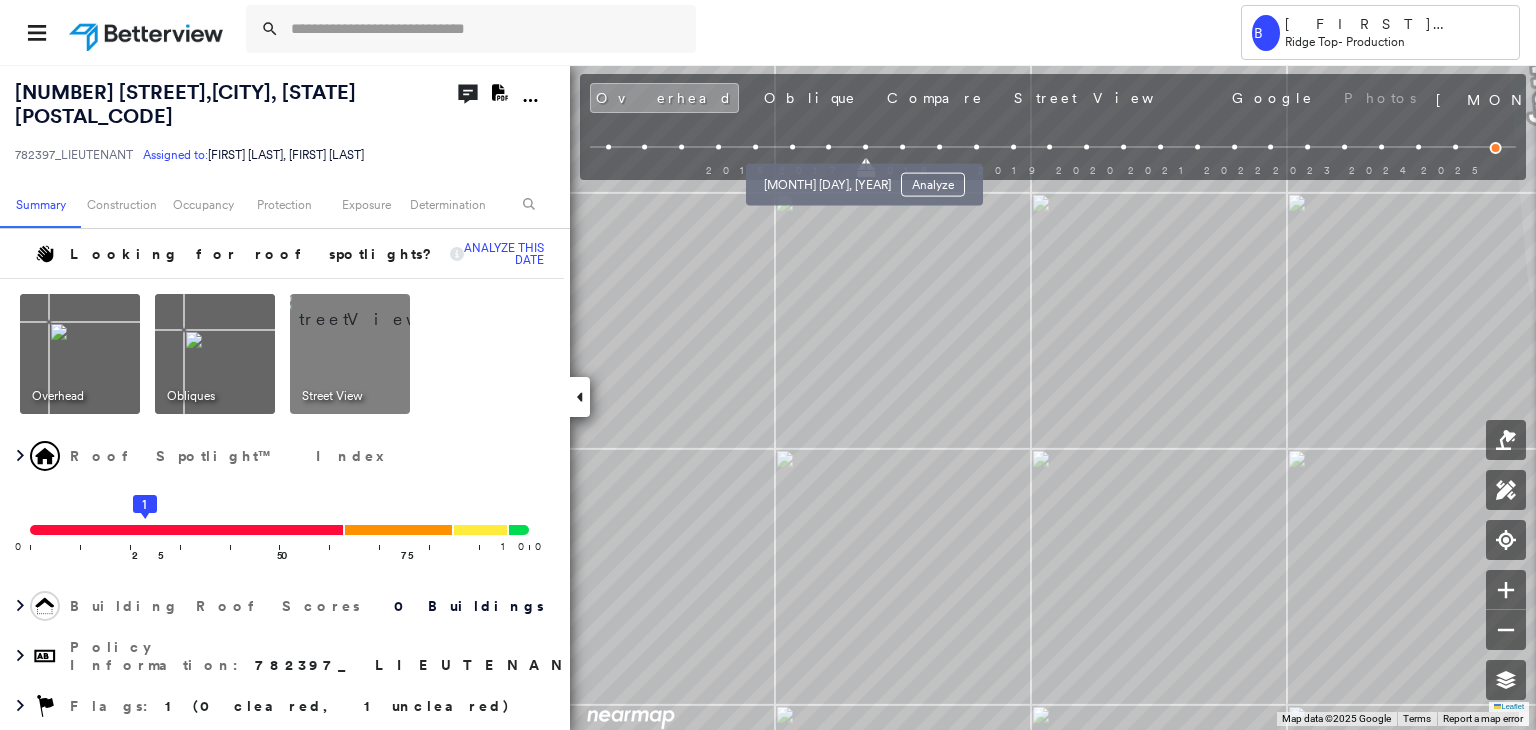 click at bounding box center [829, 147] 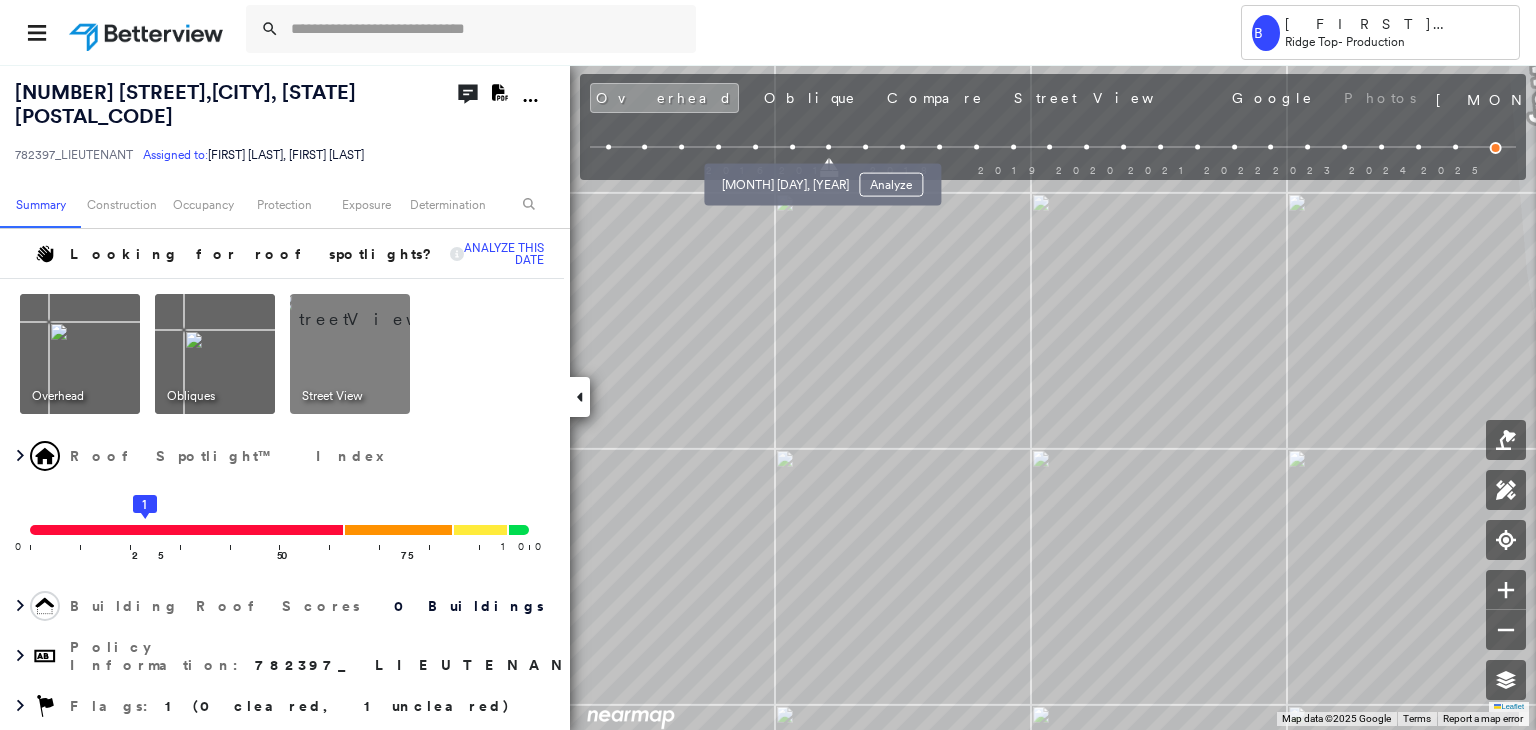 click at bounding box center [792, 147] 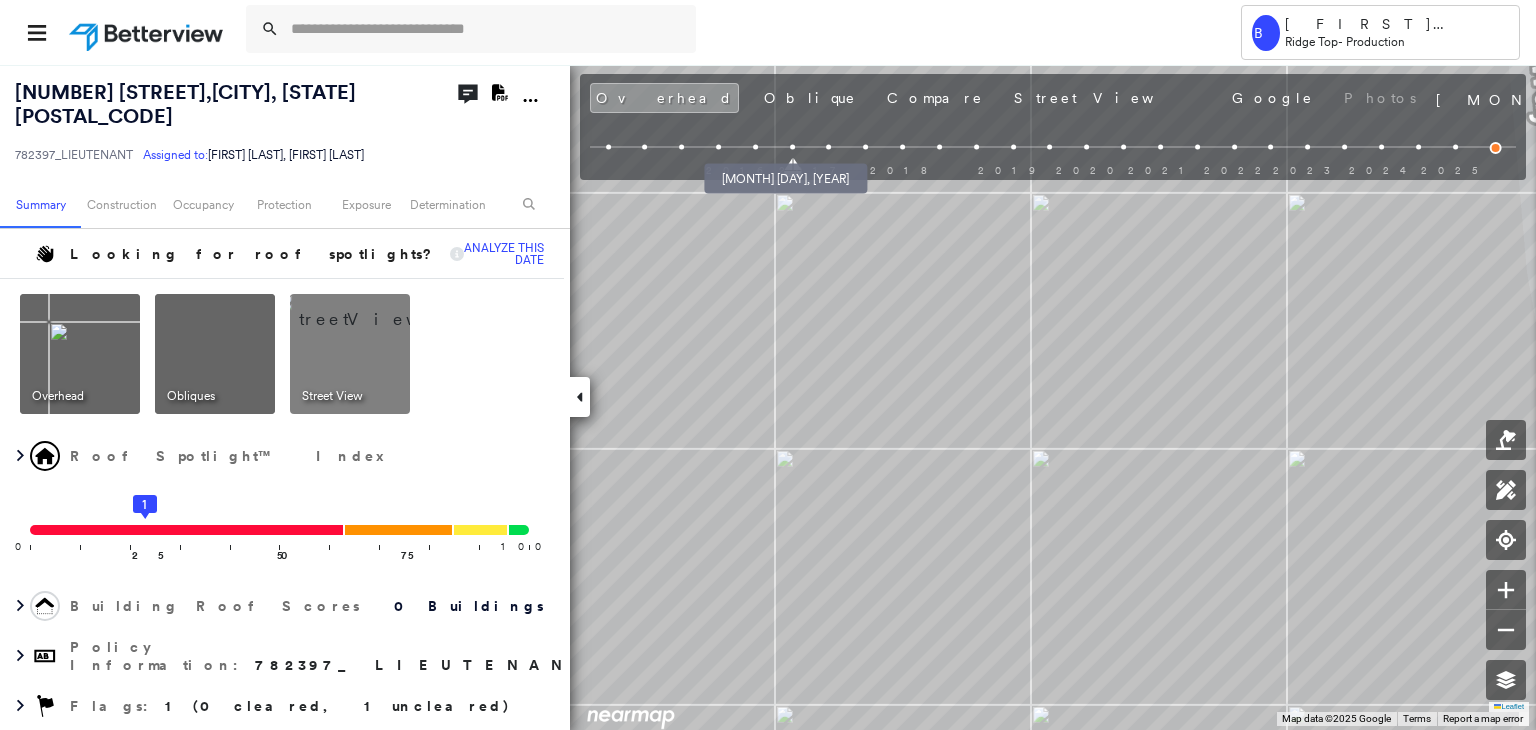 click at bounding box center [755, 147] 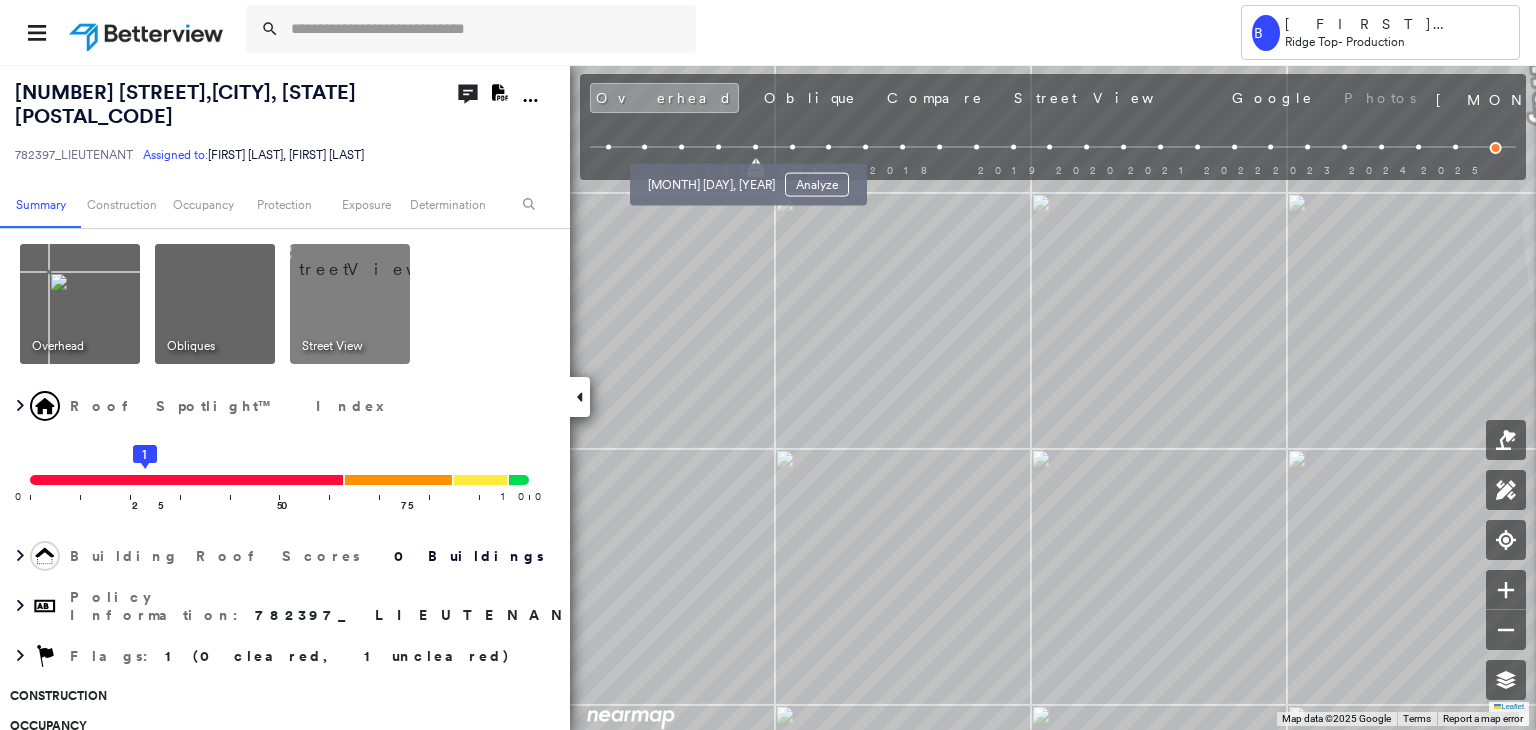 click at bounding box center (718, 147) 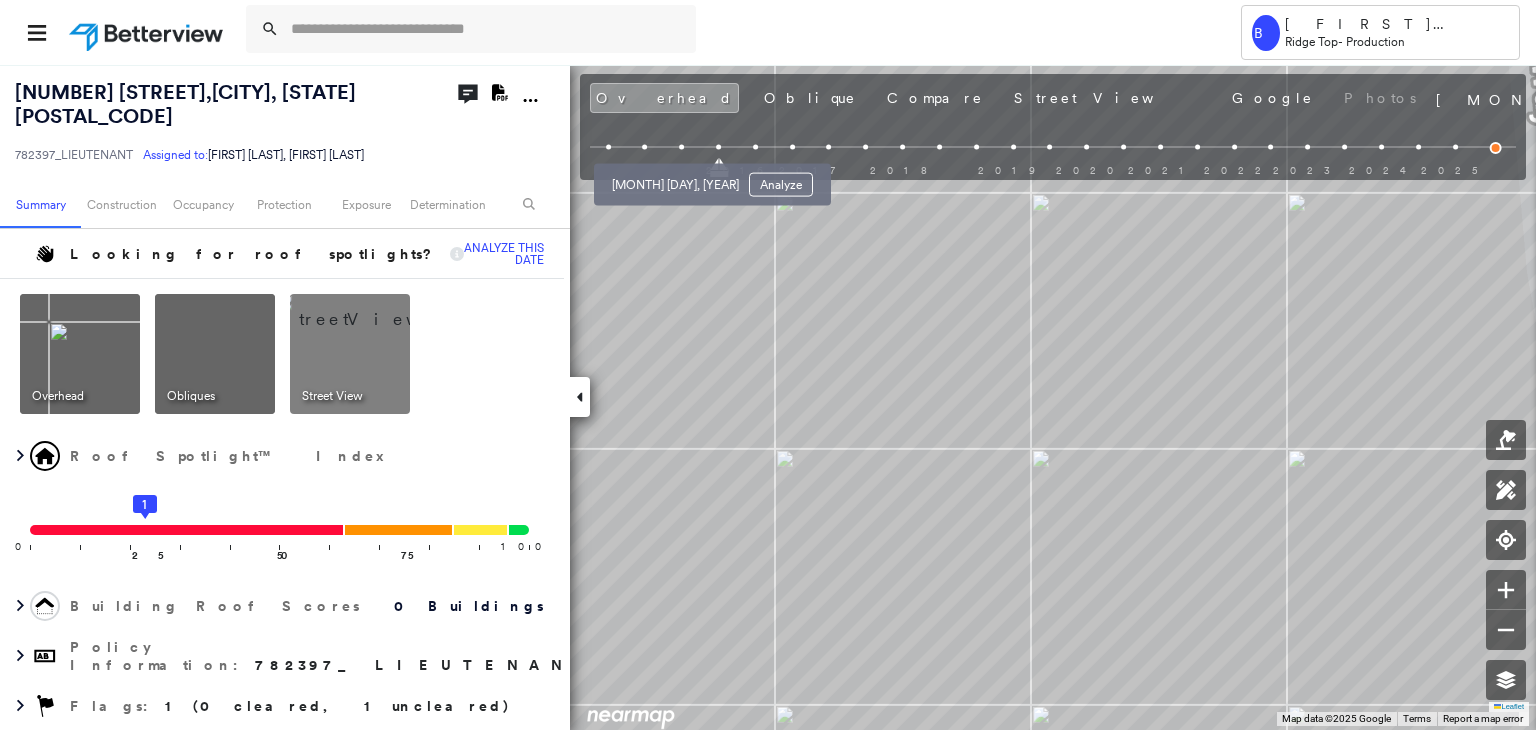 click at bounding box center [681, 147] 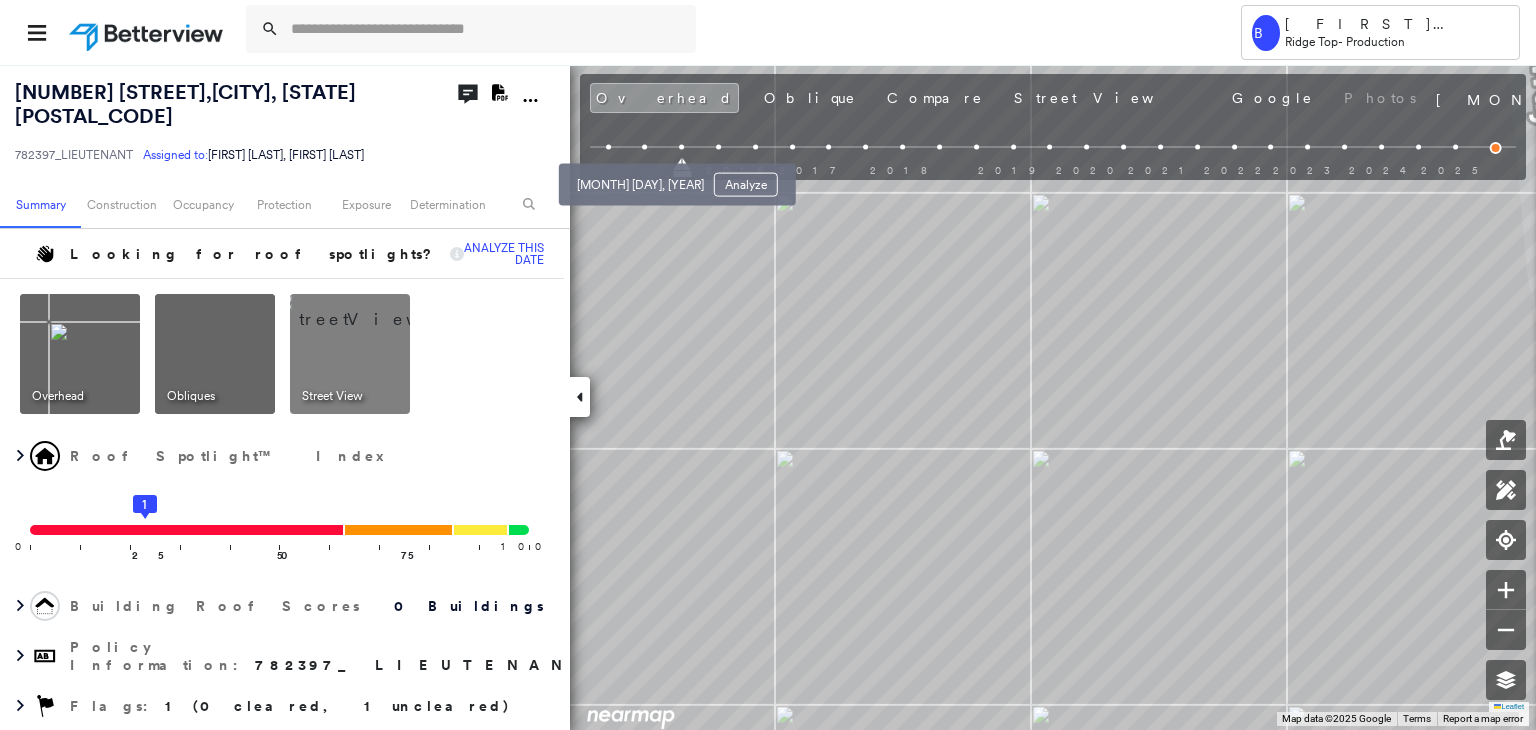click at bounding box center (644, 147) 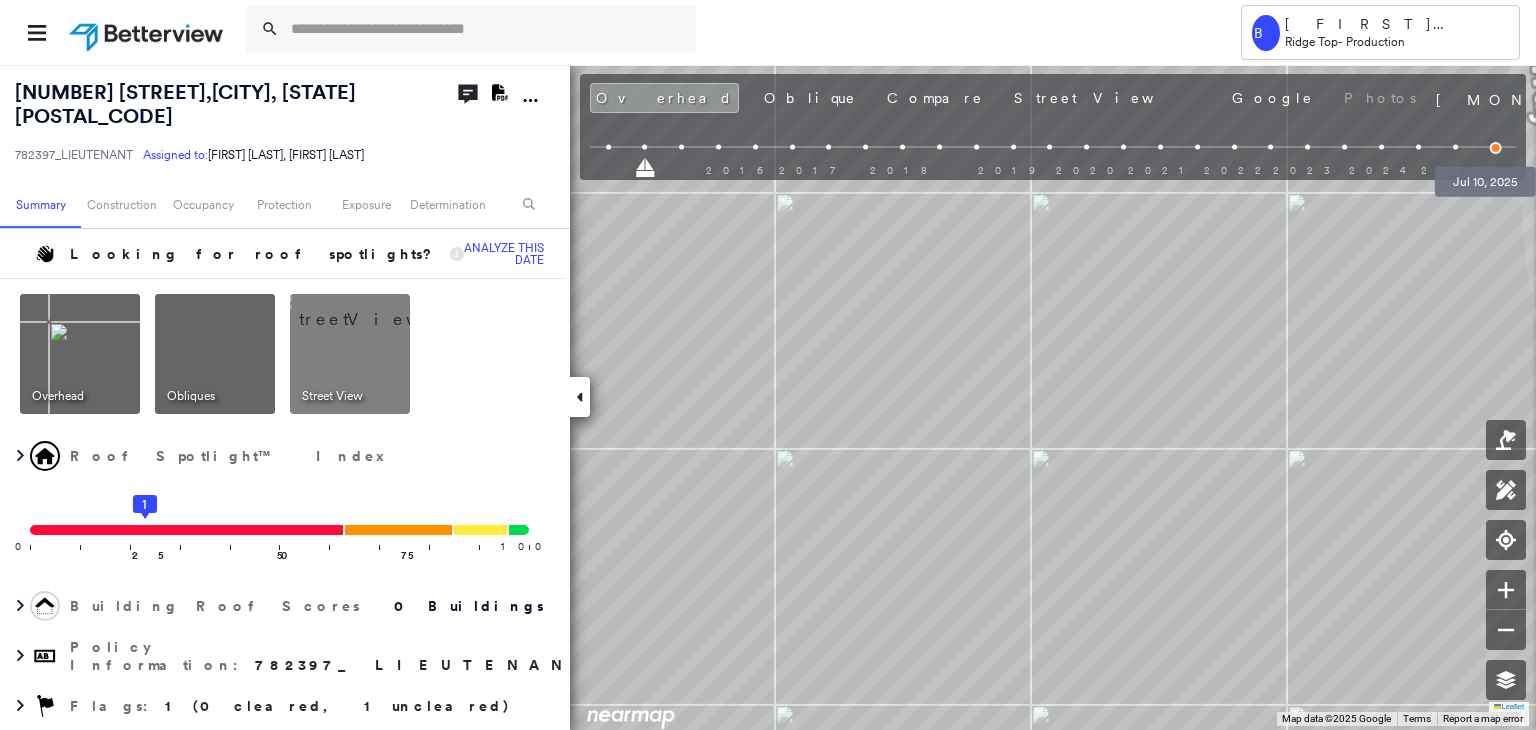 click at bounding box center [1496, 148] 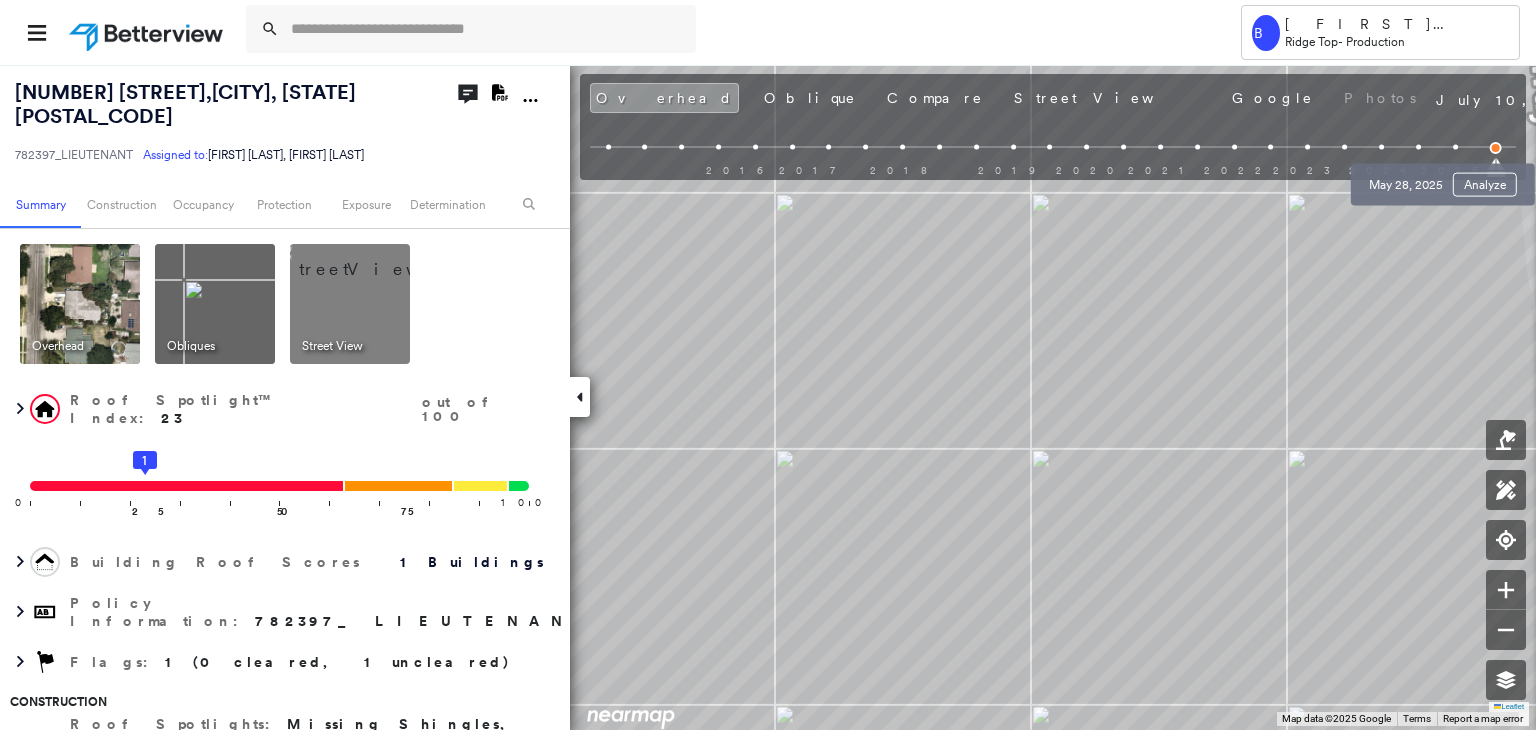 click at bounding box center [1455, 147] 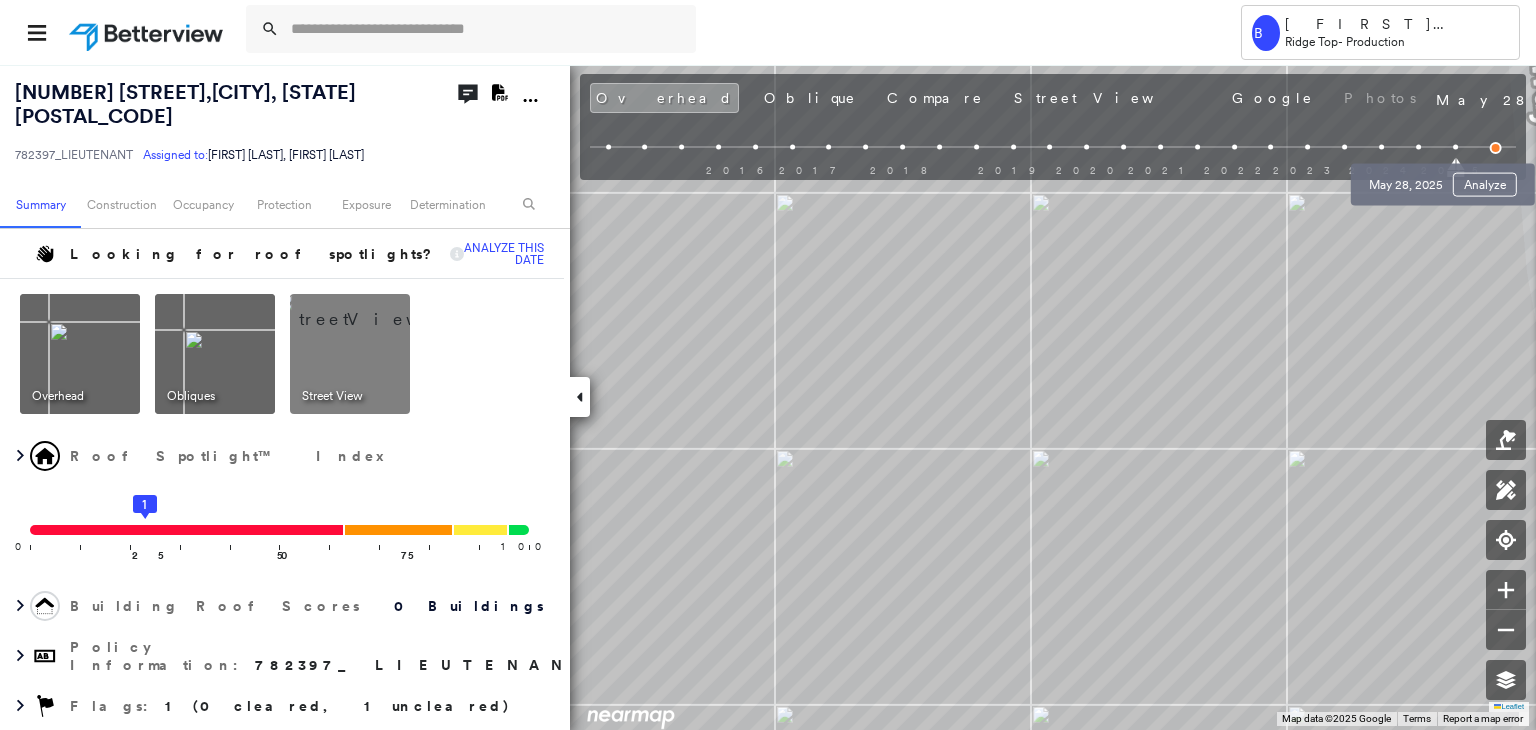 click on "May 28, 2025 Analyze" at bounding box center [1443, 179] 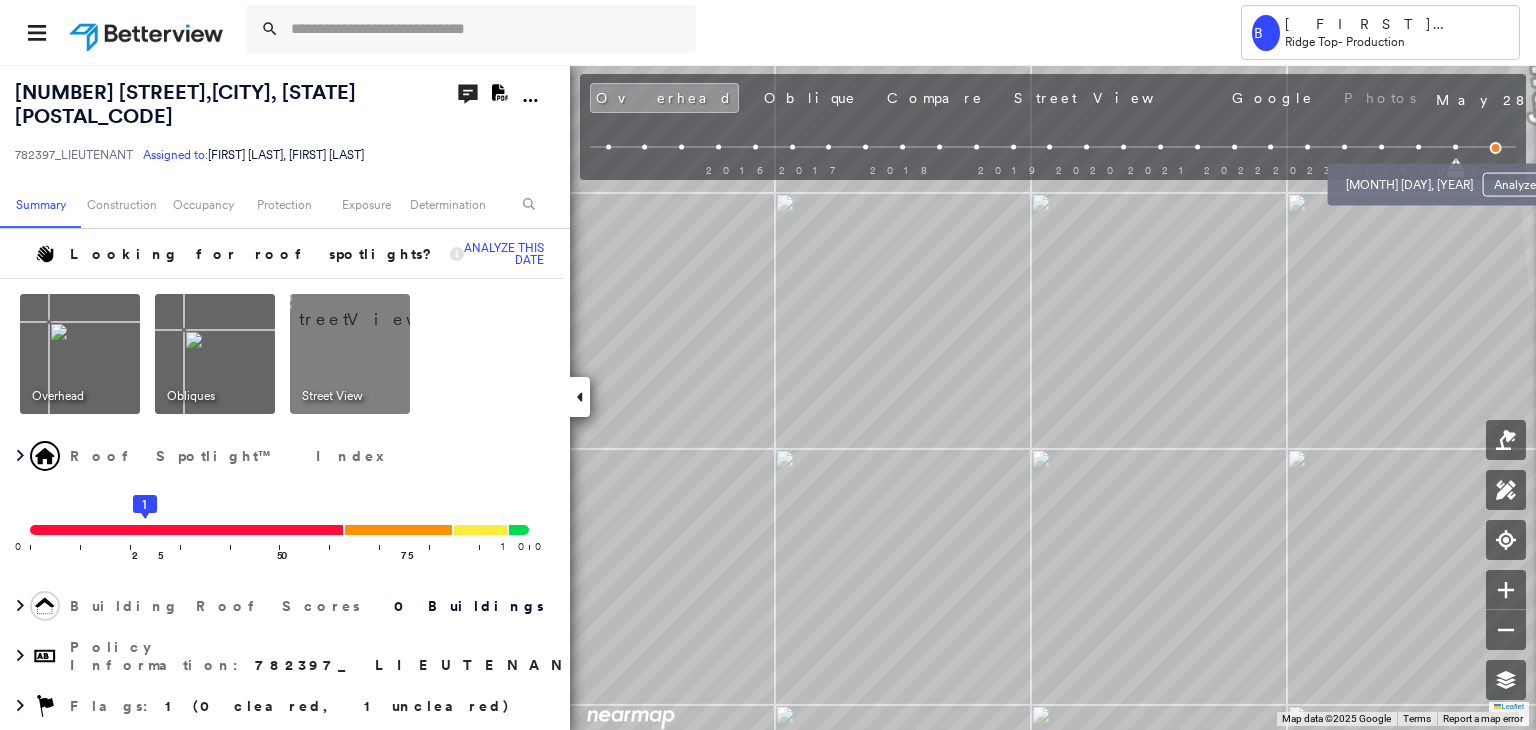 click at bounding box center [1418, 147] 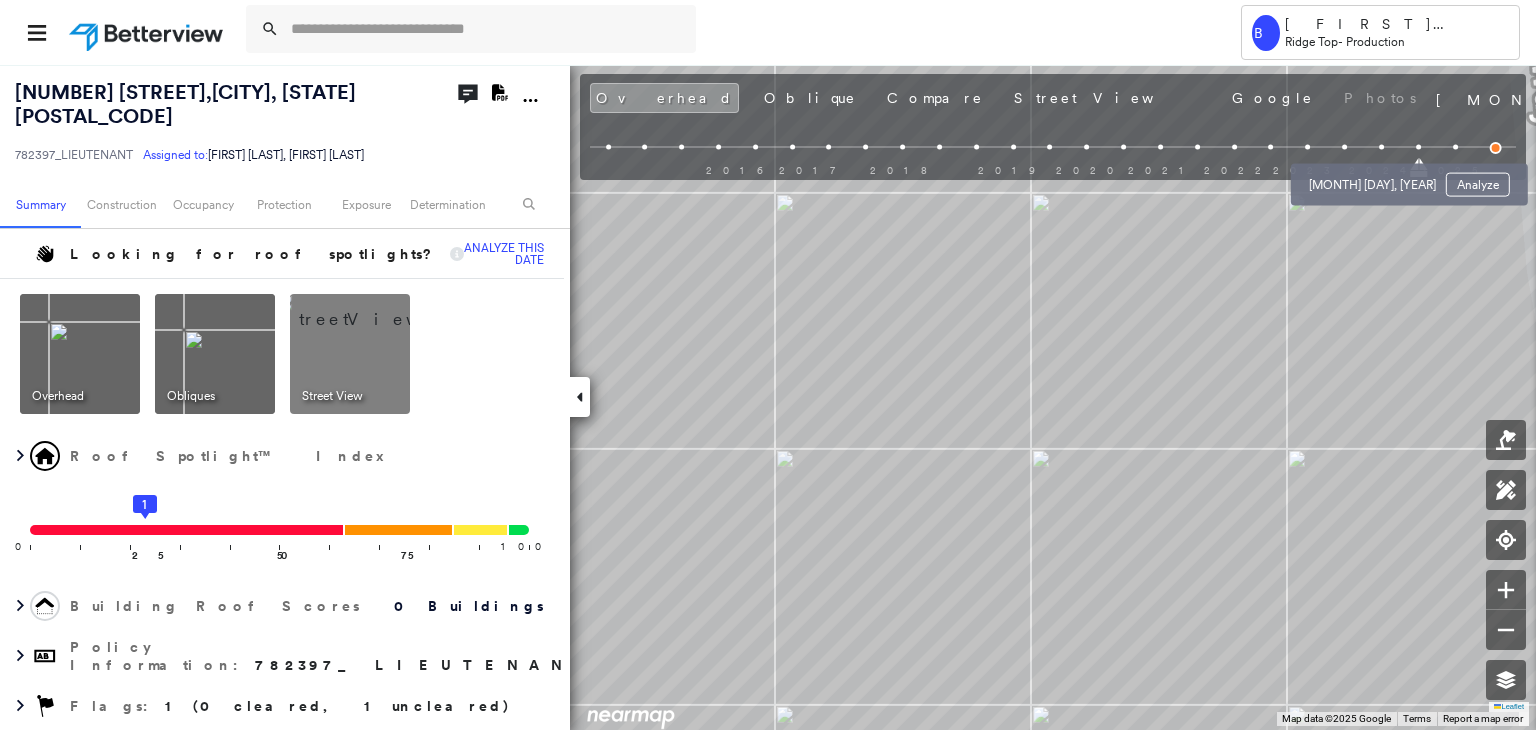 click at bounding box center (1381, 147) 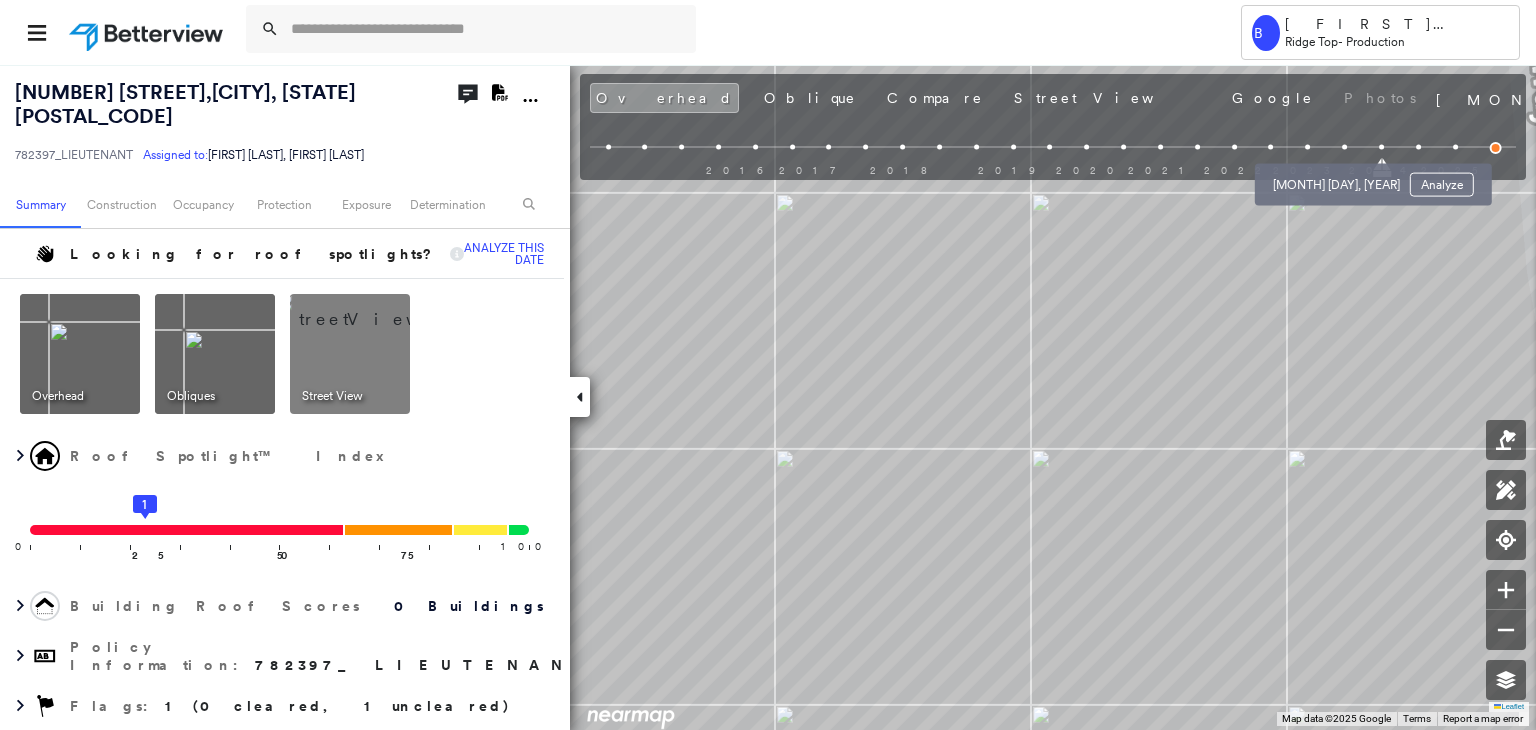 click at bounding box center (1344, 147) 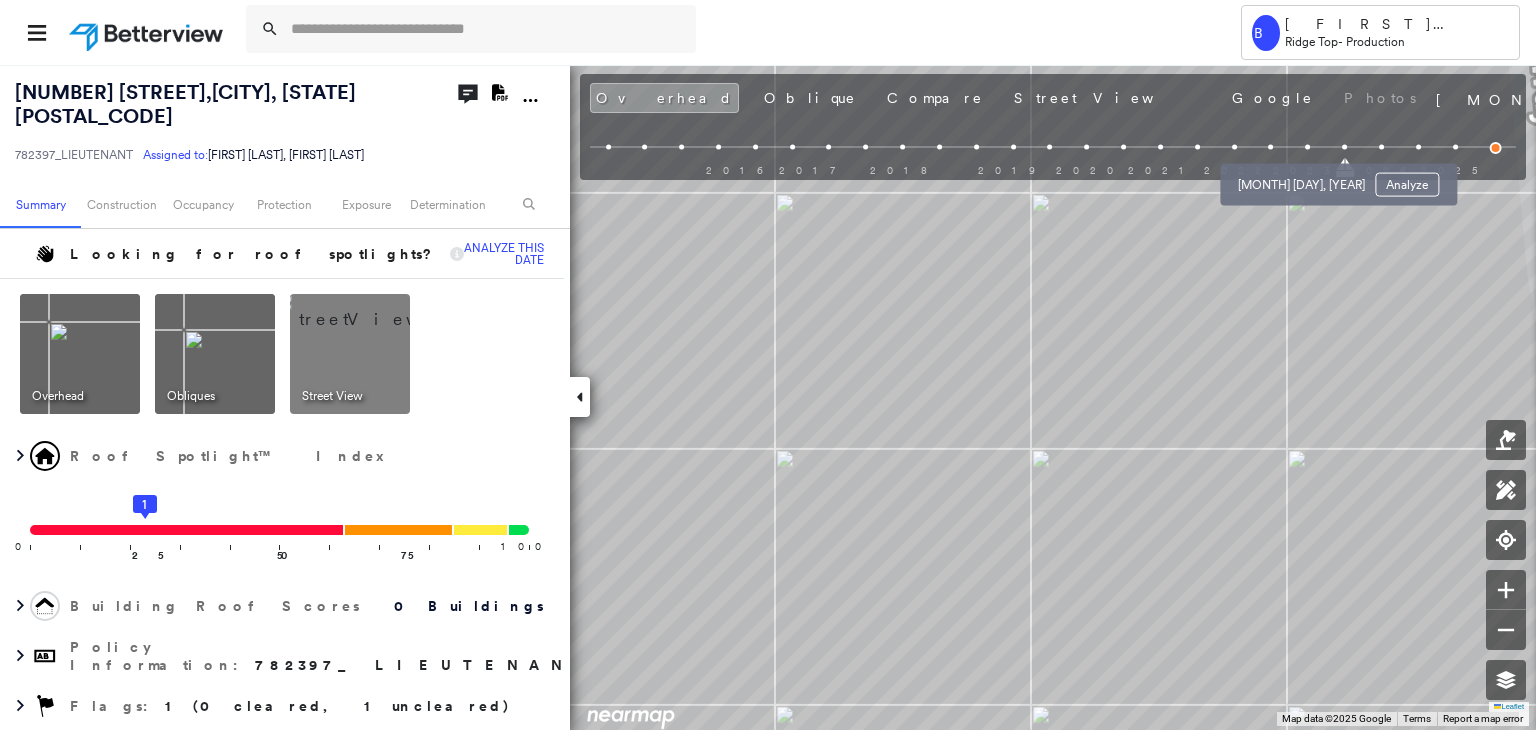 click on "Apr 17, 2023 Analyze" at bounding box center (1338, 179) 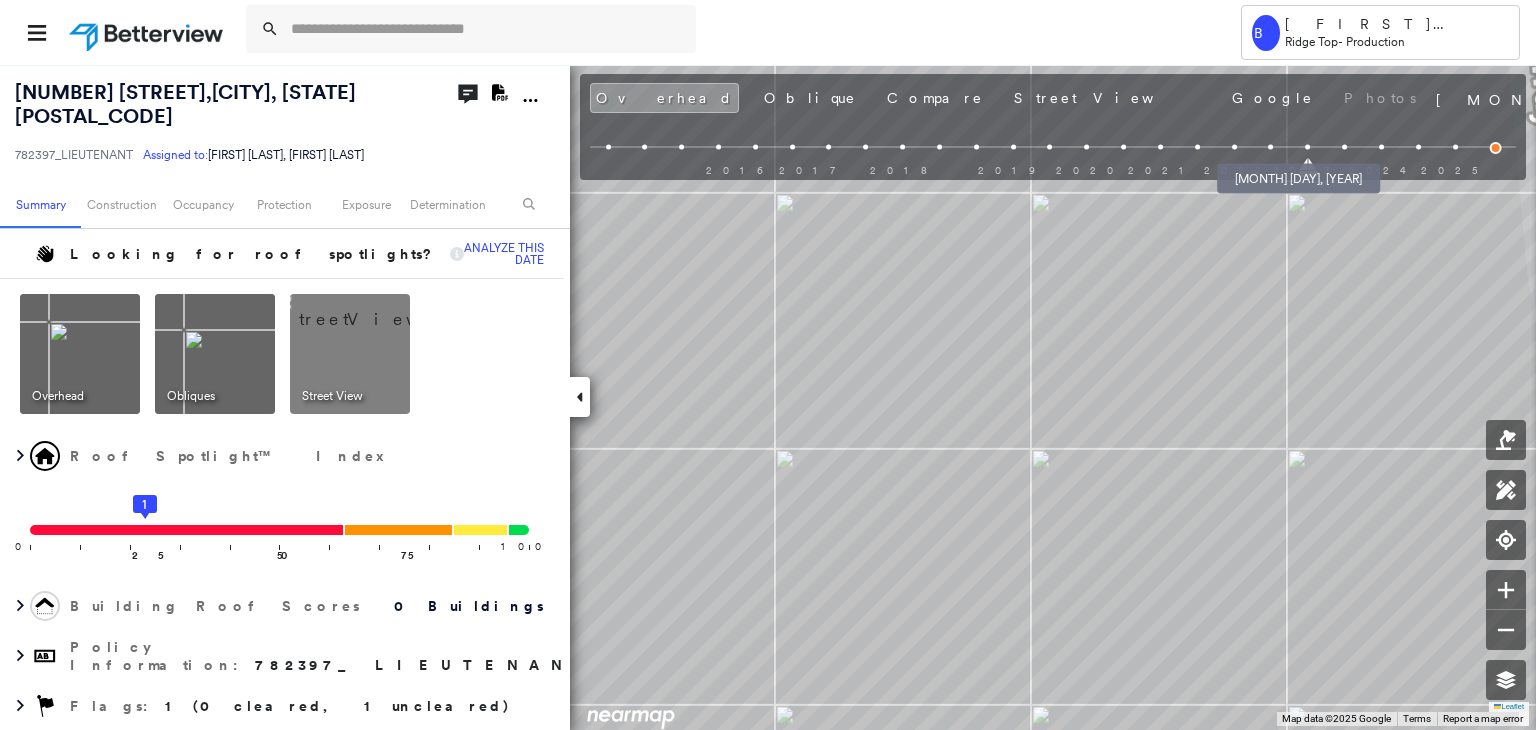 click at bounding box center [1271, 147] 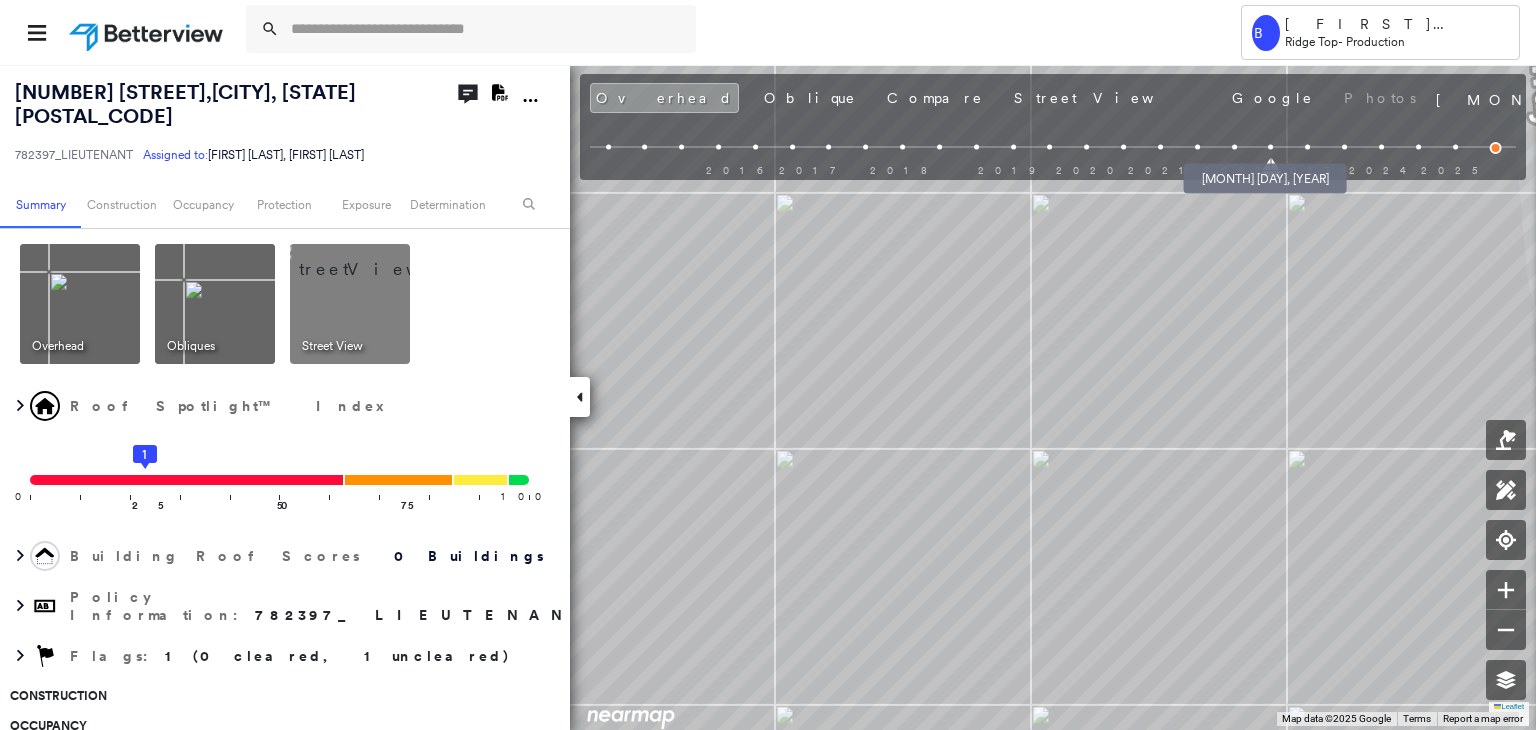 click at bounding box center (1234, 147) 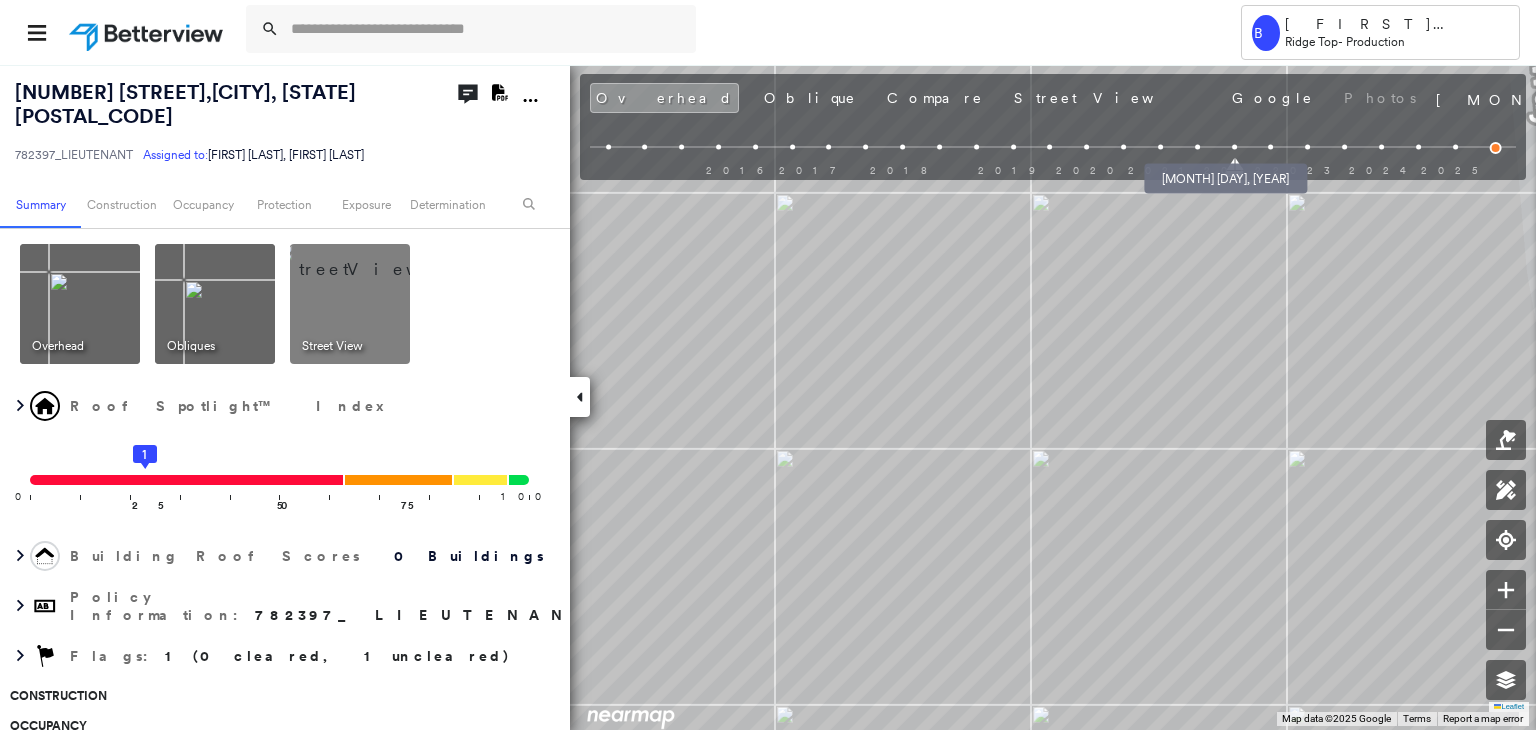 click at bounding box center (1197, 147) 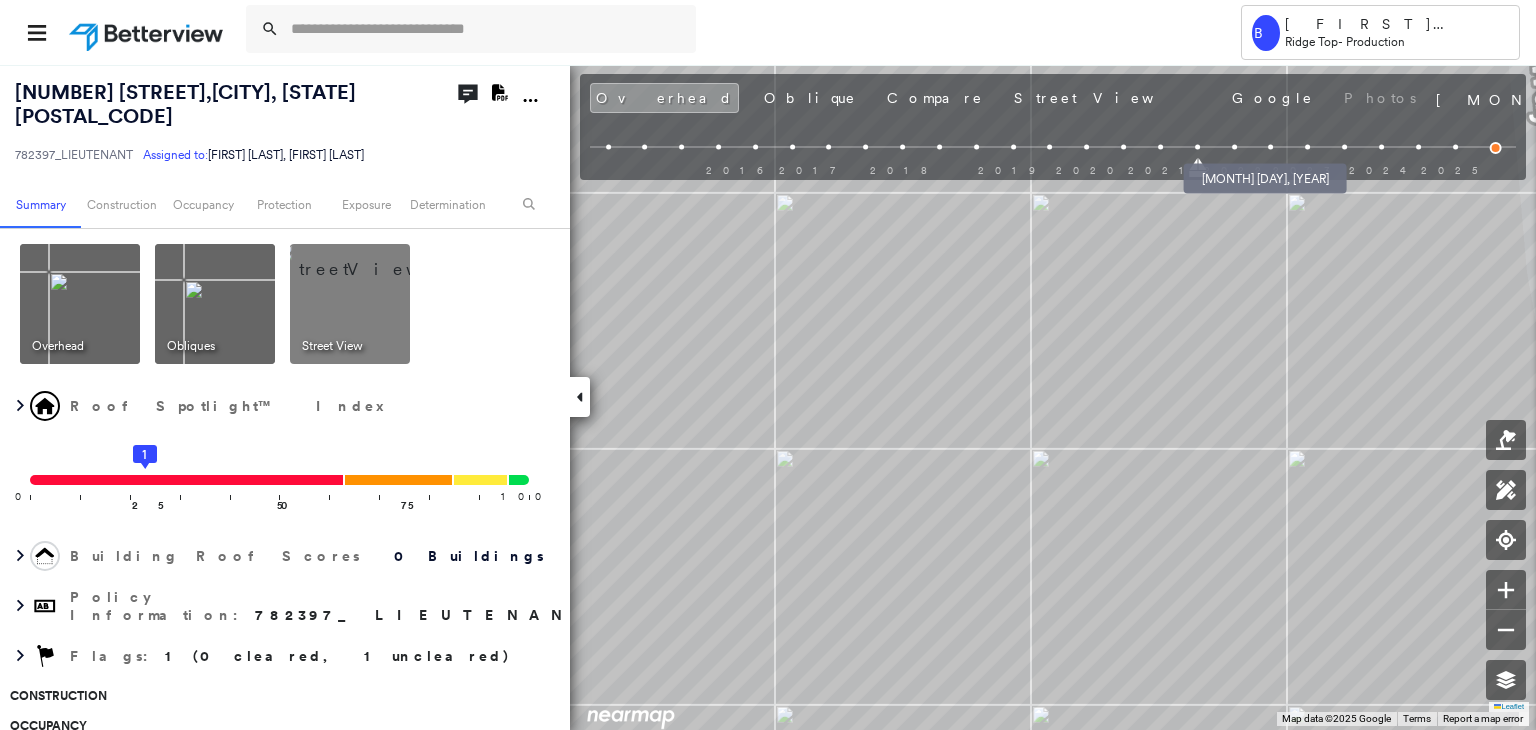 click at bounding box center (1234, 147) 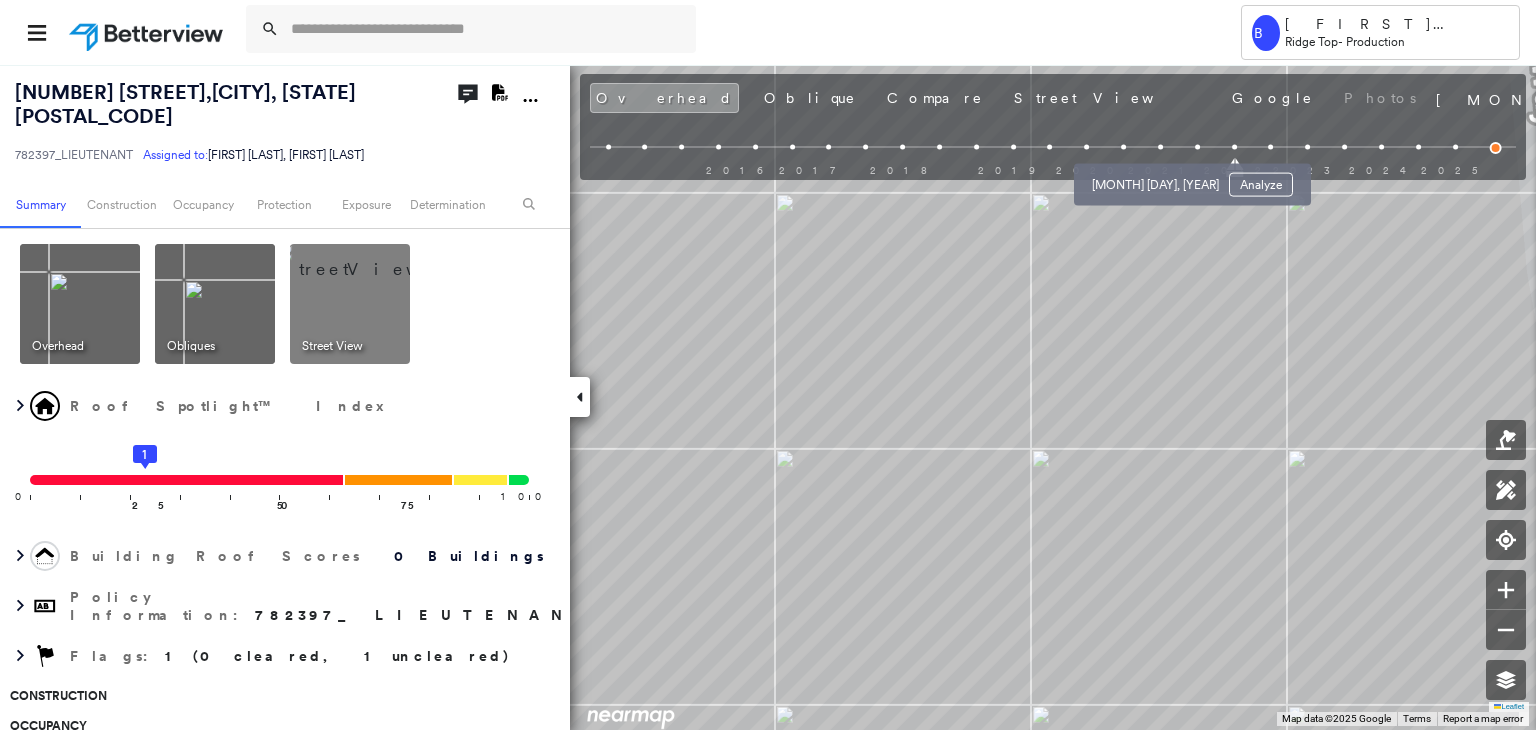 click at bounding box center [1160, 147] 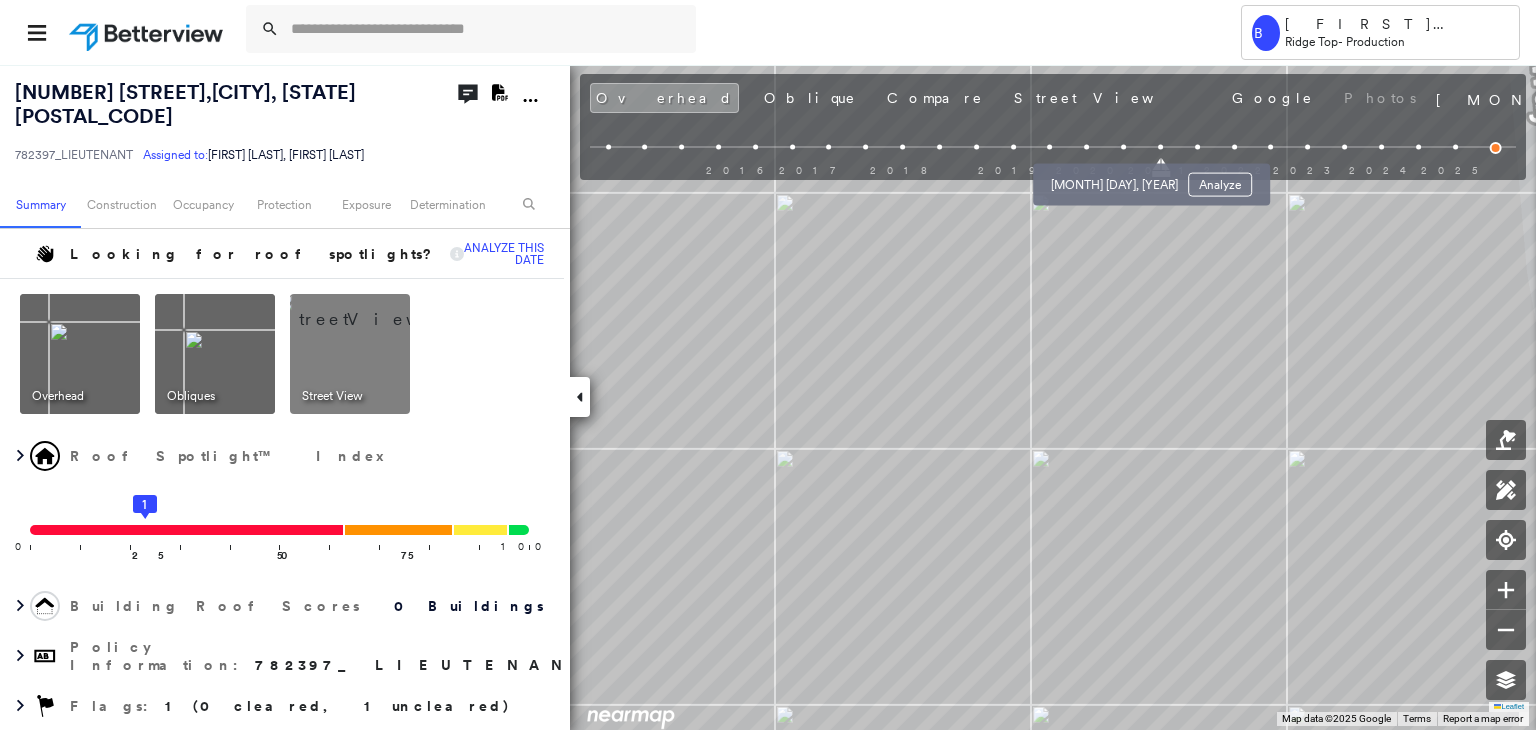 click at bounding box center [1123, 147] 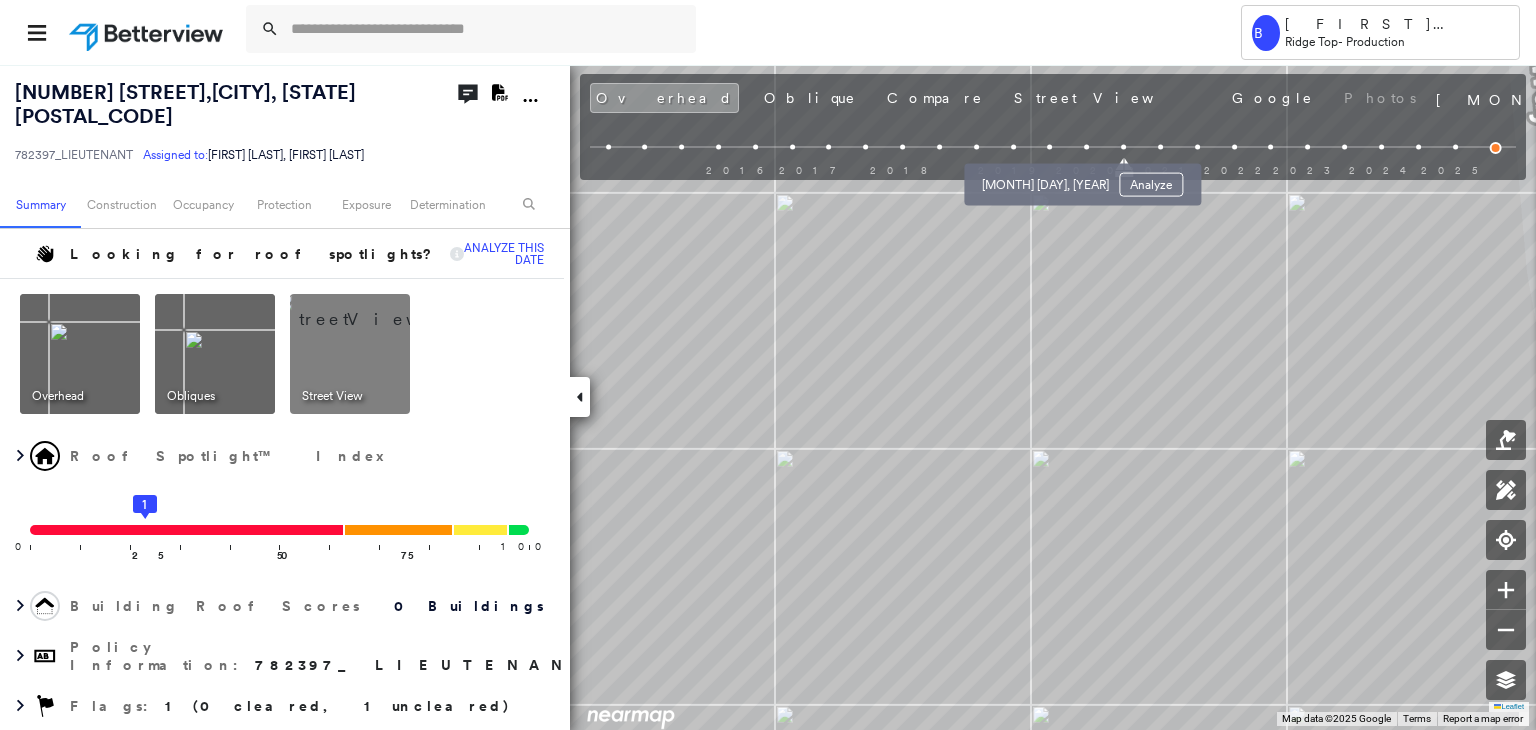 click at bounding box center [1050, 147] 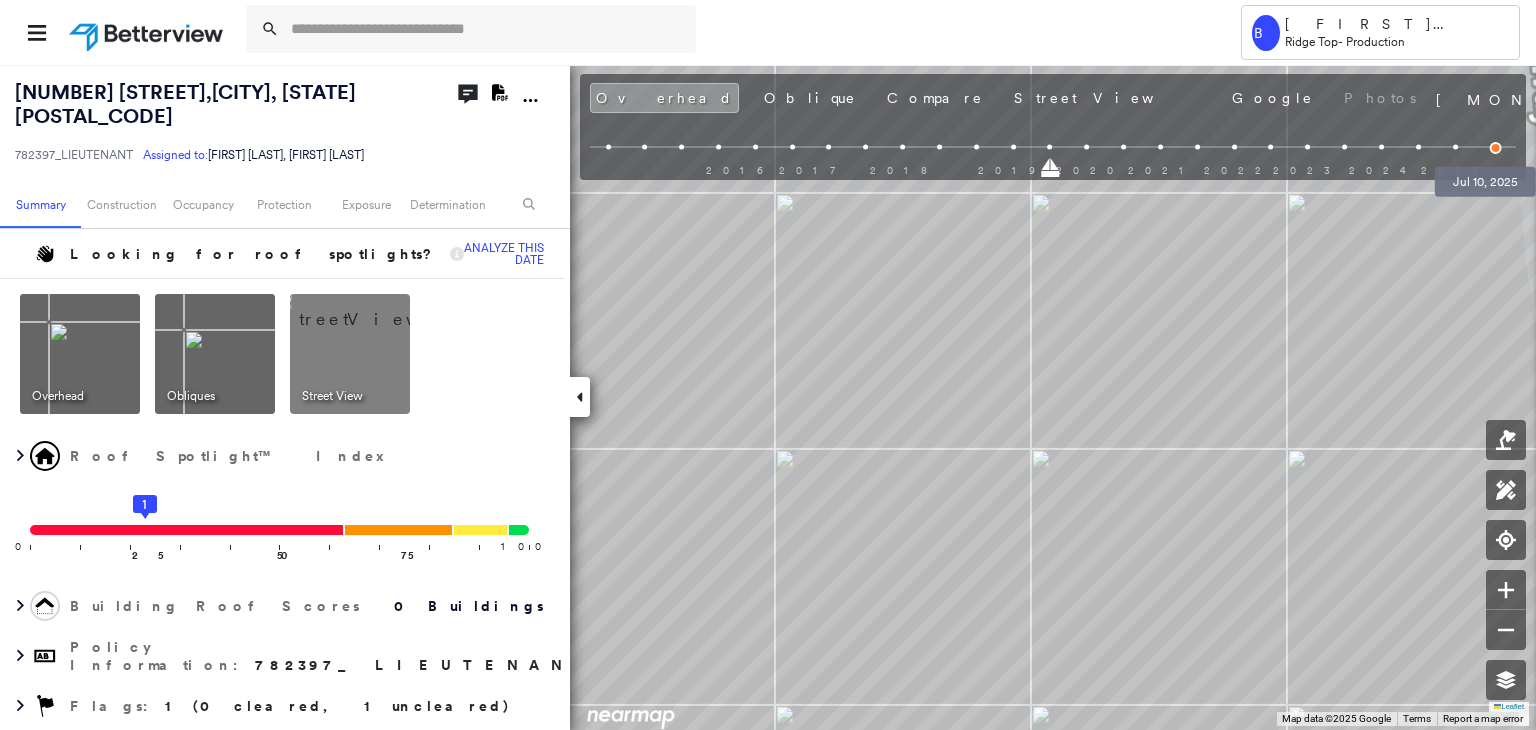 click at bounding box center (1496, 148) 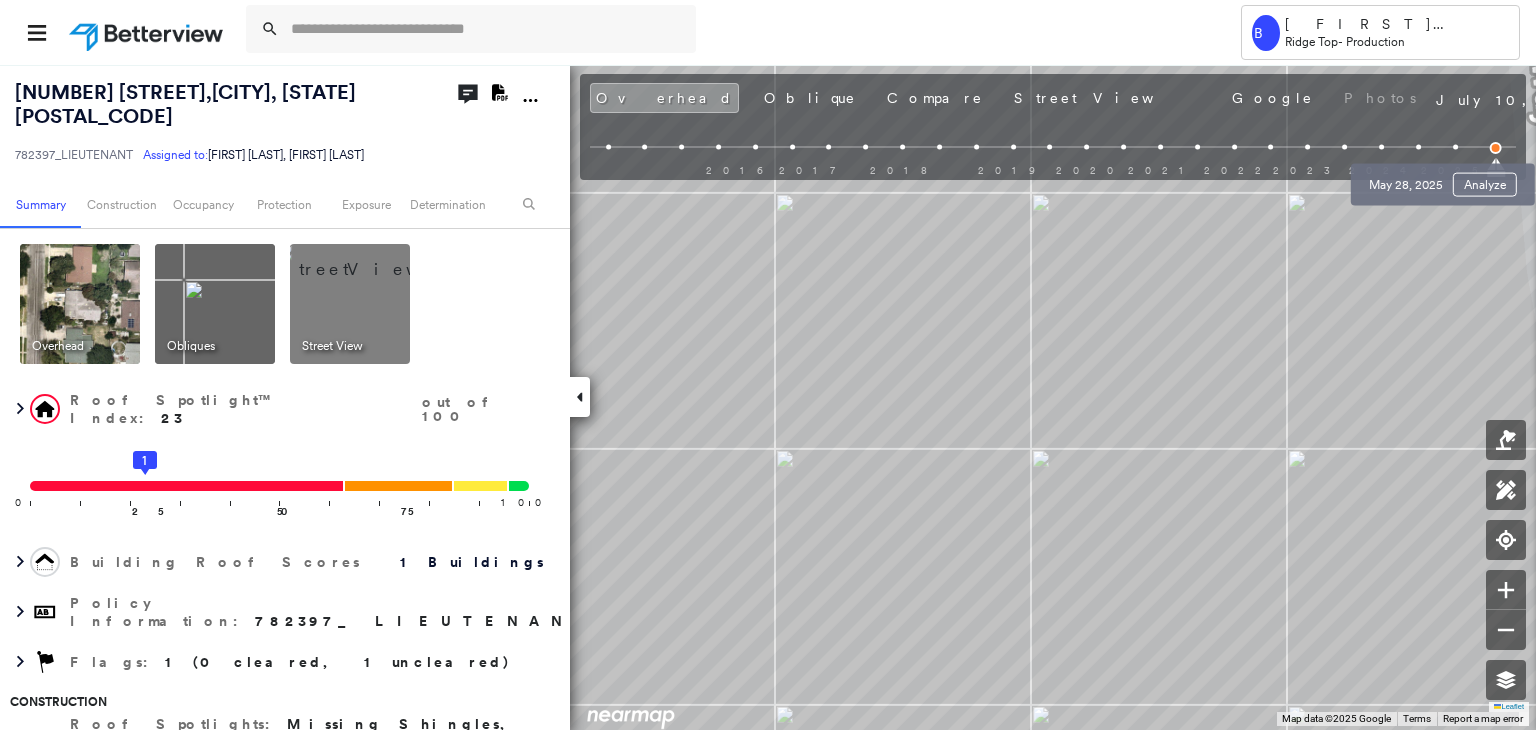 click at bounding box center (1455, 147) 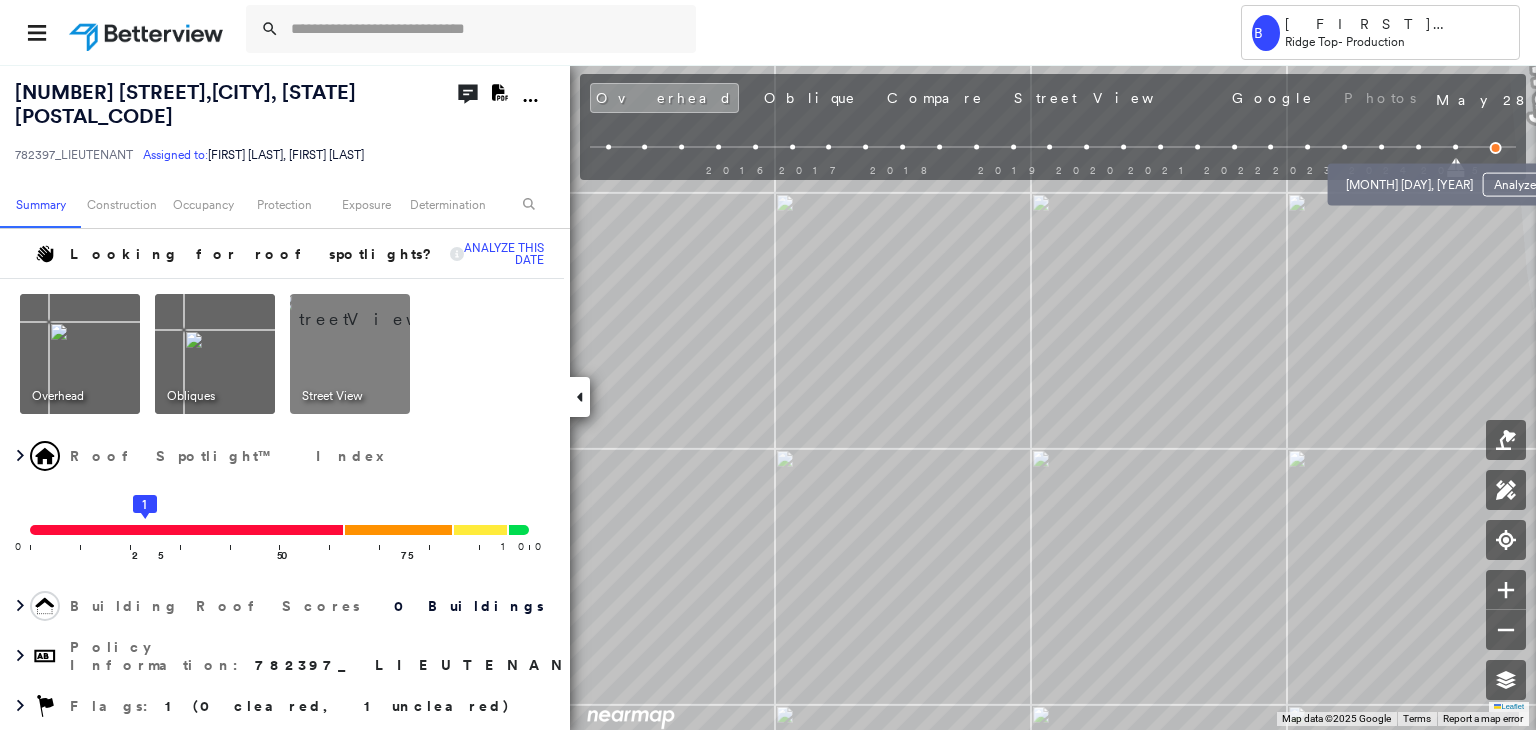 click at bounding box center [1418, 147] 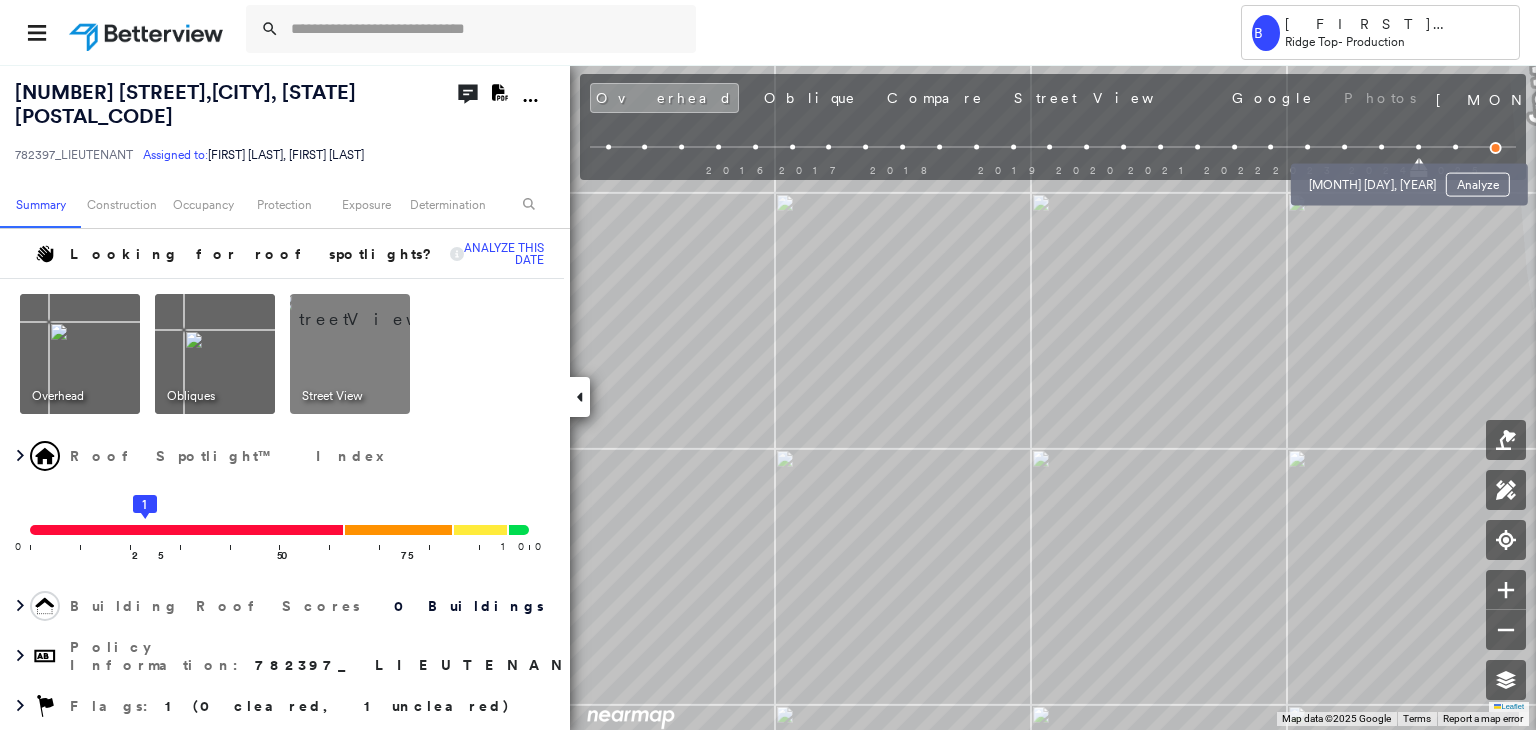click at bounding box center (1381, 147) 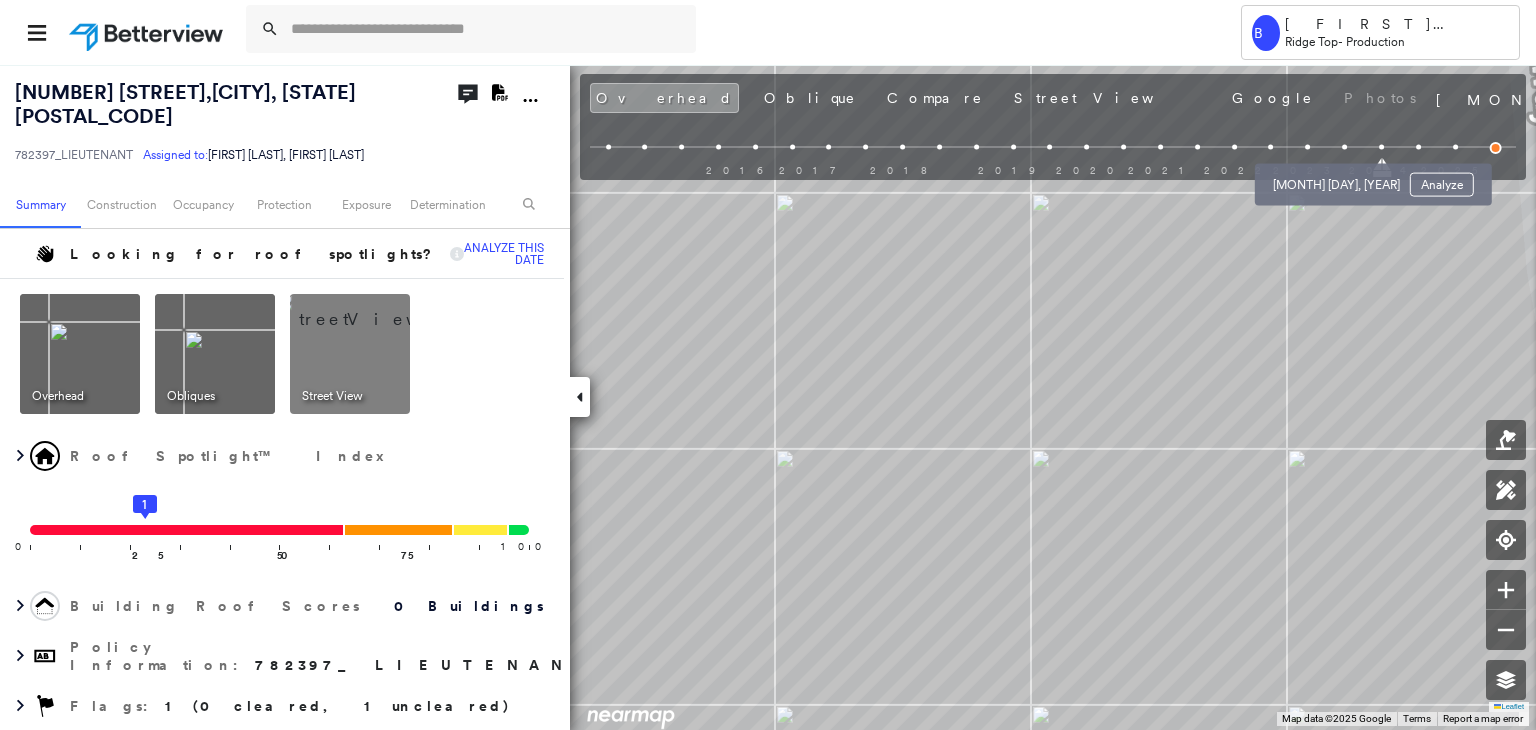 click at bounding box center [1344, 147] 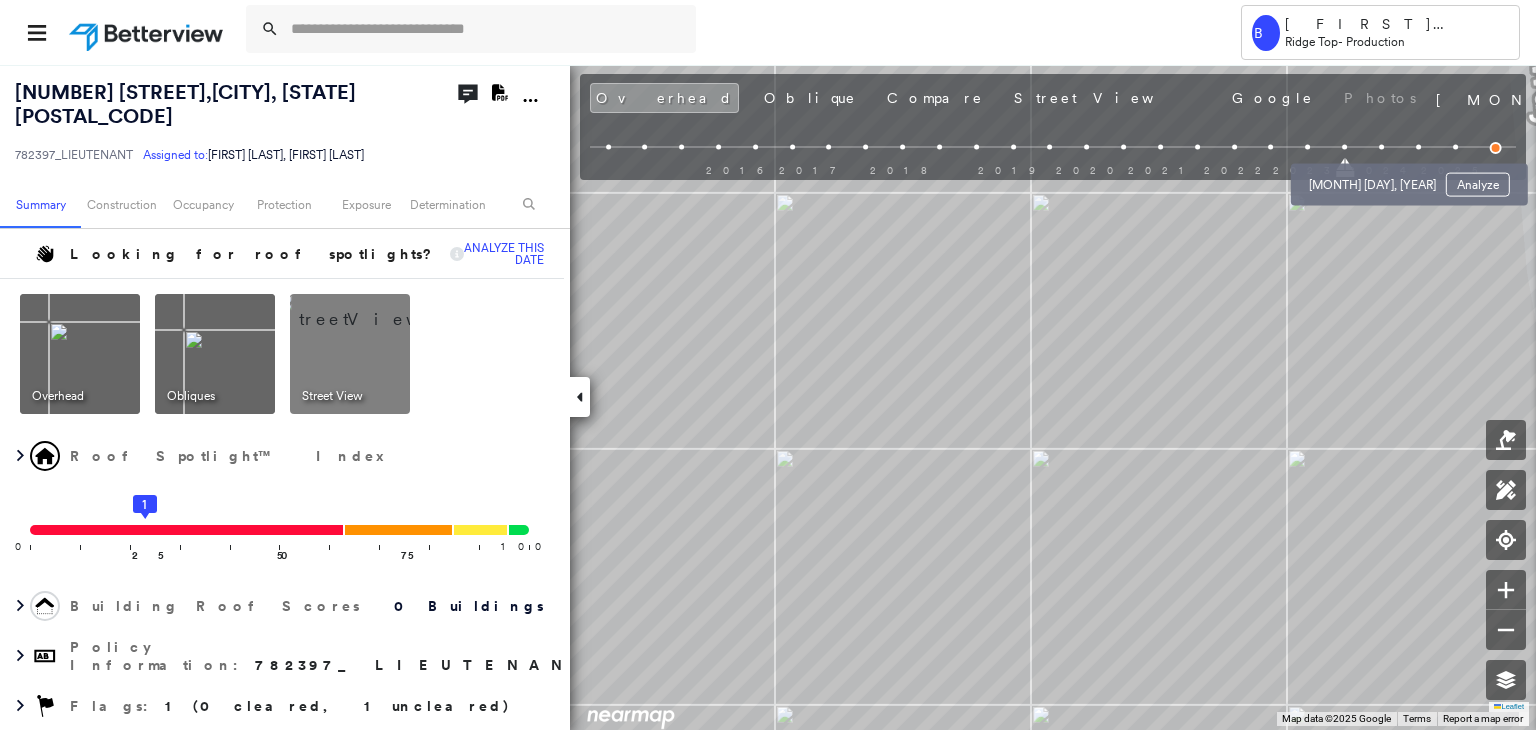 click at bounding box center [1381, 147] 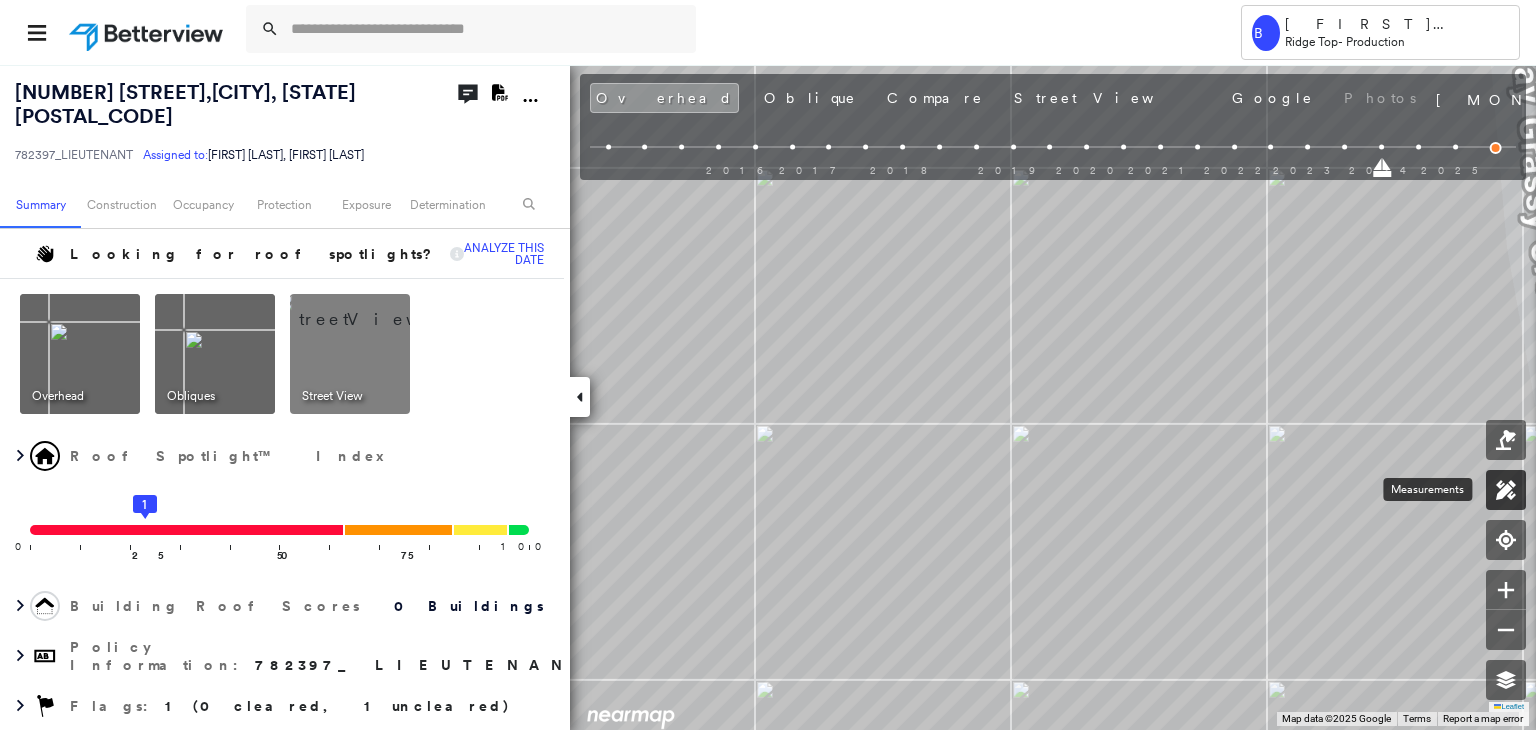 click 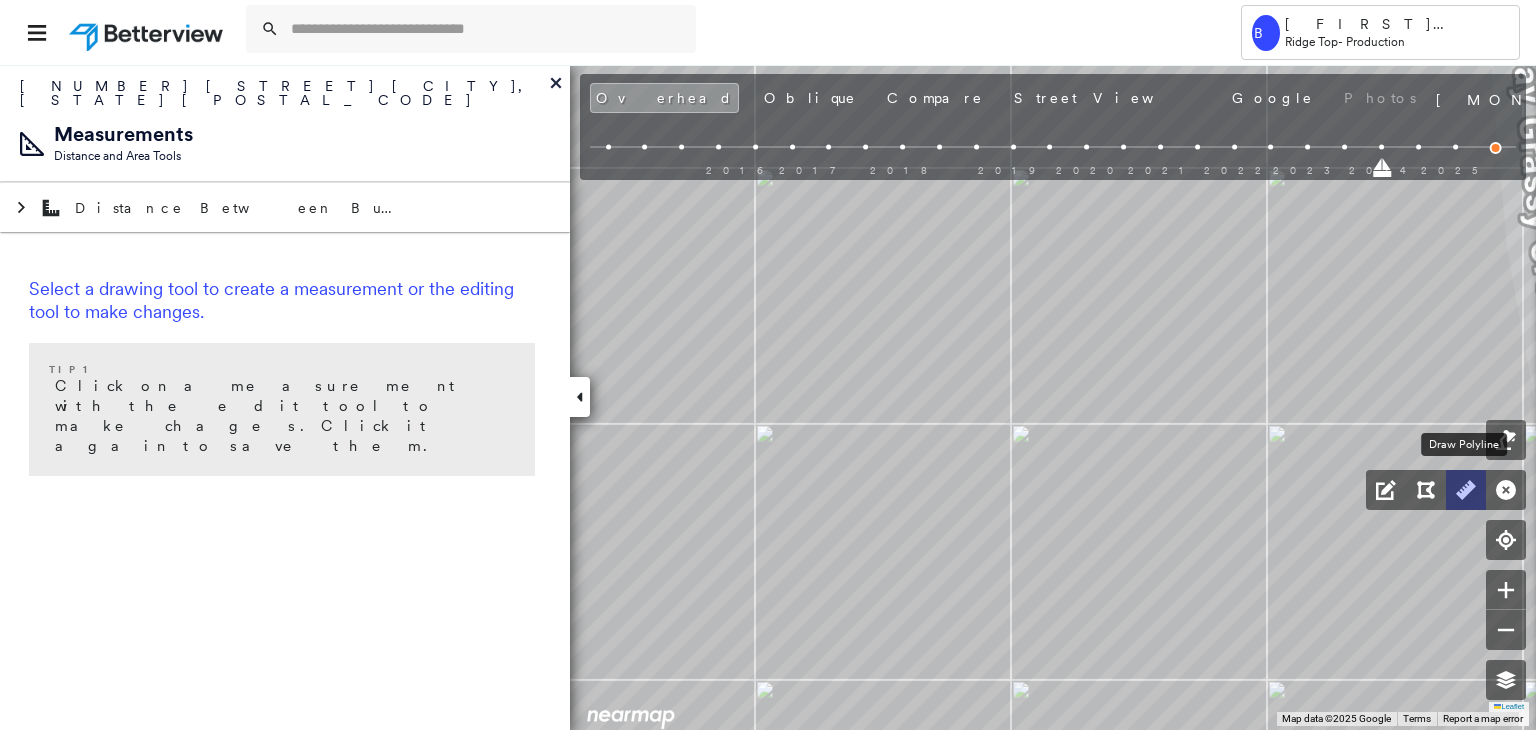 click 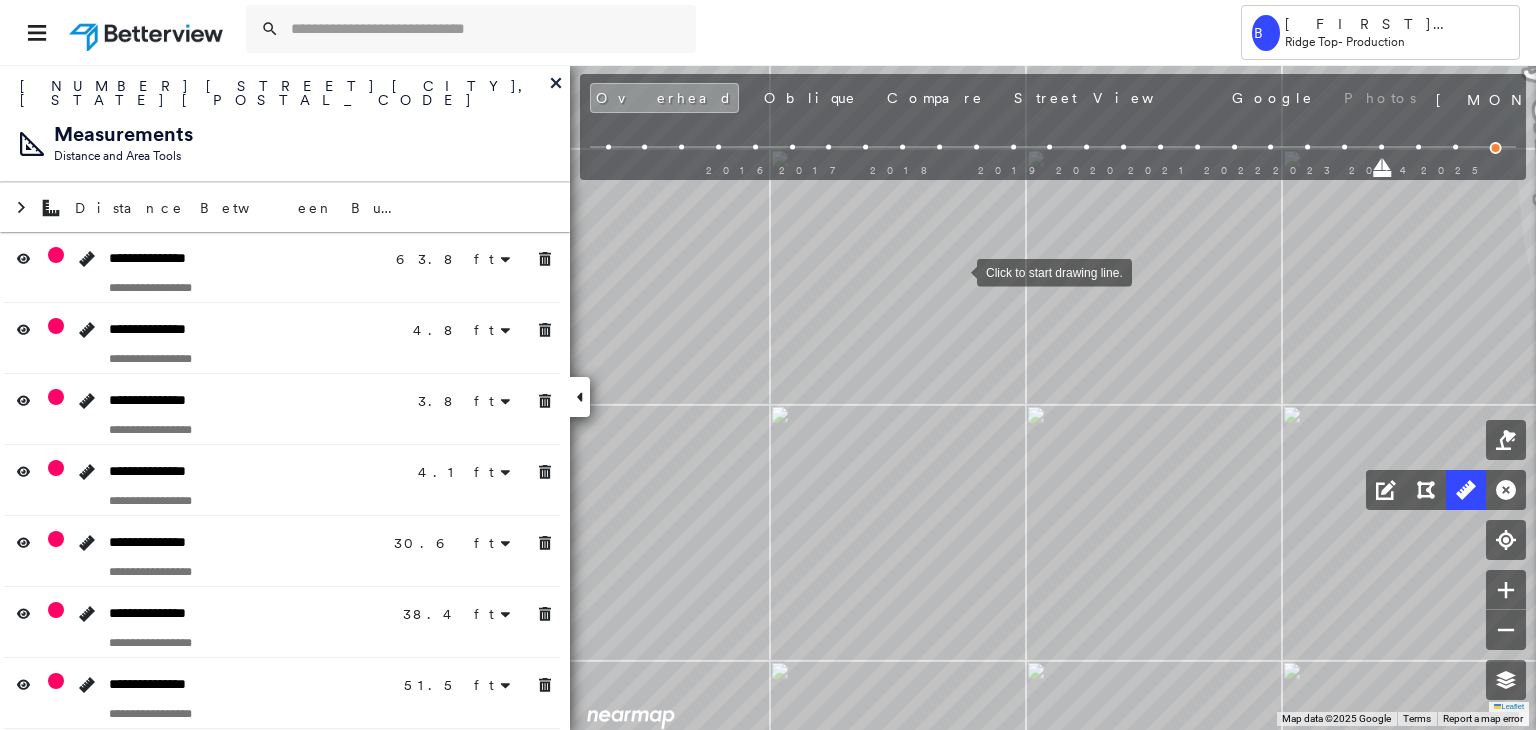 click at bounding box center (957, 271) 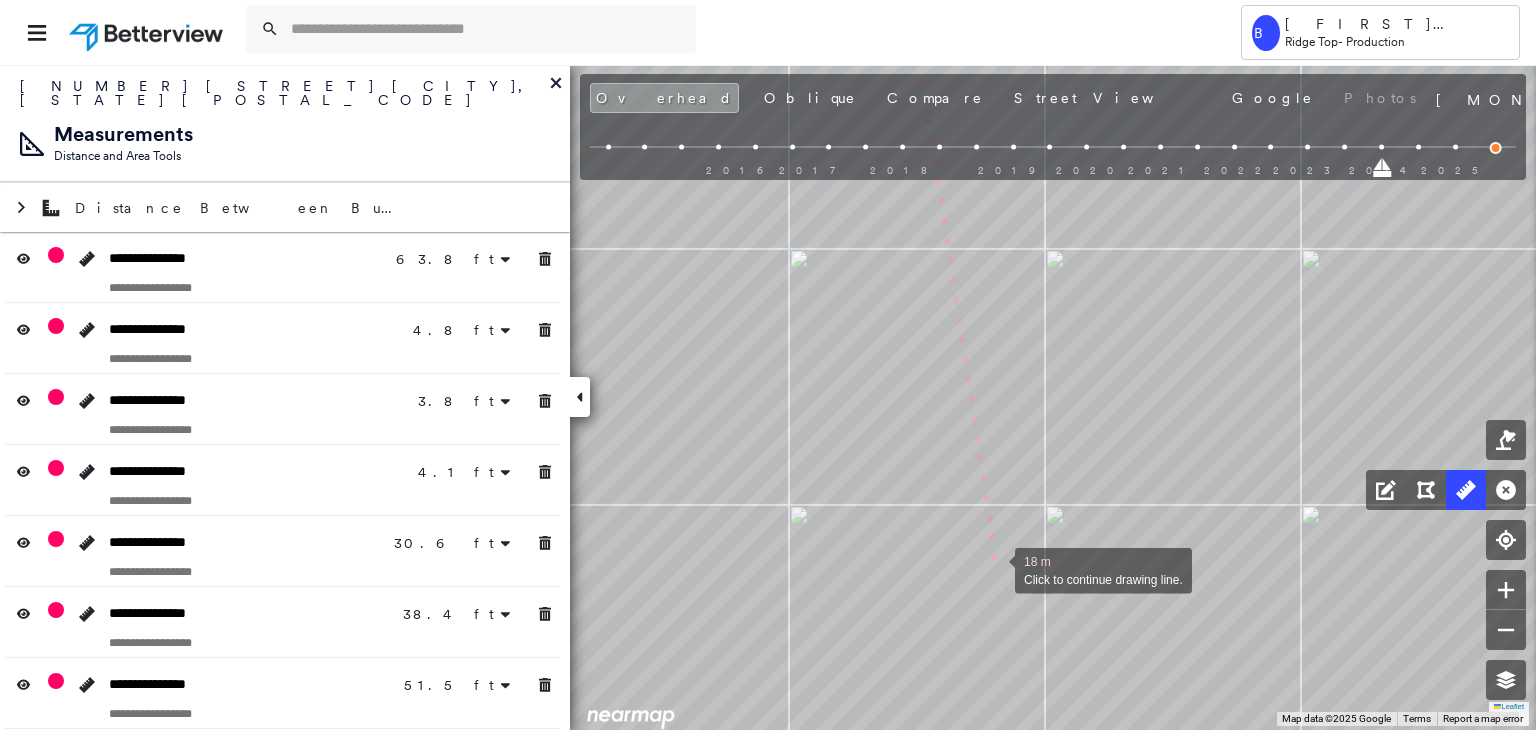 click at bounding box center [995, 569] 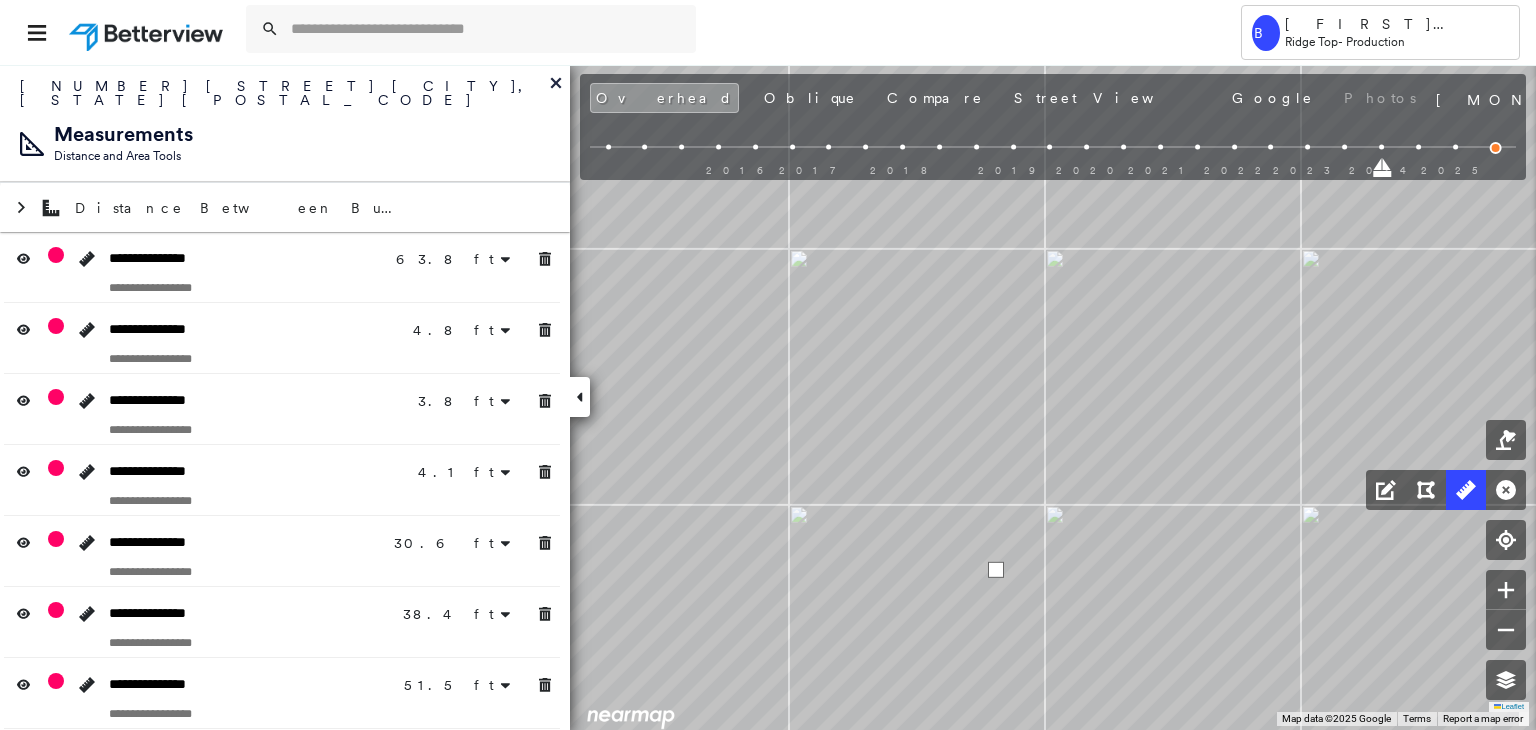 click at bounding box center [996, 570] 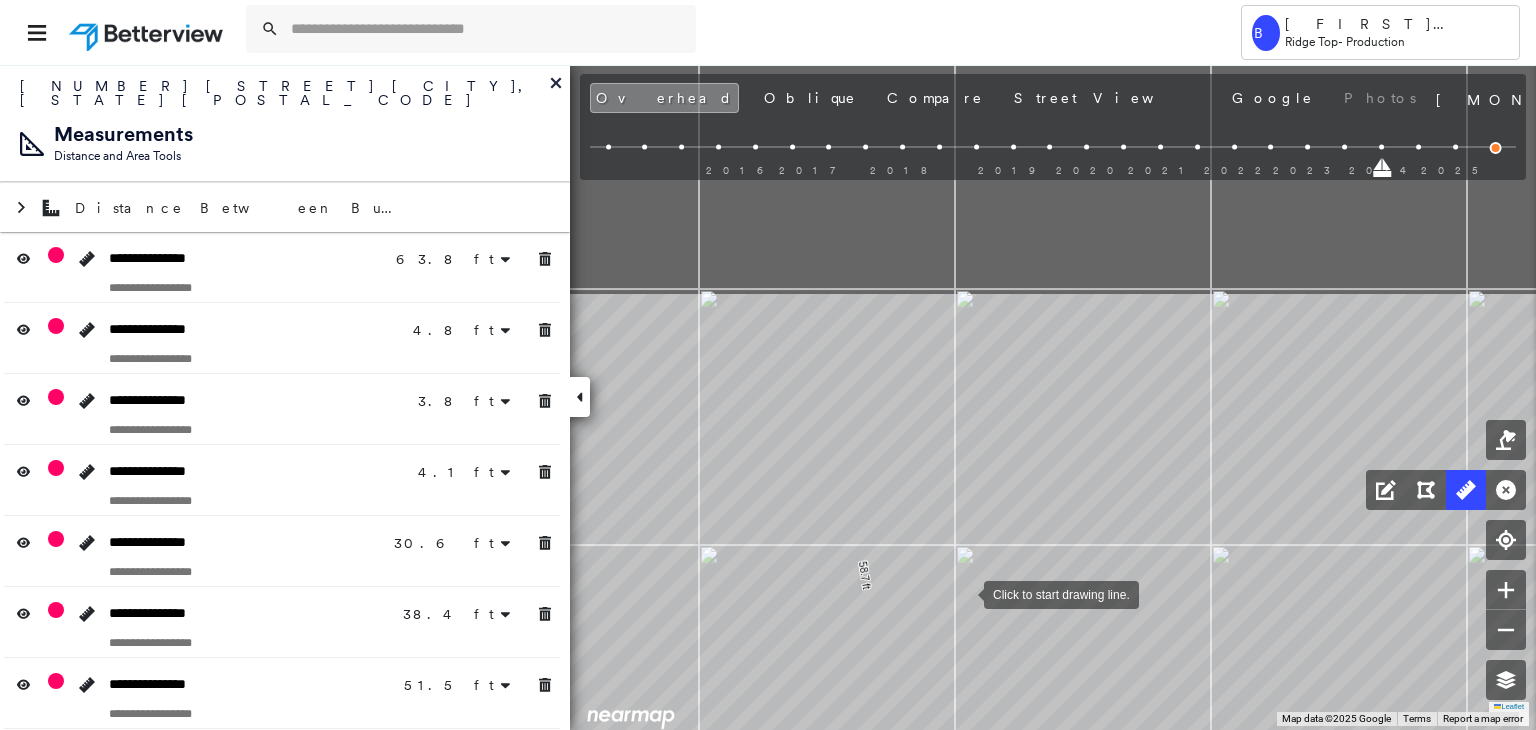 drag, startPoint x: 1004, startPoint y: 409, endPoint x: 964, endPoint y: 593, distance: 188.29764 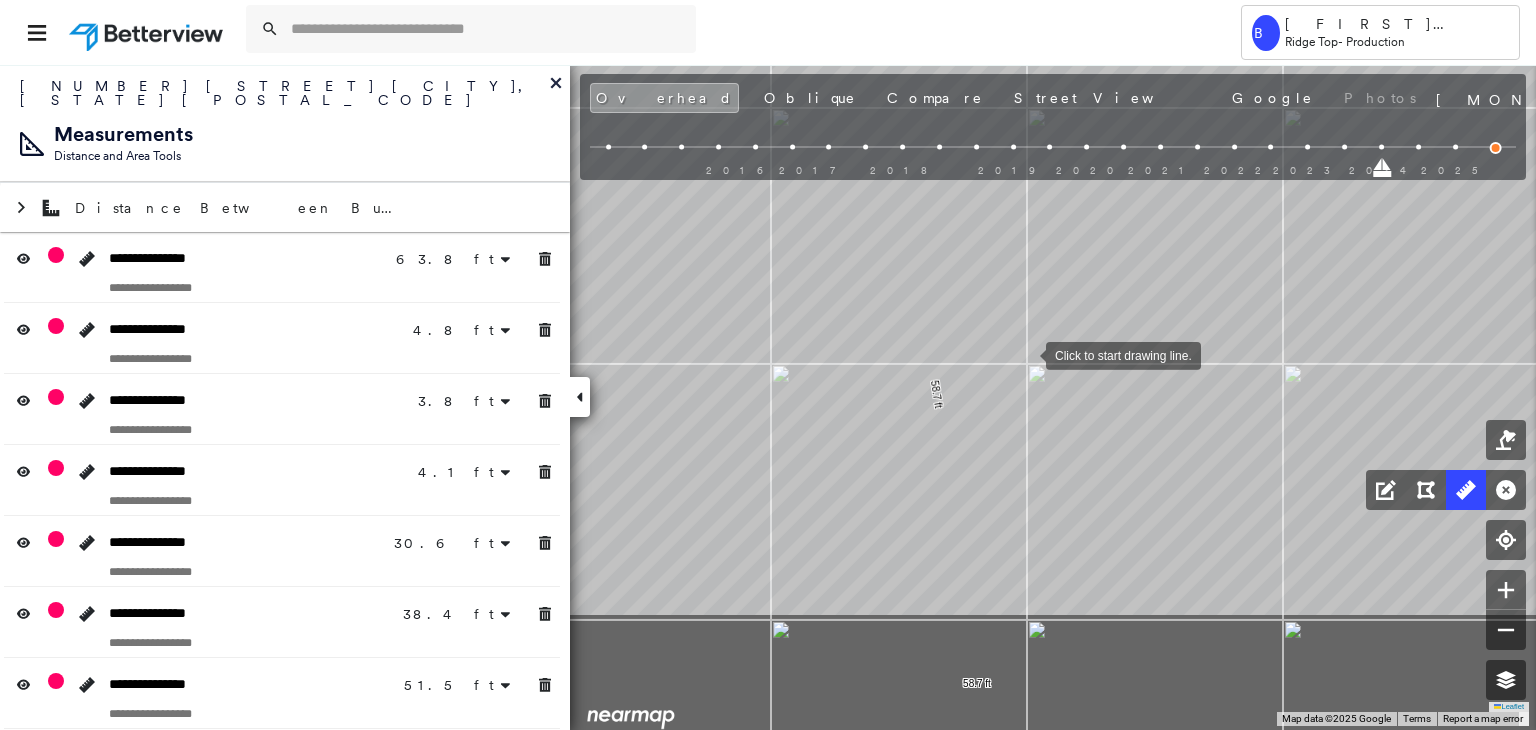 drag, startPoint x: 982, startPoint y: 440, endPoint x: 1032, endPoint y: 345, distance: 107.35455 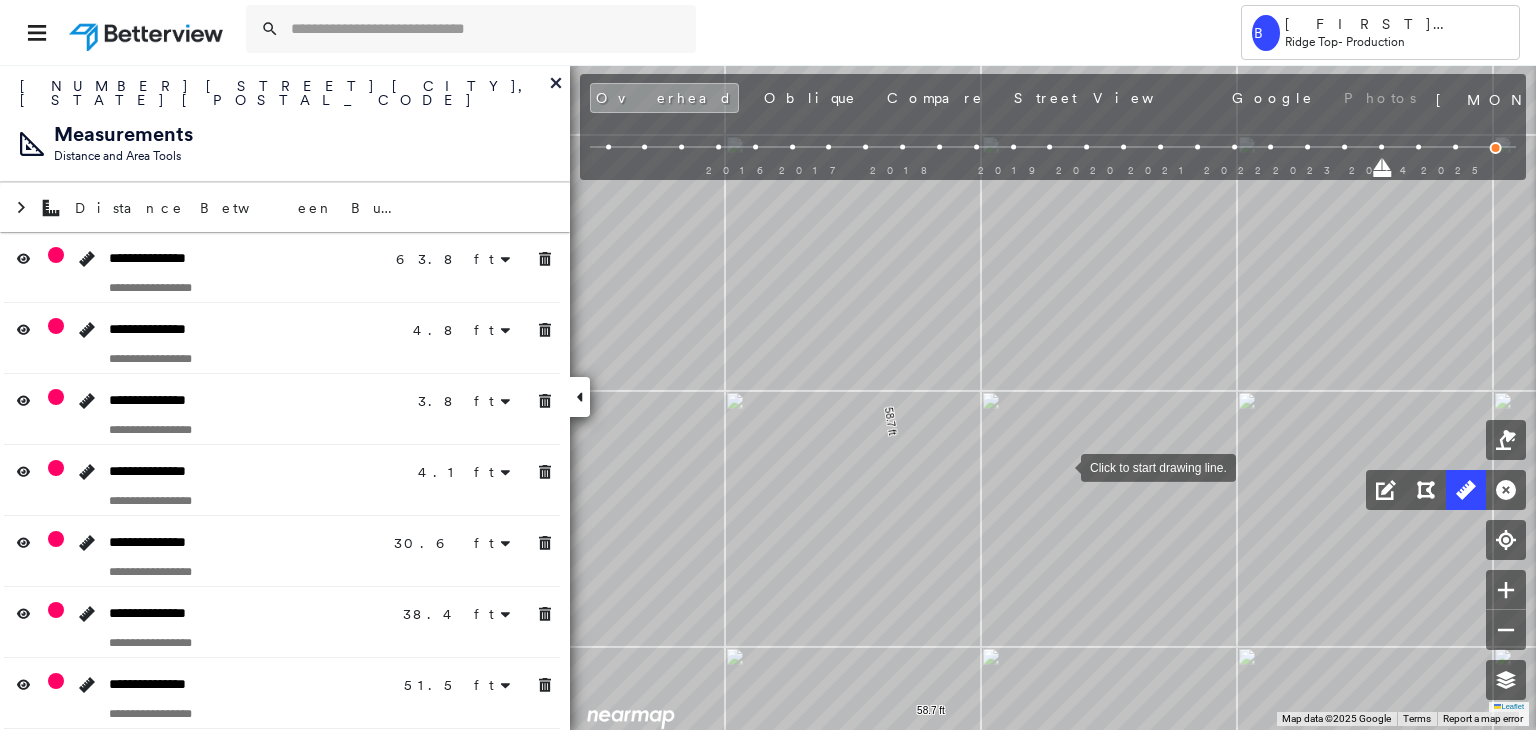 drag, startPoint x: 1118, startPoint y: 418, endPoint x: 1076, endPoint y: 443, distance: 48.8774 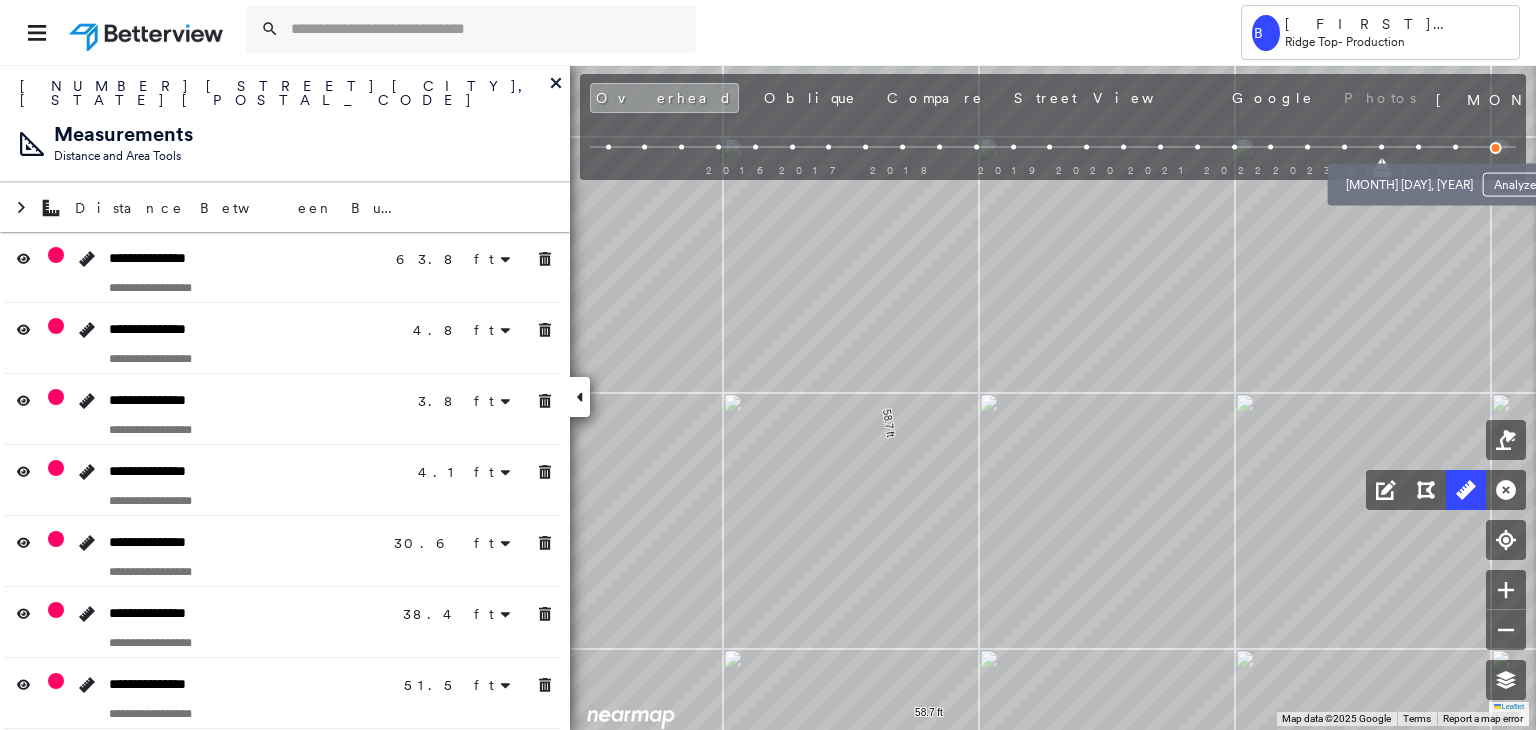 click at bounding box center (1418, 147) 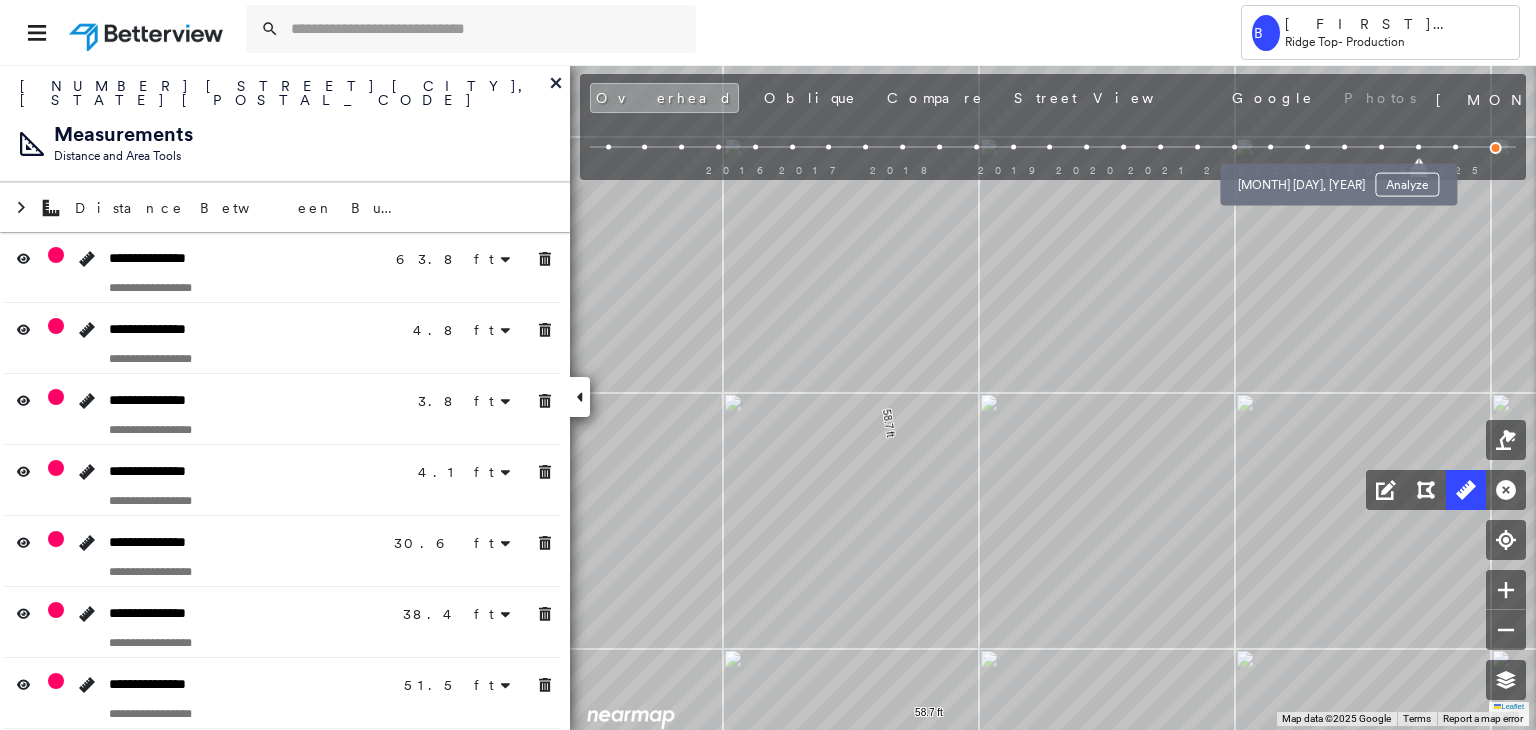 click at bounding box center (1307, 147) 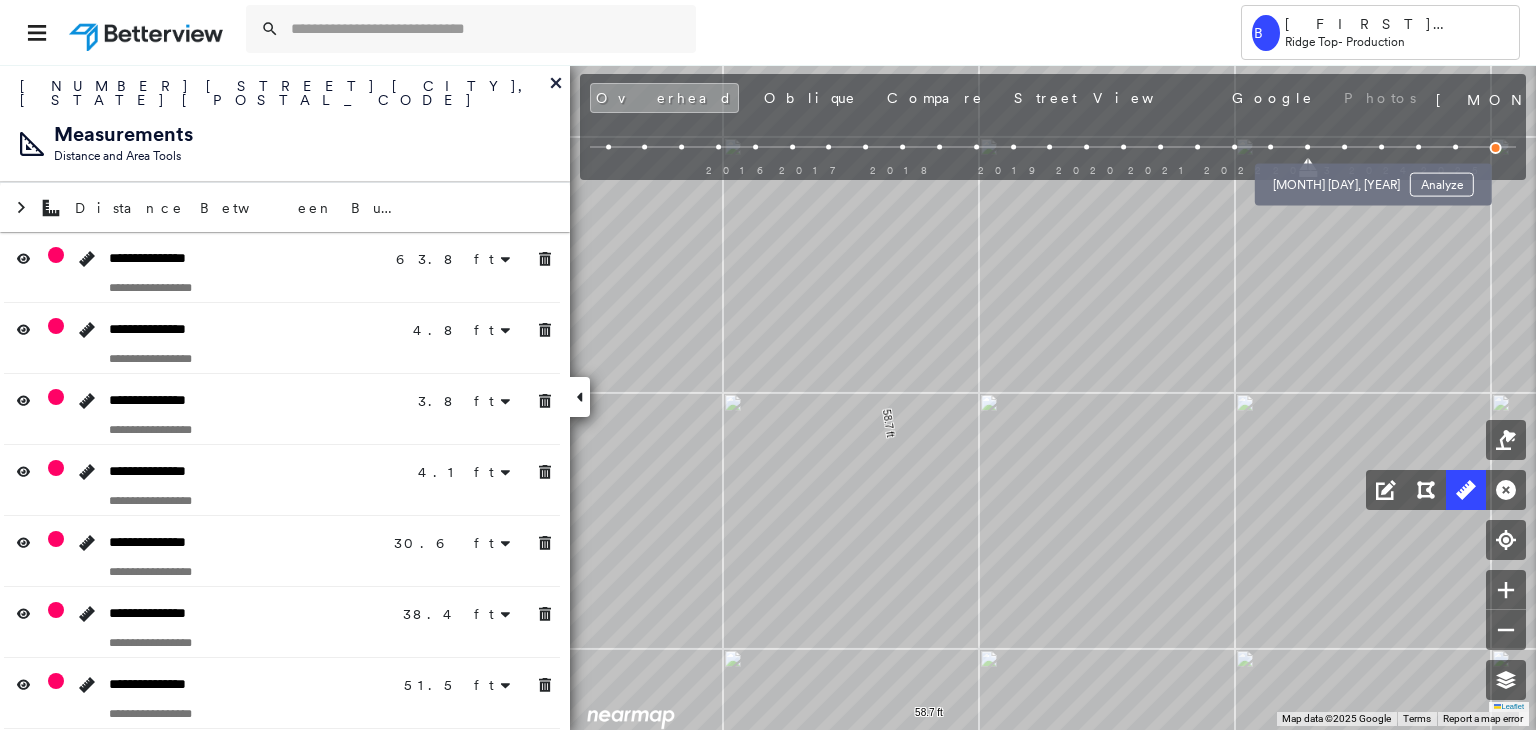 click at bounding box center (1344, 147) 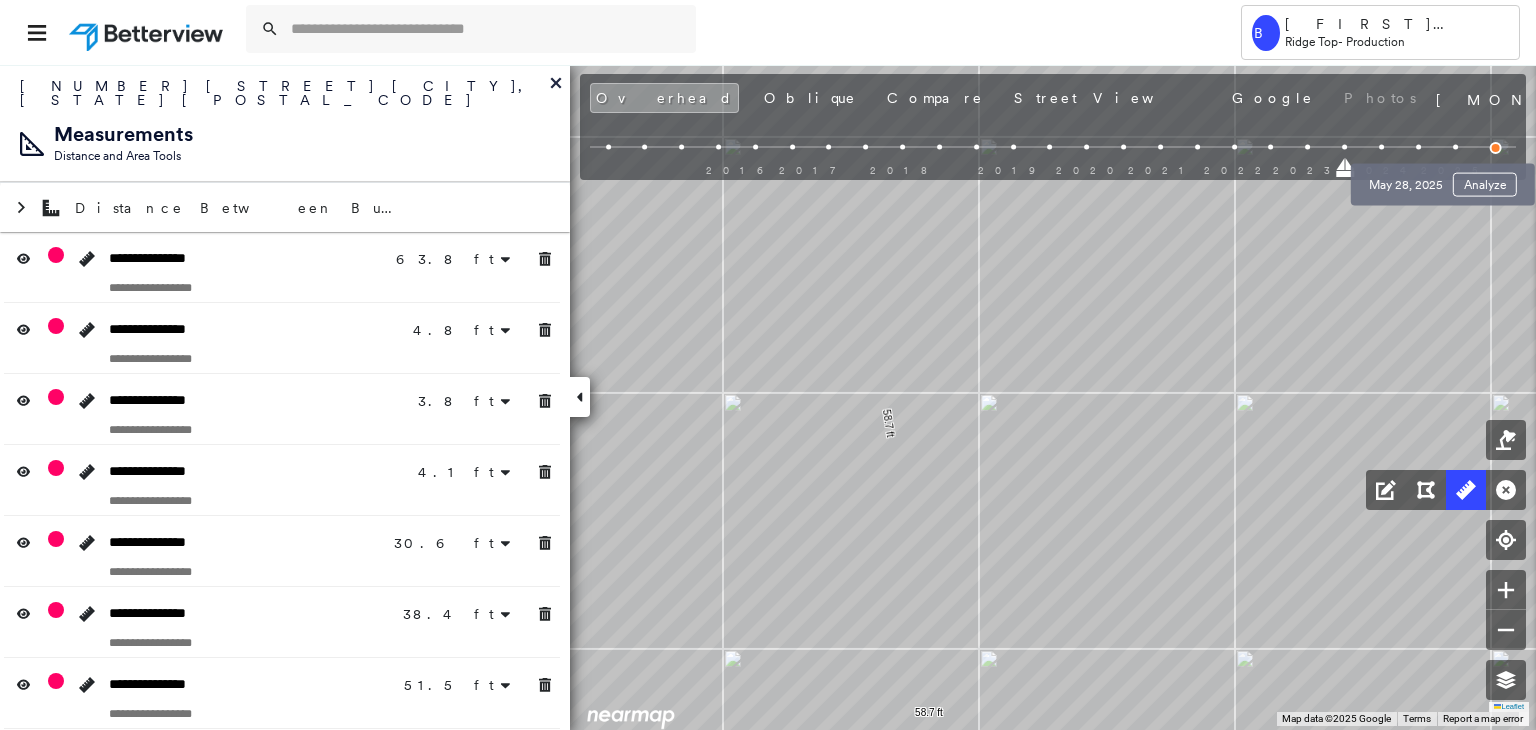 click at bounding box center [1455, 147] 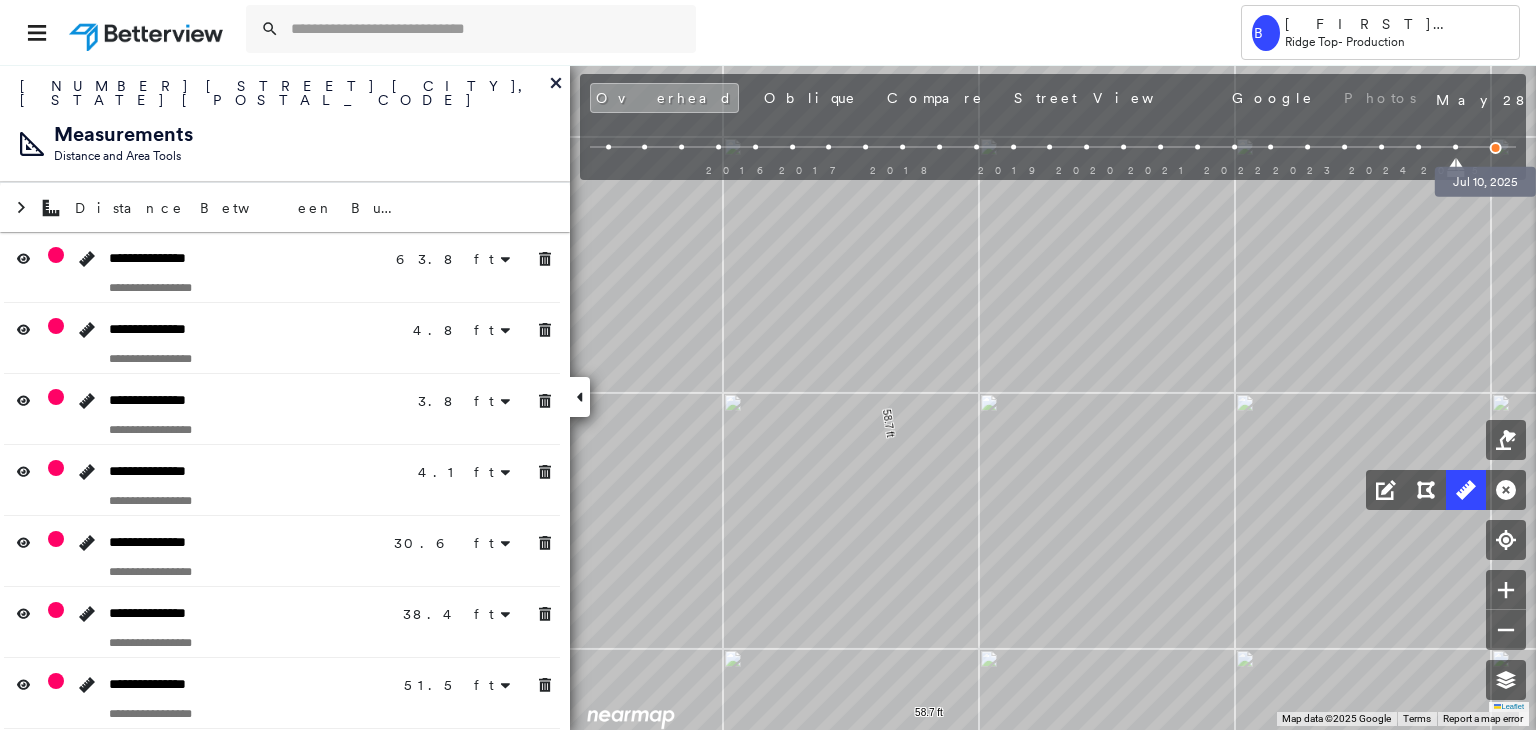 click at bounding box center (1496, 148) 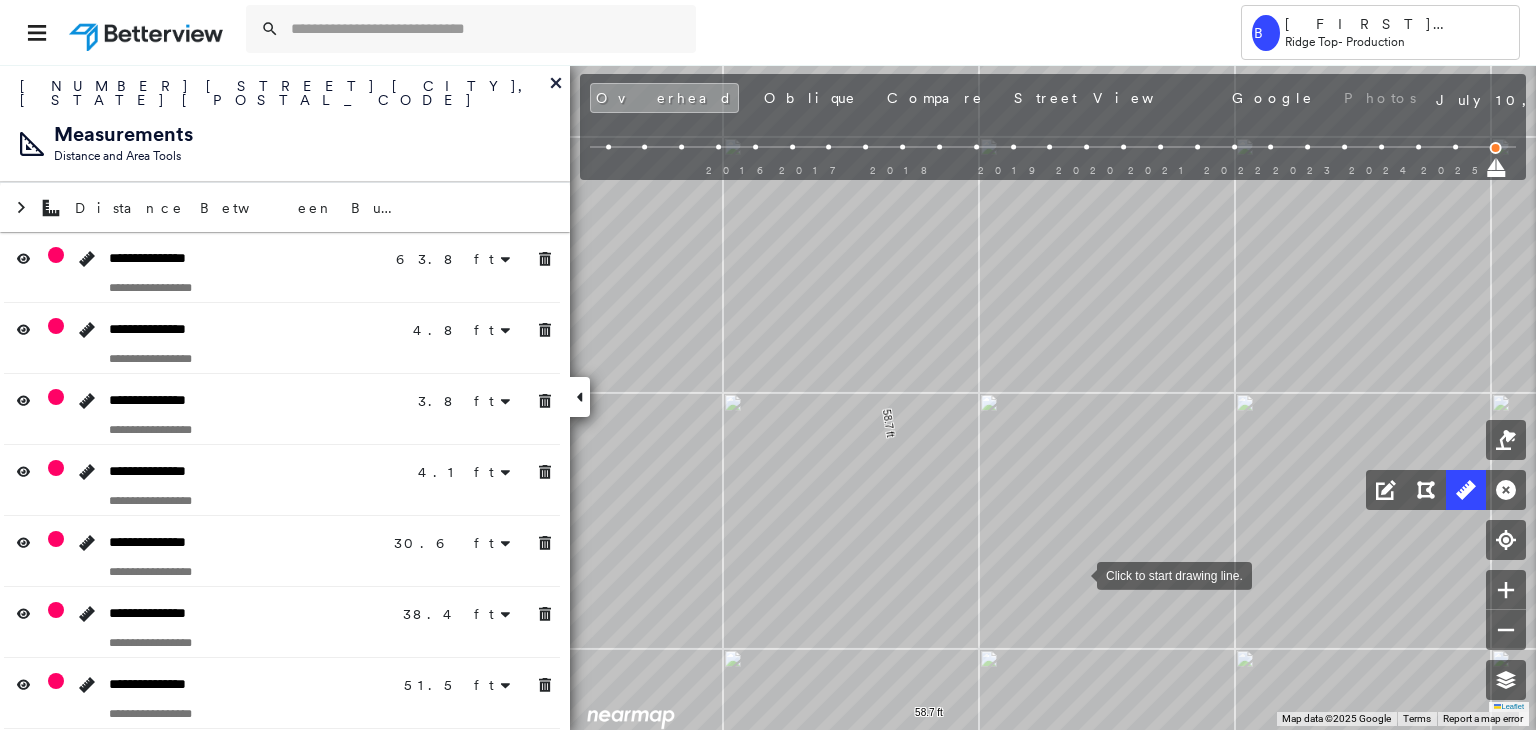 click at bounding box center [1077, 574] 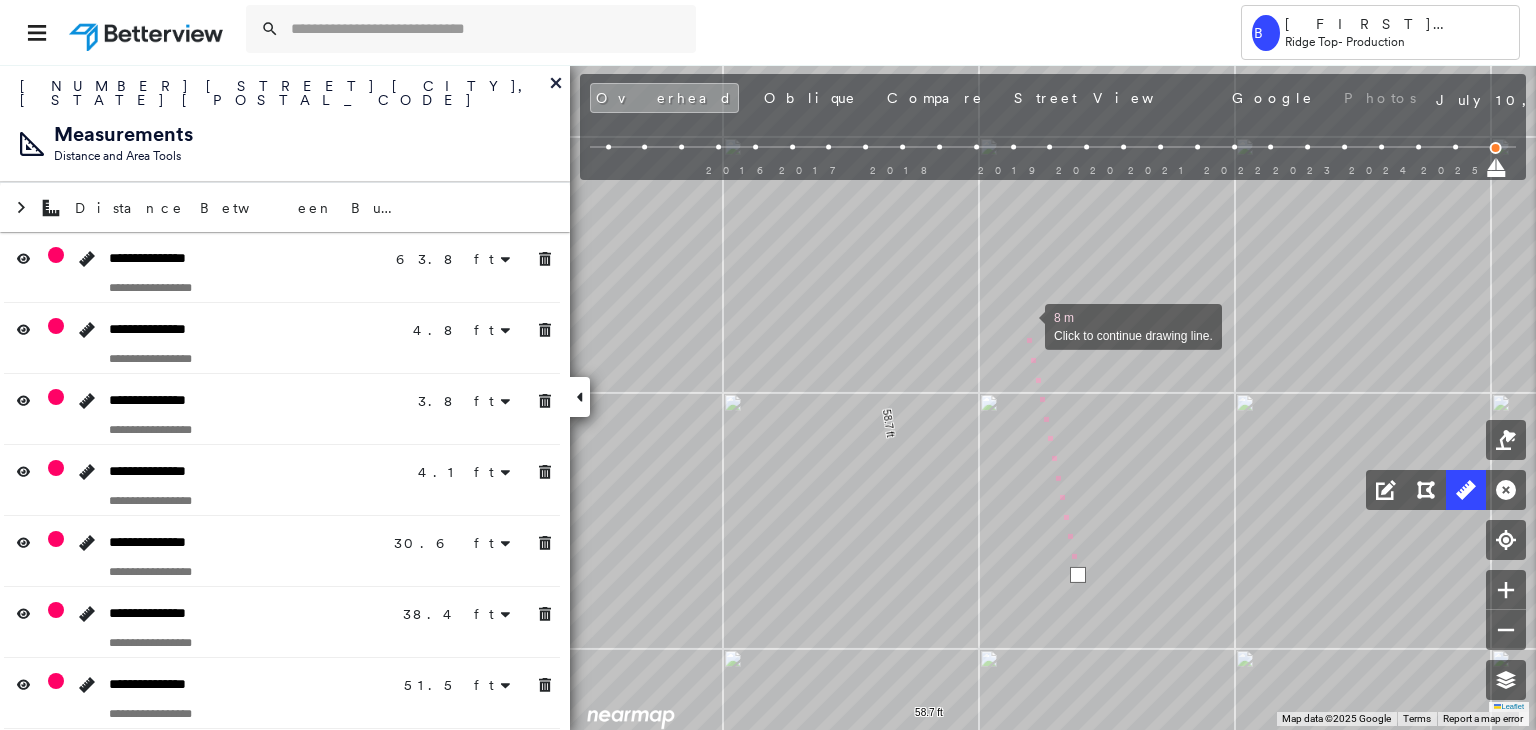 click at bounding box center (1025, 325) 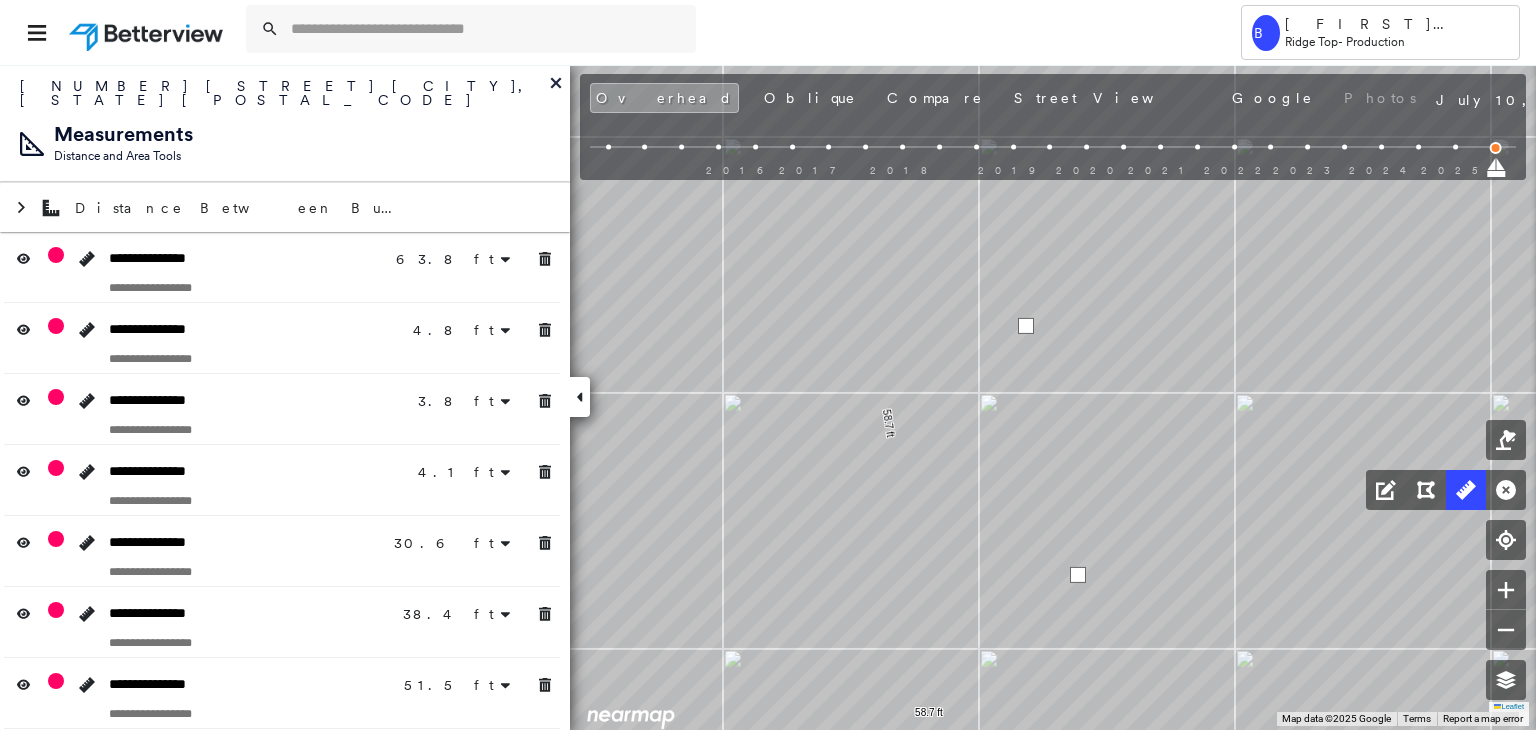 click at bounding box center [1026, 326] 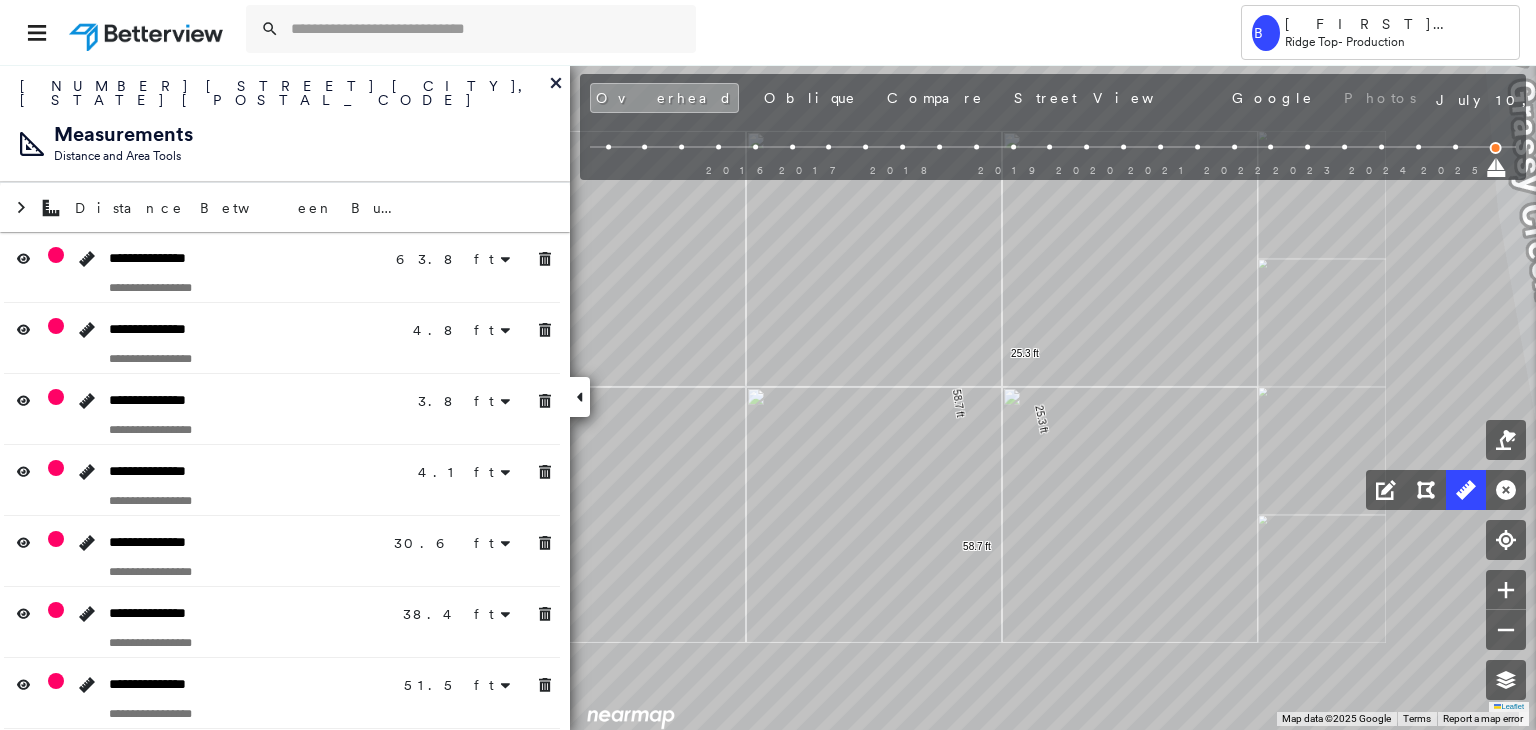click on "1
63.8 ft 63.8 ft 4.8 ft 3.8 ft 4.1 ft 17.2 ft 13.3 ft 30.6 ft 38.4 ft 38.4 ft 51.5 ft 51.5 ft 39.4 ft 39.4 ft 34.0 ft 34.0 ft 18.6 ft 18.6 ft 28.6 ft 28.6 ft 58.7 ft 58.7 ft 25.3 ft 25.3 ft Click to start drawing line." at bounding box center (-187, -191) 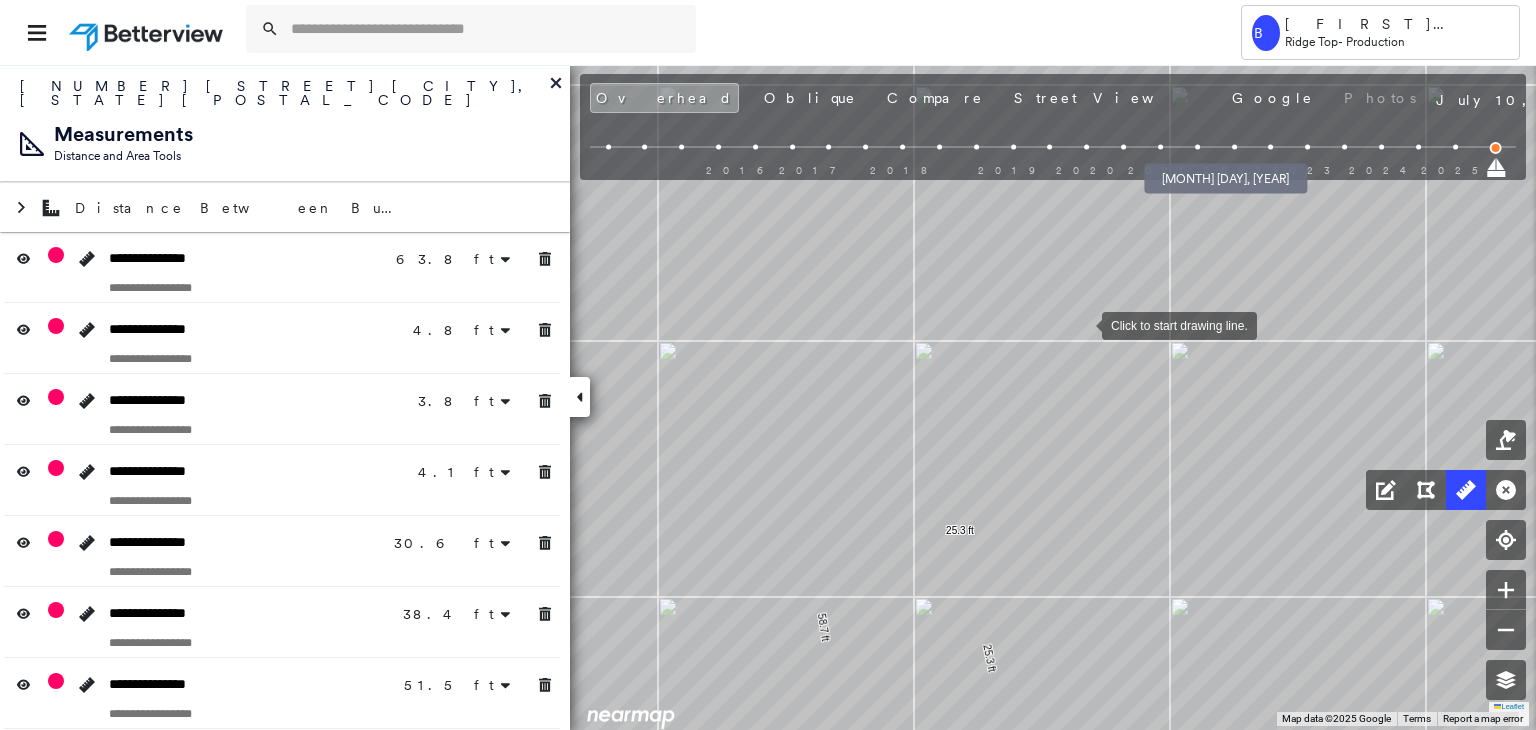 click at bounding box center (1197, 147) 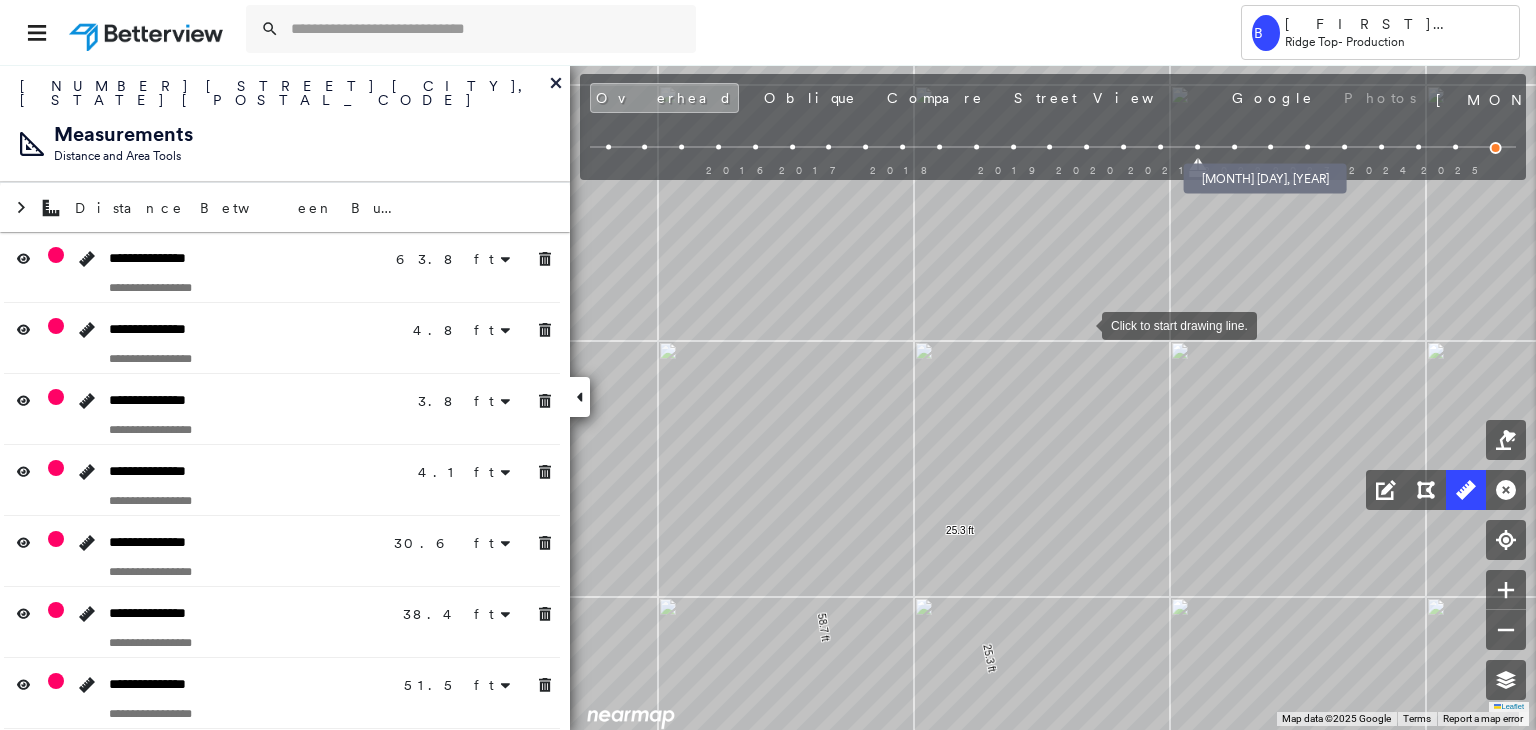 click at bounding box center [1234, 147] 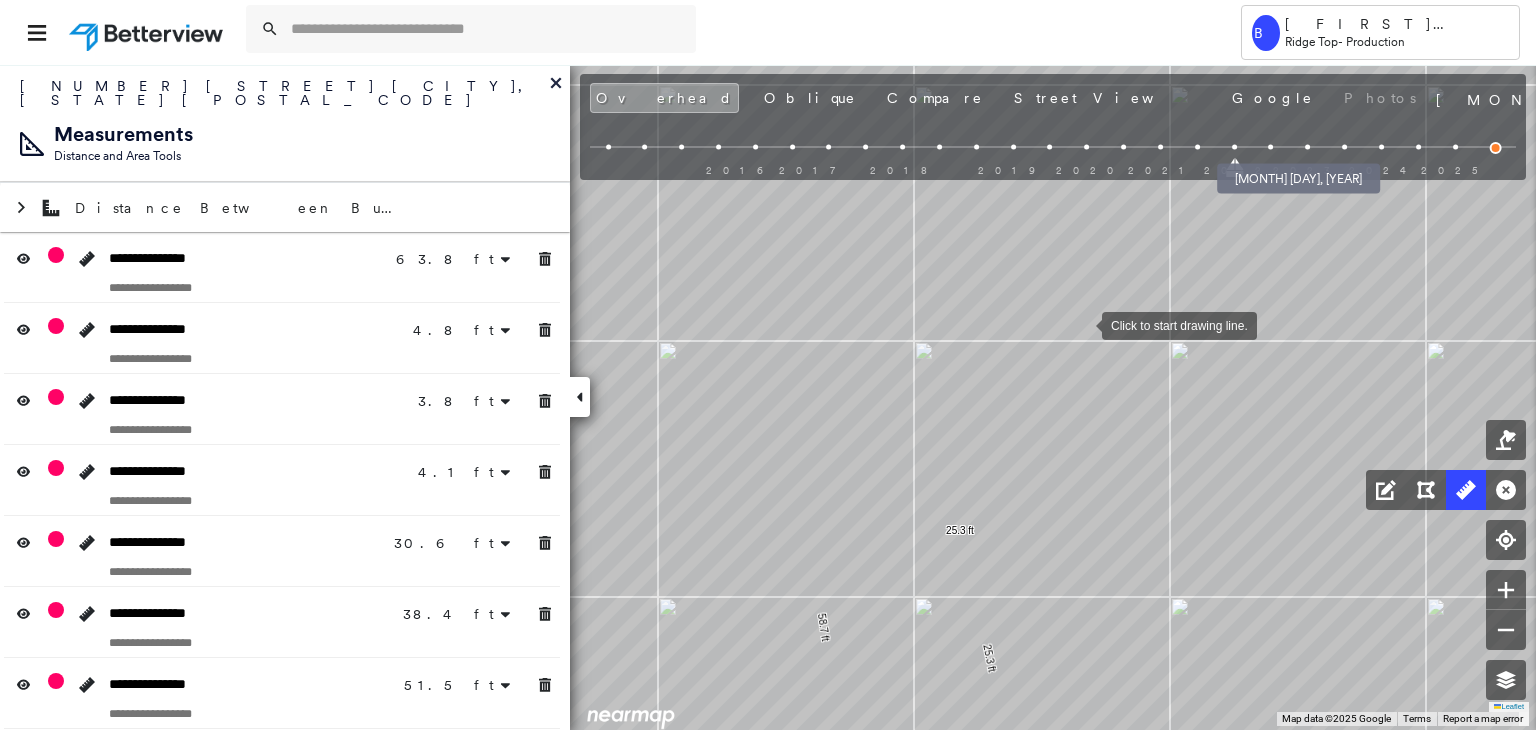 click at bounding box center [1271, 147] 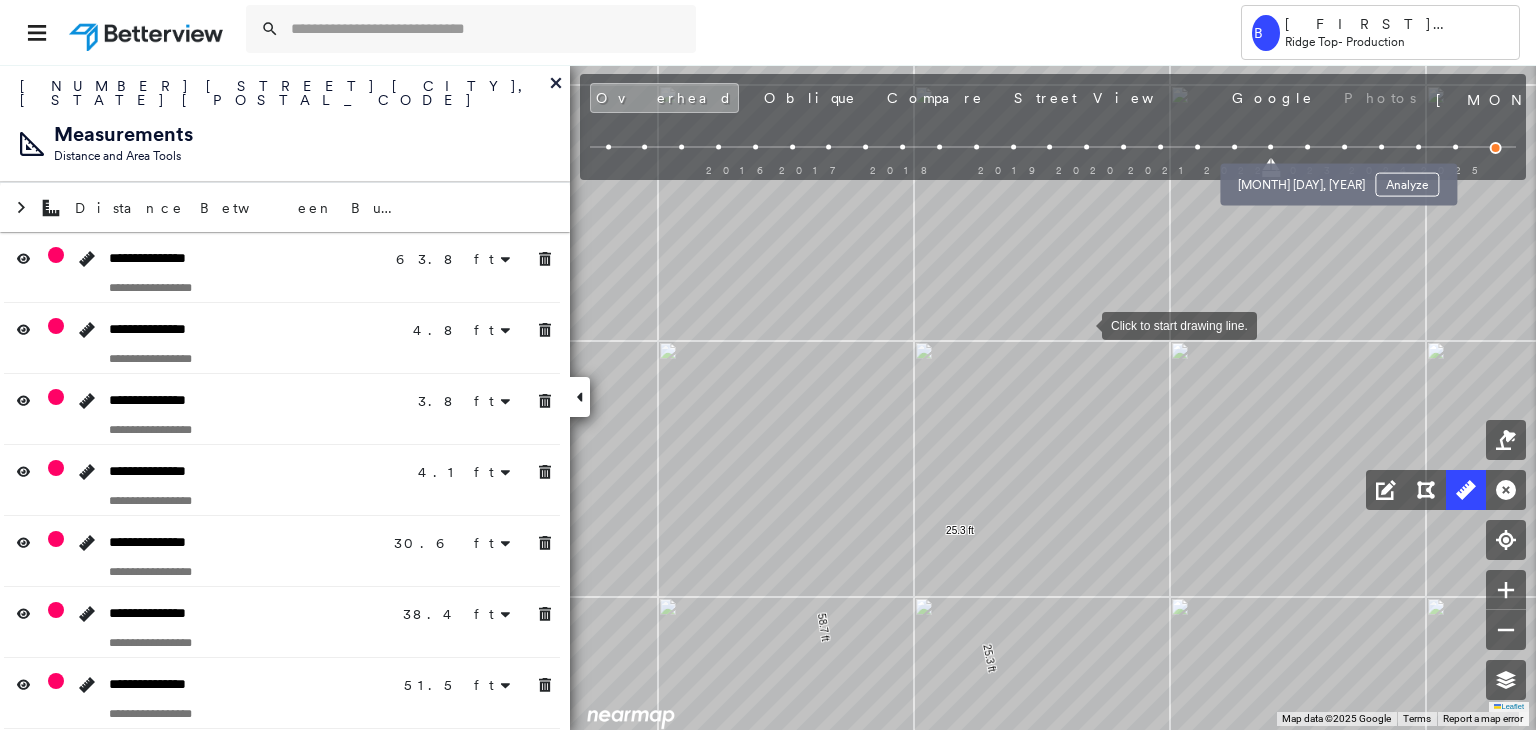 click at bounding box center [1307, 147] 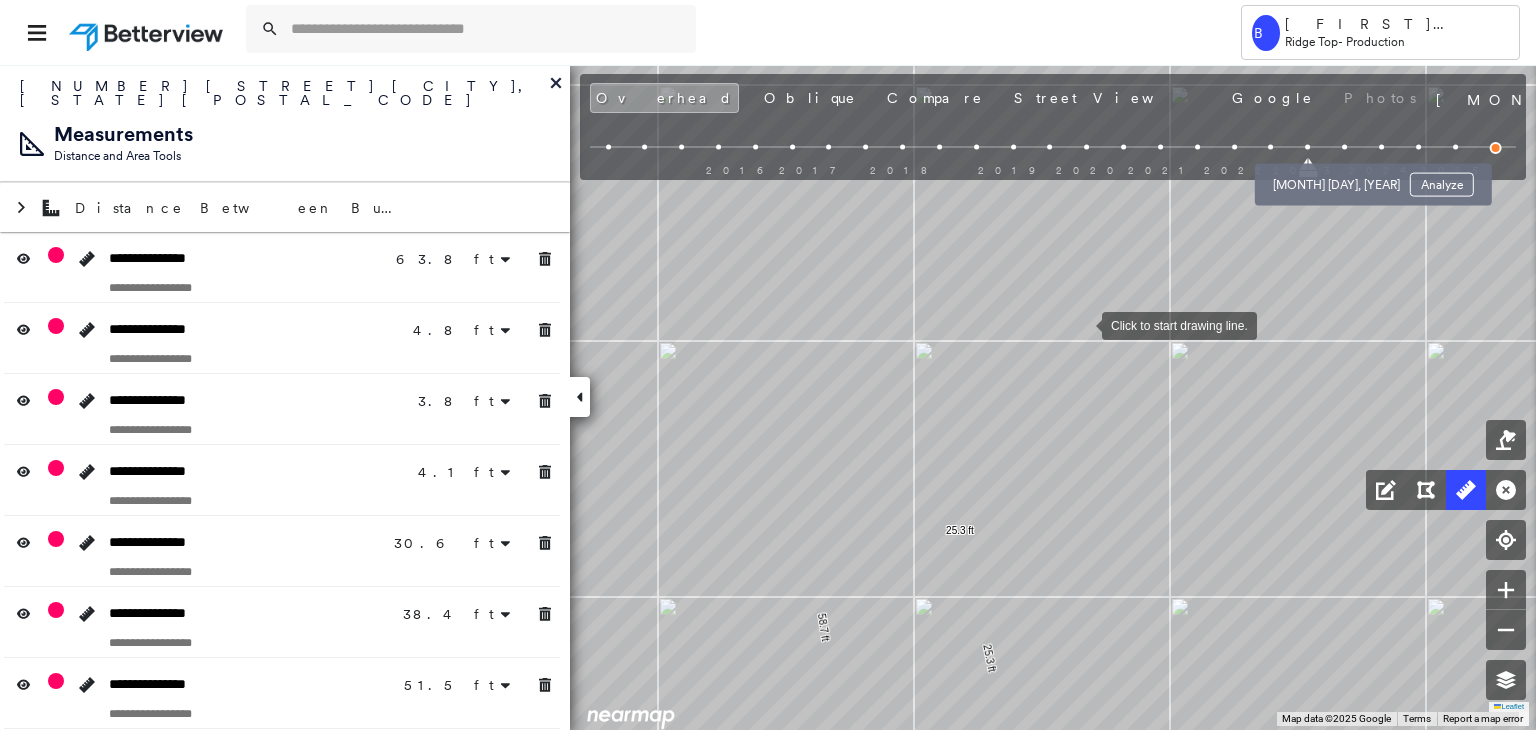 click at bounding box center [1344, 147] 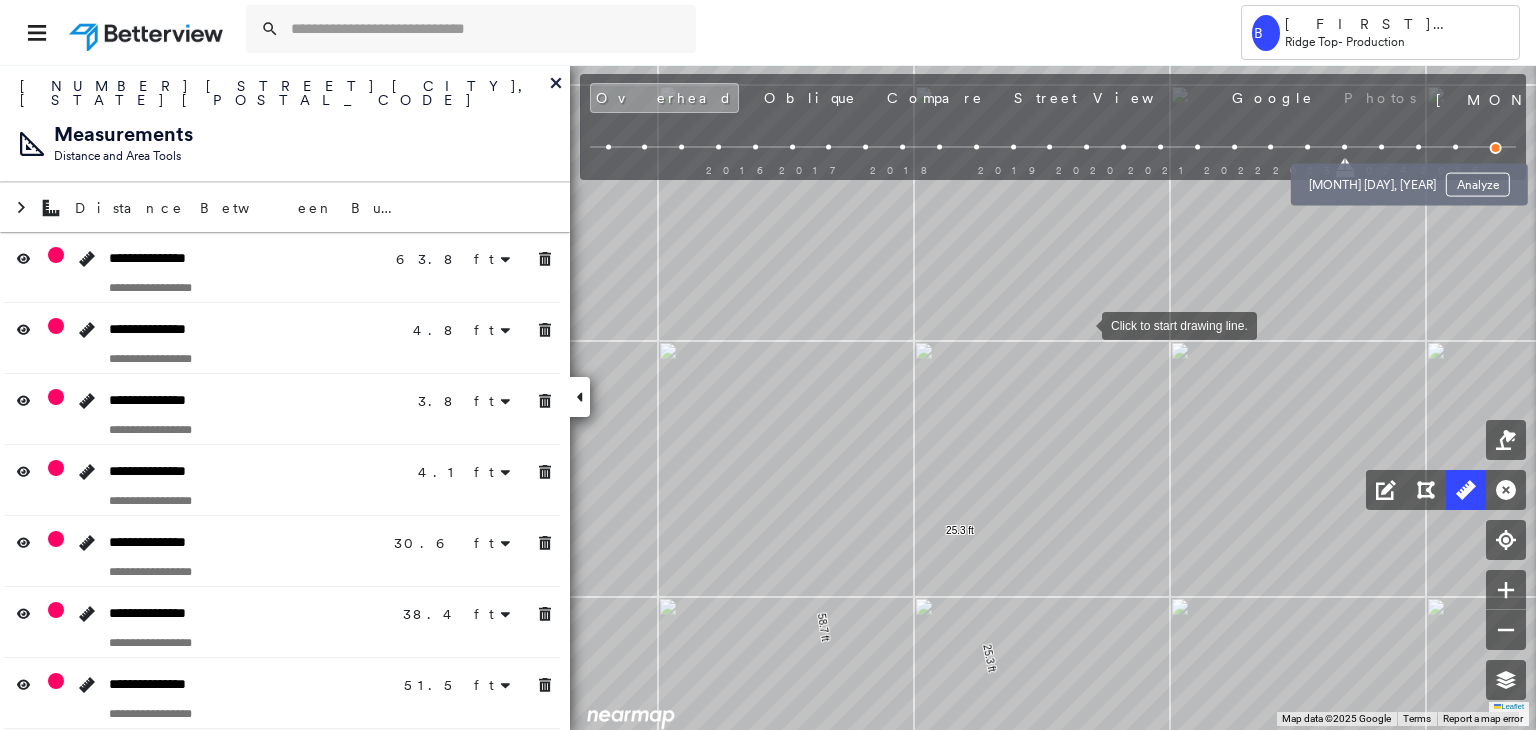 click at bounding box center (1381, 147) 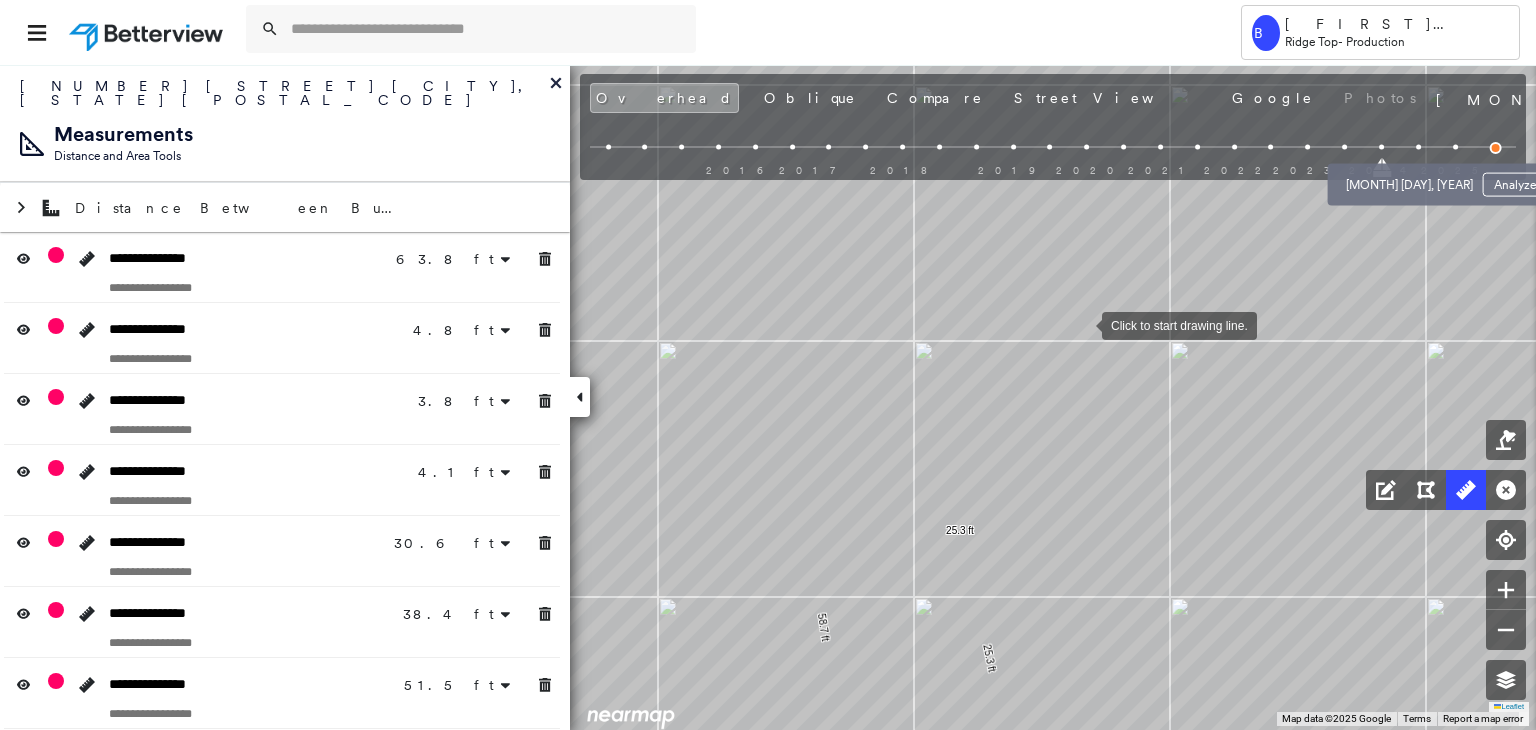 click at bounding box center [1418, 147] 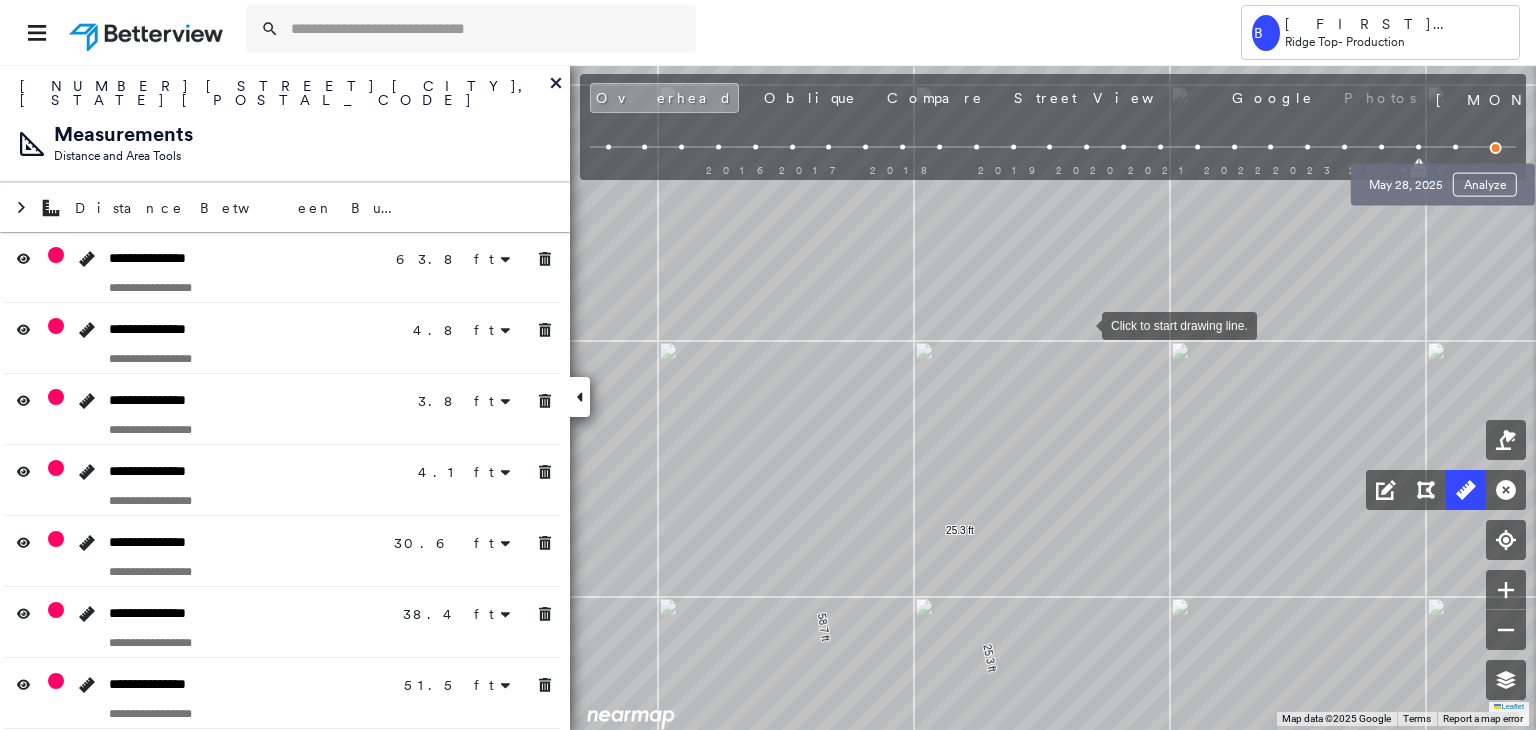 click at bounding box center (1455, 147) 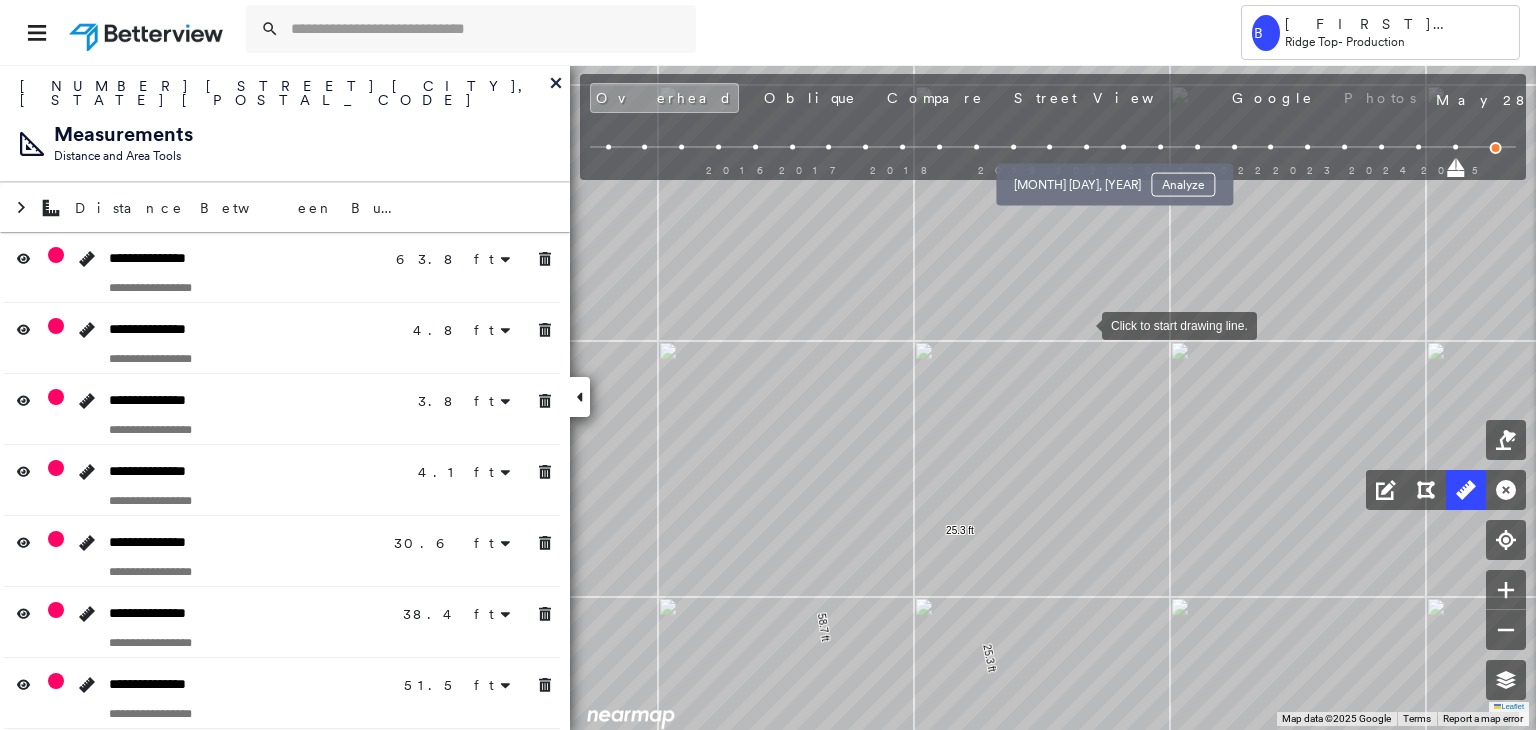 click at bounding box center (1086, 147) 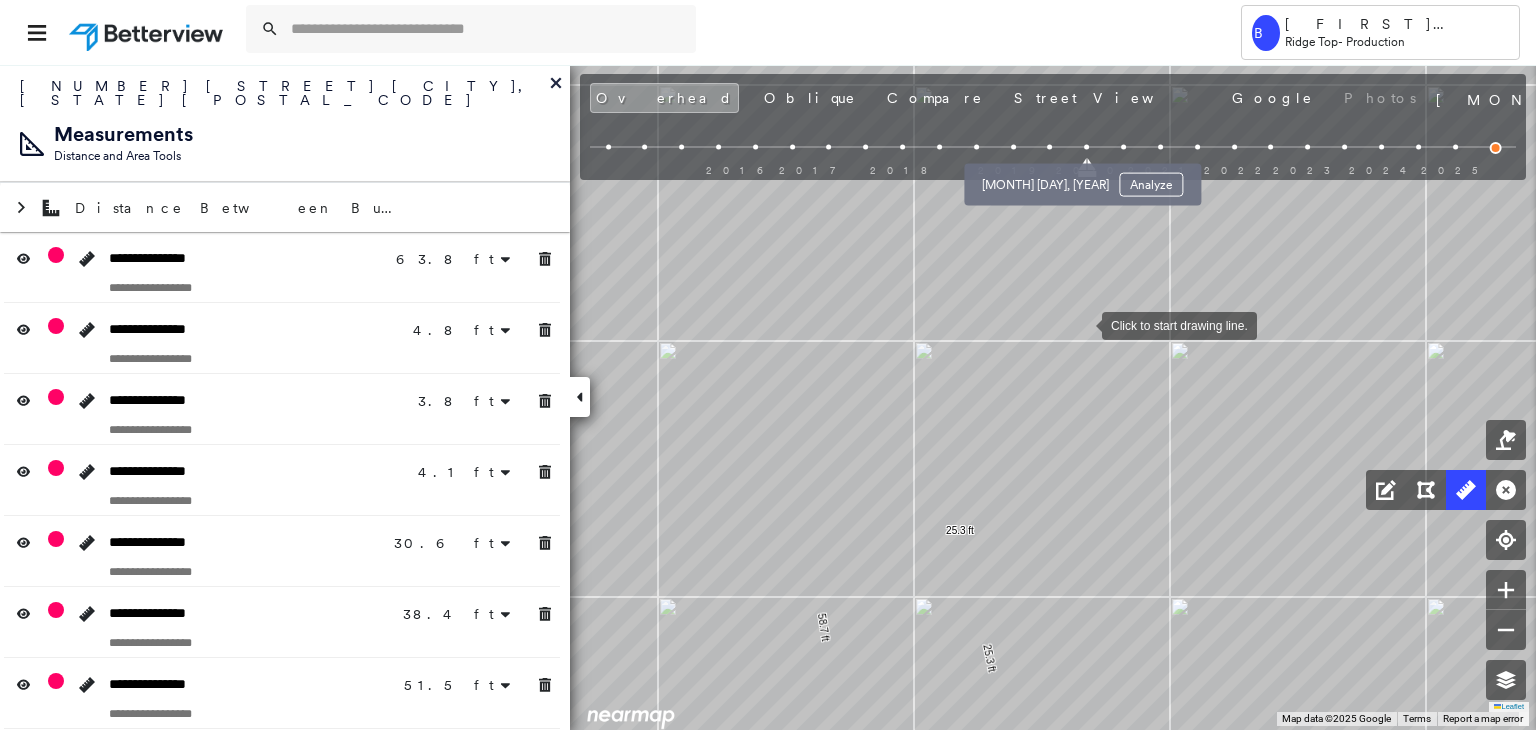 click at bounding box center [1050, 147] 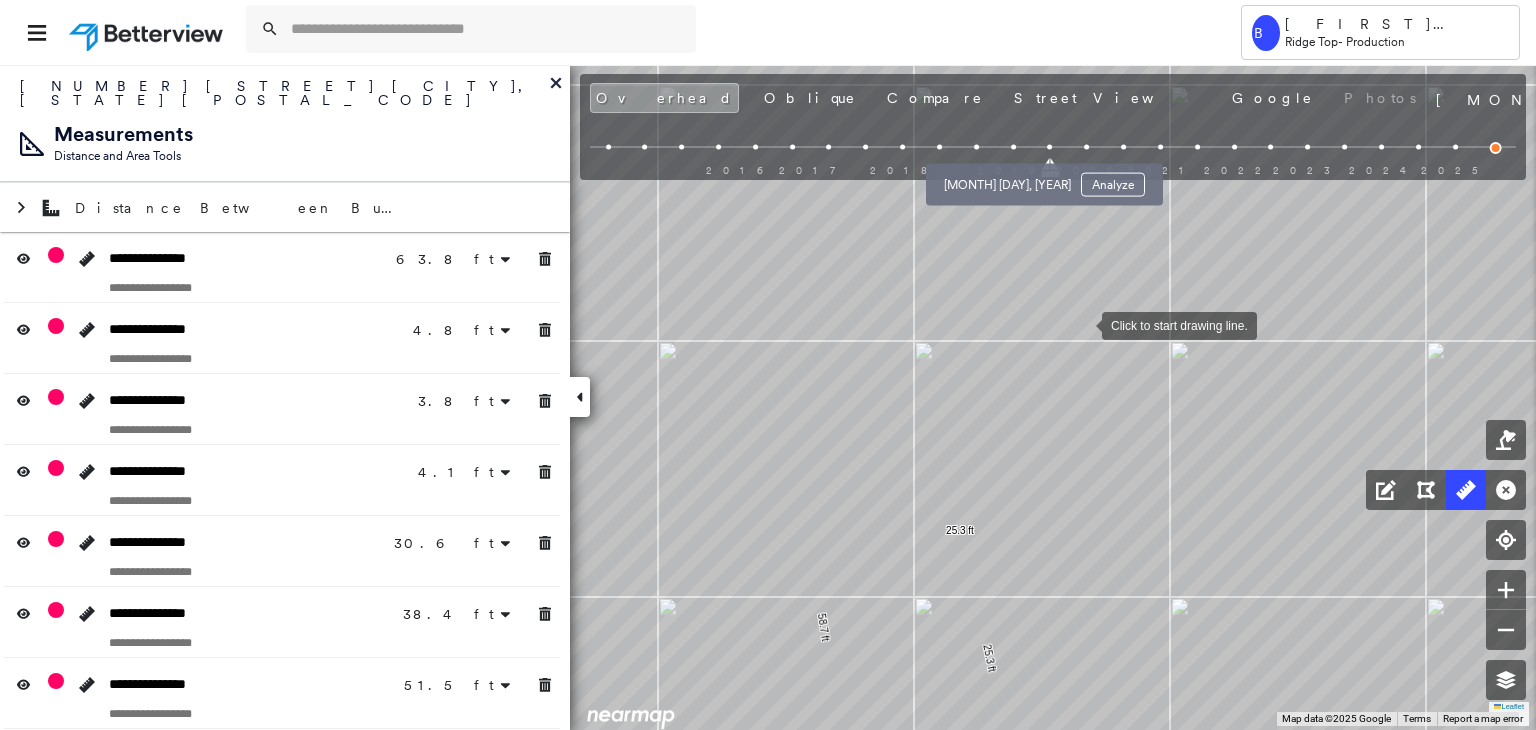click at bounding box center (1013, 147) 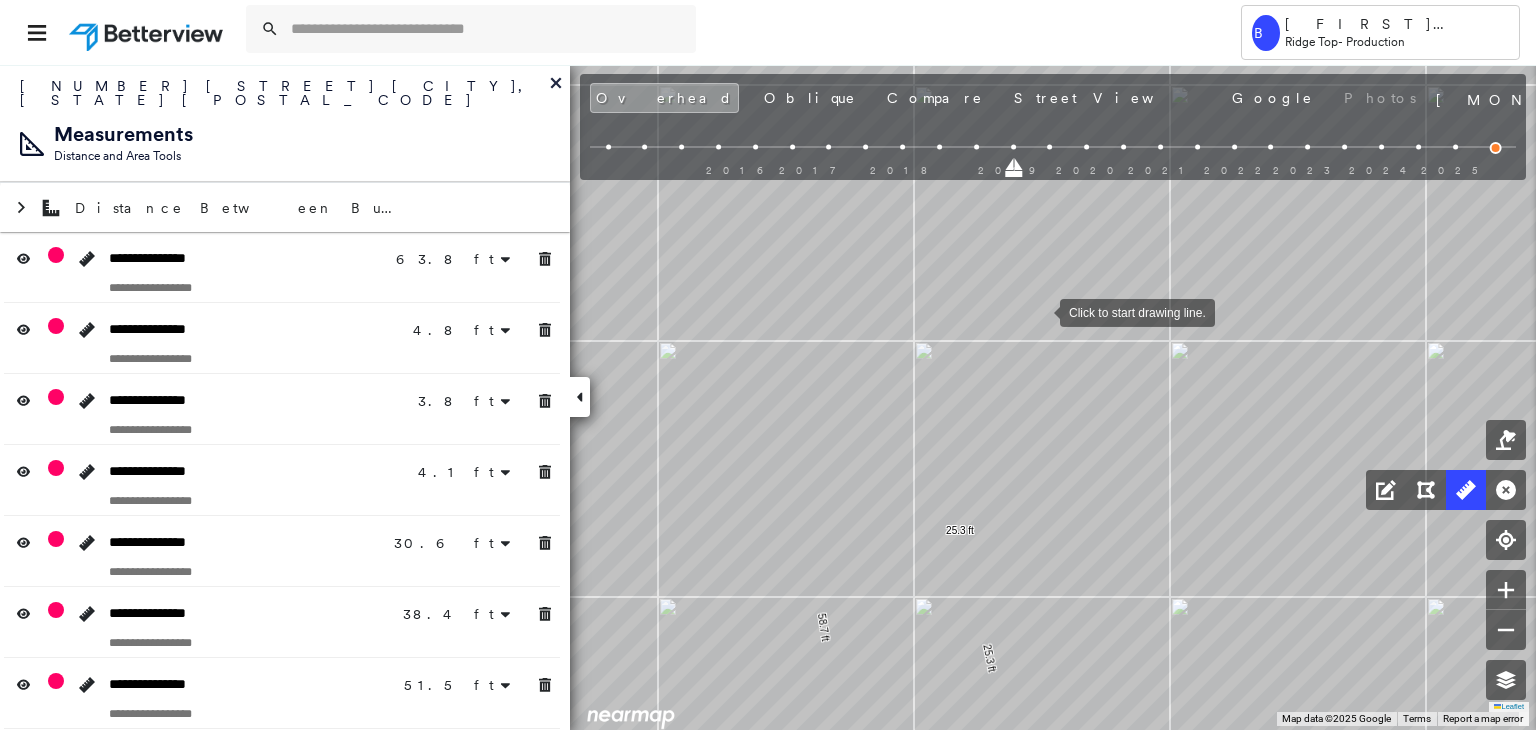 click at bounding box center [1040, 311] 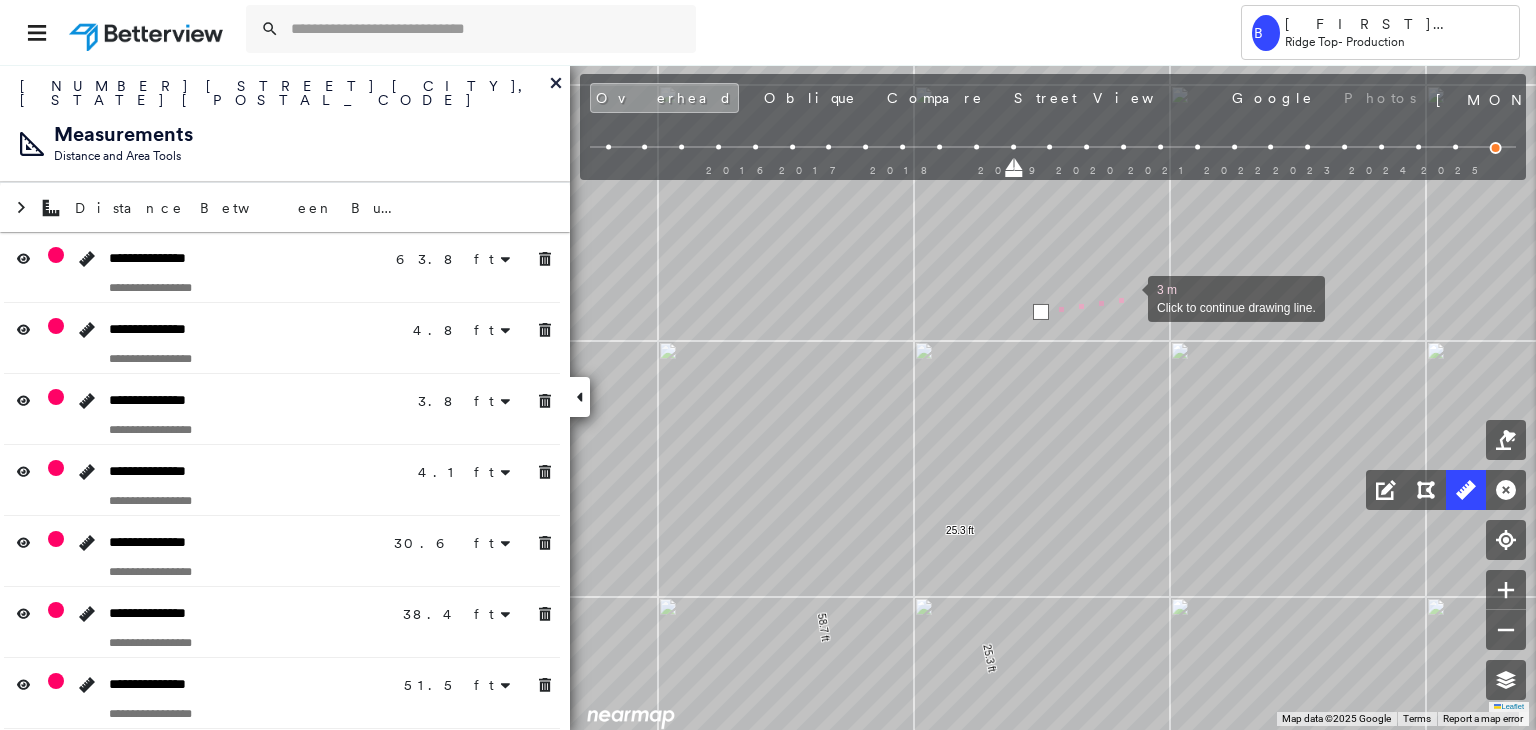 click at bounding box center [1128, 297] 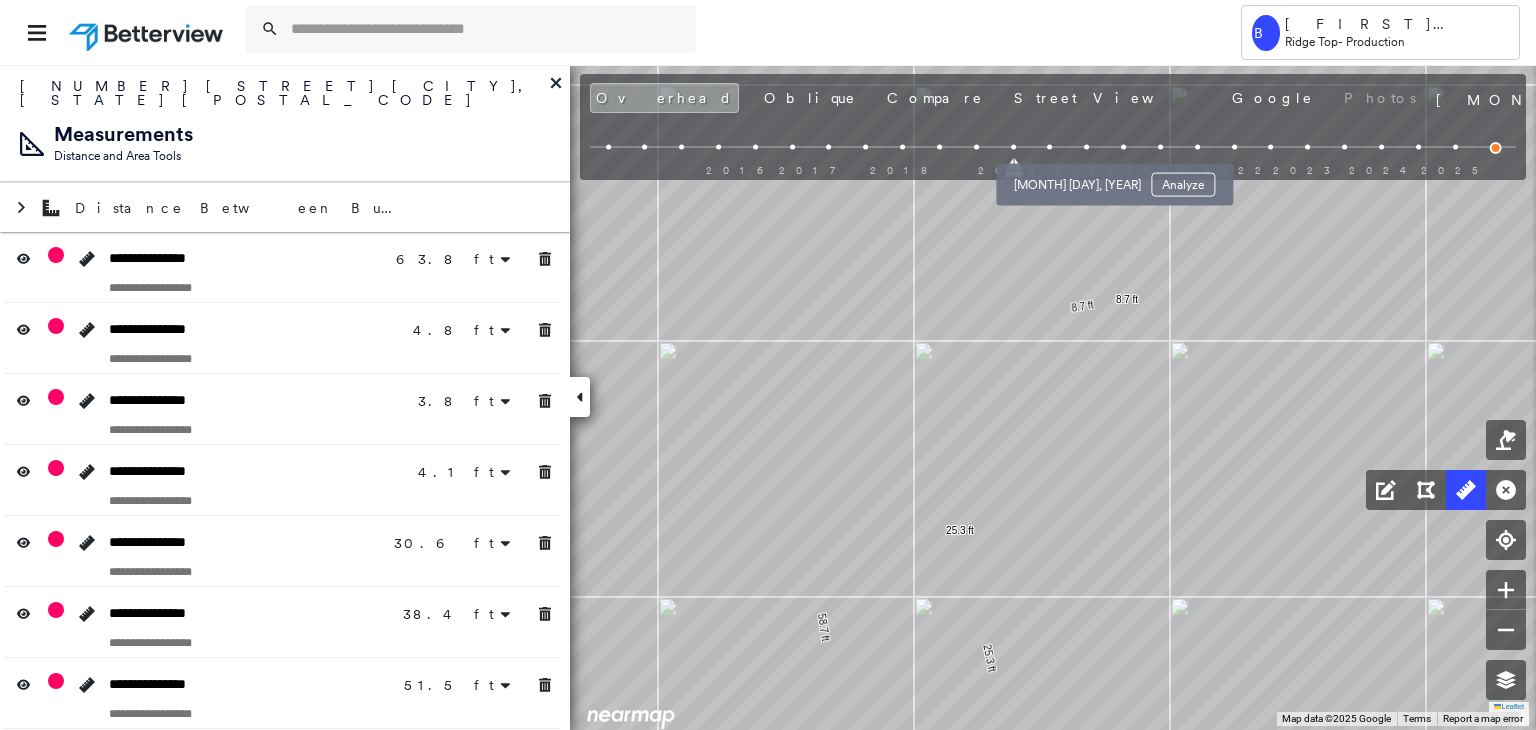 click at bounding box center (1086, 147) 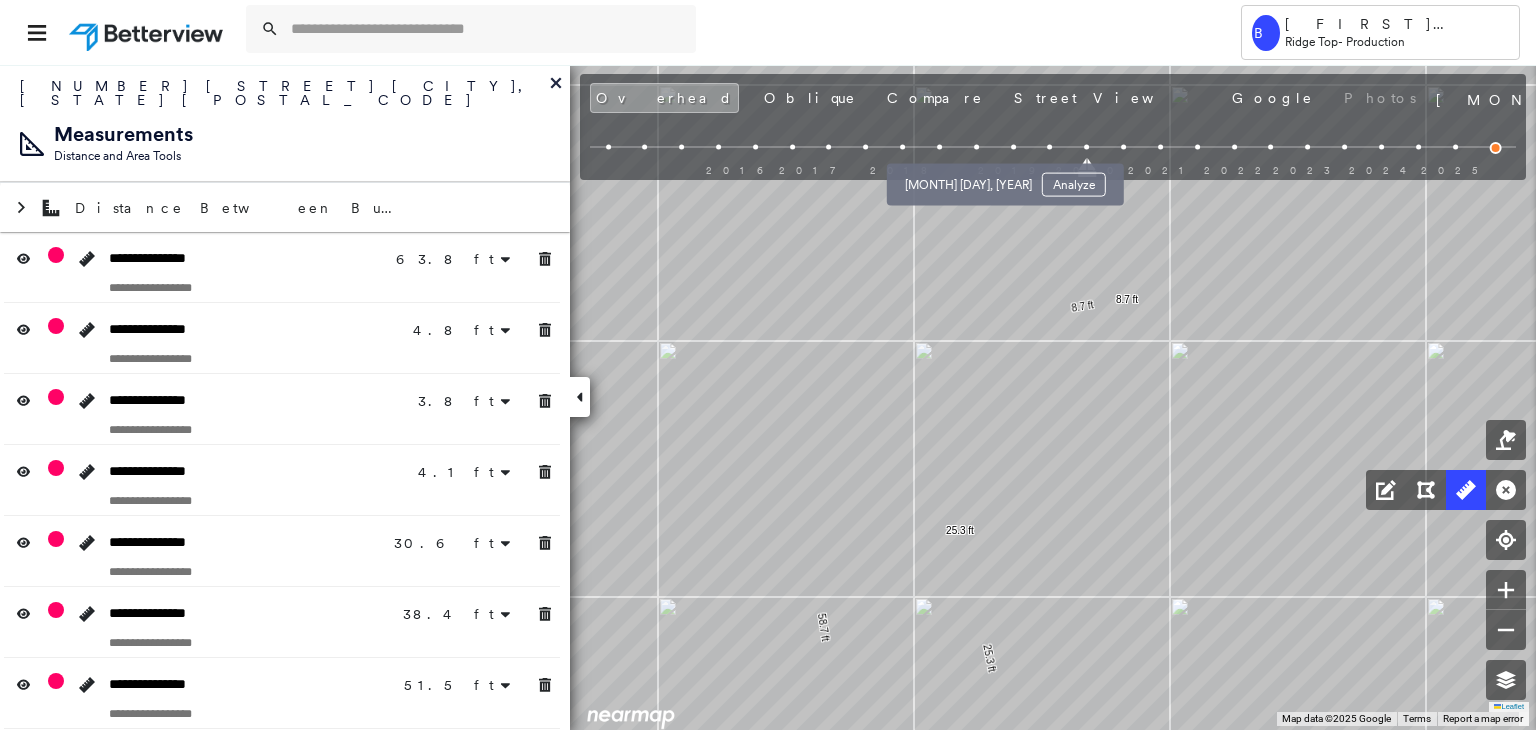 click at bounding box center [976, 147] 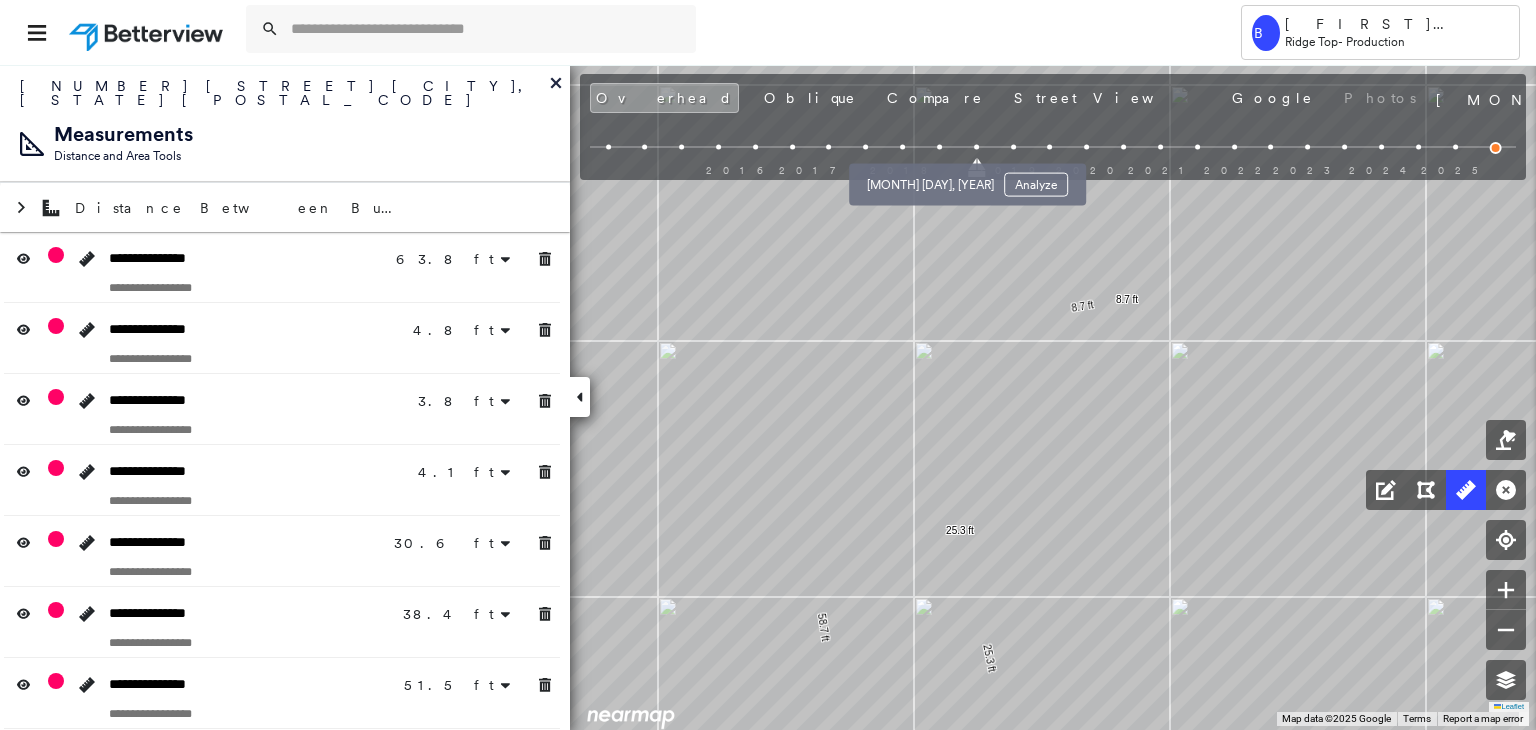 click at bounding box center (939, 147) 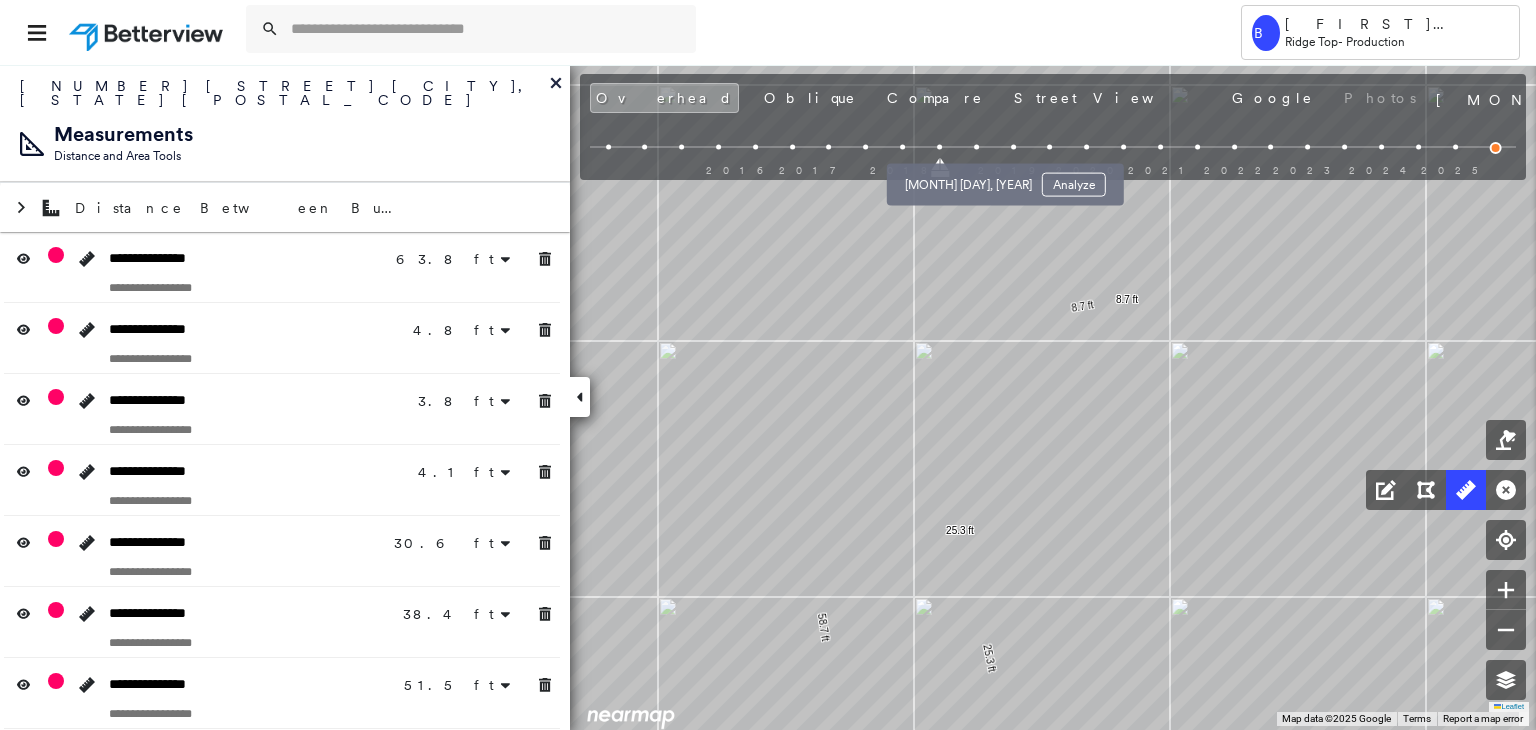 click at bounding box center [976, 147] 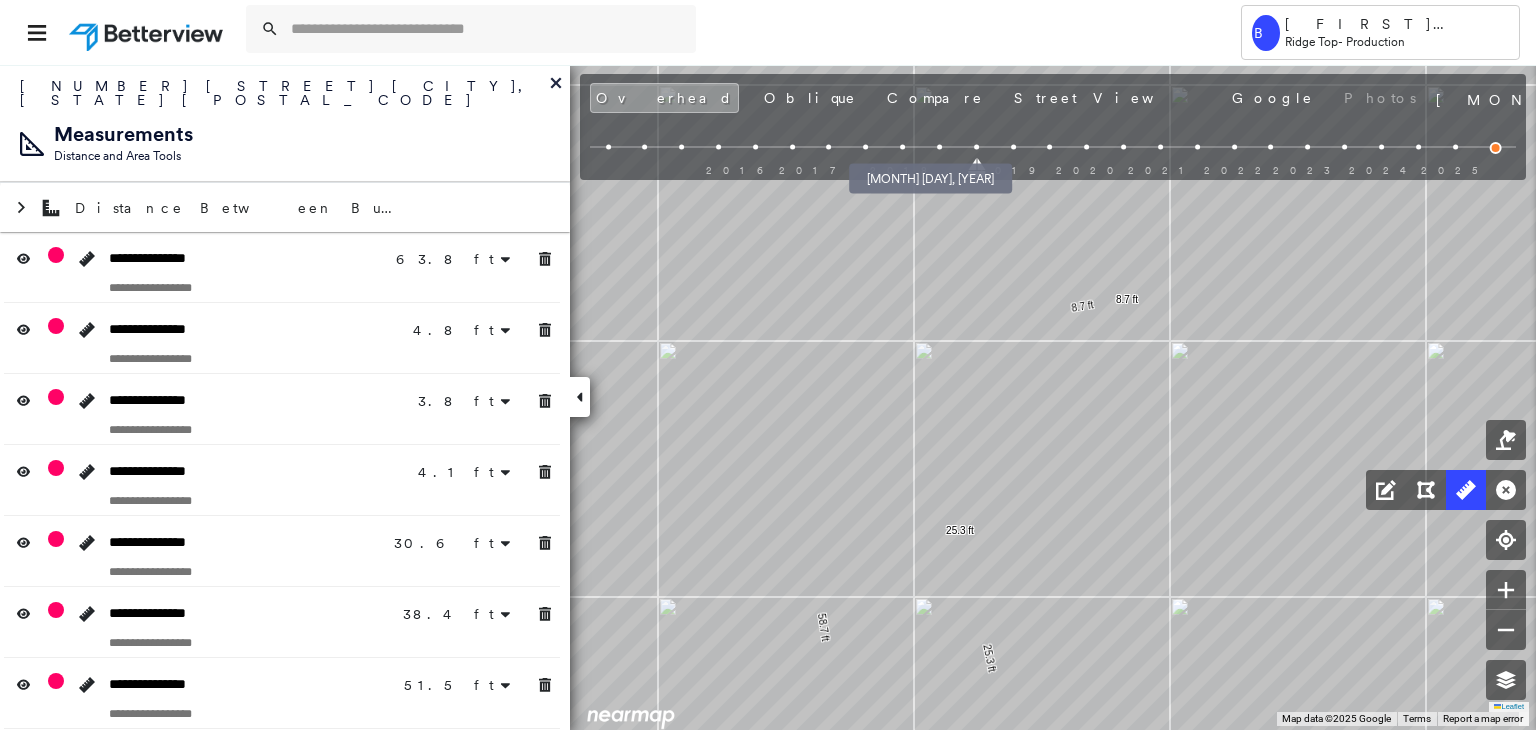 click at bounding box center [902, 147] 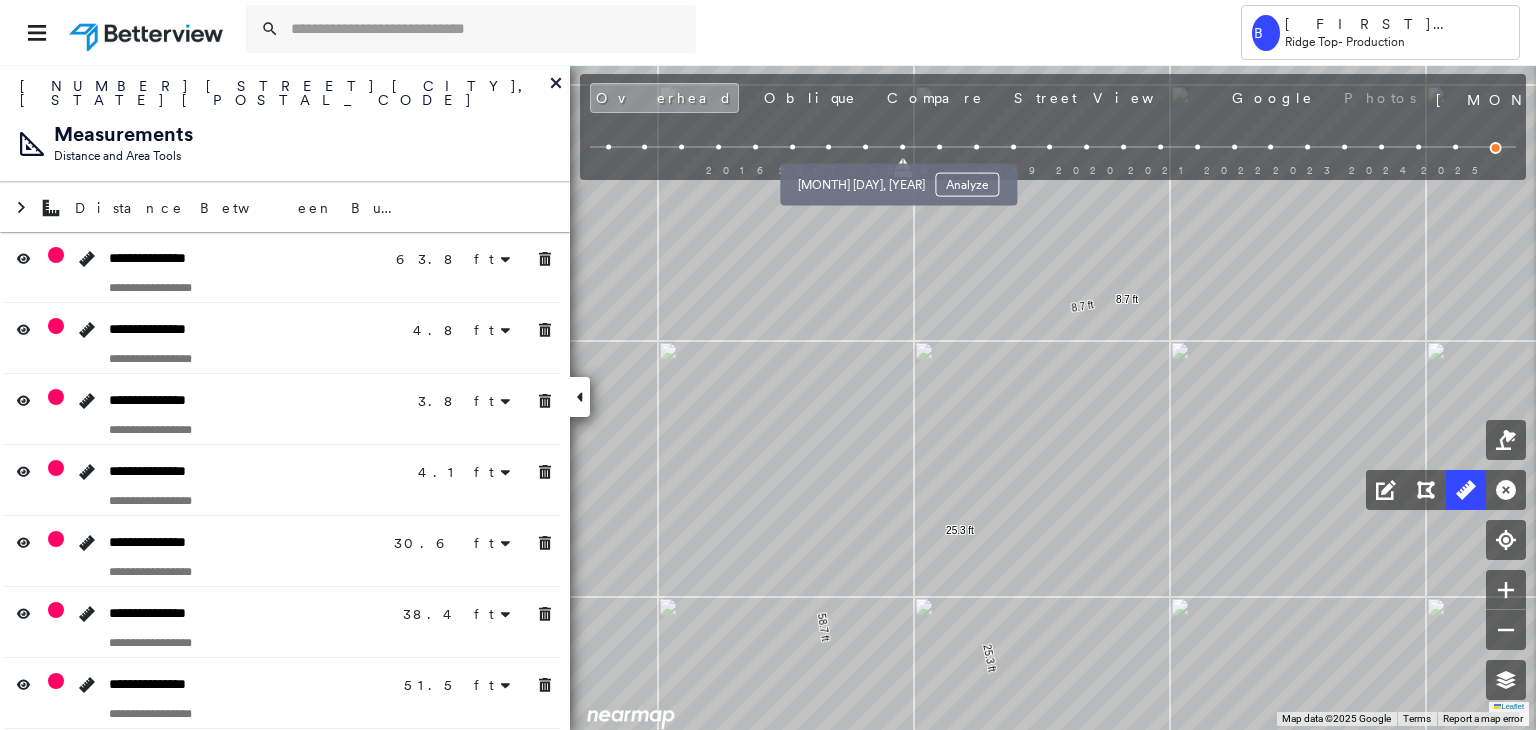 click at bounding box center (865, 147) 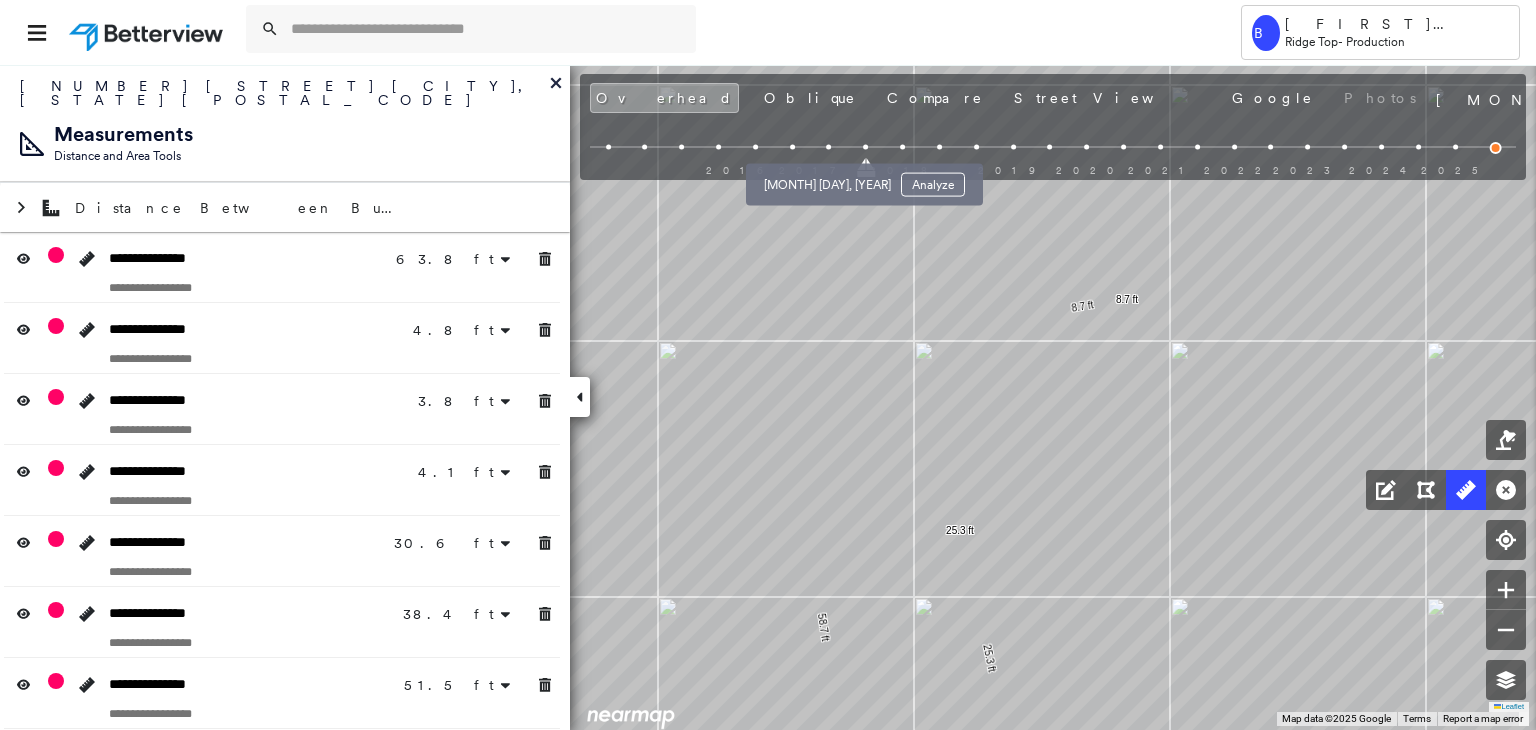click at bounding box center (829, 147) 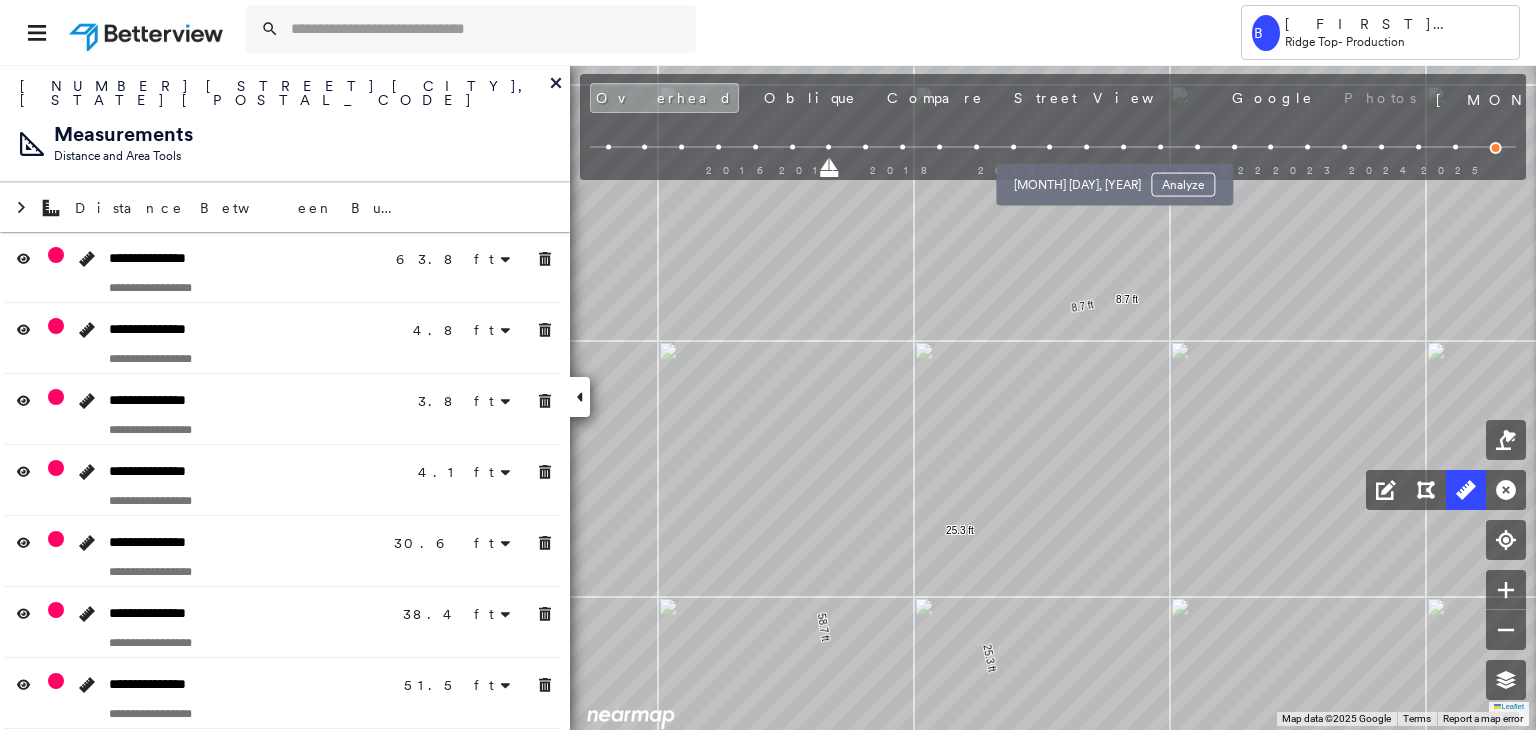 click at bounding box center [1086, 147] 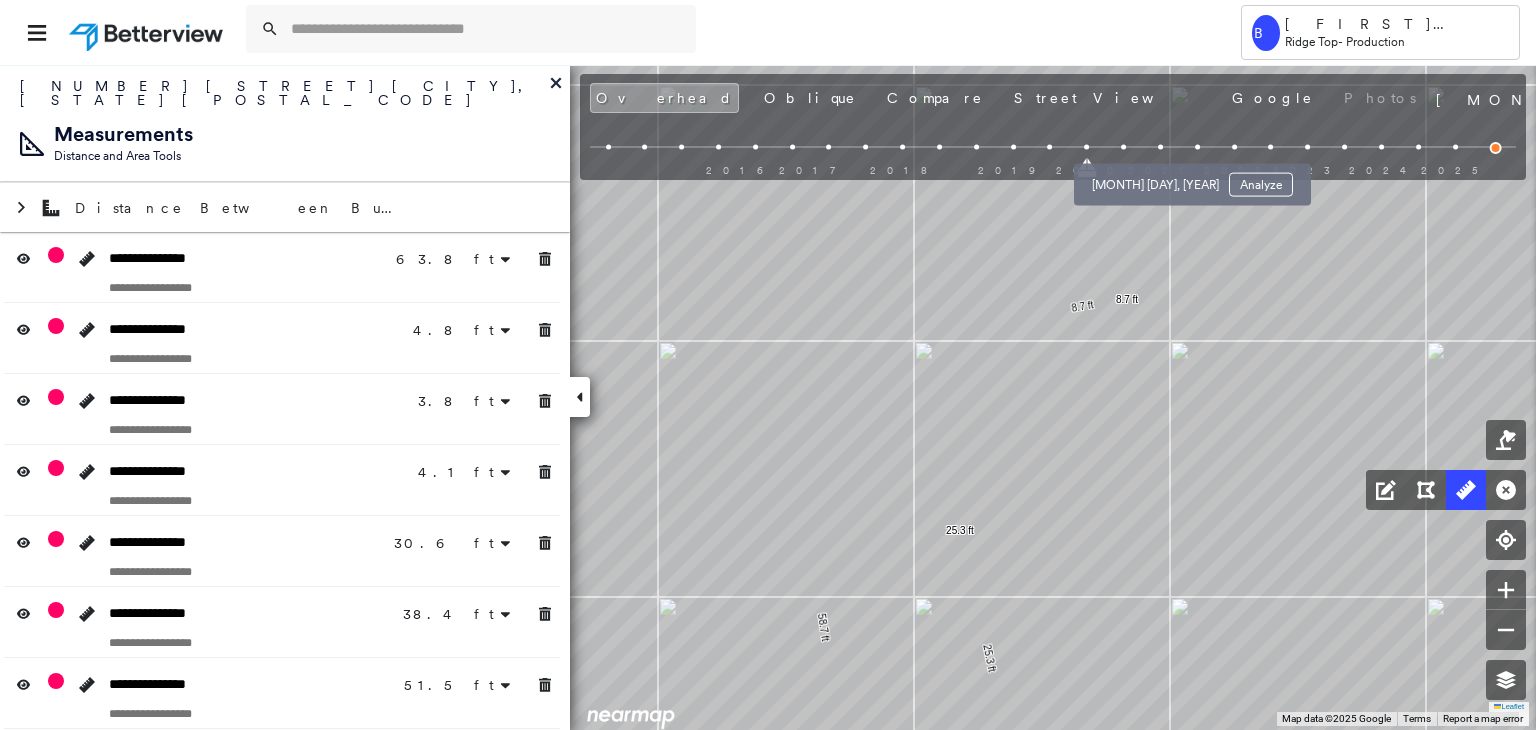 click at bounding box center [1160, 147] 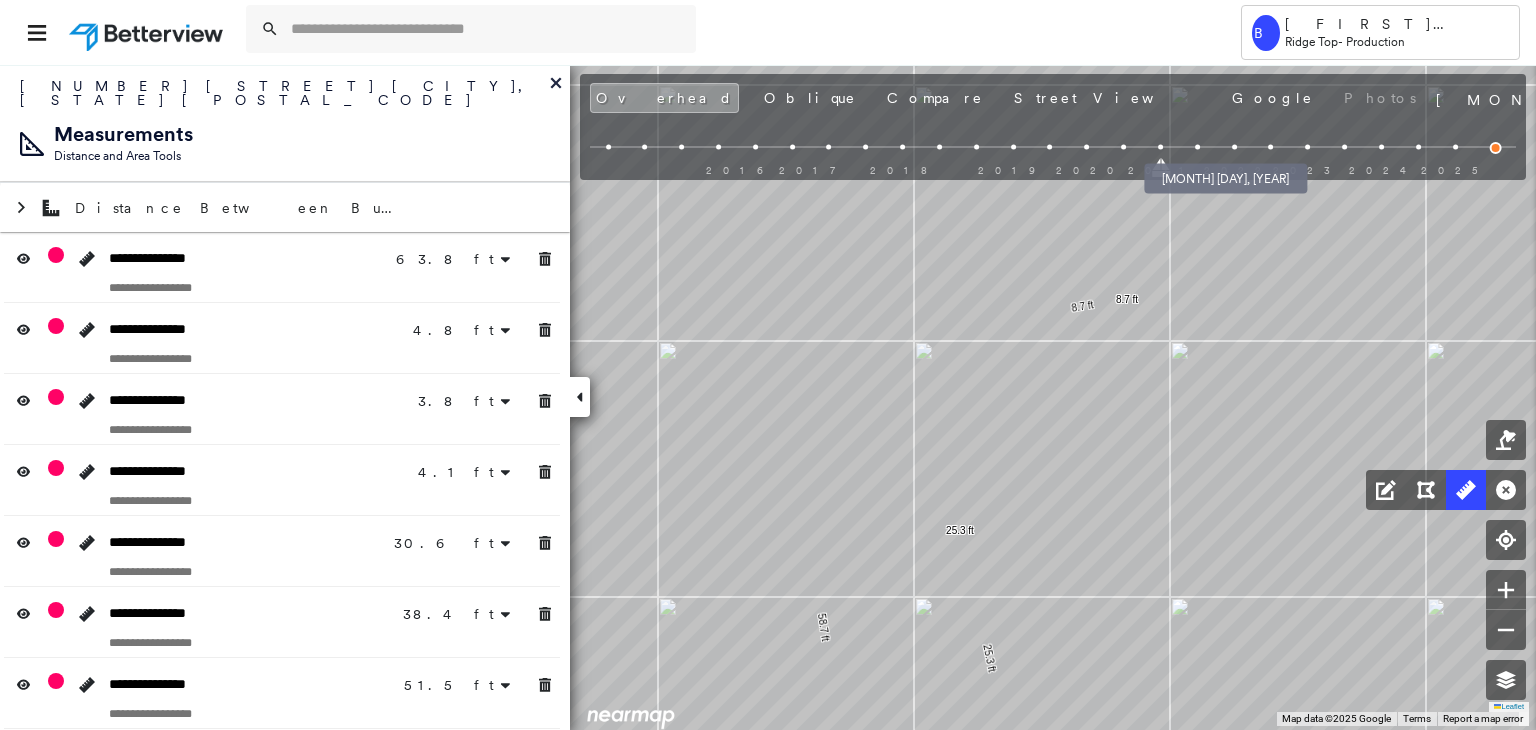 click at bounding box center (1197, 147) 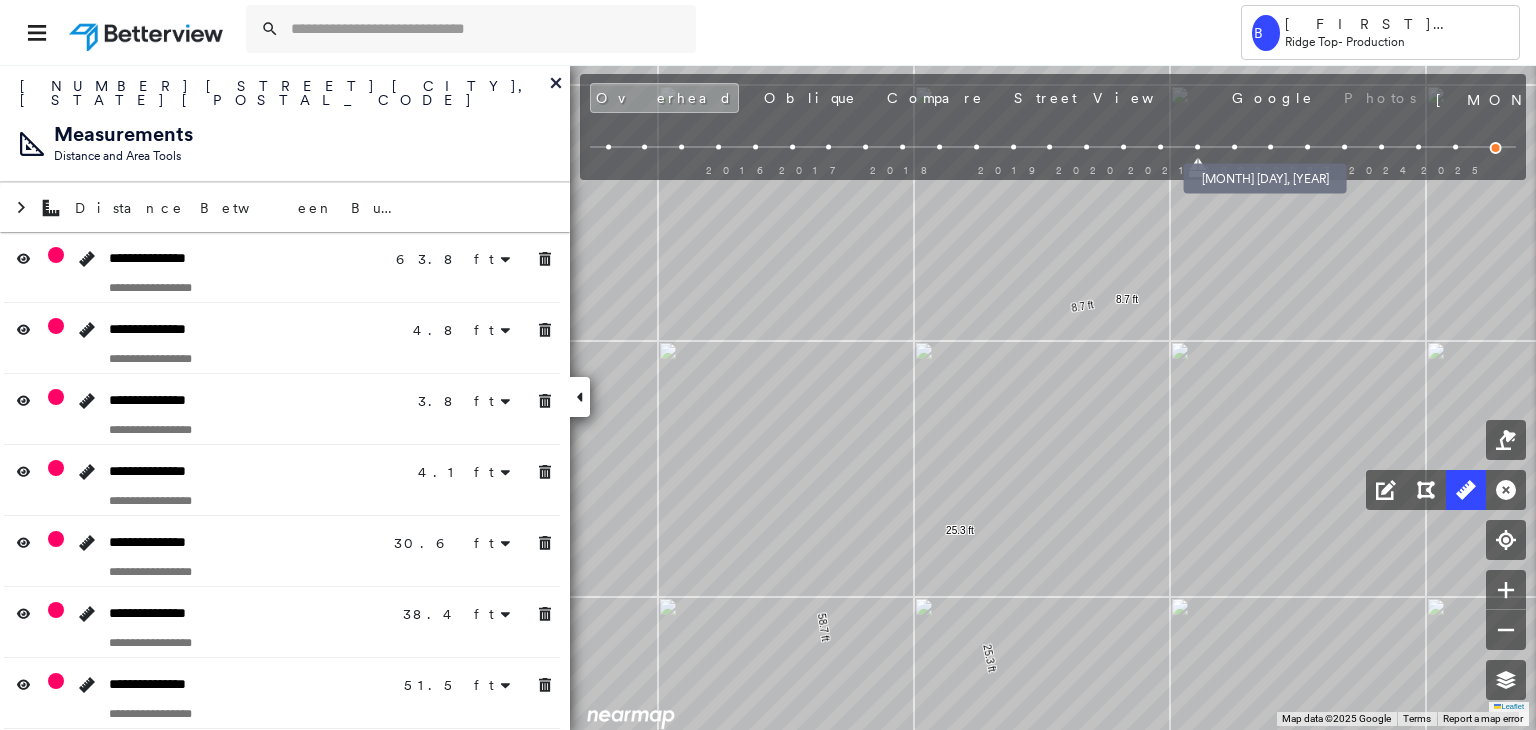 click at bounding box center [1234, 147] 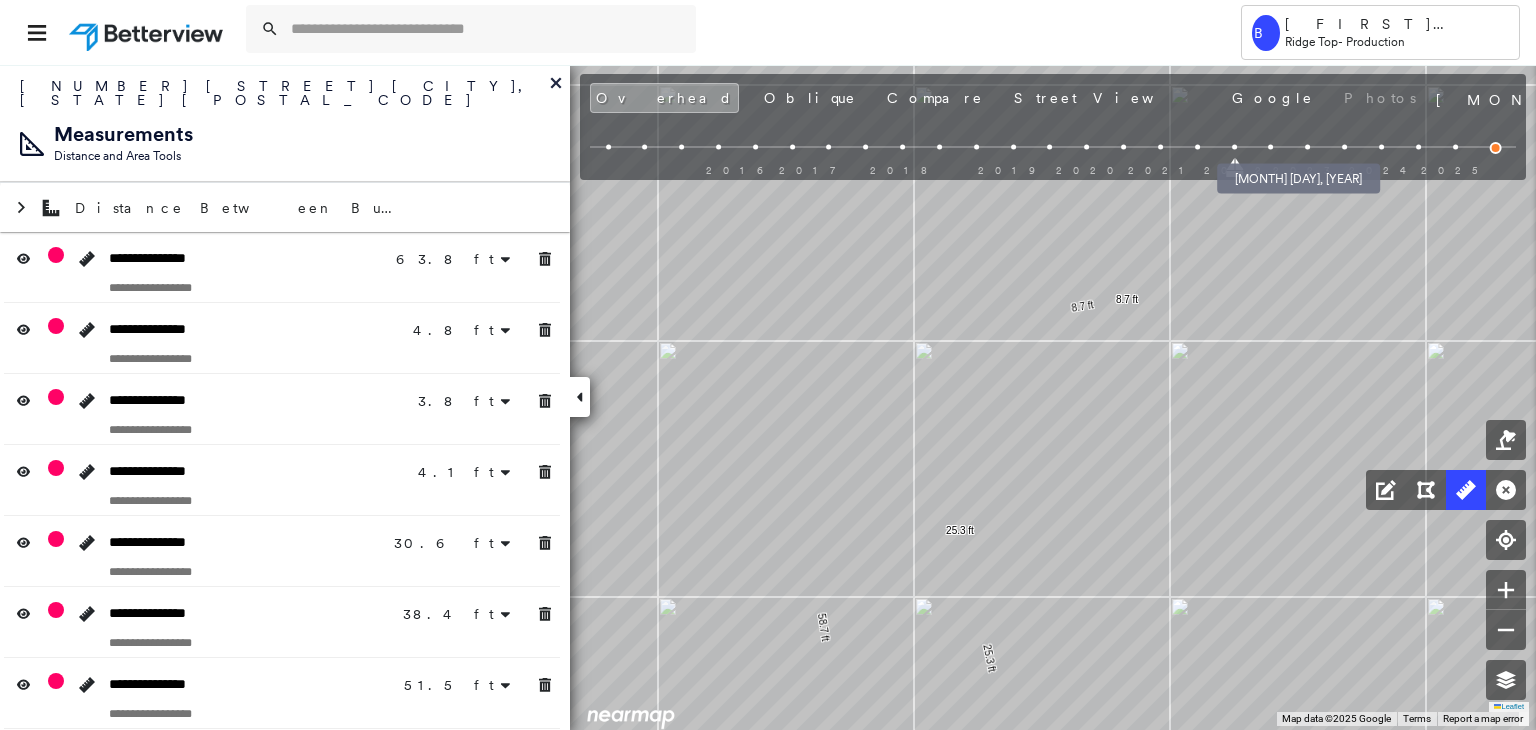 click at bounding box center [1271, 147] 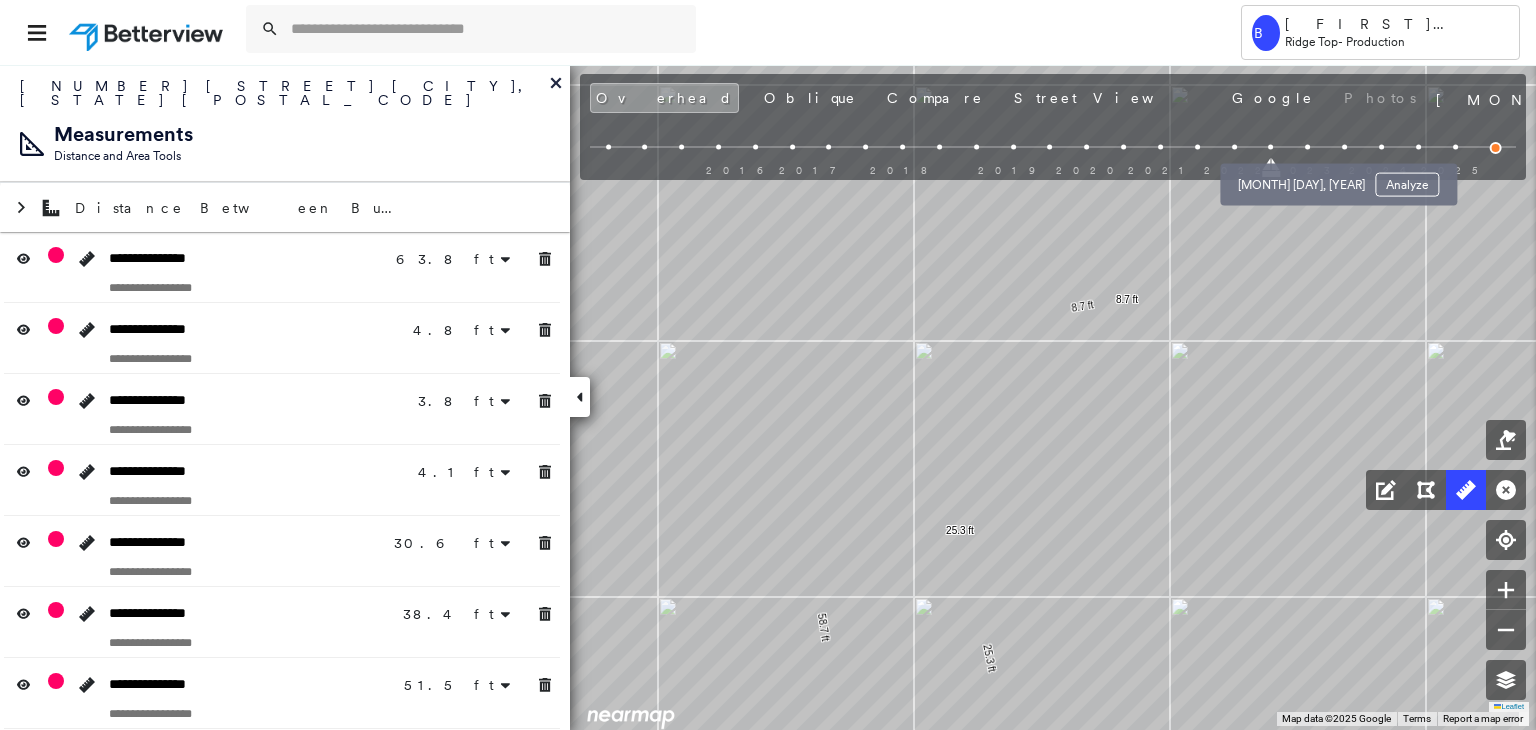 click at bounding box center [1307, 147] 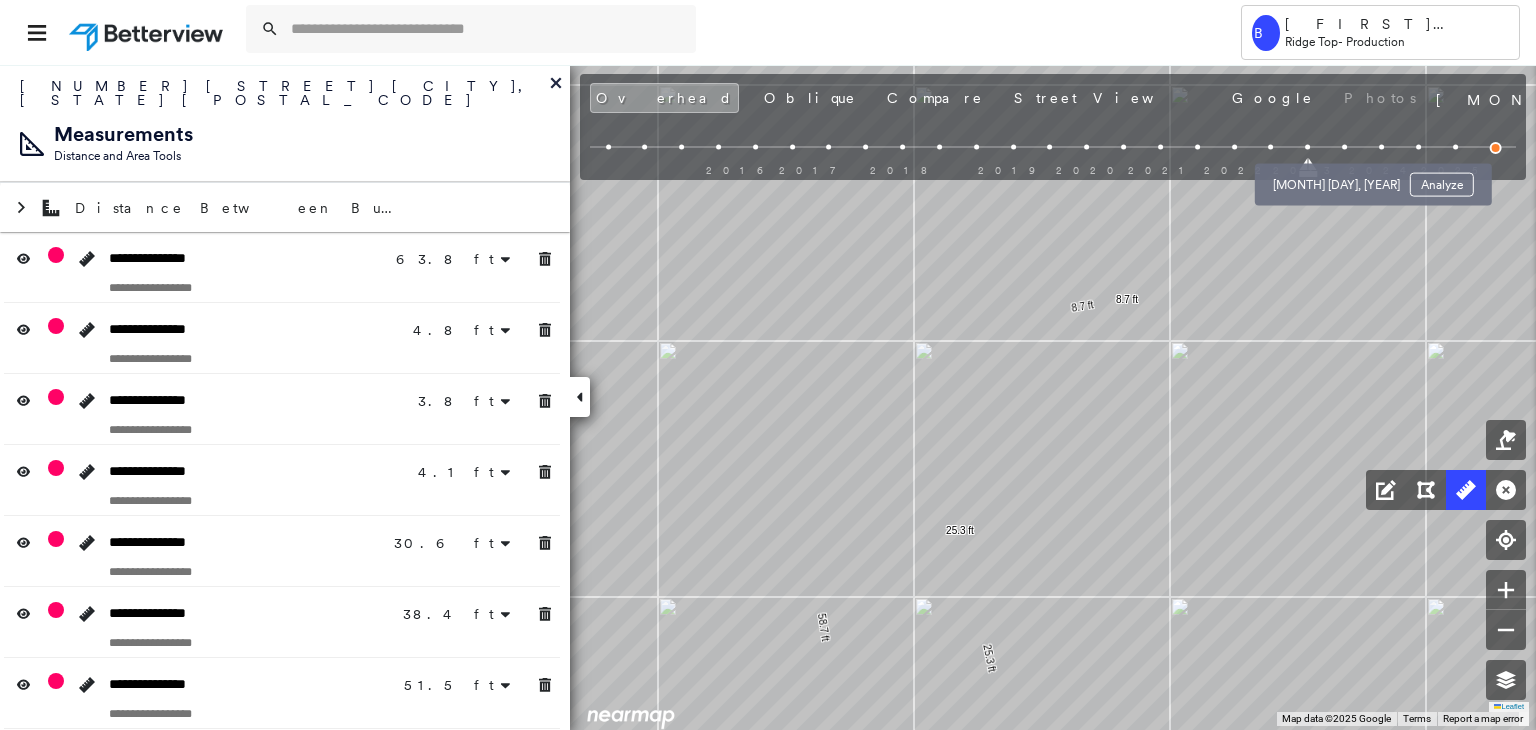 click at bounding box center [1344, 147] 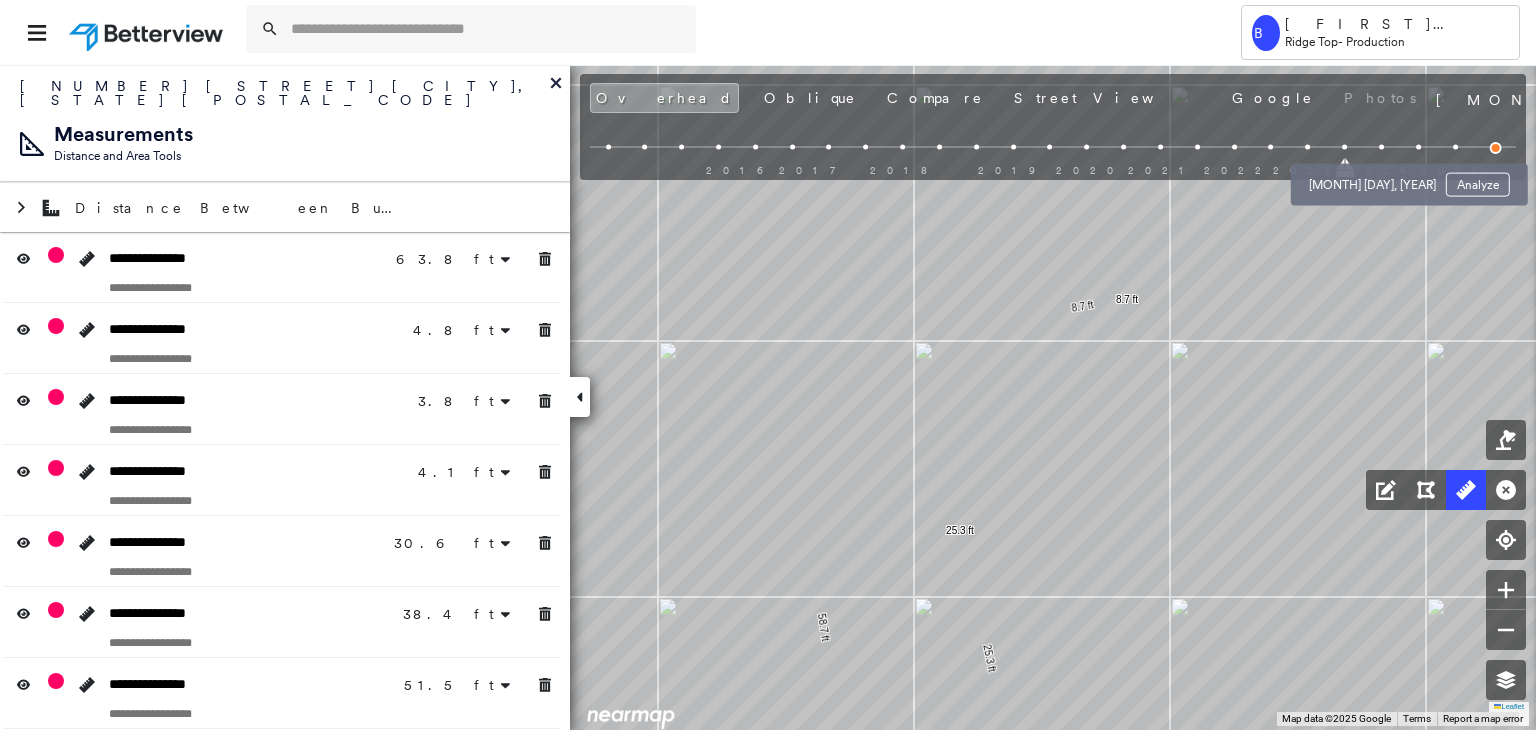click at bounding box center [1381, 147] 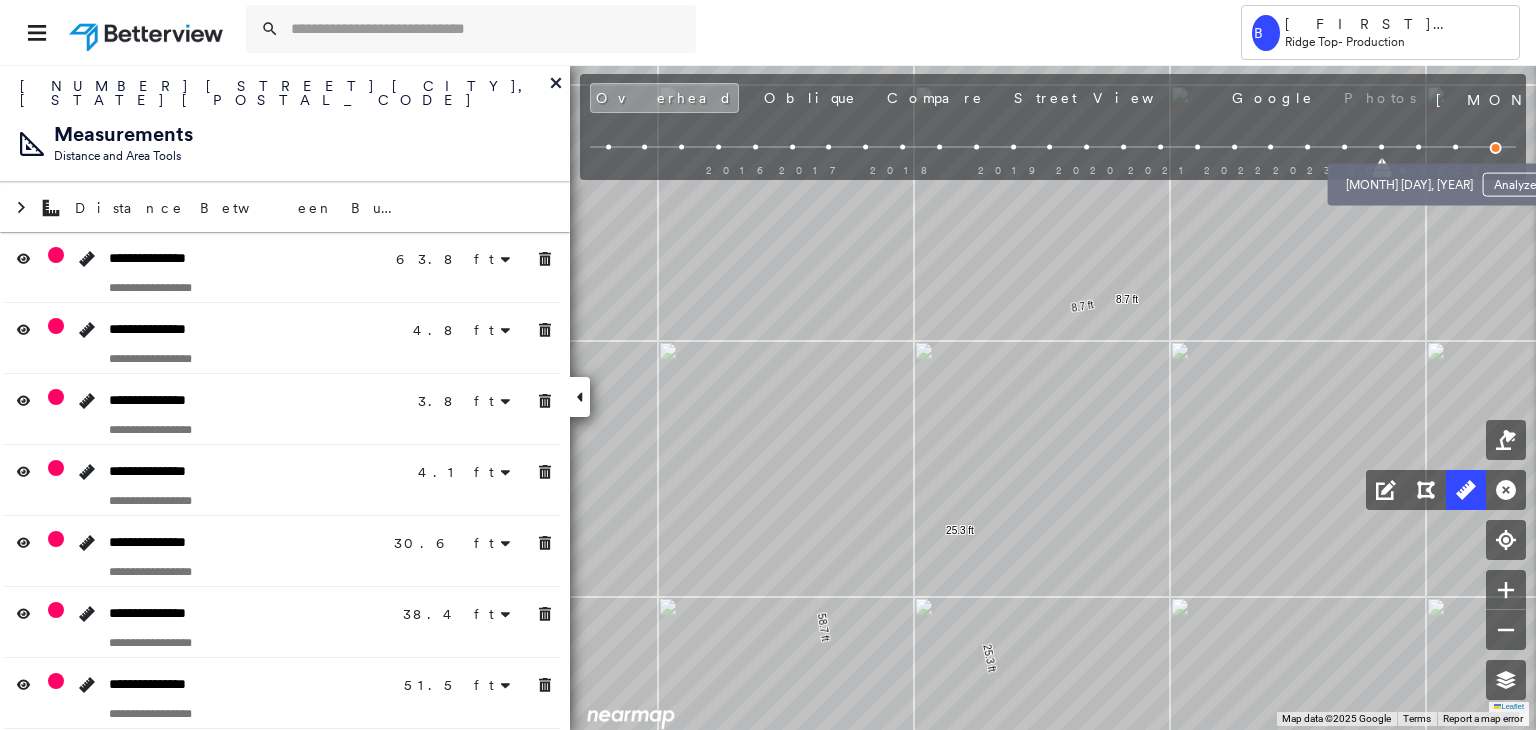 click at bounding box center [1418, 147] 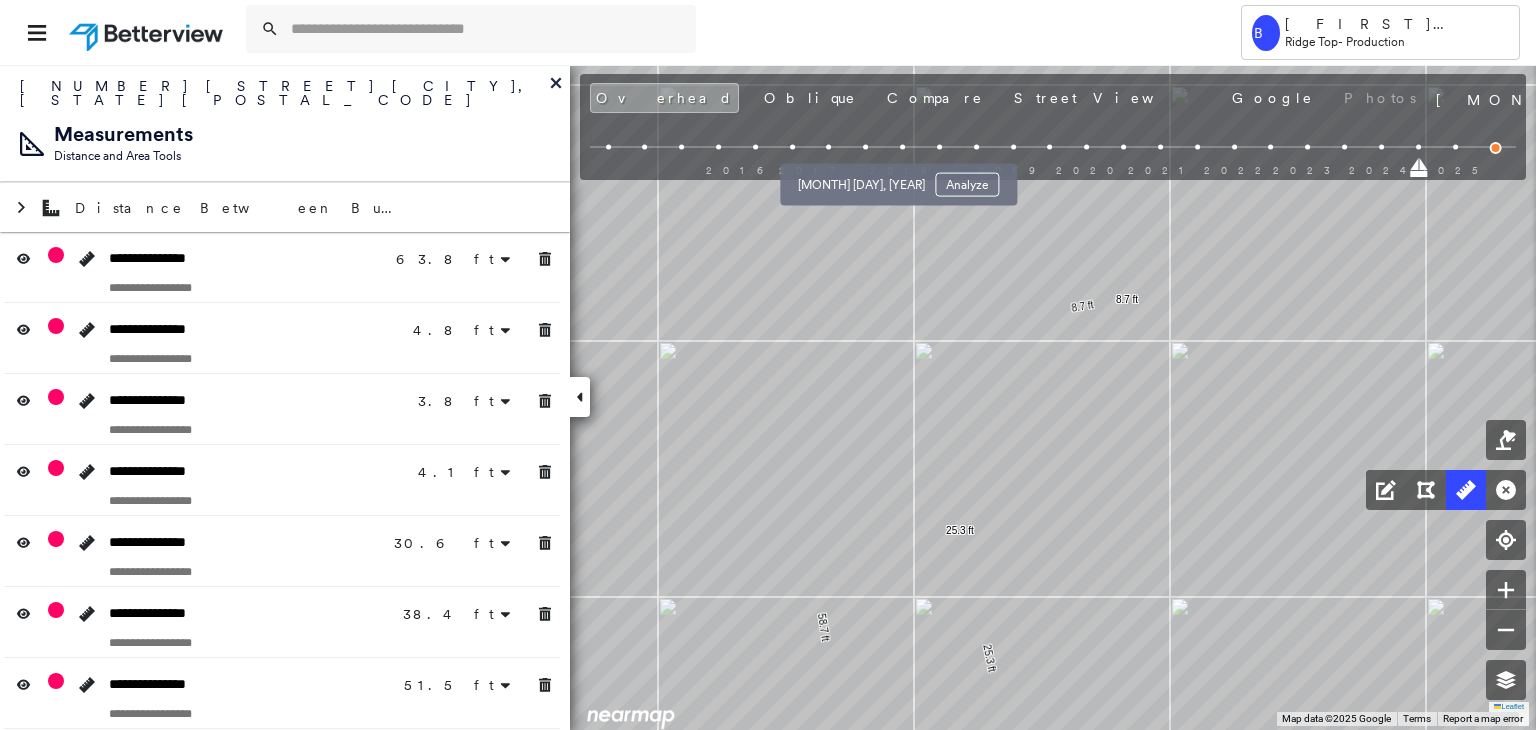 click at bounding box center [865, 147] 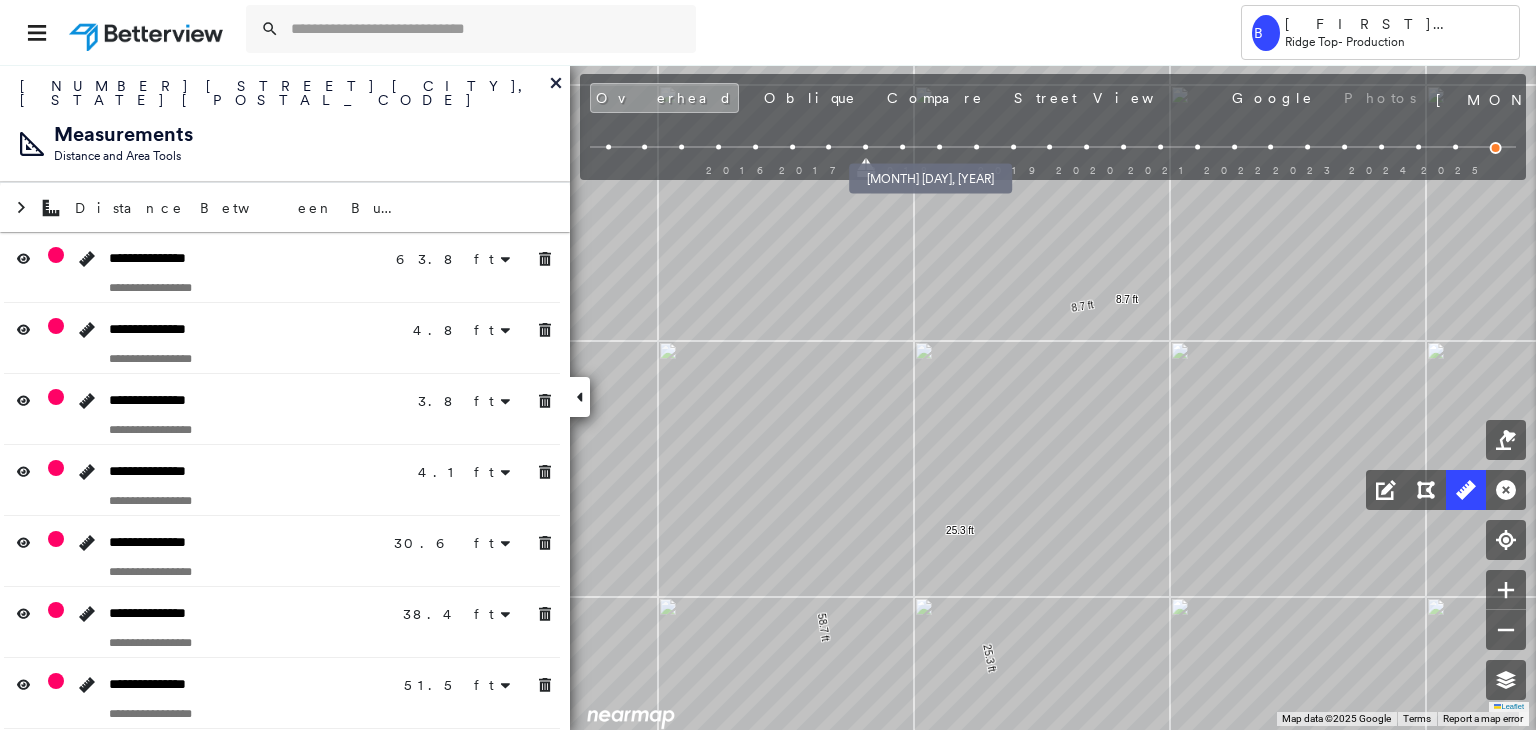 click at bounding box center (902, 147) 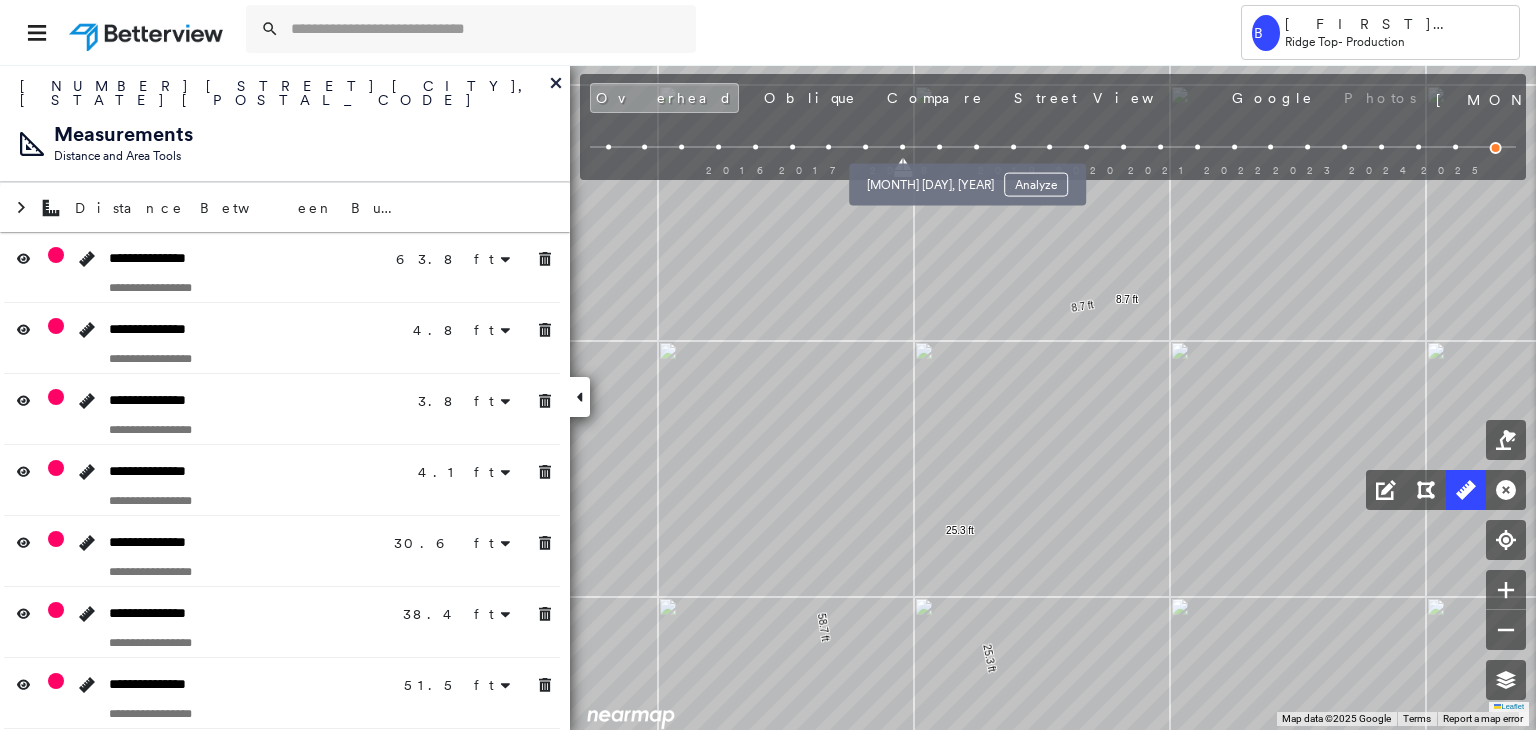 click at bounding box center [939, 147] 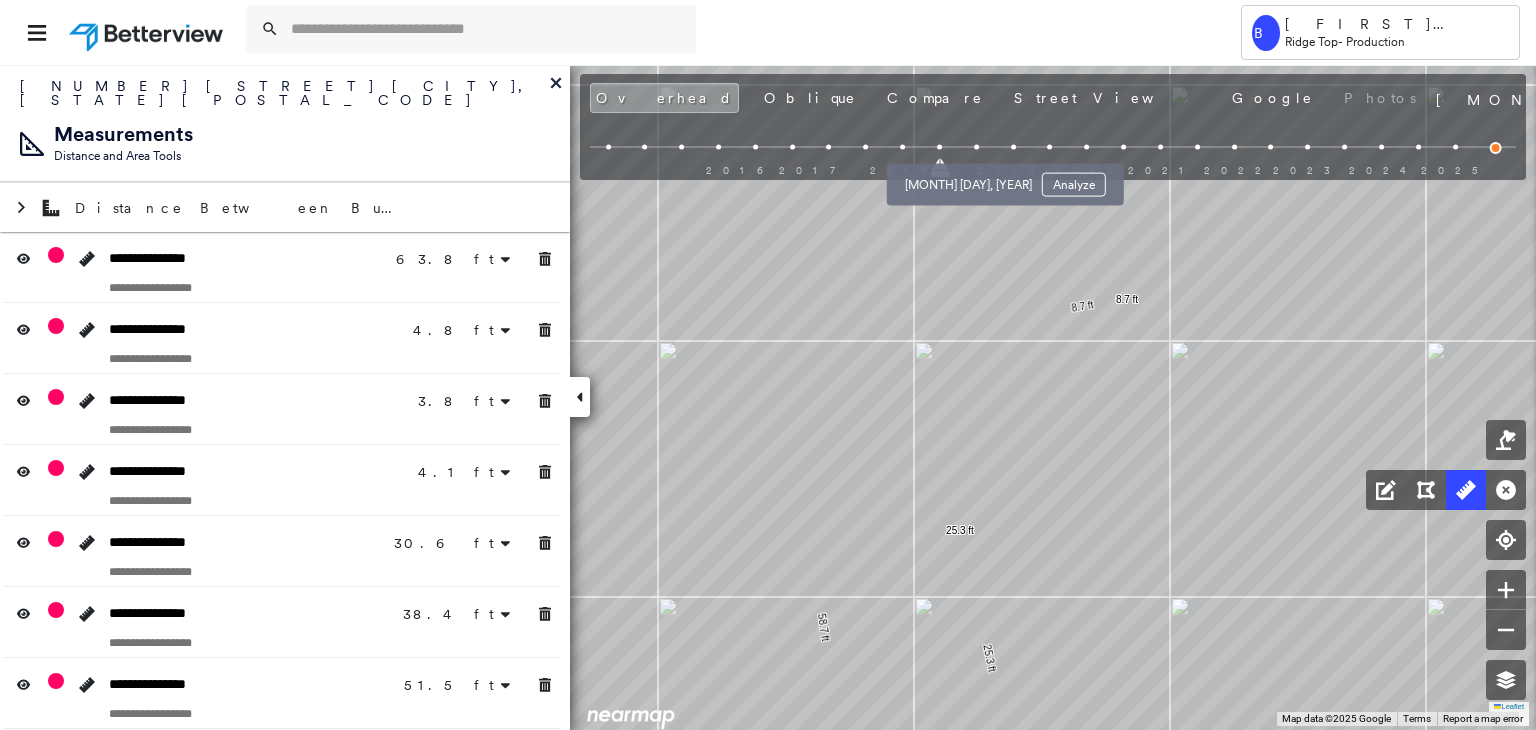 click at bounding box center (976, 147) 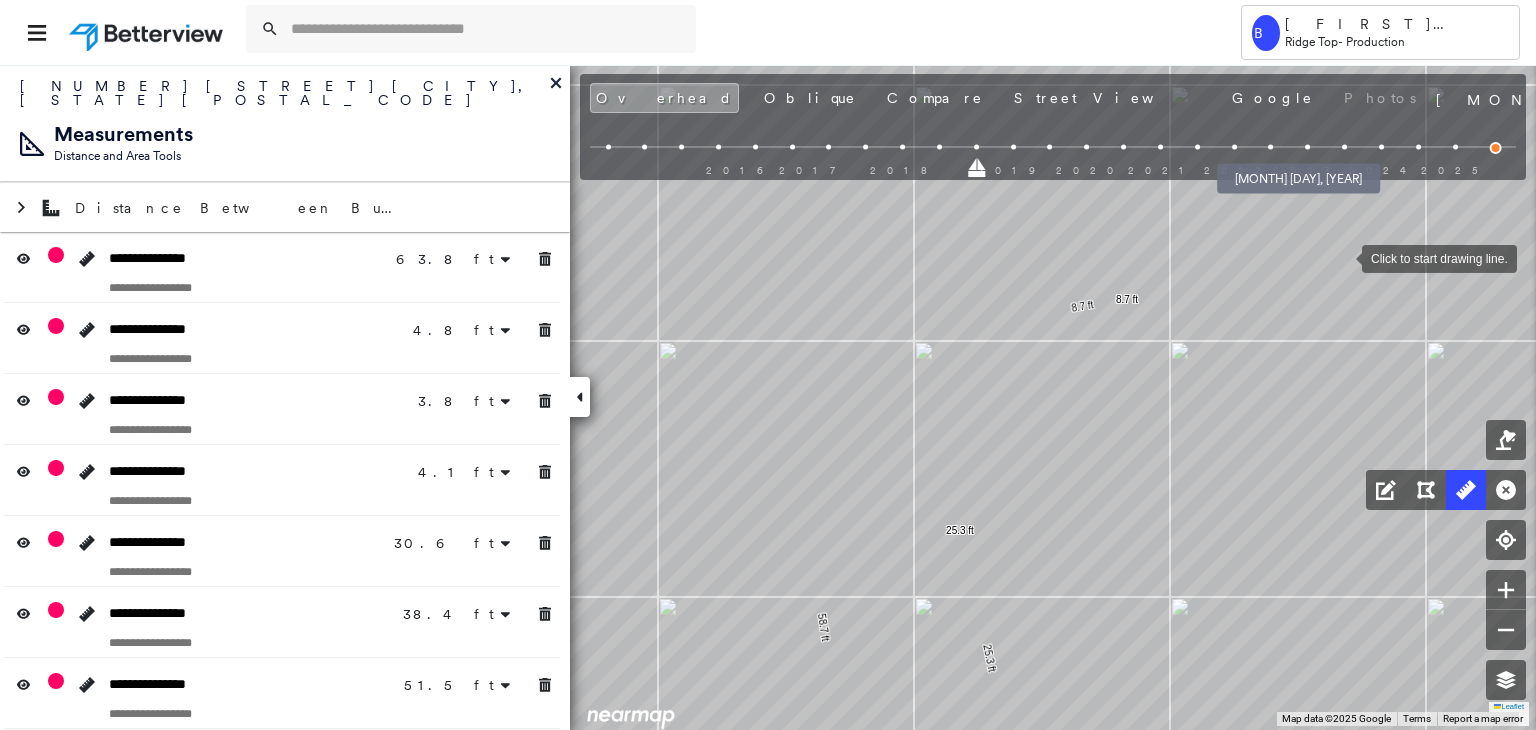 click at bounding box center [1271, 147] 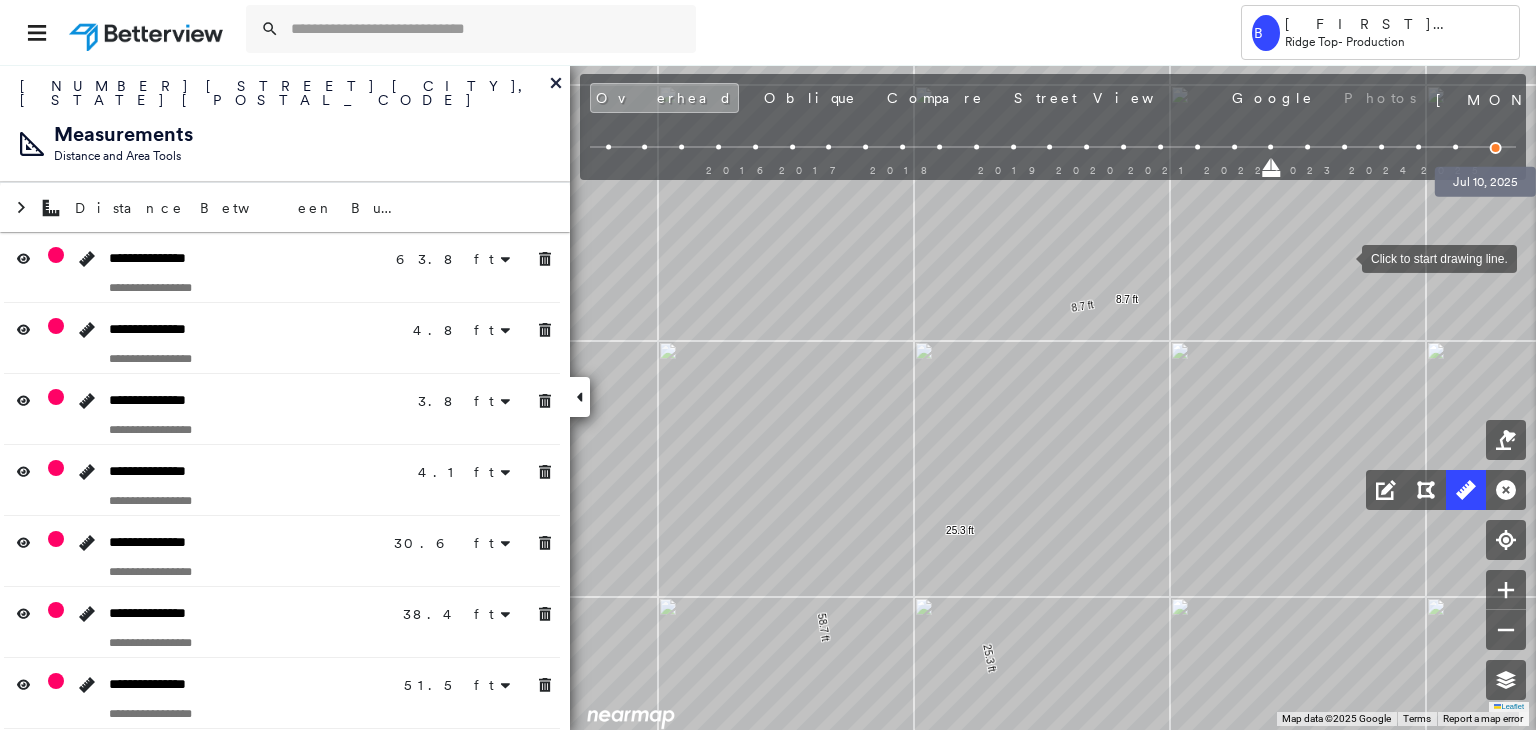 click at bounding box center (1496, 148) 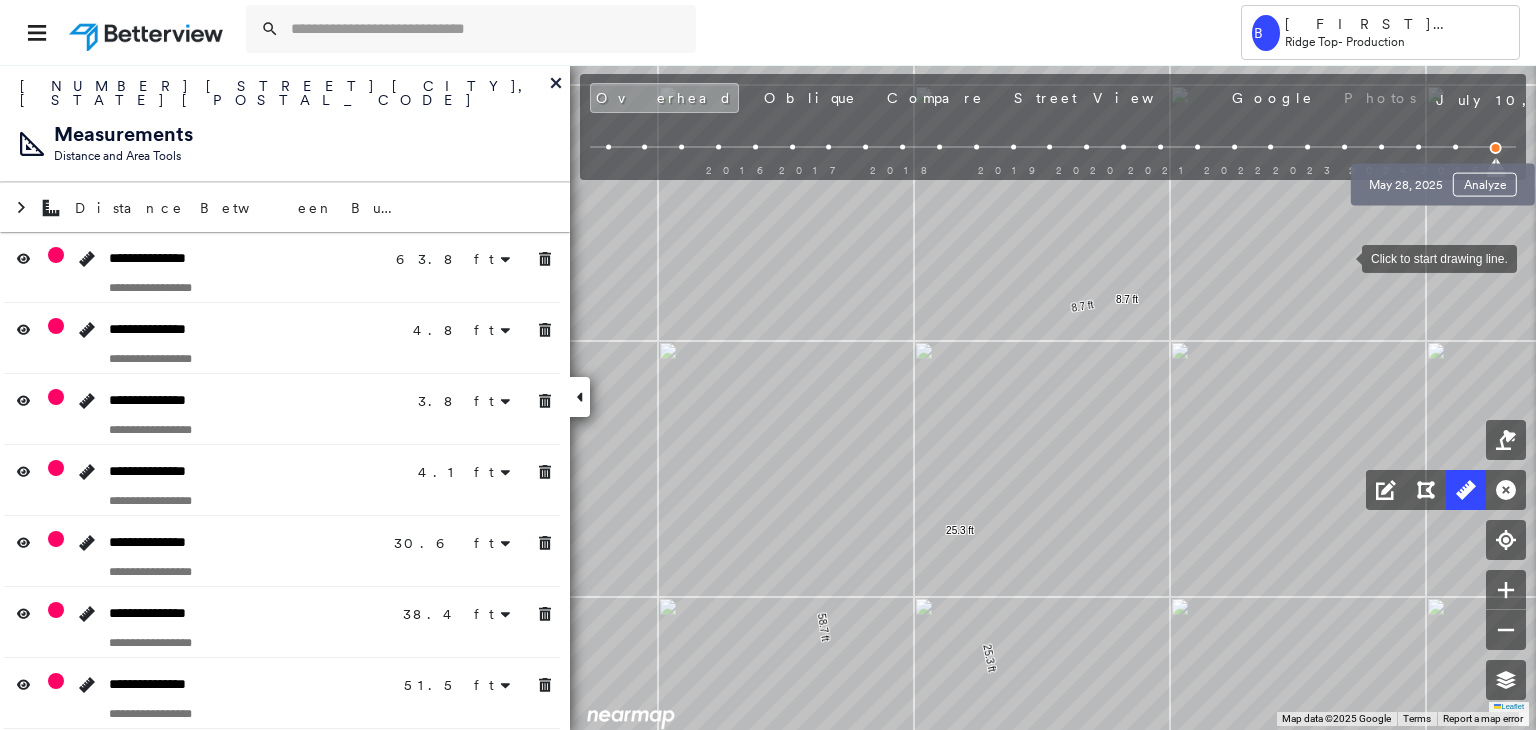 click at bounding box center [1455, 147] 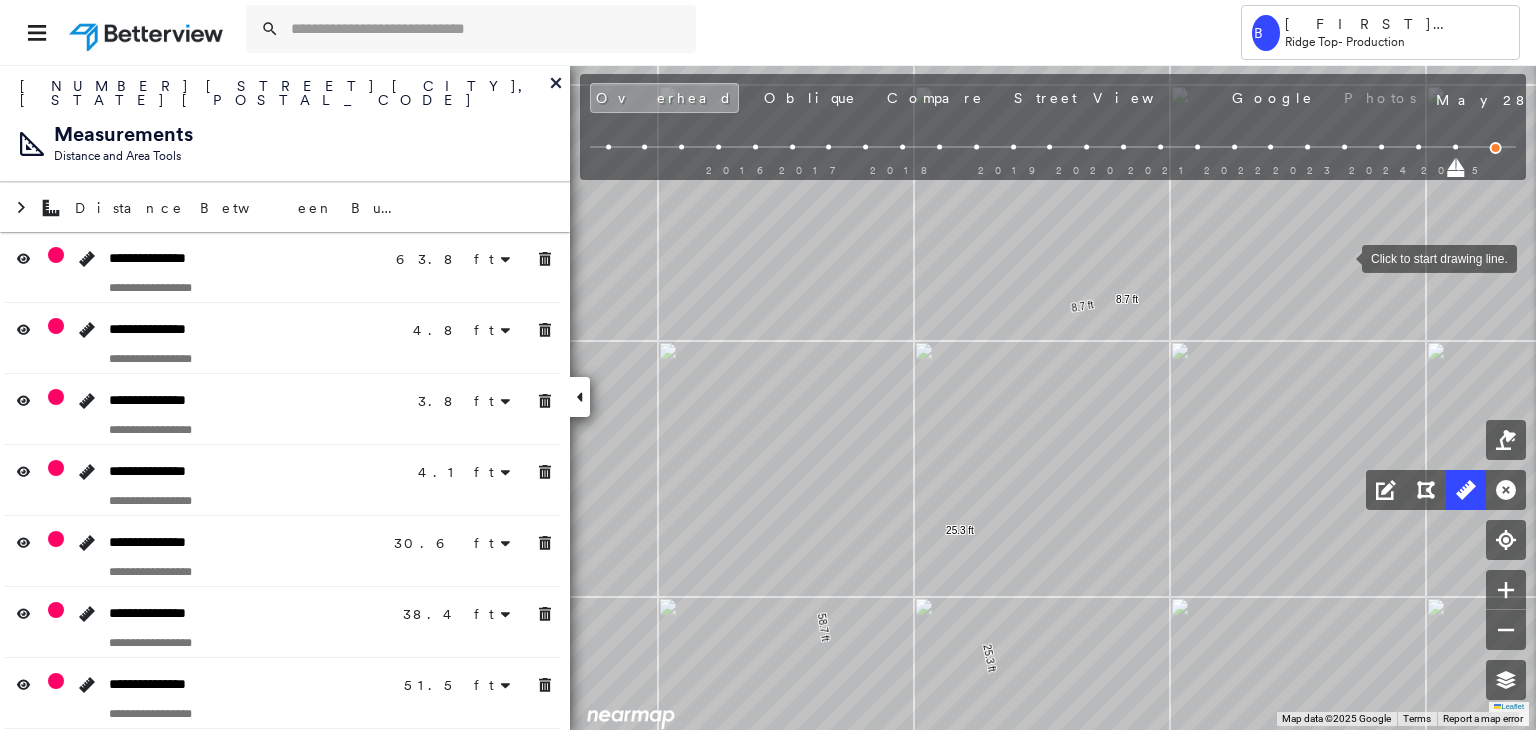 click at bounding box center (1418, 147) 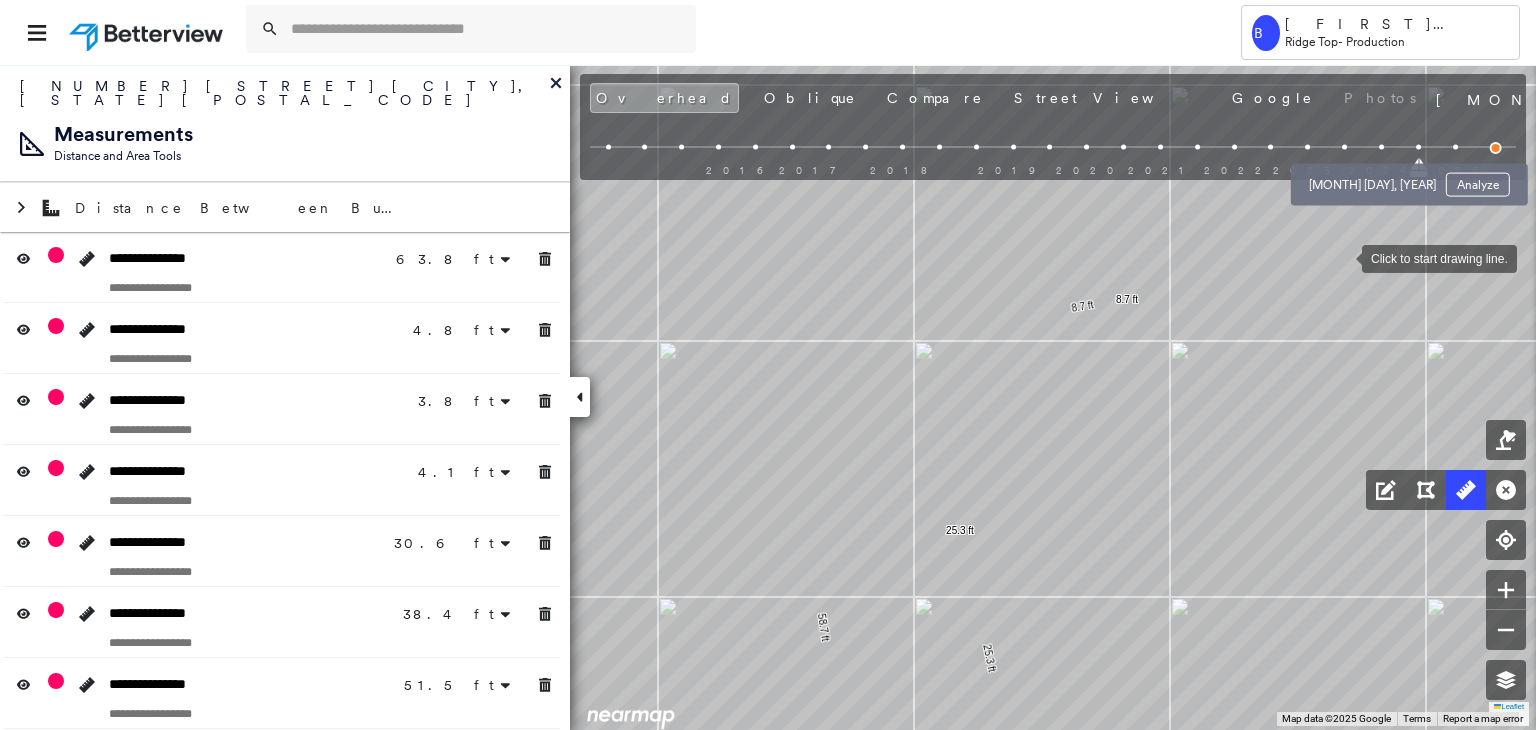 click at bounding box center [1381, 147] 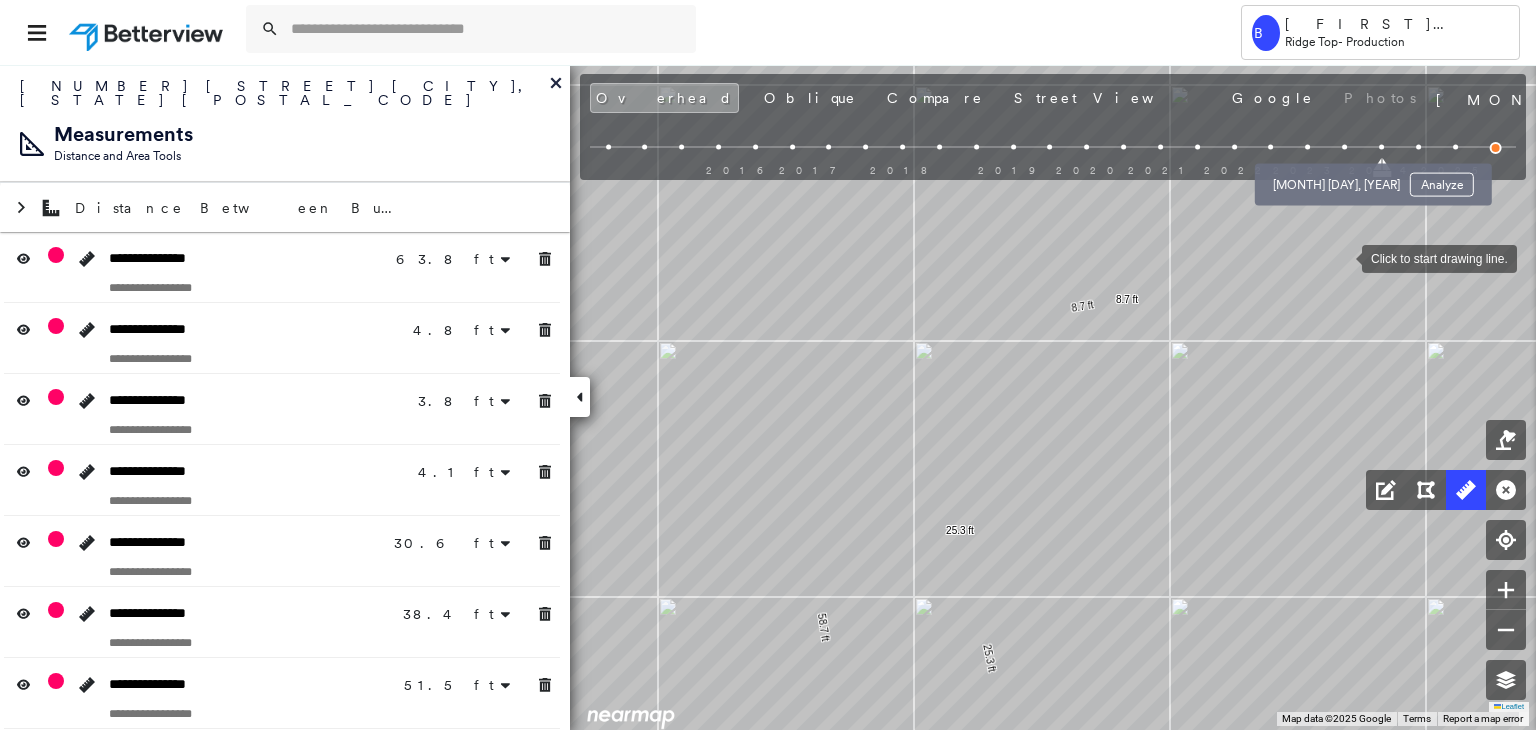 click at bounding box center [1344, 147] 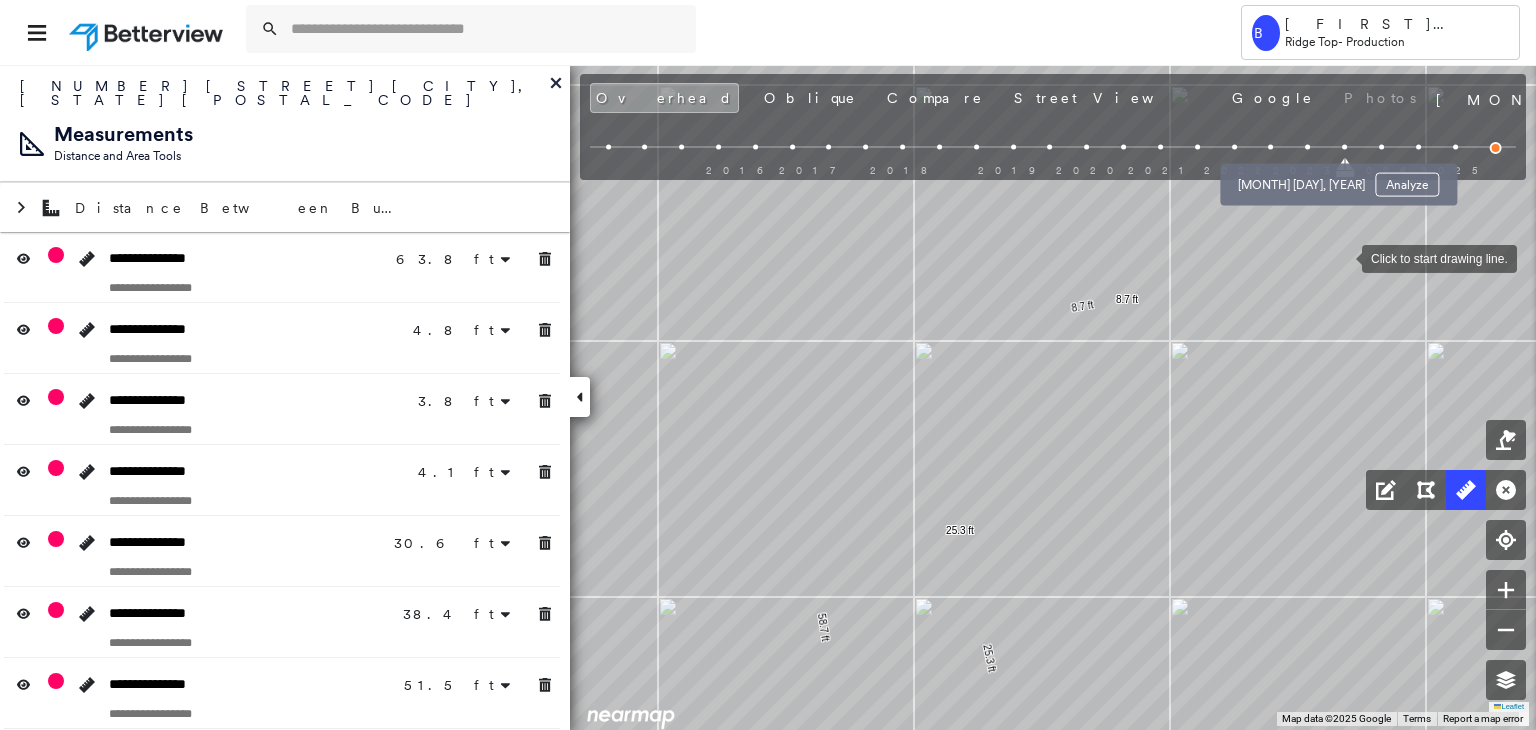 click at bounding box center [1307, 147] 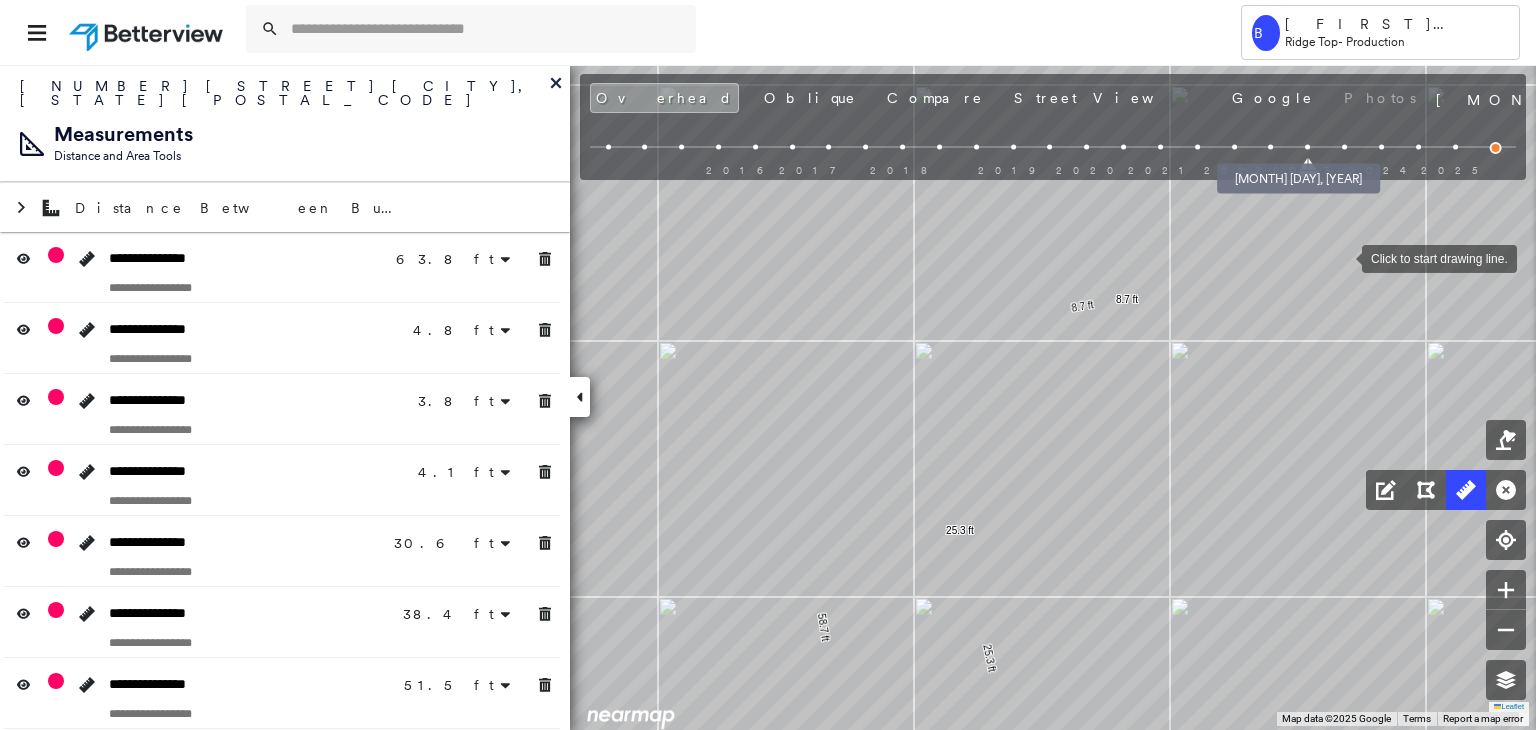 click at bounding box center (1271, 147) 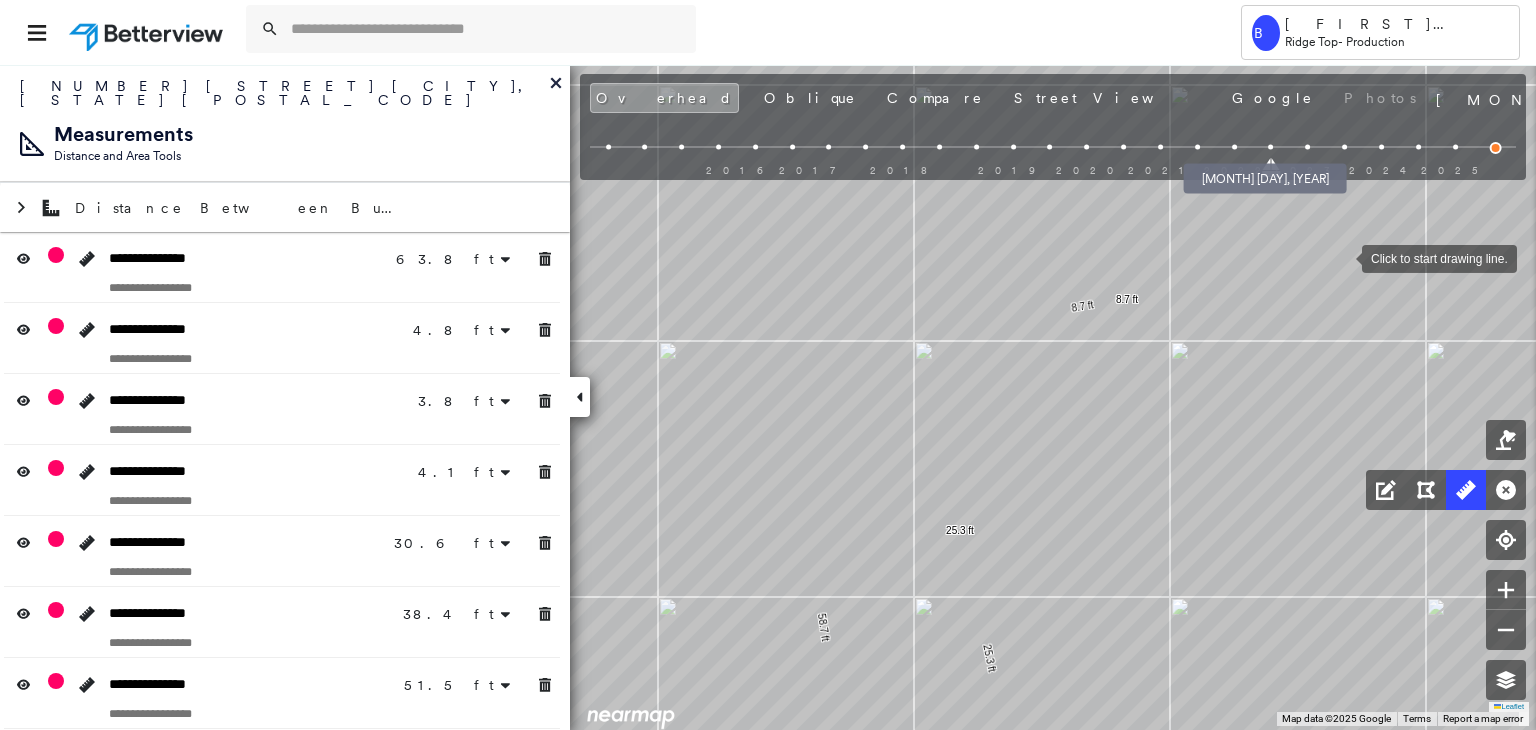 click at bounding box center [1234, 147] 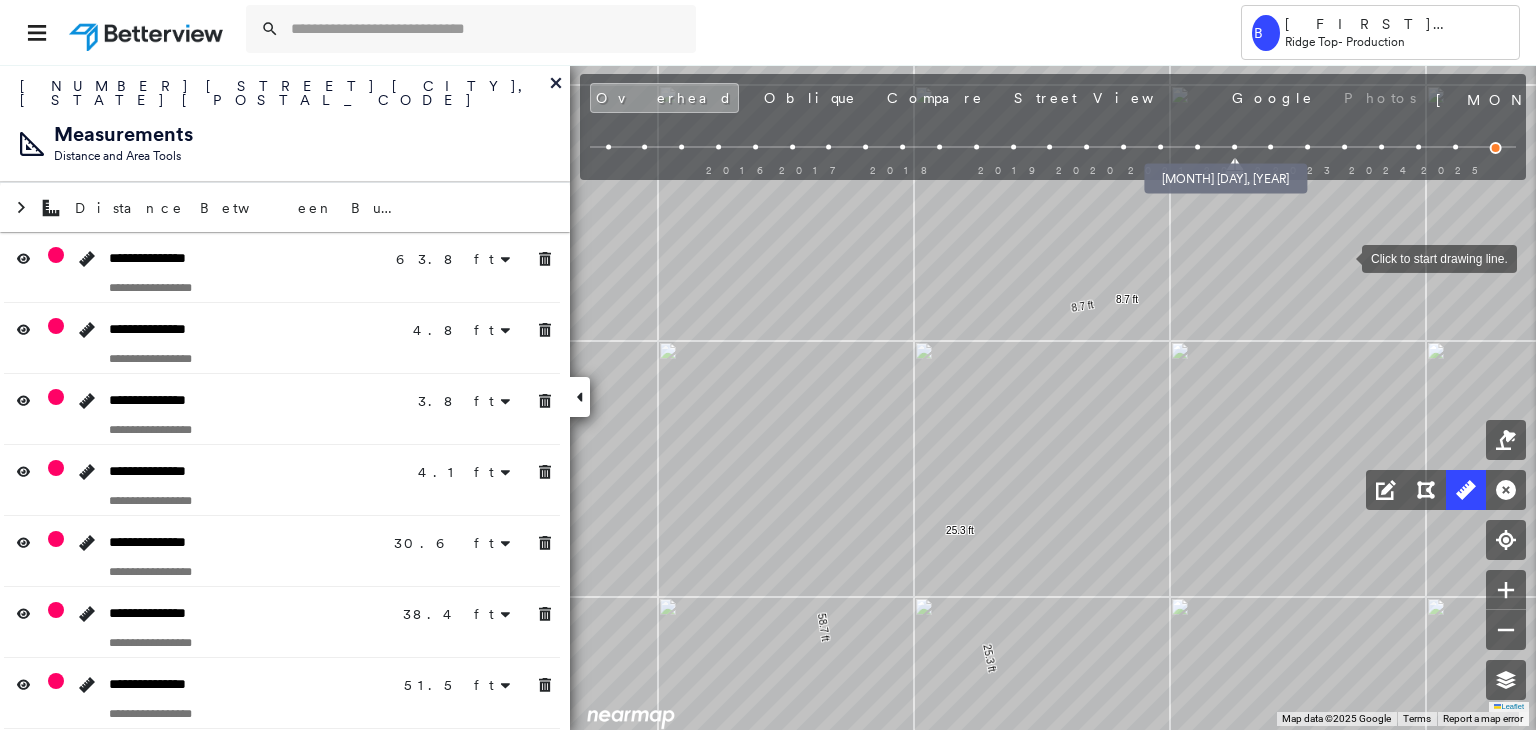 click at bounding box center (1197, 147) 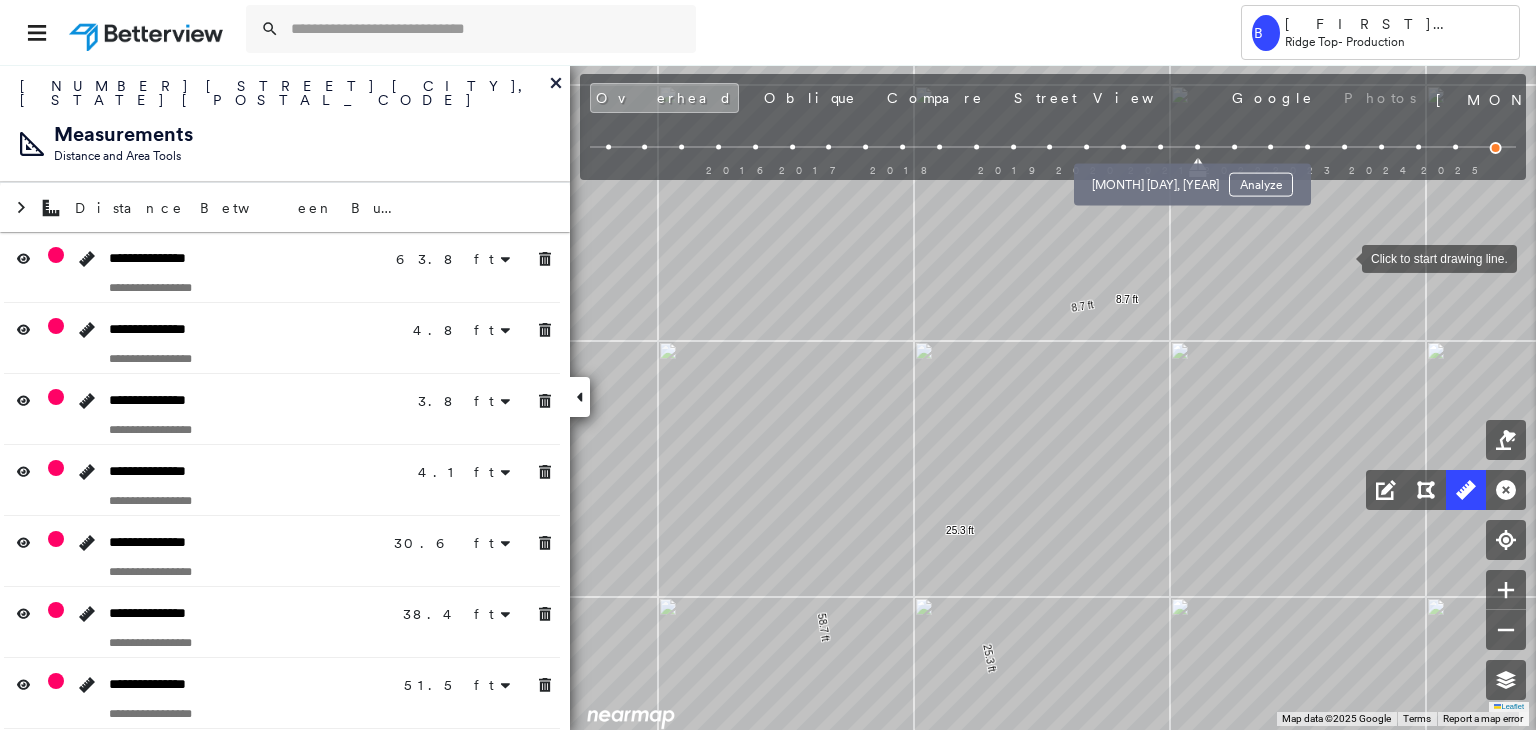 click at bounding box center (1160, 147) 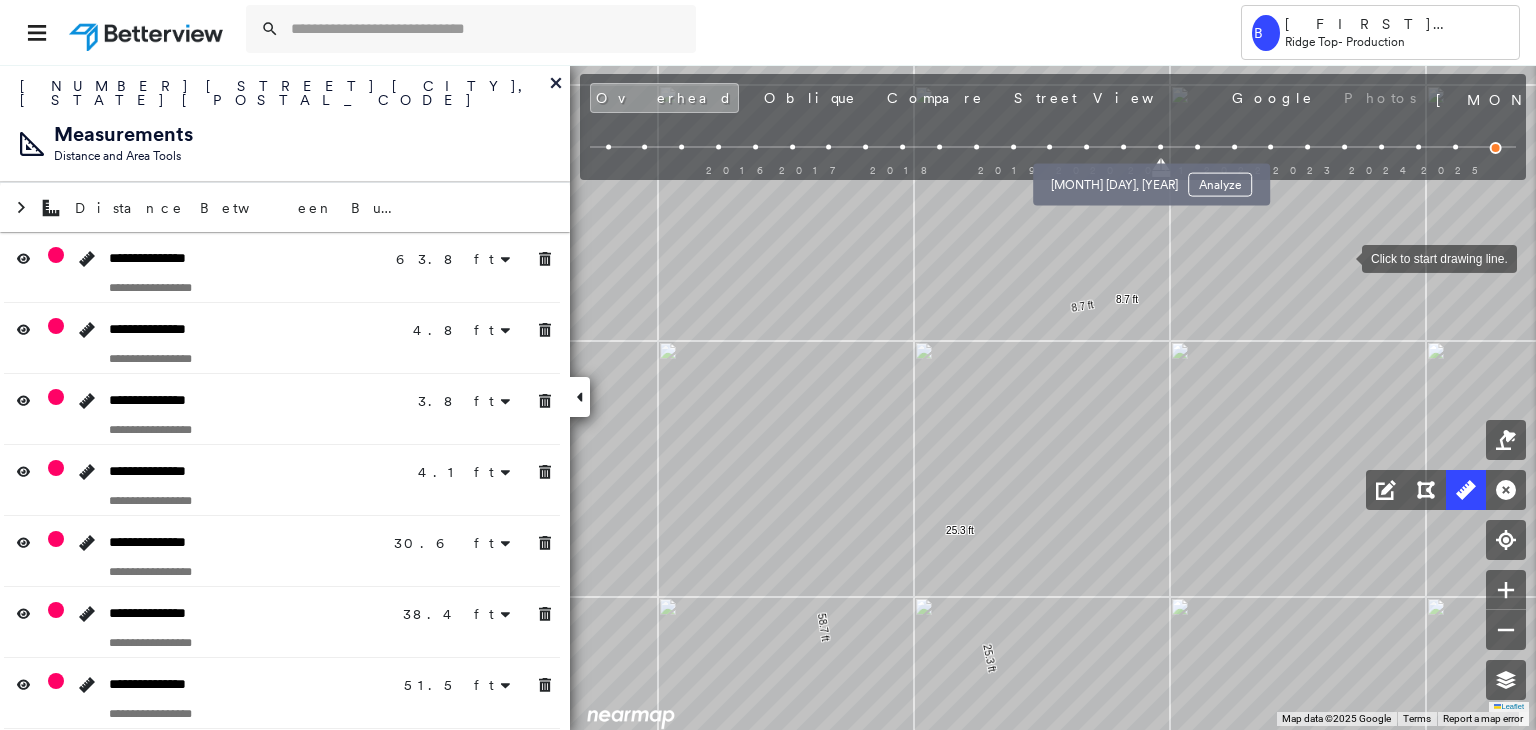 click at bounding box center [1123, 147] 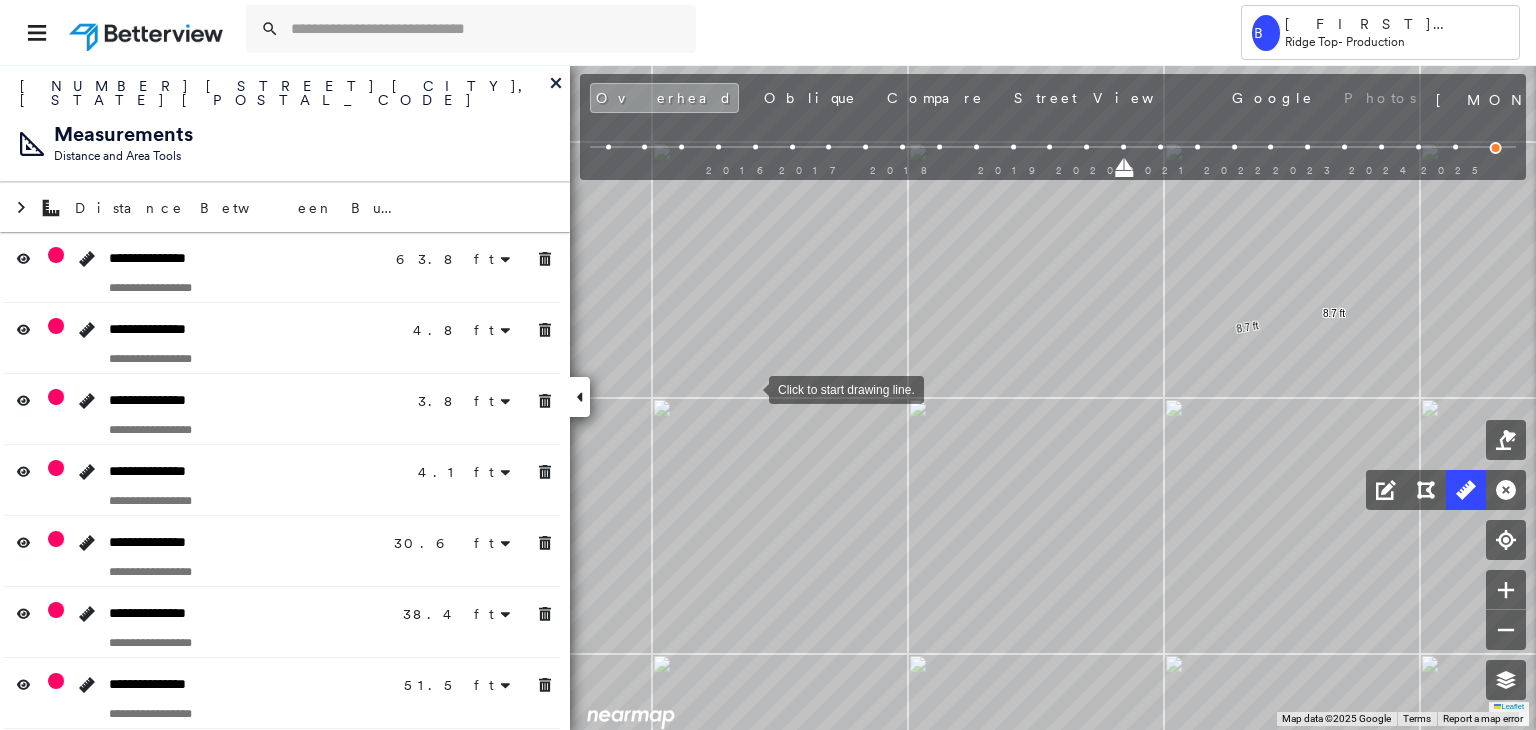 click at bounding box center [749, 388] 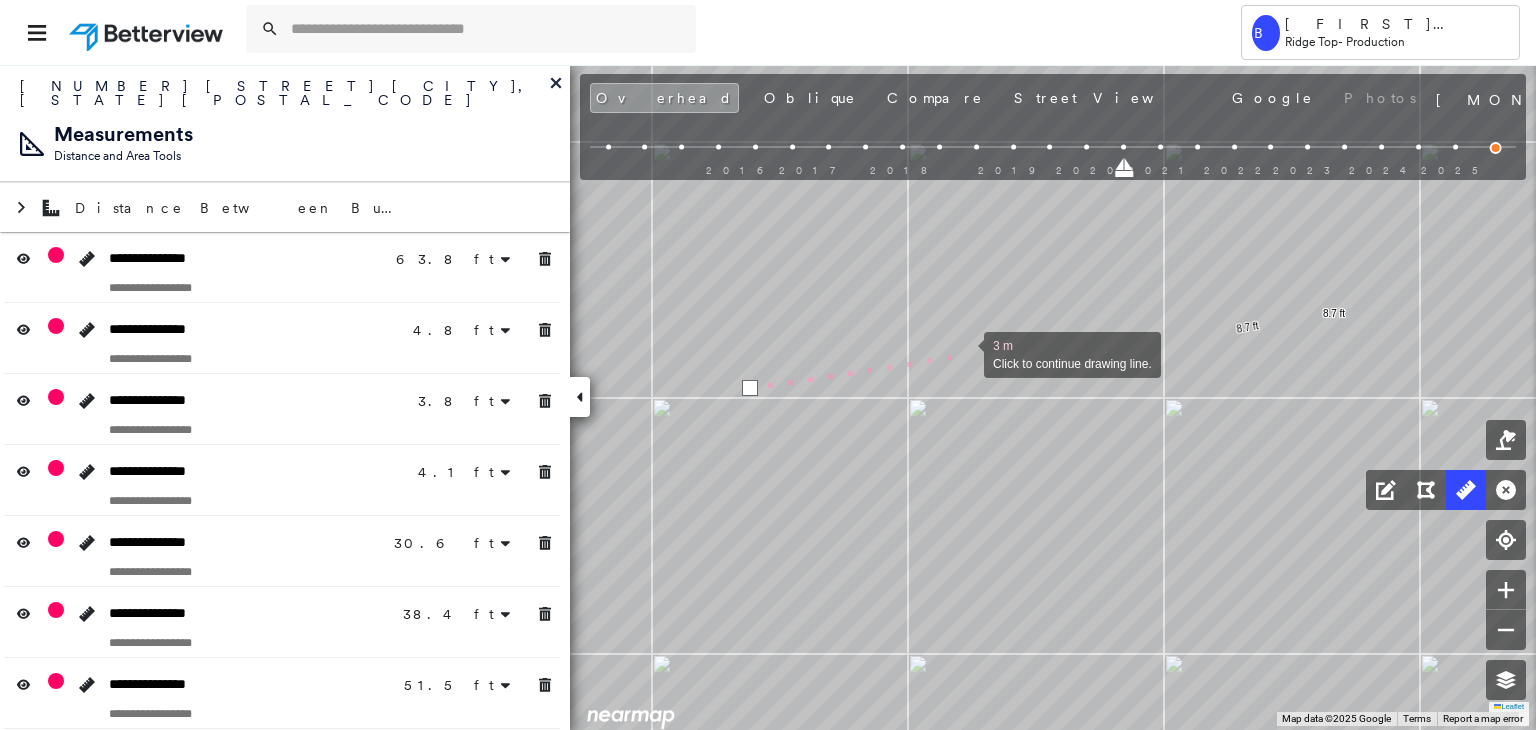 click at bounding box center (964, 353) 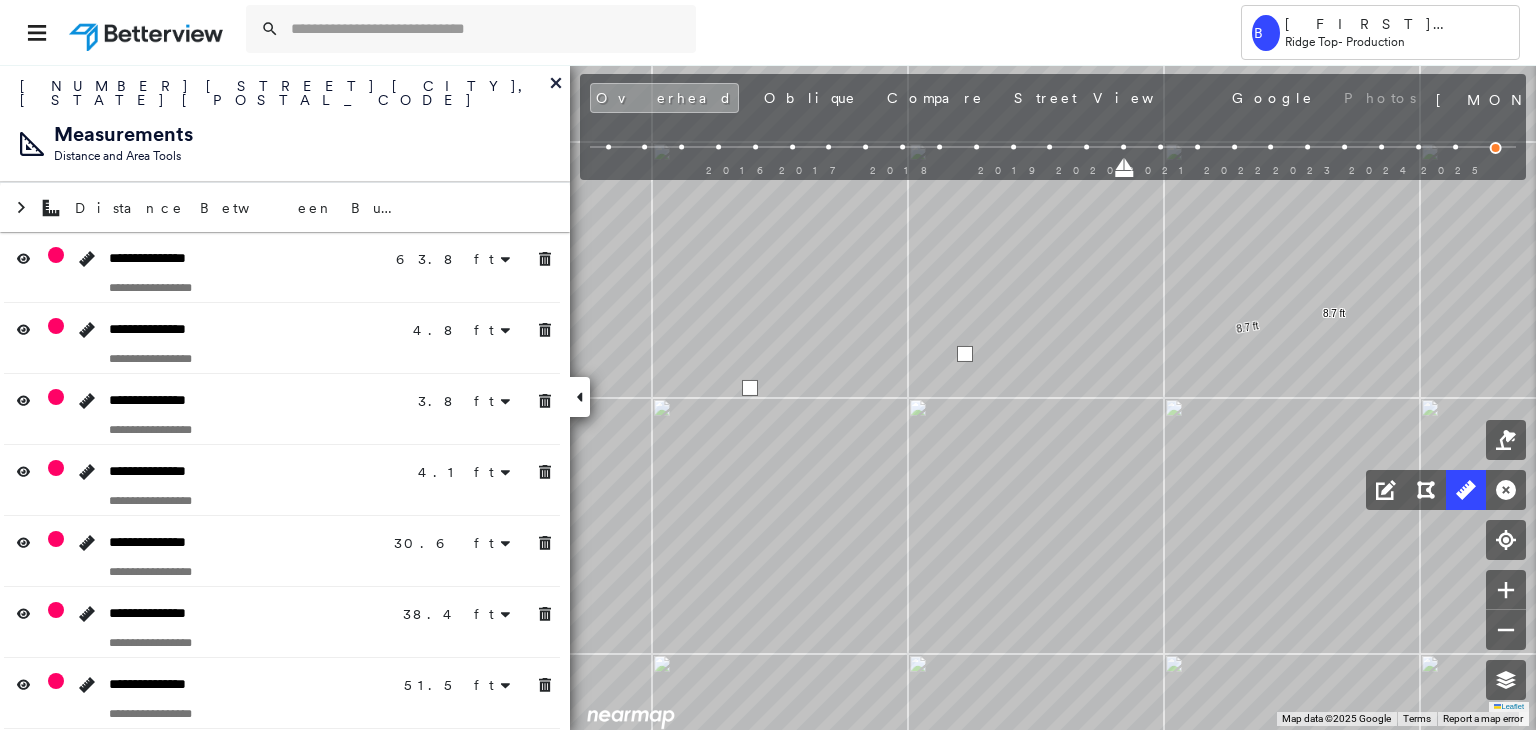 click at bounding box center [965, 354] 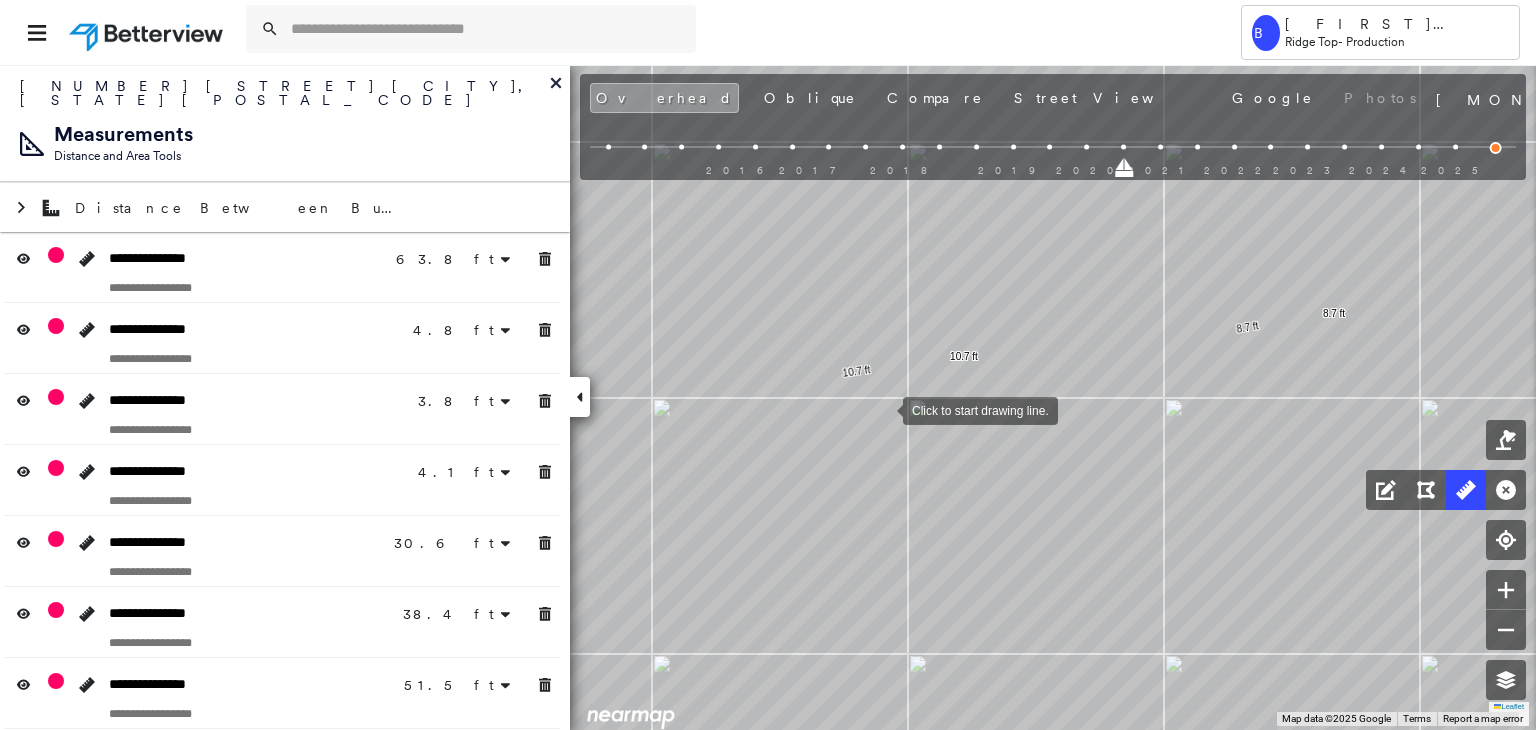 click on "63.8 ft 63.8 ft 4.8 ft 4.8 ft 3.8 ft 3.8 ft 4.1 ft 4.1 ft 17.2 ft 13.3 ft 30.6 ft 38.4 ft 38.4 ft 51.5 ft 51.5 ft 39.4 ft 39.4 ft 34.0 ft 34.0 ft 18.6 ft 18.6 ft 28.6 ft 28.6 ft 58.7 ft 58.7 ft 25.3 ft 25.3 ft 8.7 ft 8.7 ft 10.7 ft 10.7 ft Click to start drawing line." at bounding box center [-214, -113] 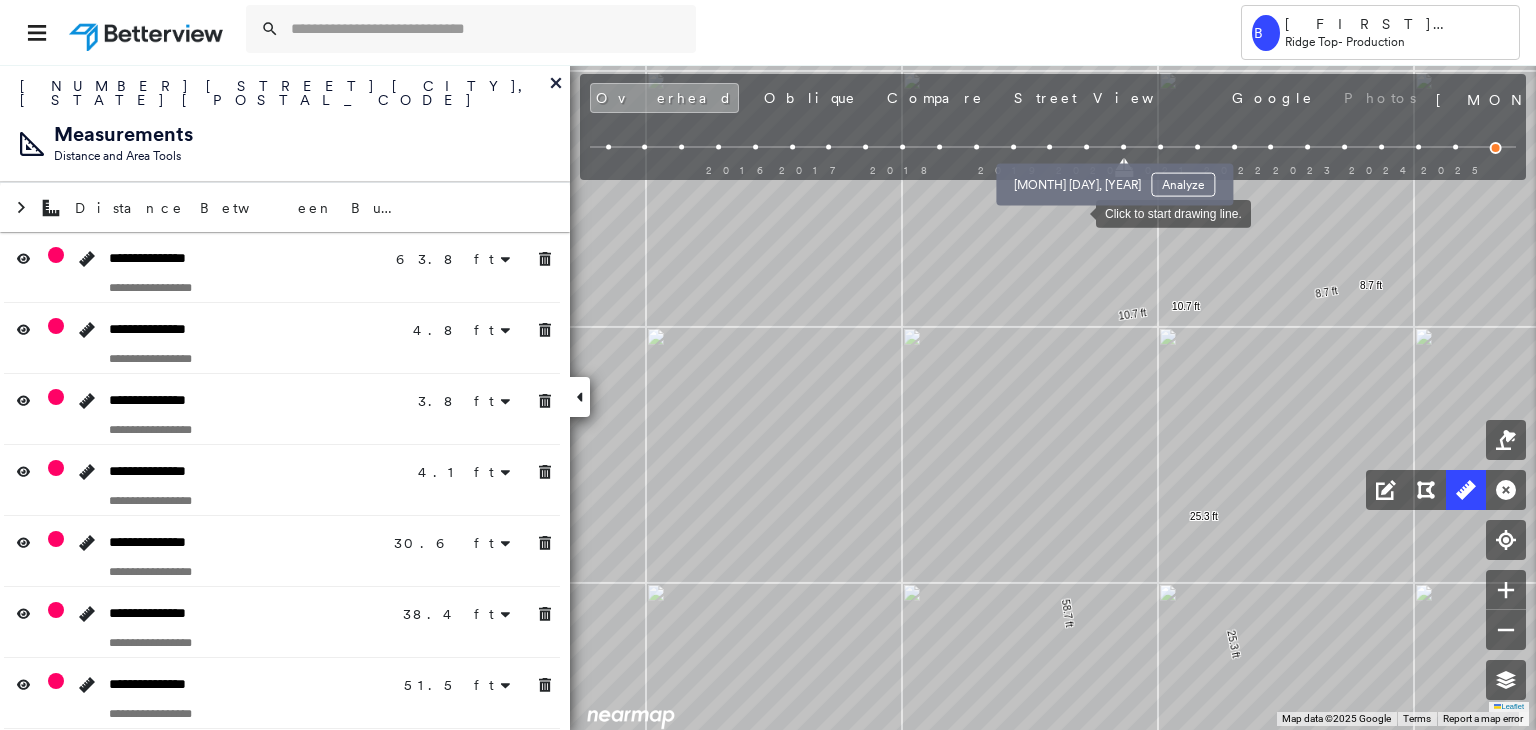 click at bounding box center [1086, 147] 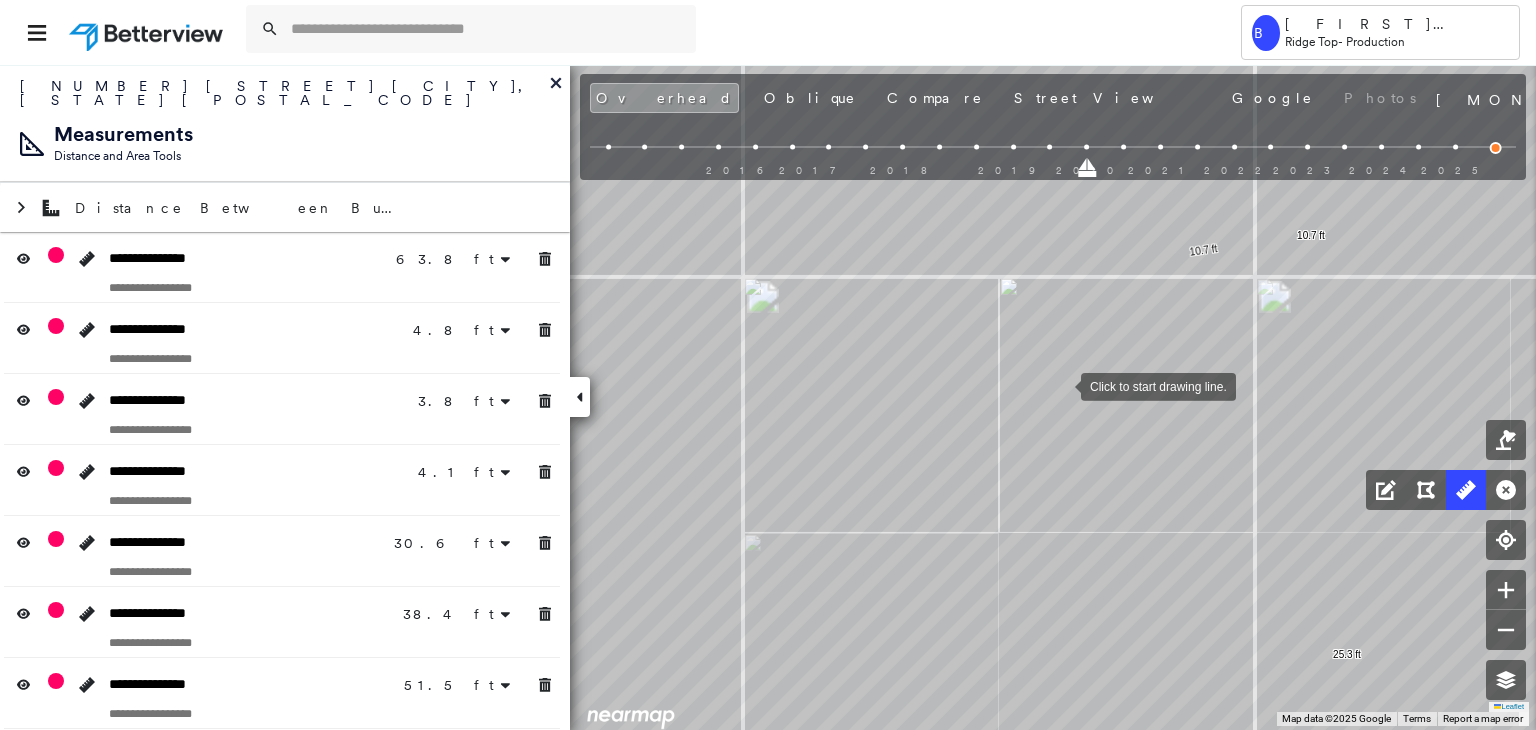 click at bounding box center [1061, 385] 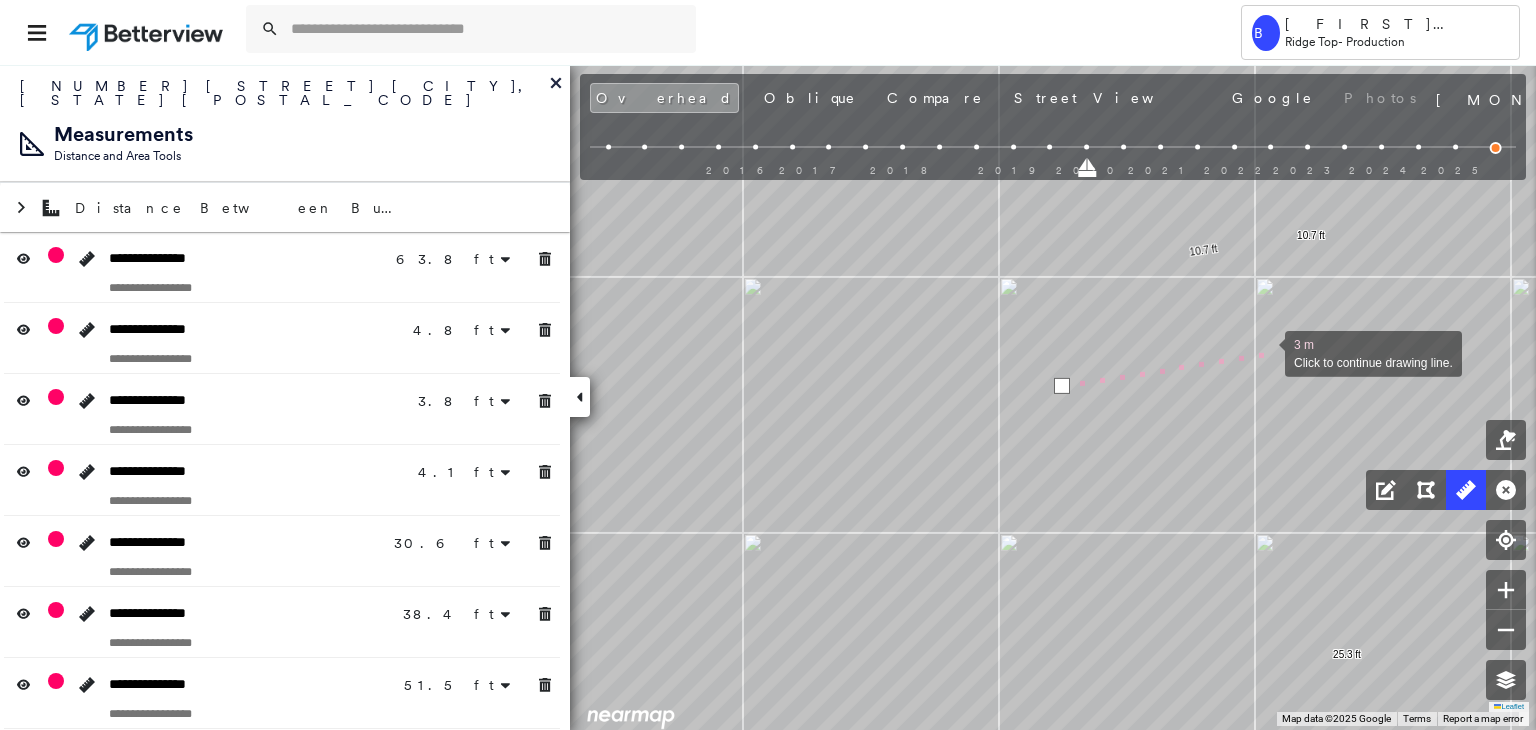click at bounding box center [1265, 352] 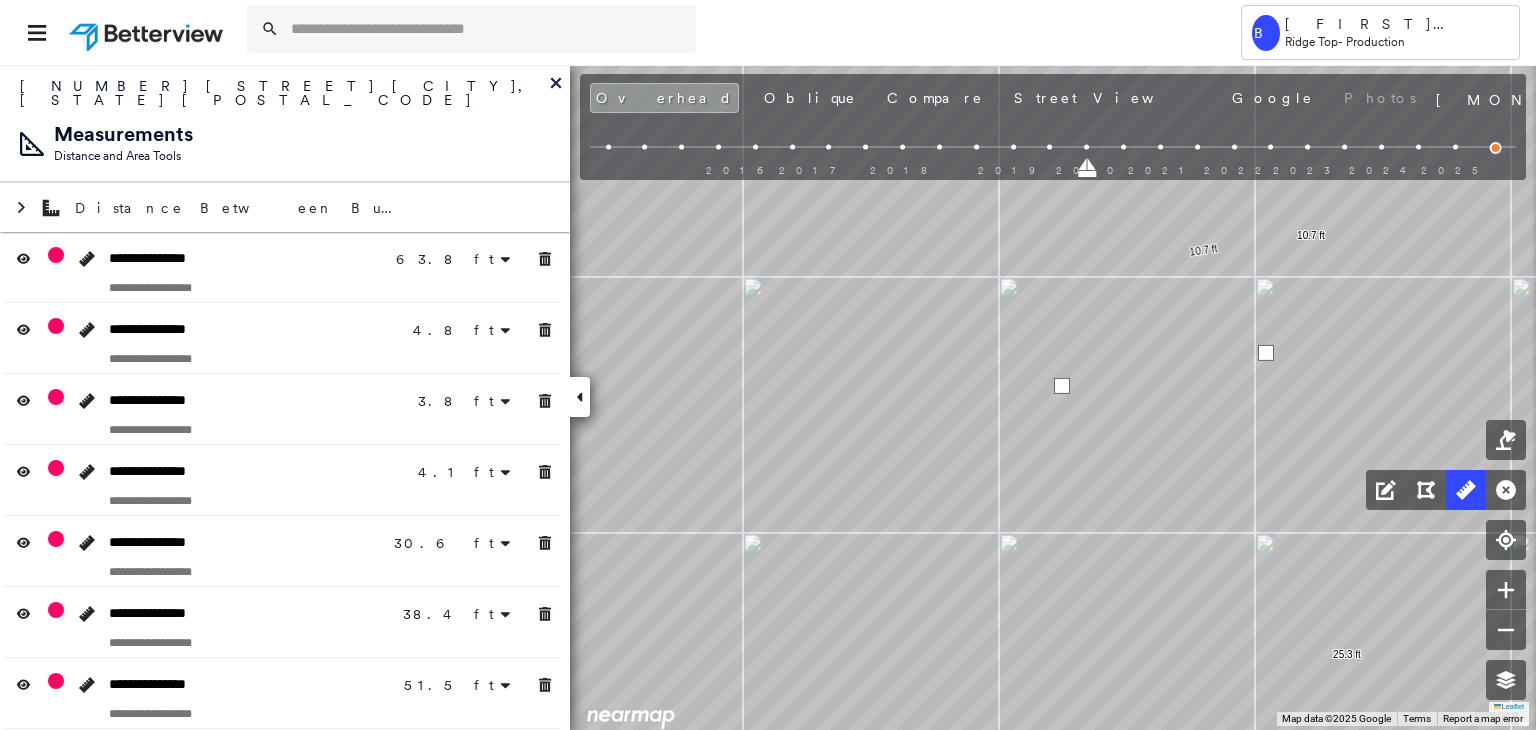 click at bounding box center [1266, 353] 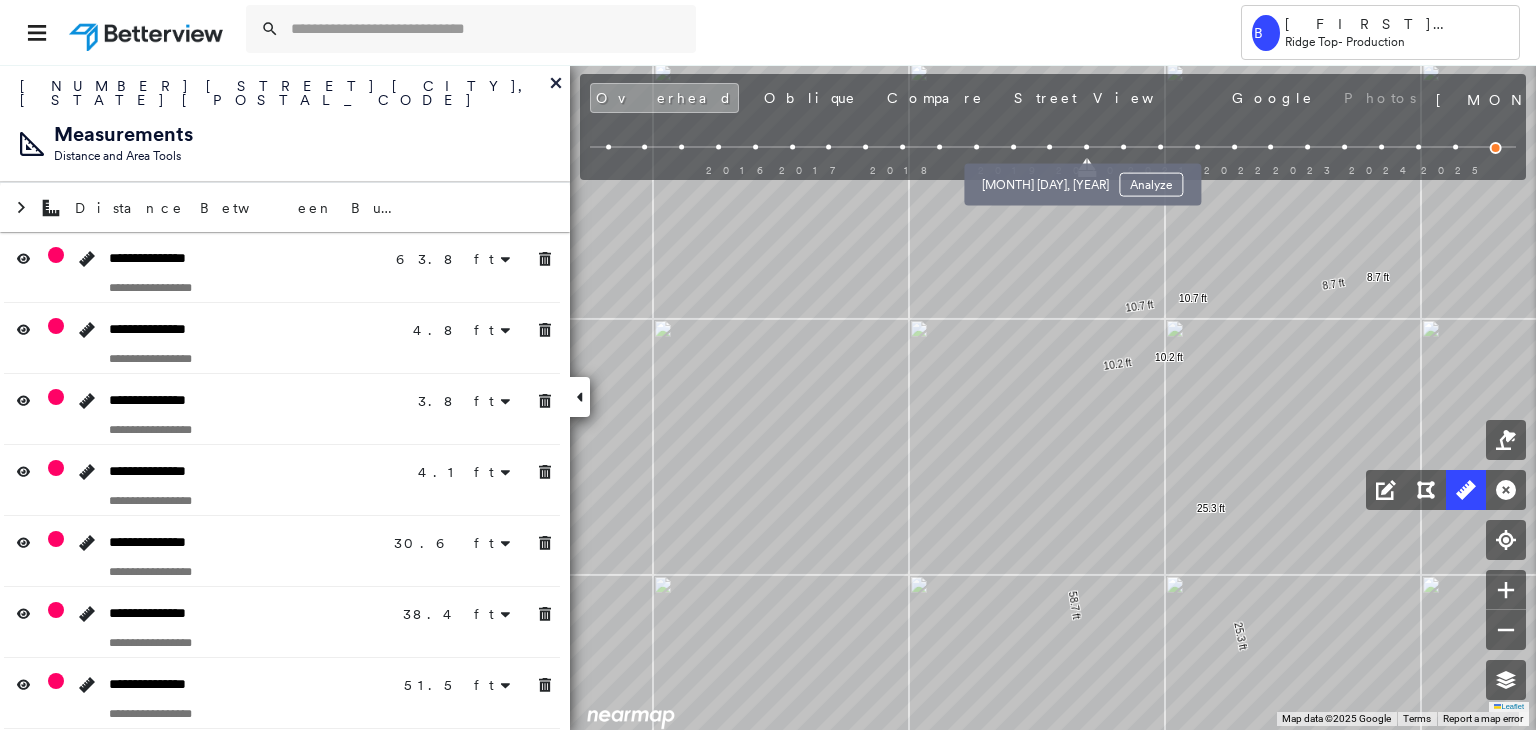 click at bounding box center (1050, 147) 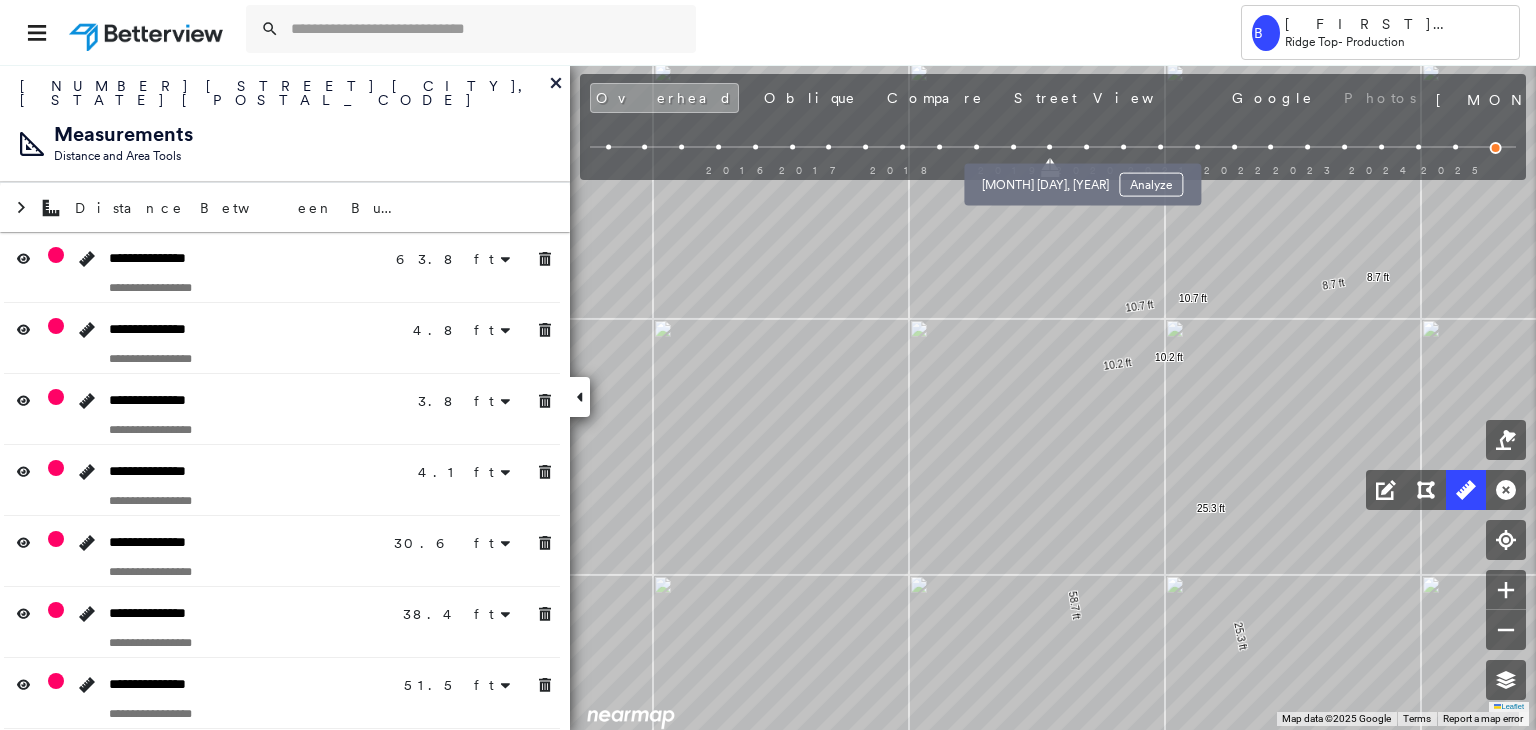 click at bounding box center [1050, 147] 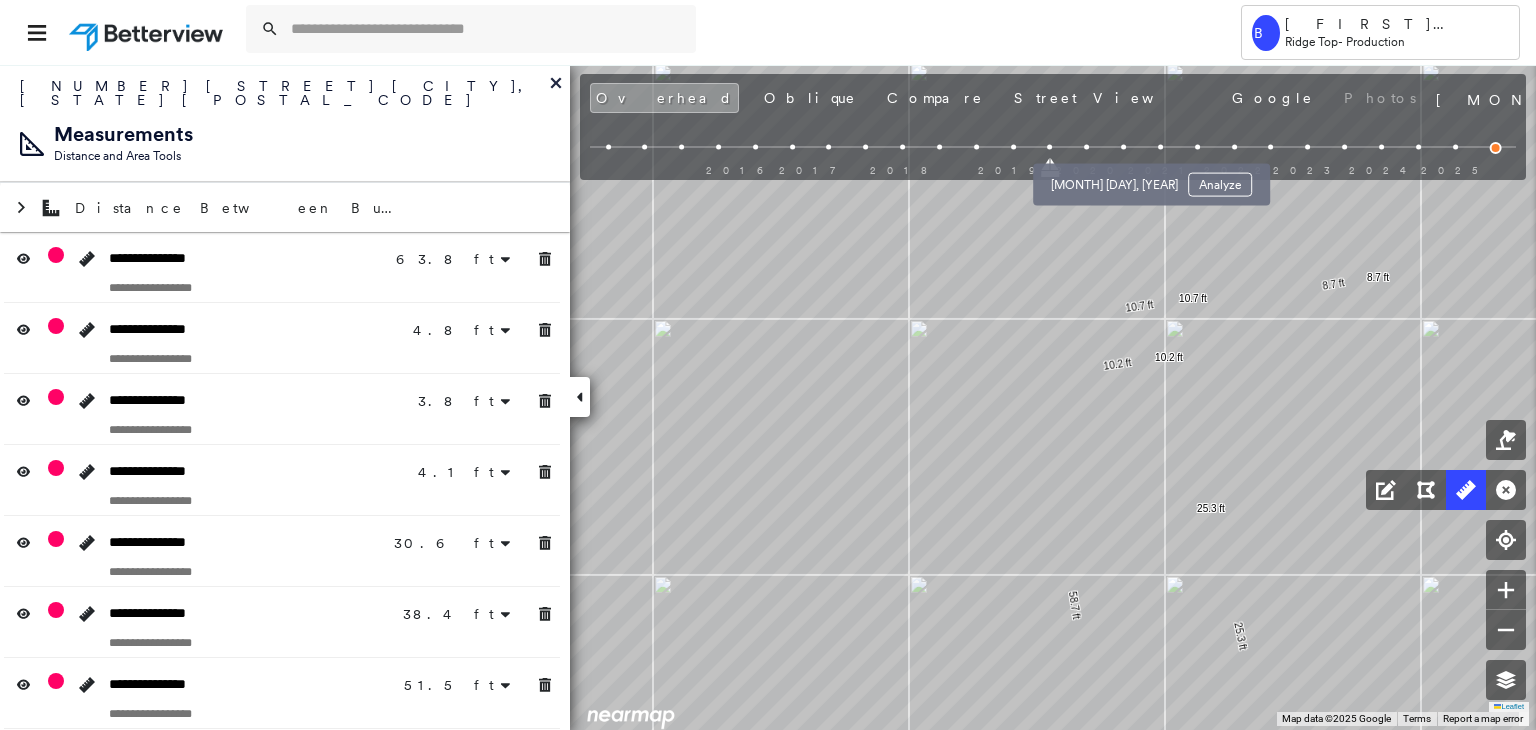 click at bounding box center [1123, 147] 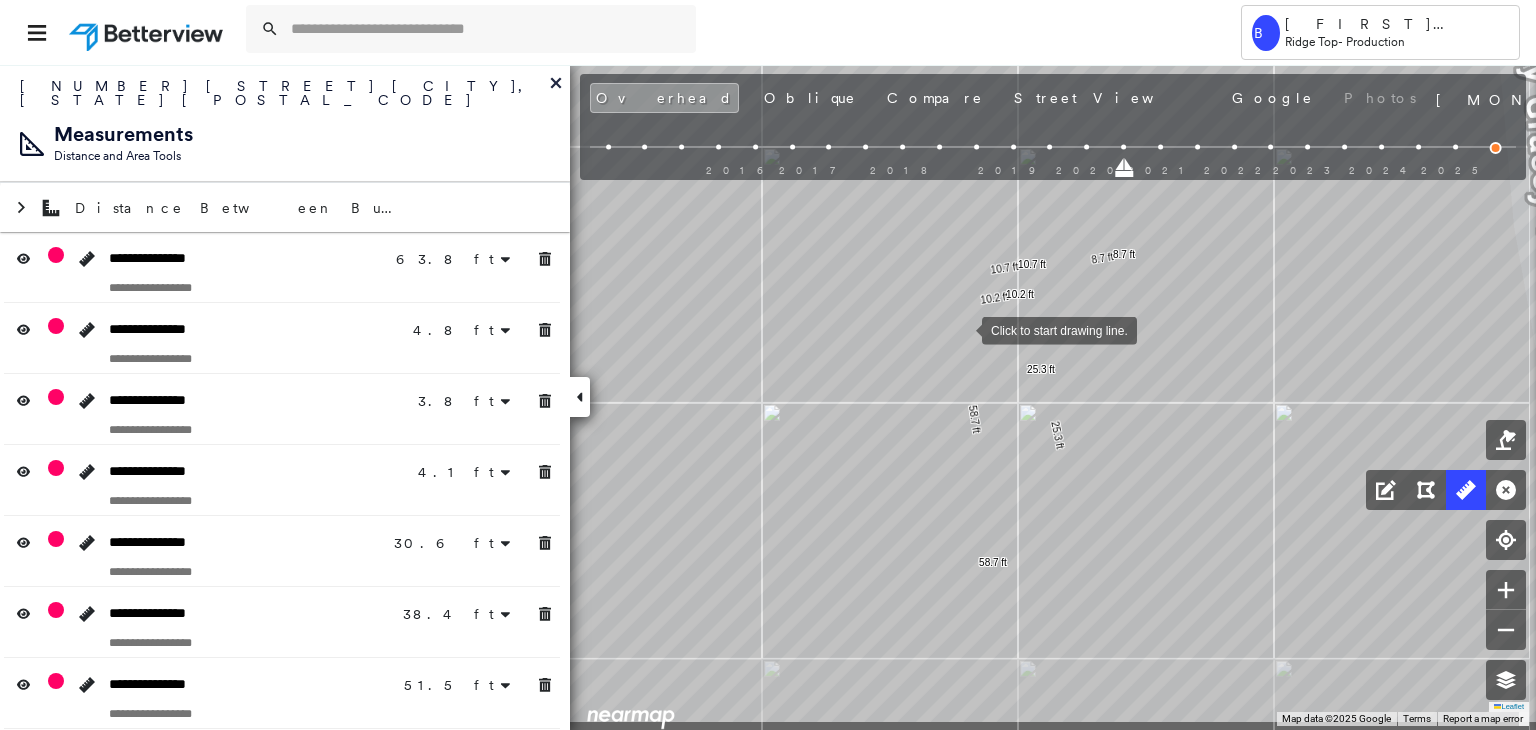 drag, startPoint x: 1029, startPoint y: 375, endPoint x: 963, endPoint y: 329, distance: 80.44874 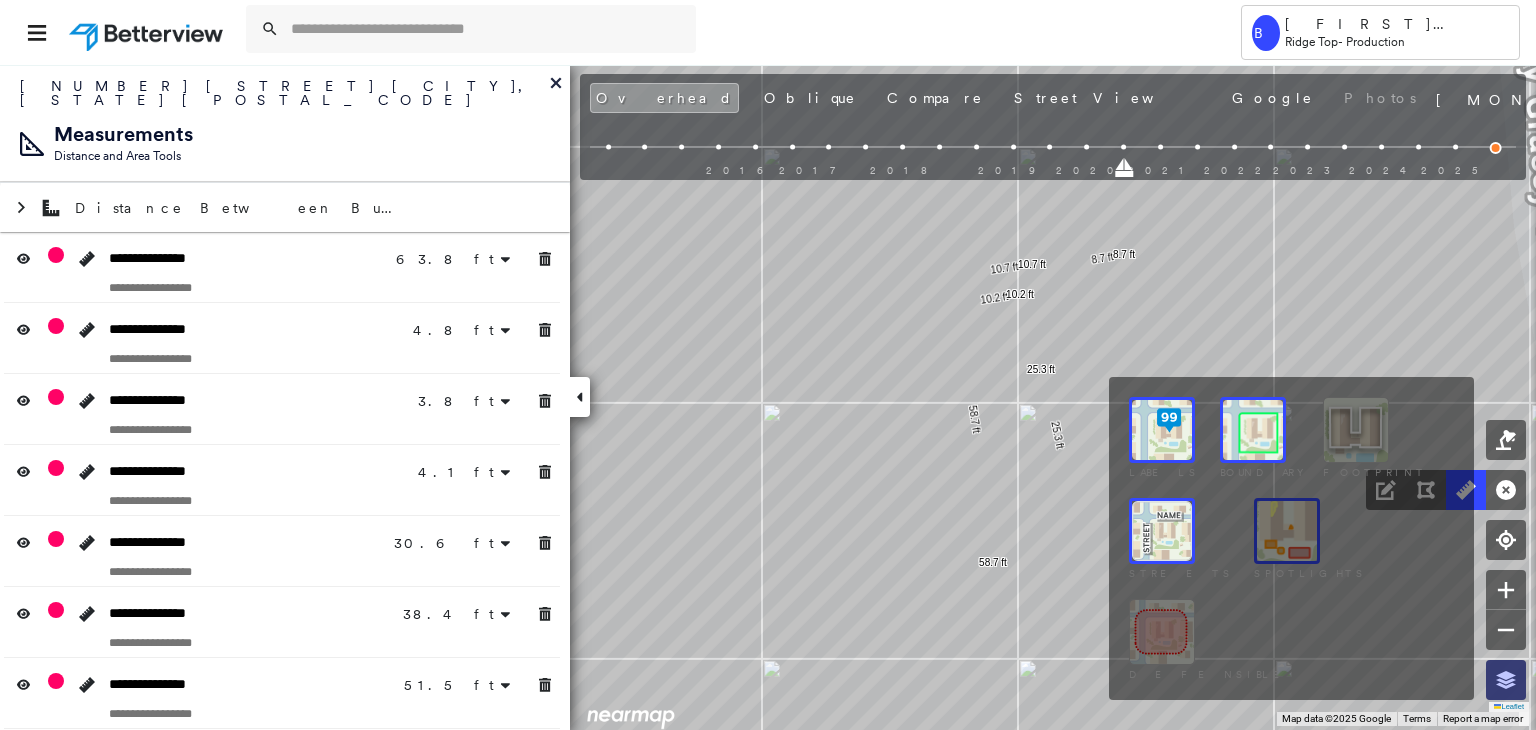 click 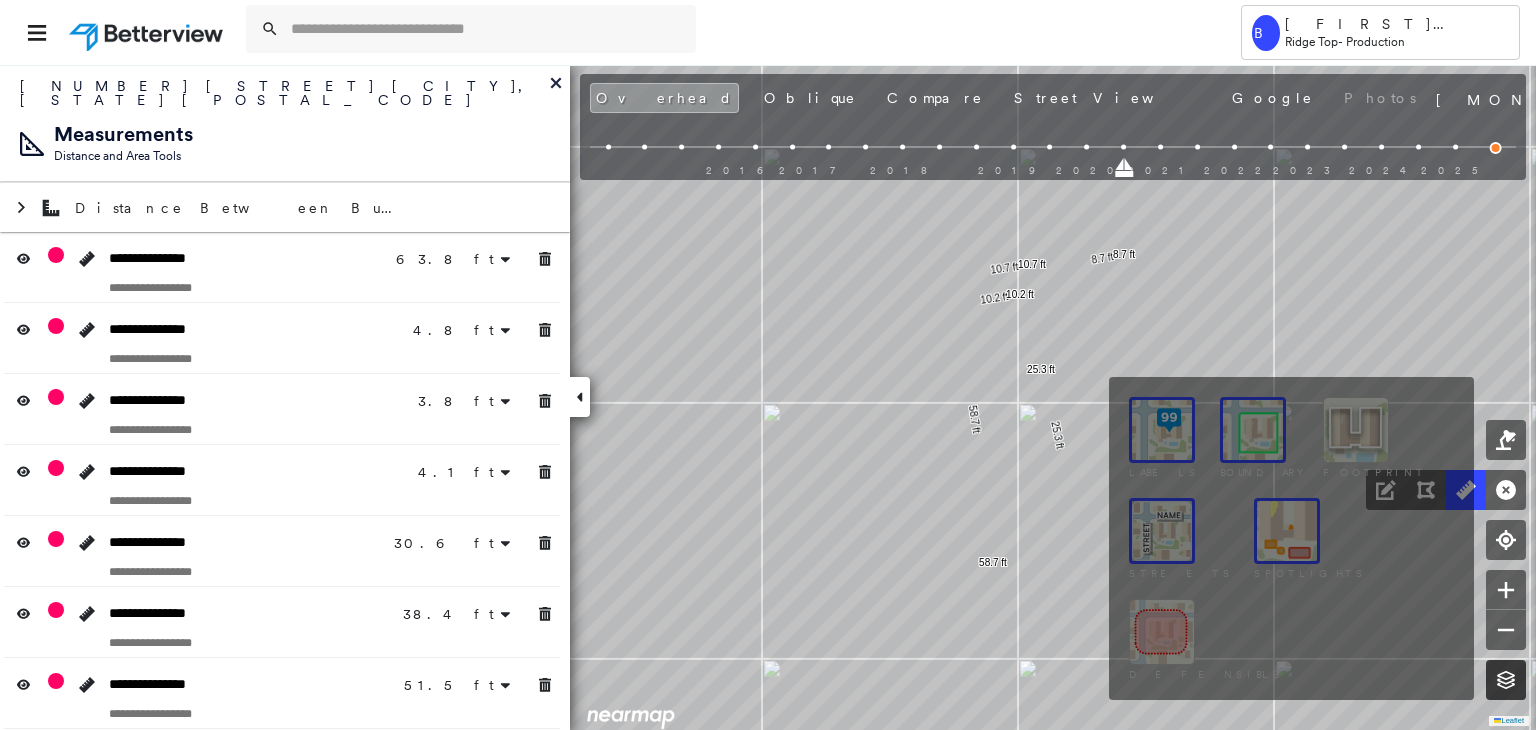 click 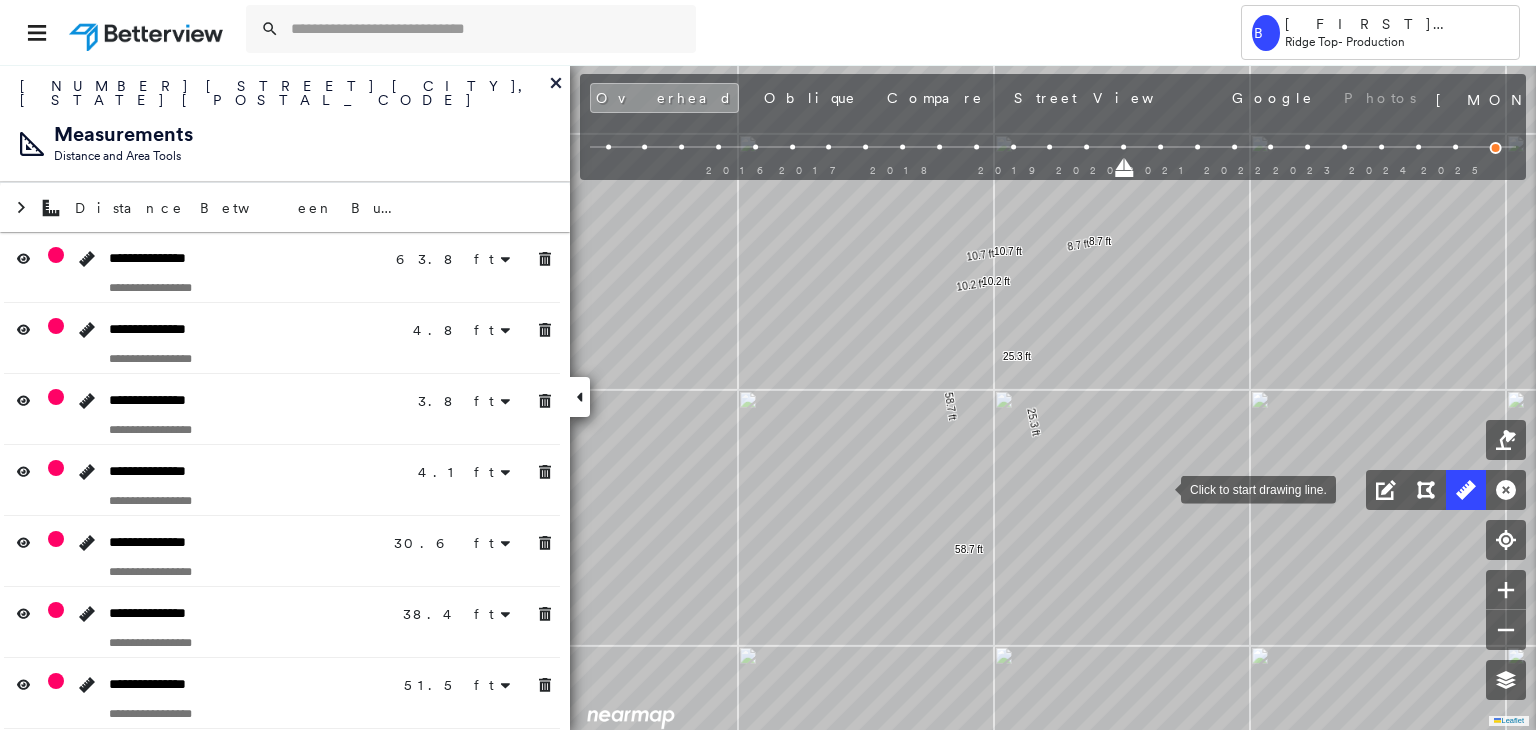 drag, startPoint x: 1186, startPoint y: 501, endPoint x: 1162, endPoint y: 488, distance: 27.294687 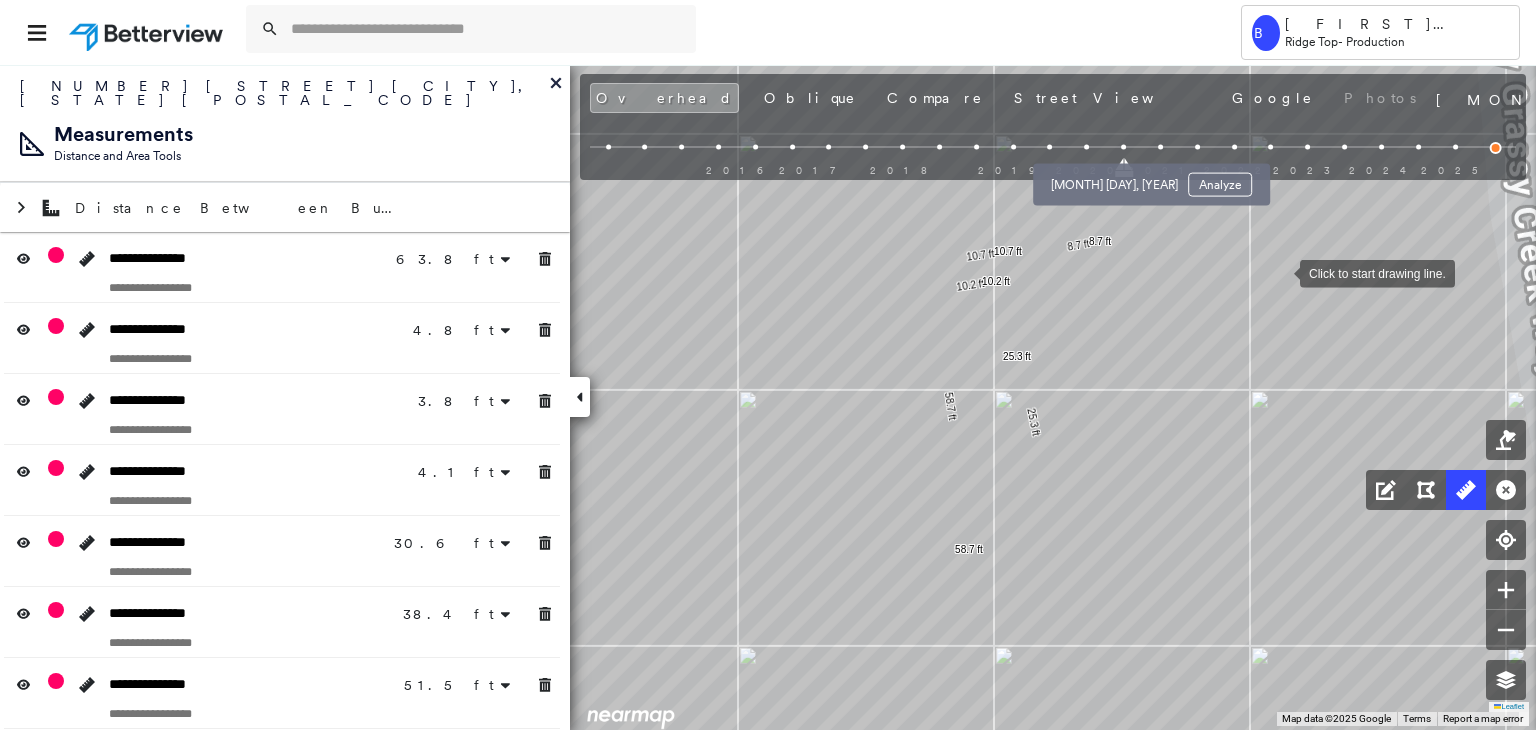 click at bounding box center [1123, 147] 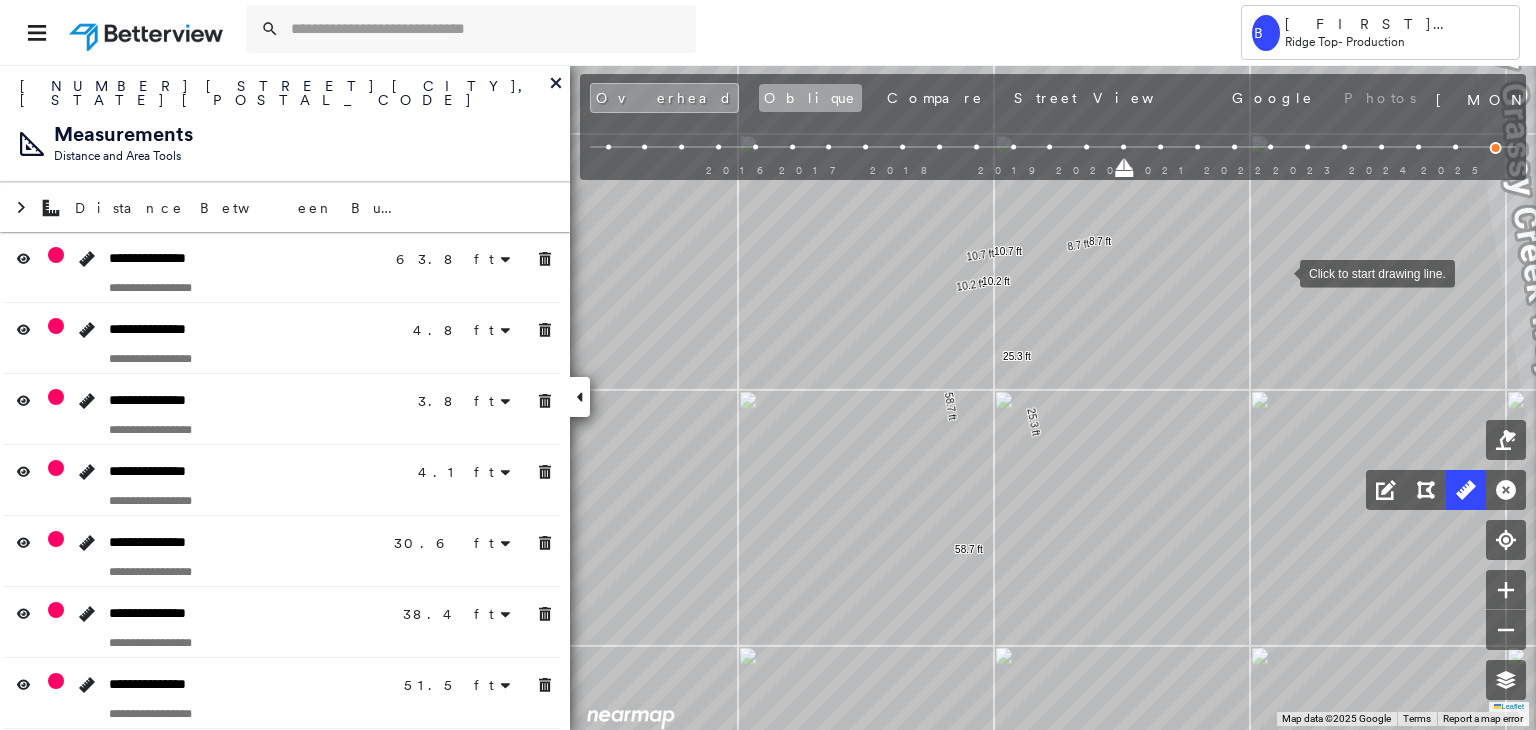 click on "Oblique" at bounding box center [810, 98] 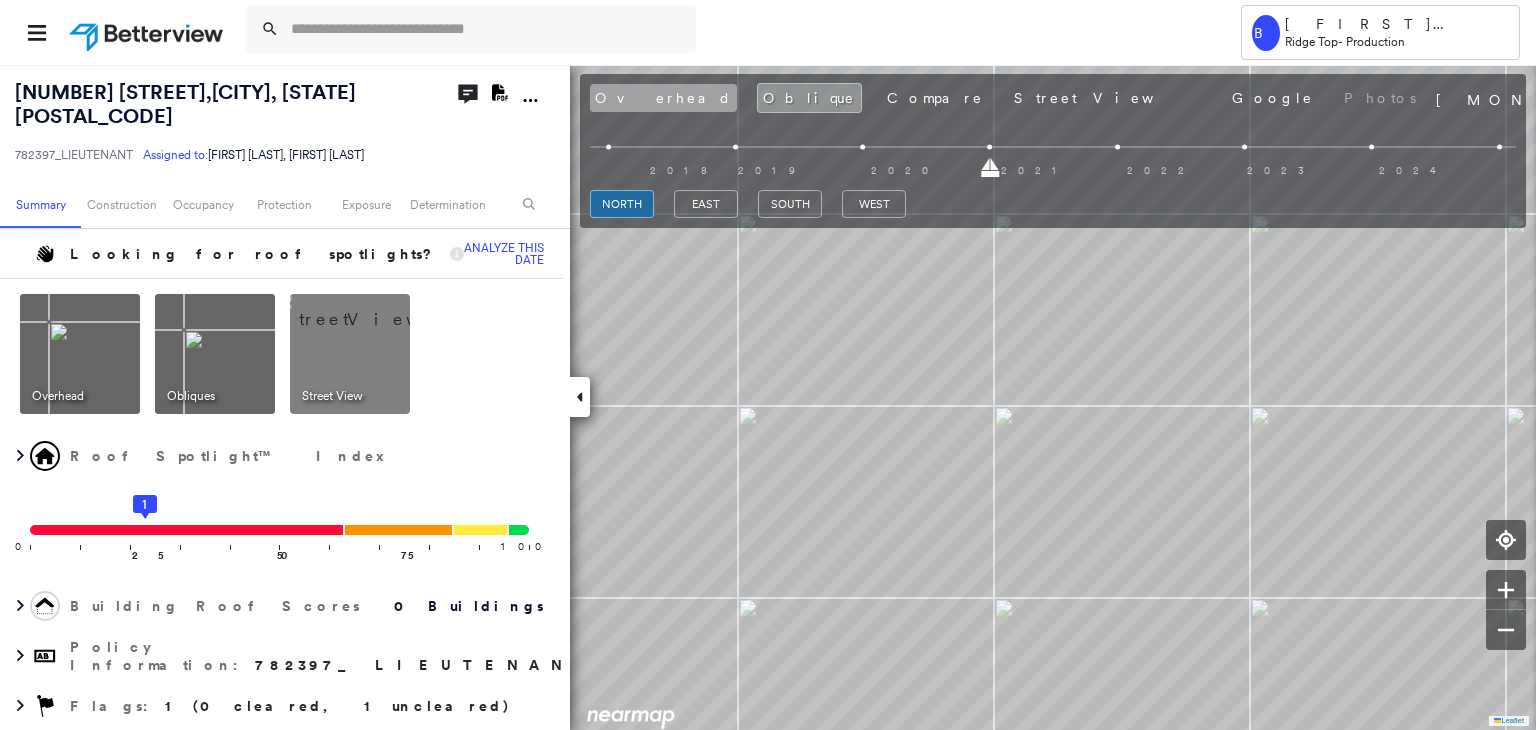 click on "Overhead" at bounding box center [663, 98] 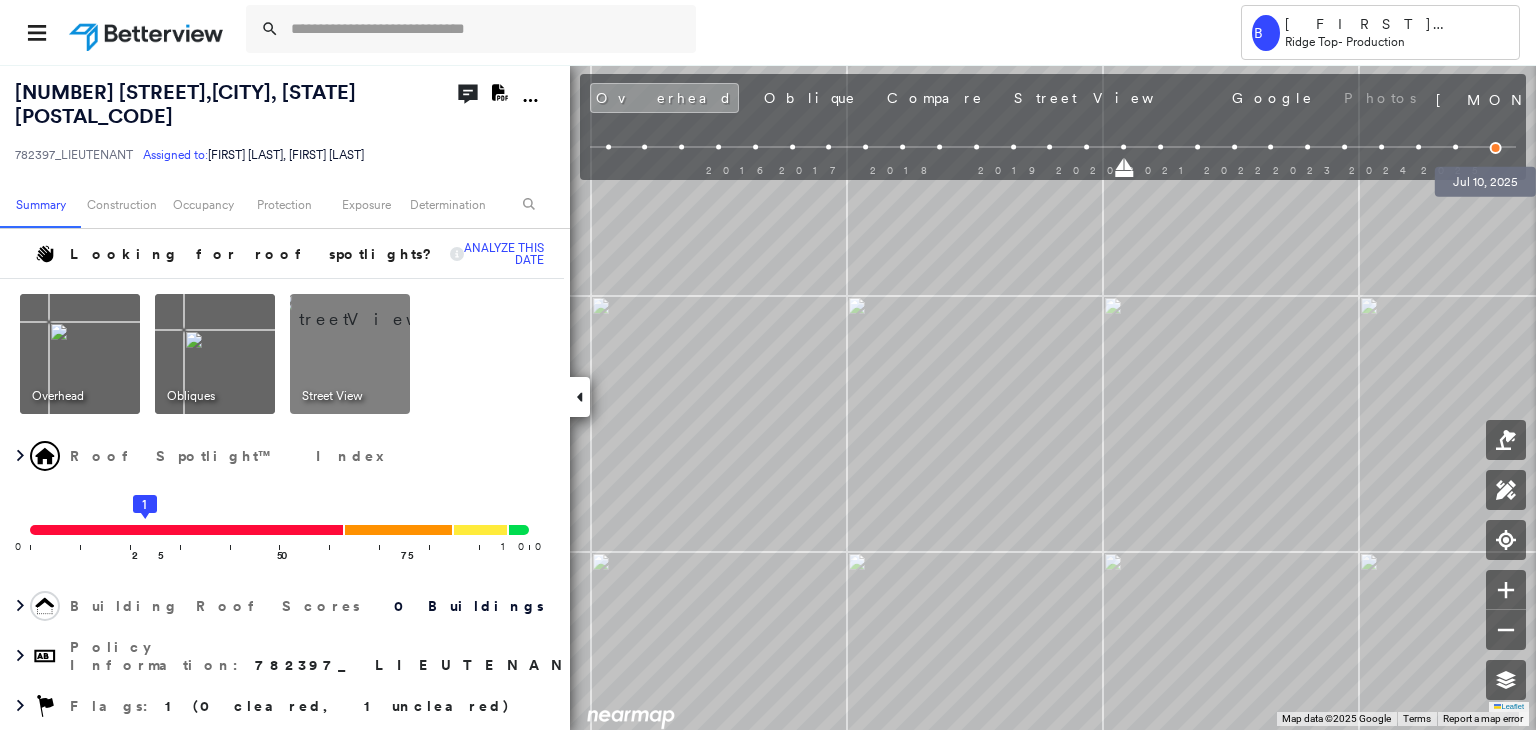 click at bounding box center [1496, 148] 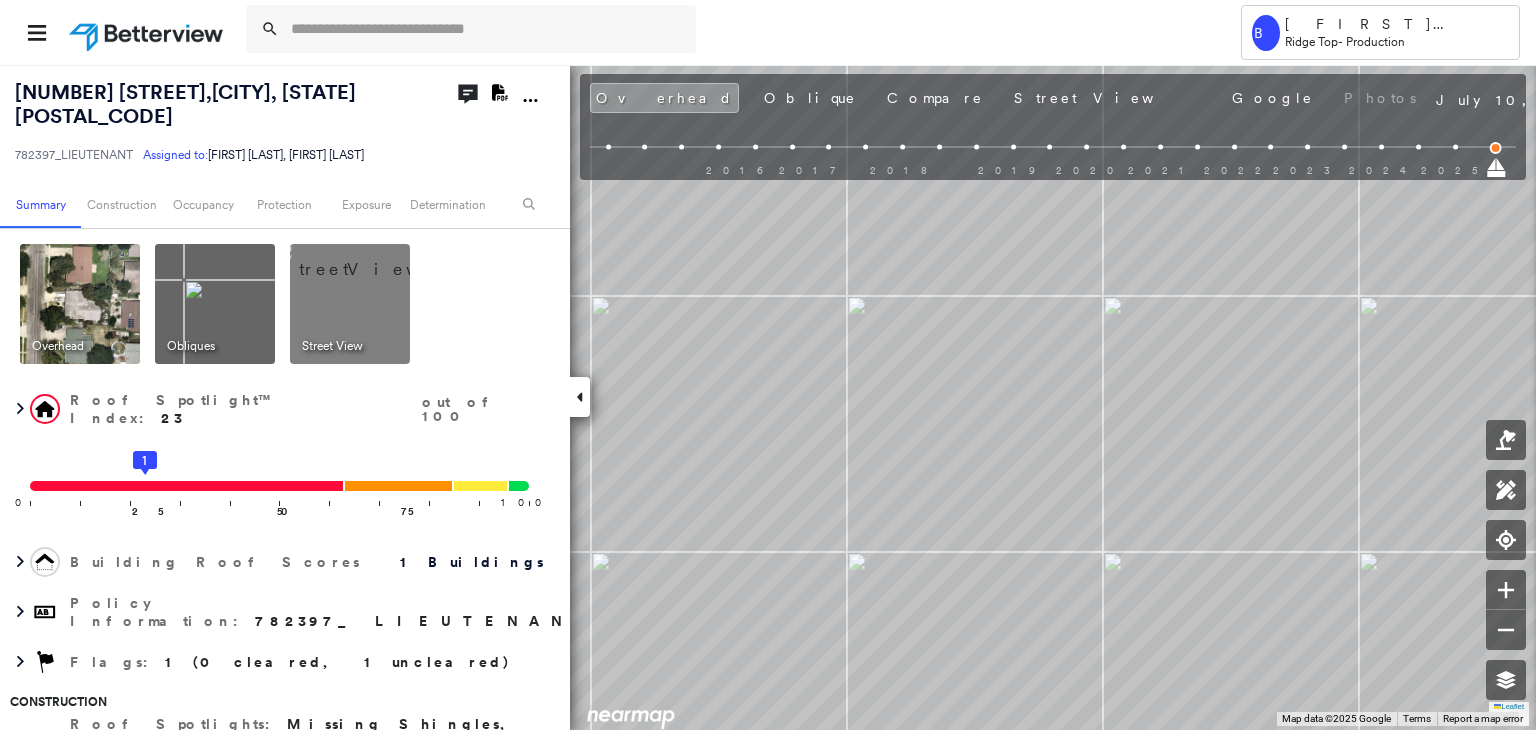 click on "2016 2017 2018 2019 2020 2021 2022 2023 2024 2025" at bounding box center (1053, 150) 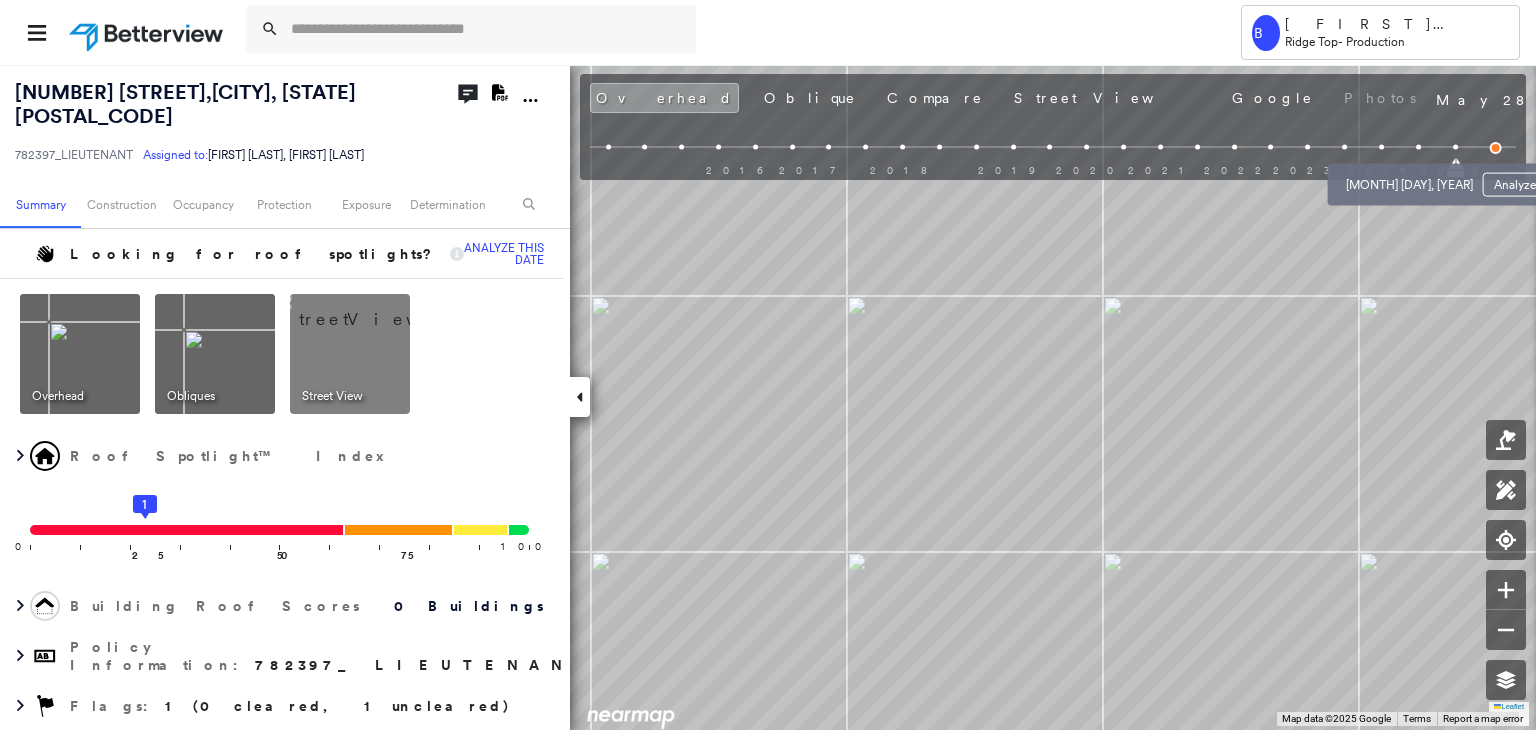 click at bounding box center (1418, 147) 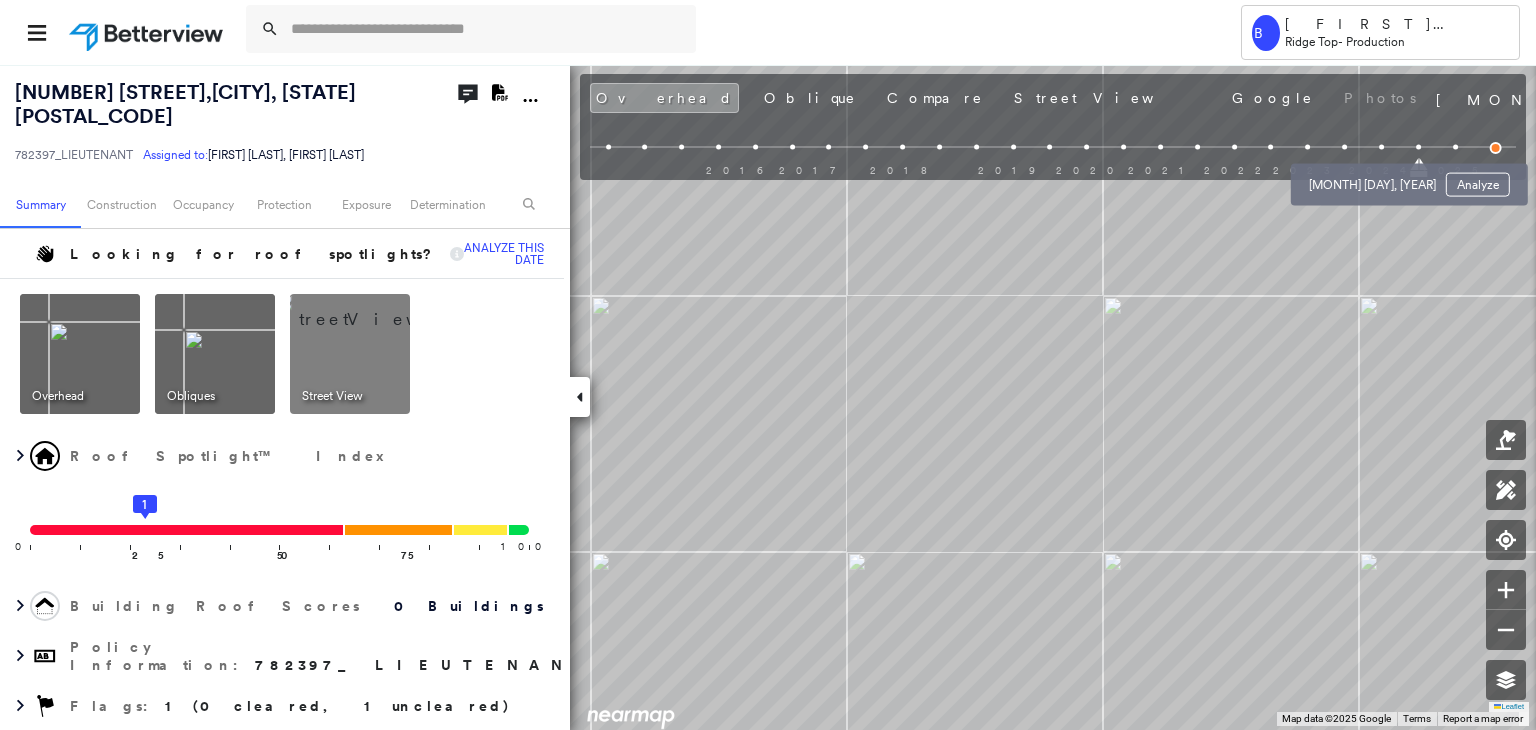 click at bounding box center (1381, 147) 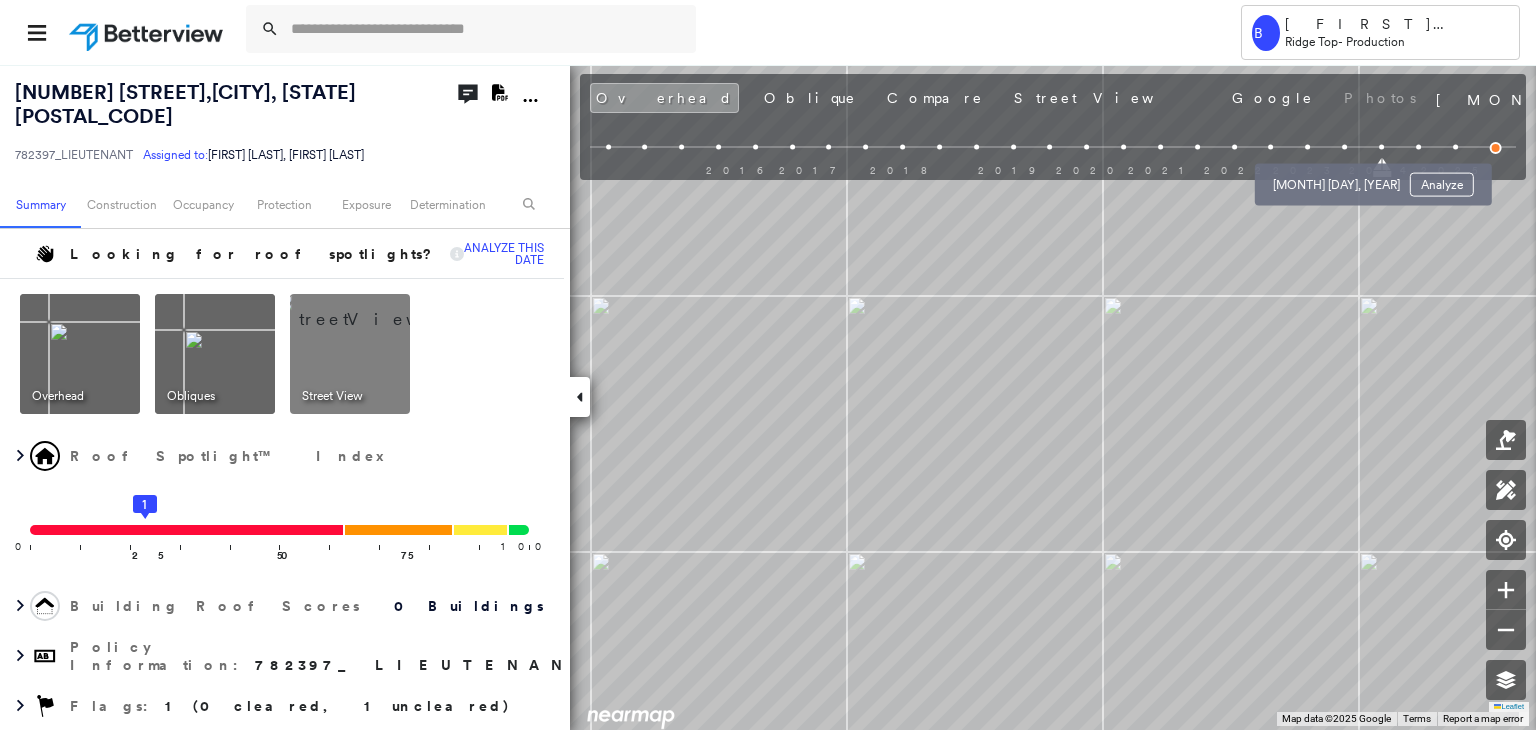 click at bounding box center [1344, 147] 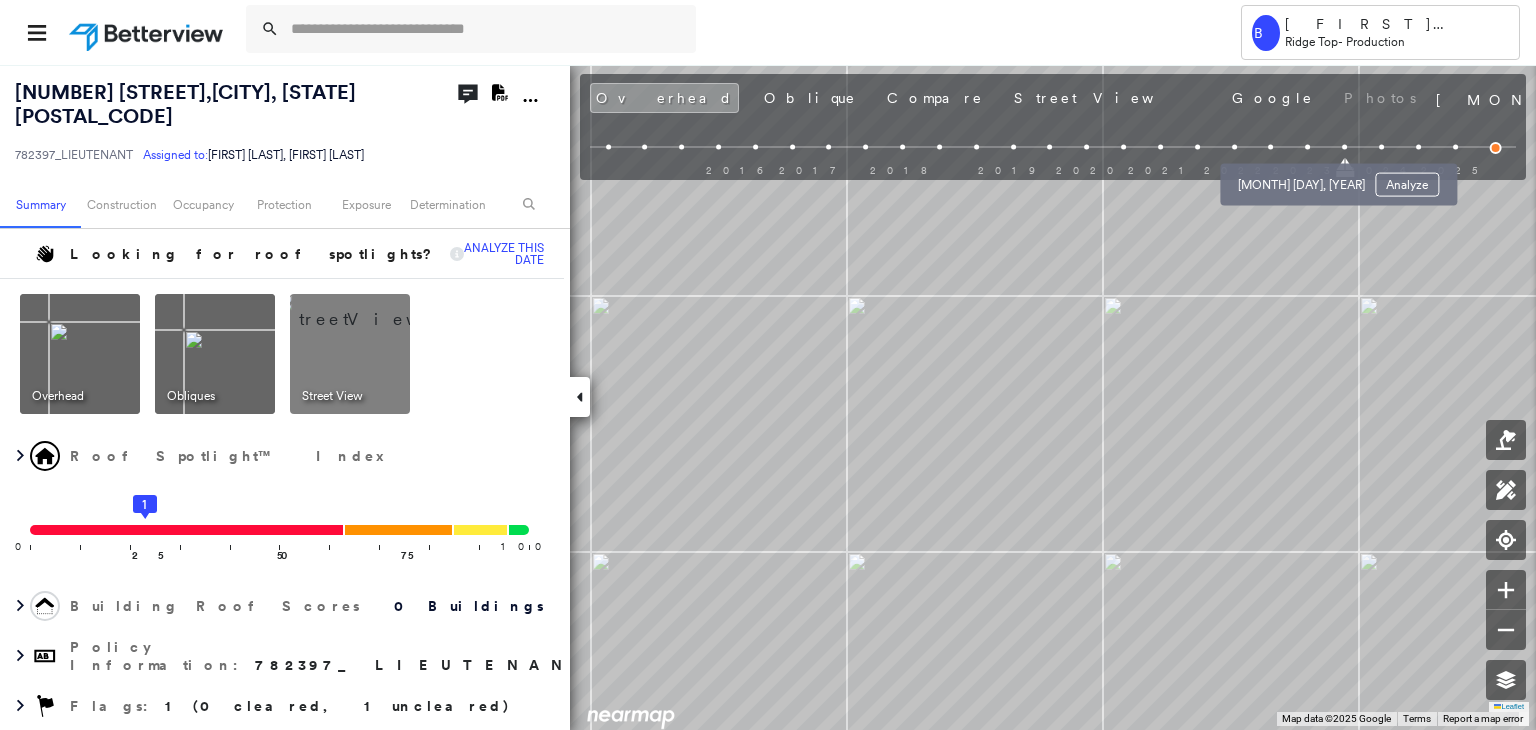 click at bounding box center [1307, 147] 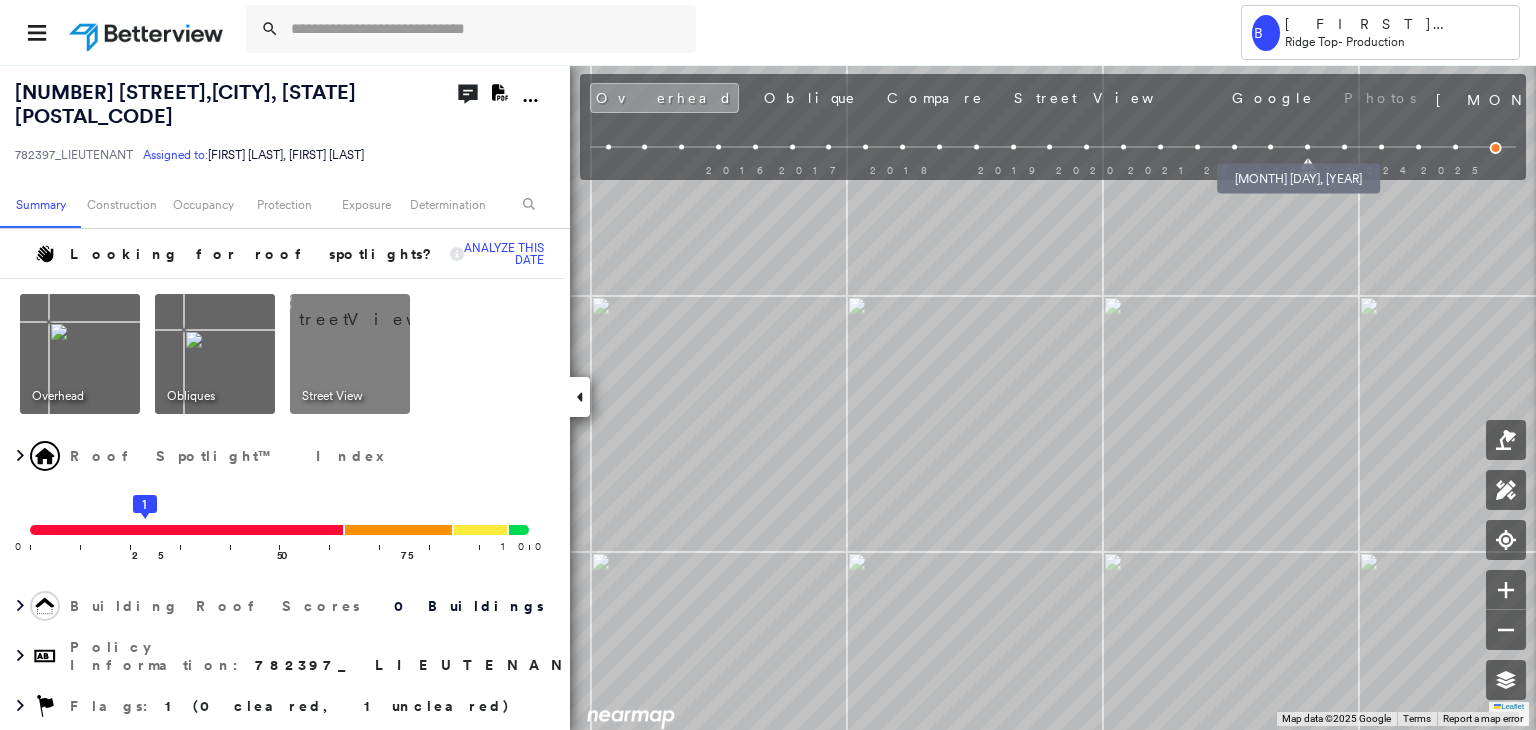 click at bounding box center [1271, 147] 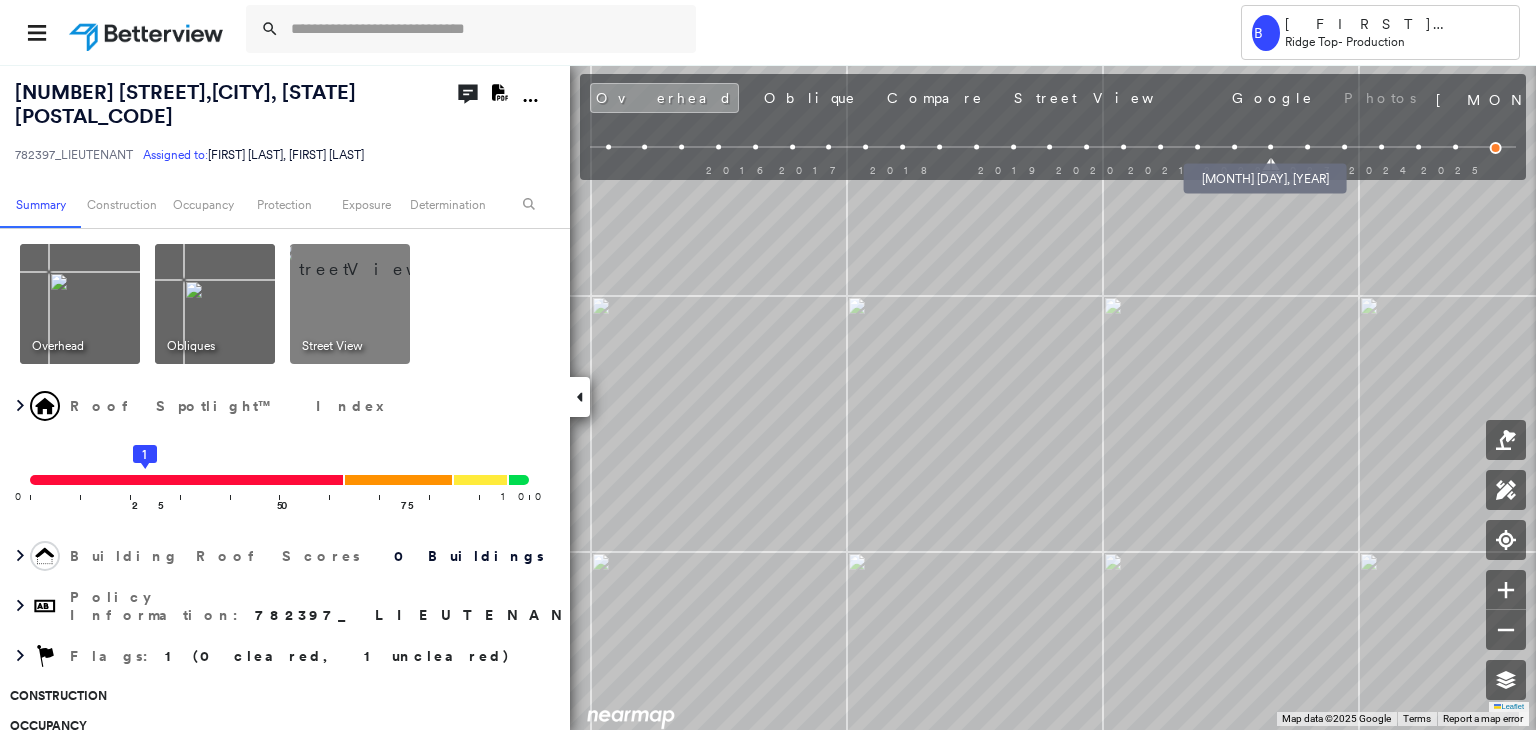 click at bounding box center [1234, 147] 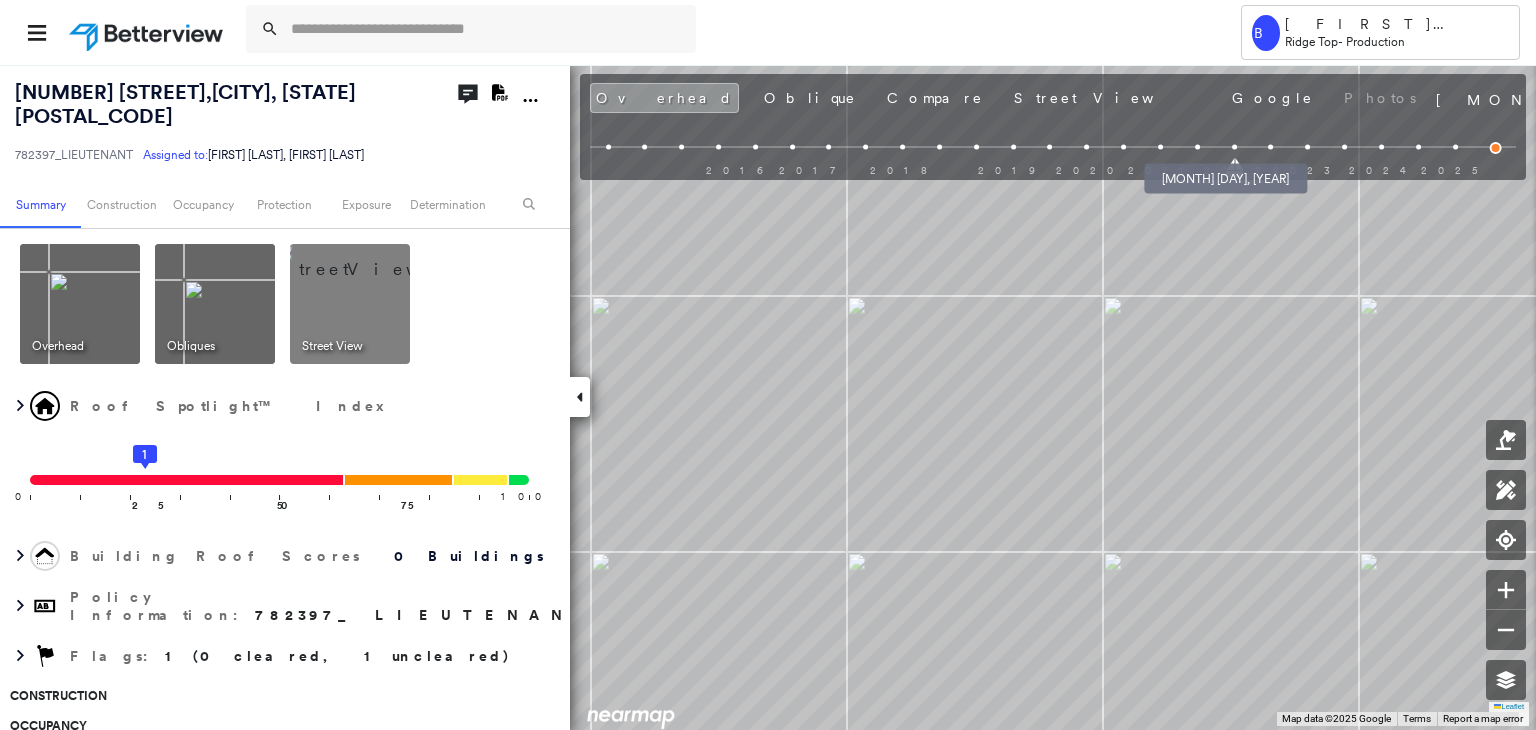 click at bounding box center (1197, 147) 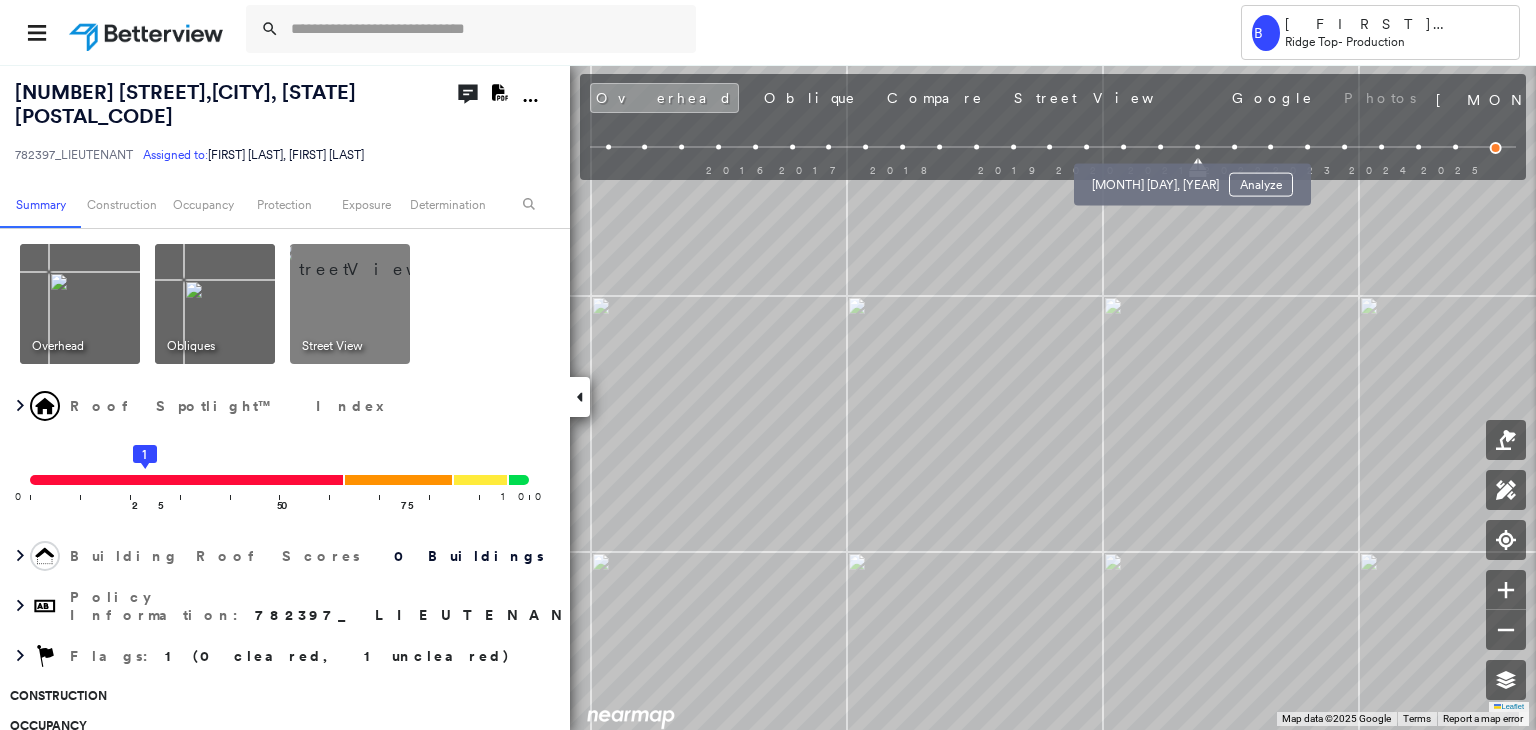 drag, startPoint x: 1160, startPoint y: 149, endPoint x: 1142, endPoint y: 149, distance: 18 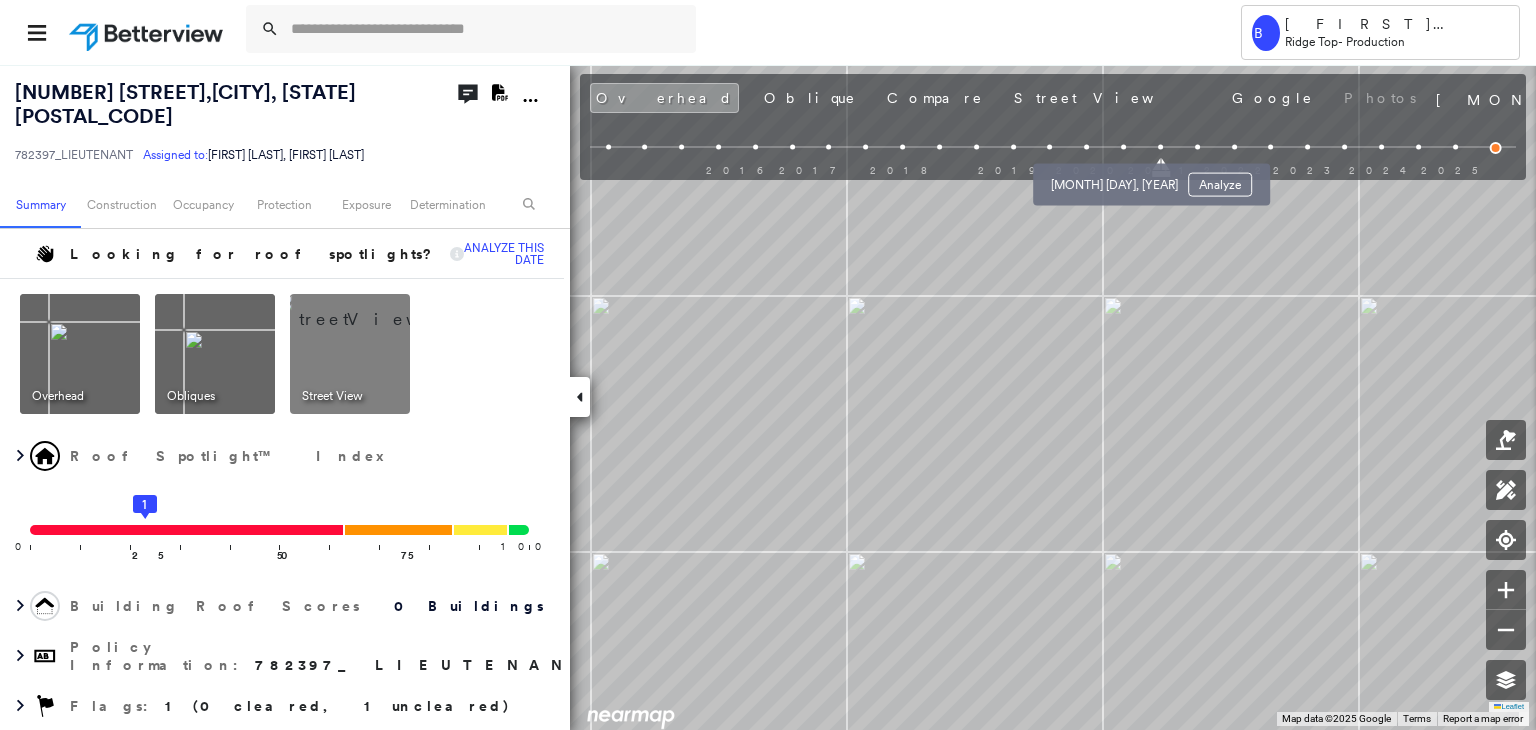 click at bounding box center [1123, 147] 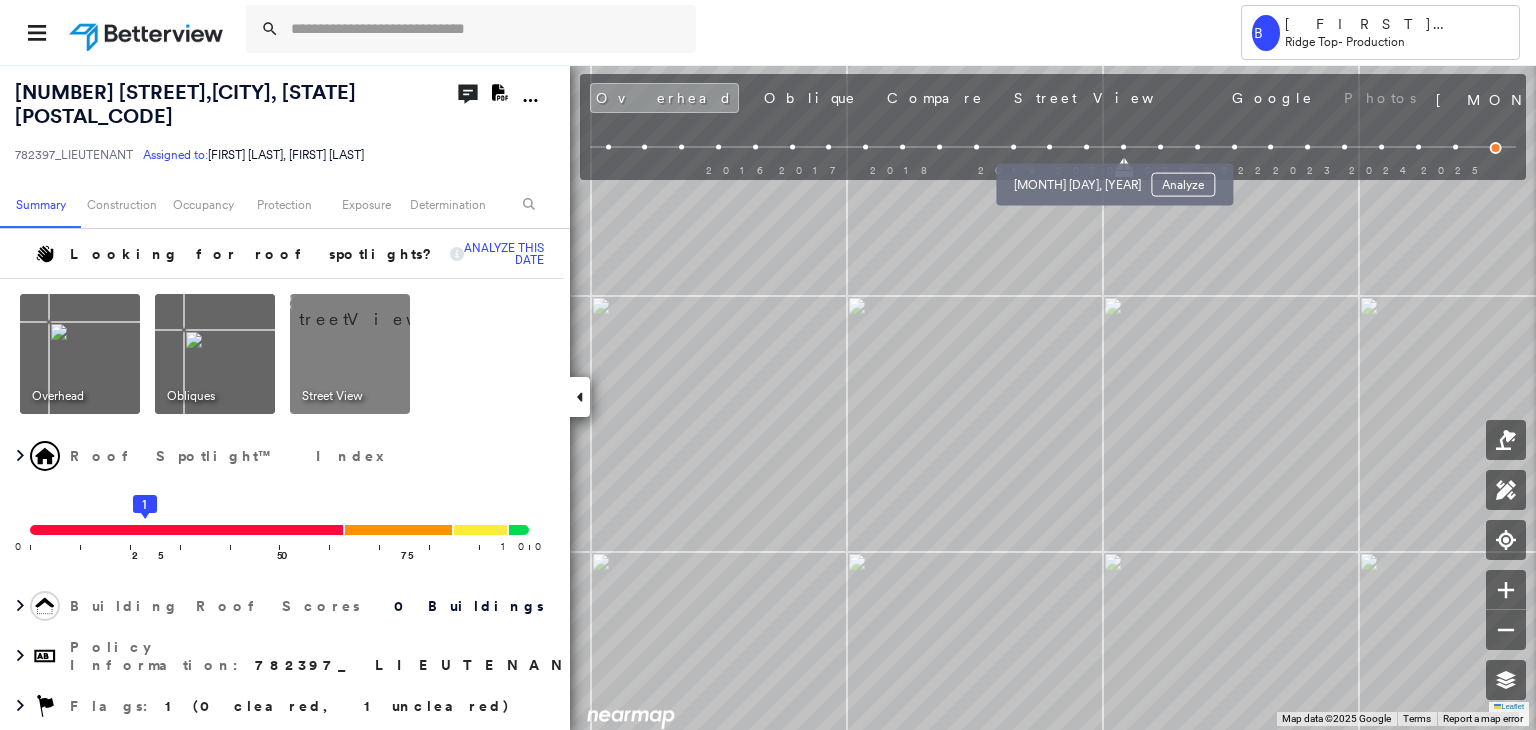 click at bounding box center [1086, 147] 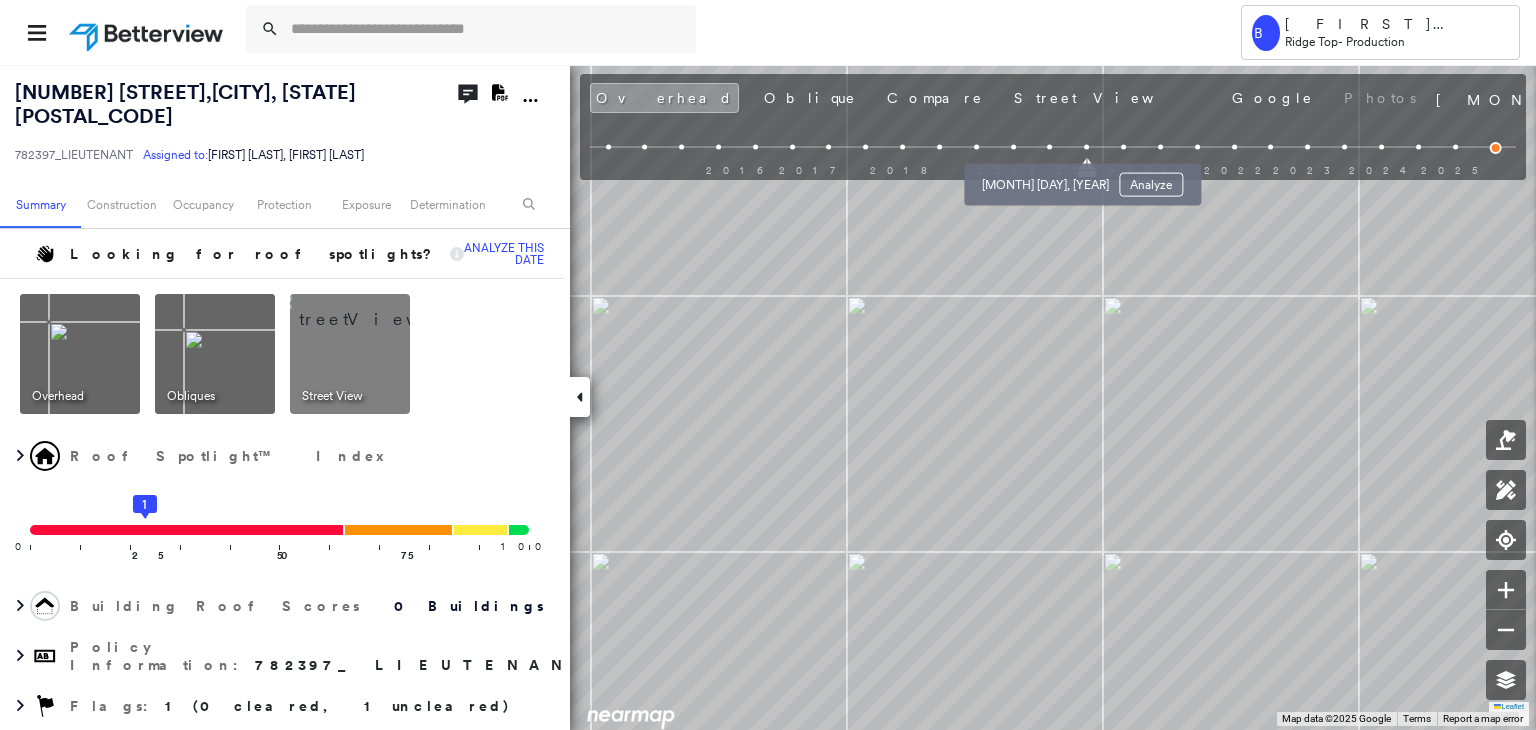 click at bounding box center (1050, 147) 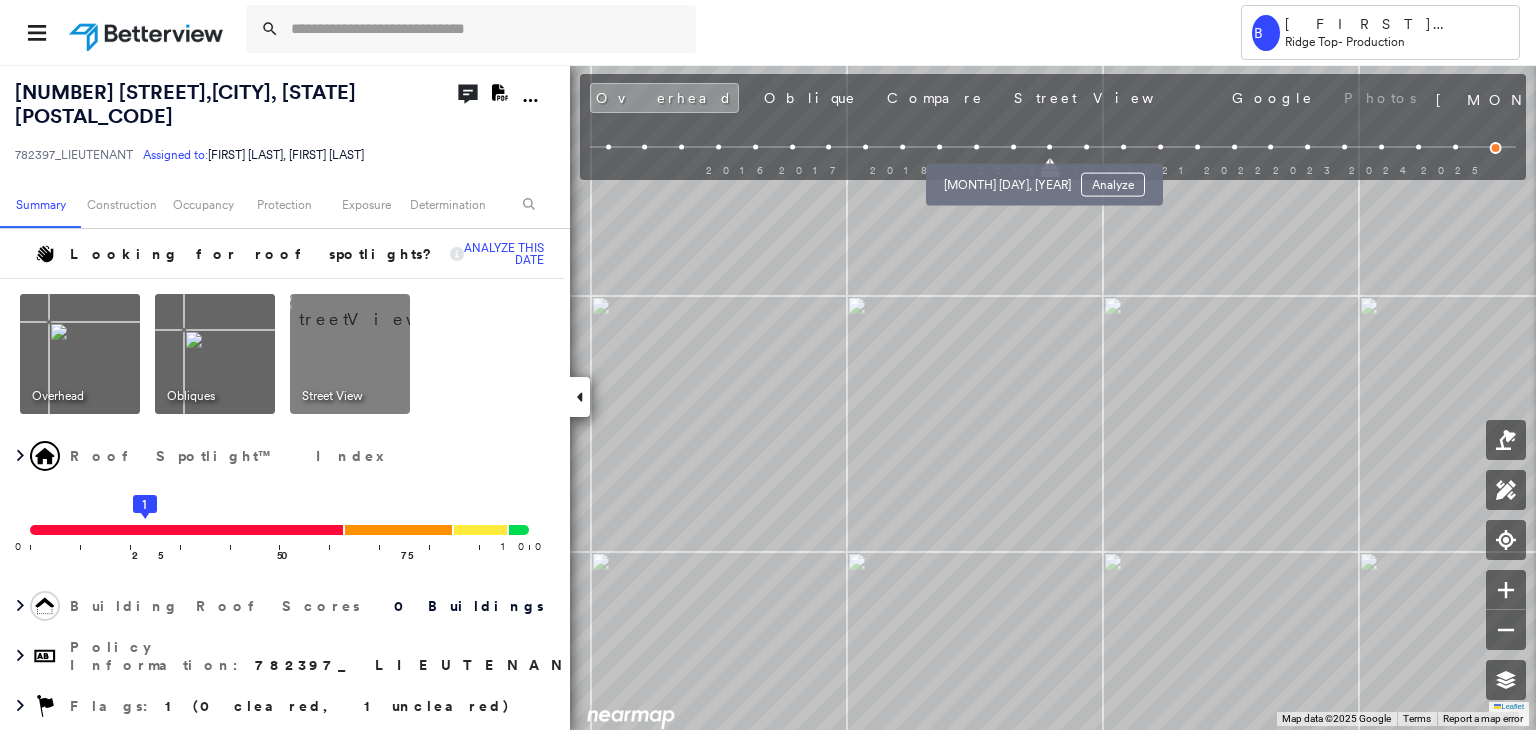 click at bounding box center (1013, 147) 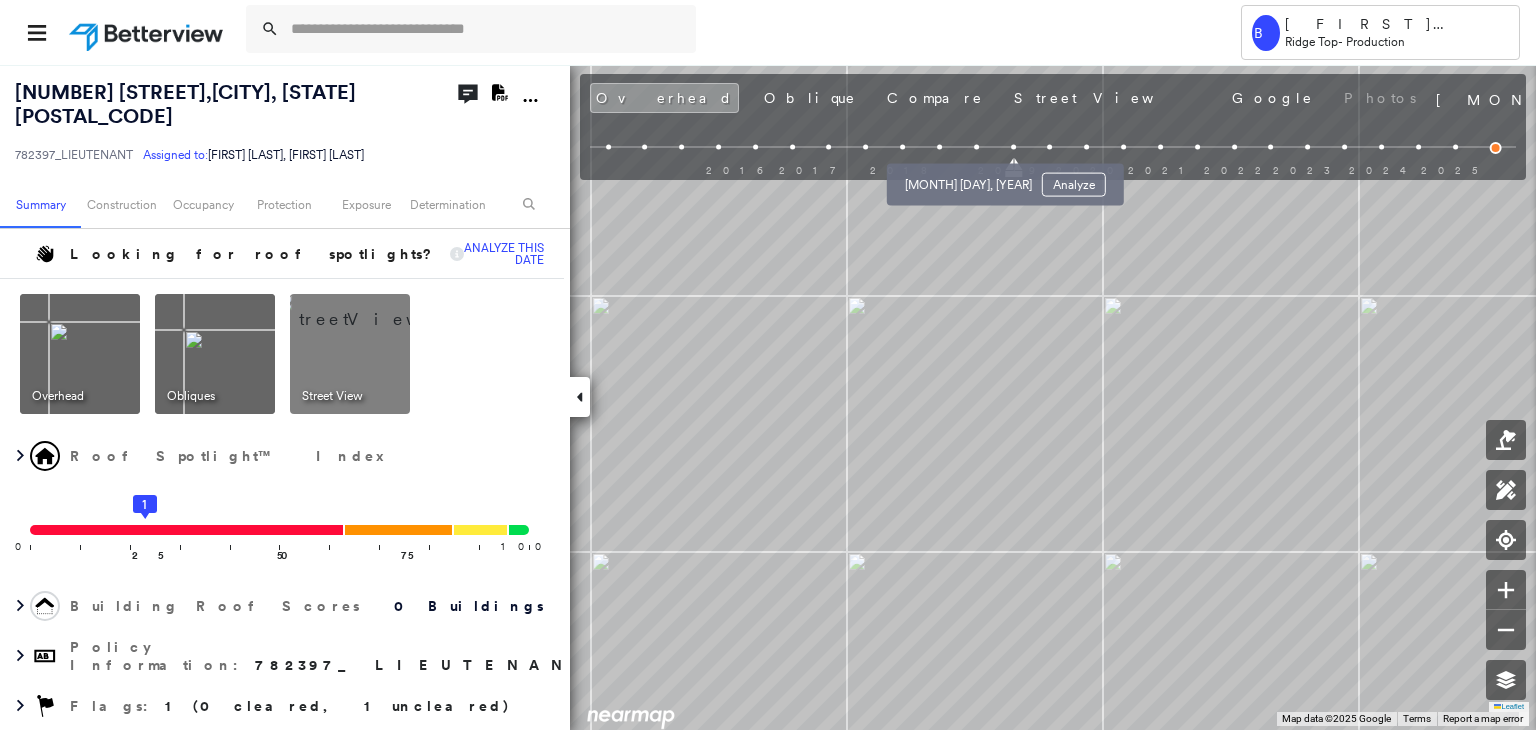 click at bounding box center [976, 147] 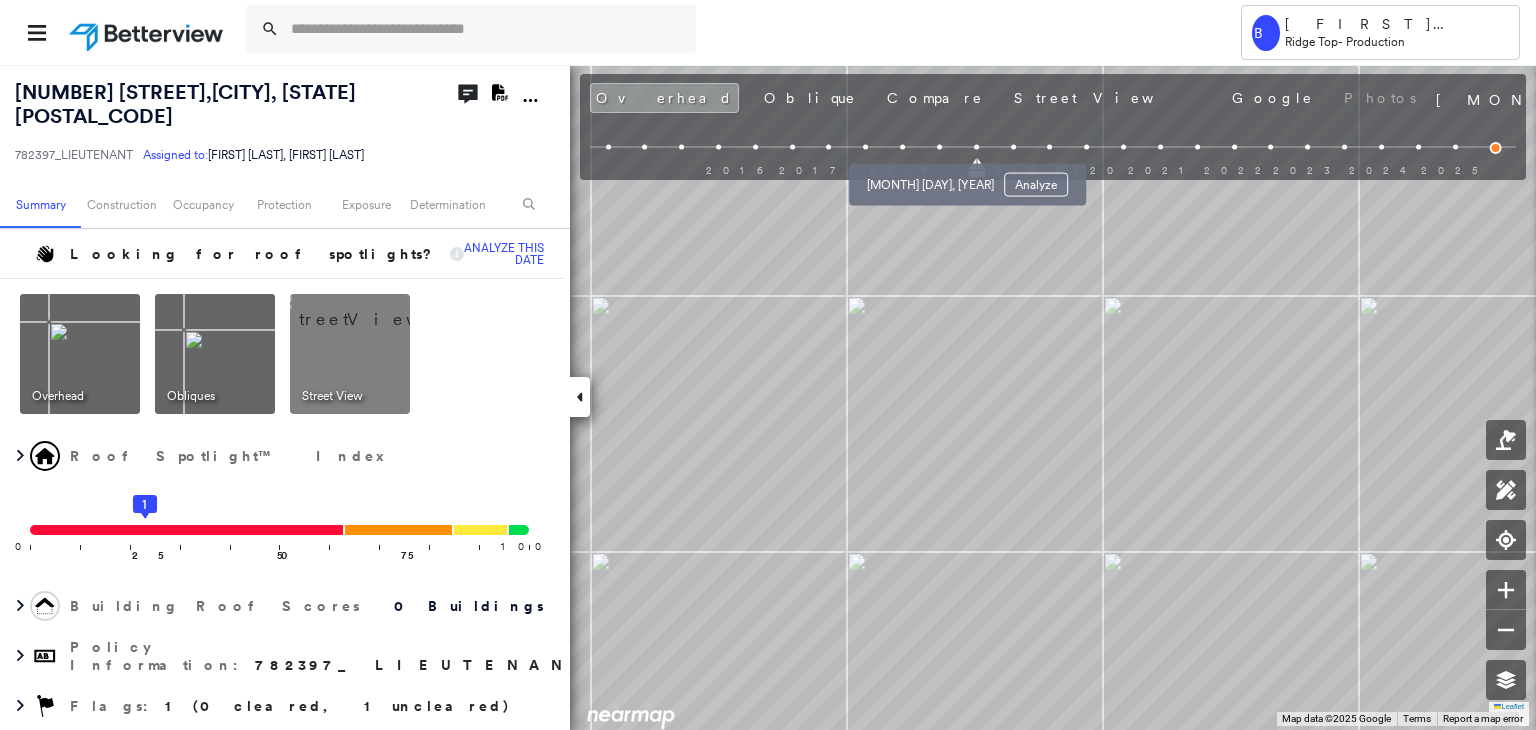 click at bounding box center (939, 147) 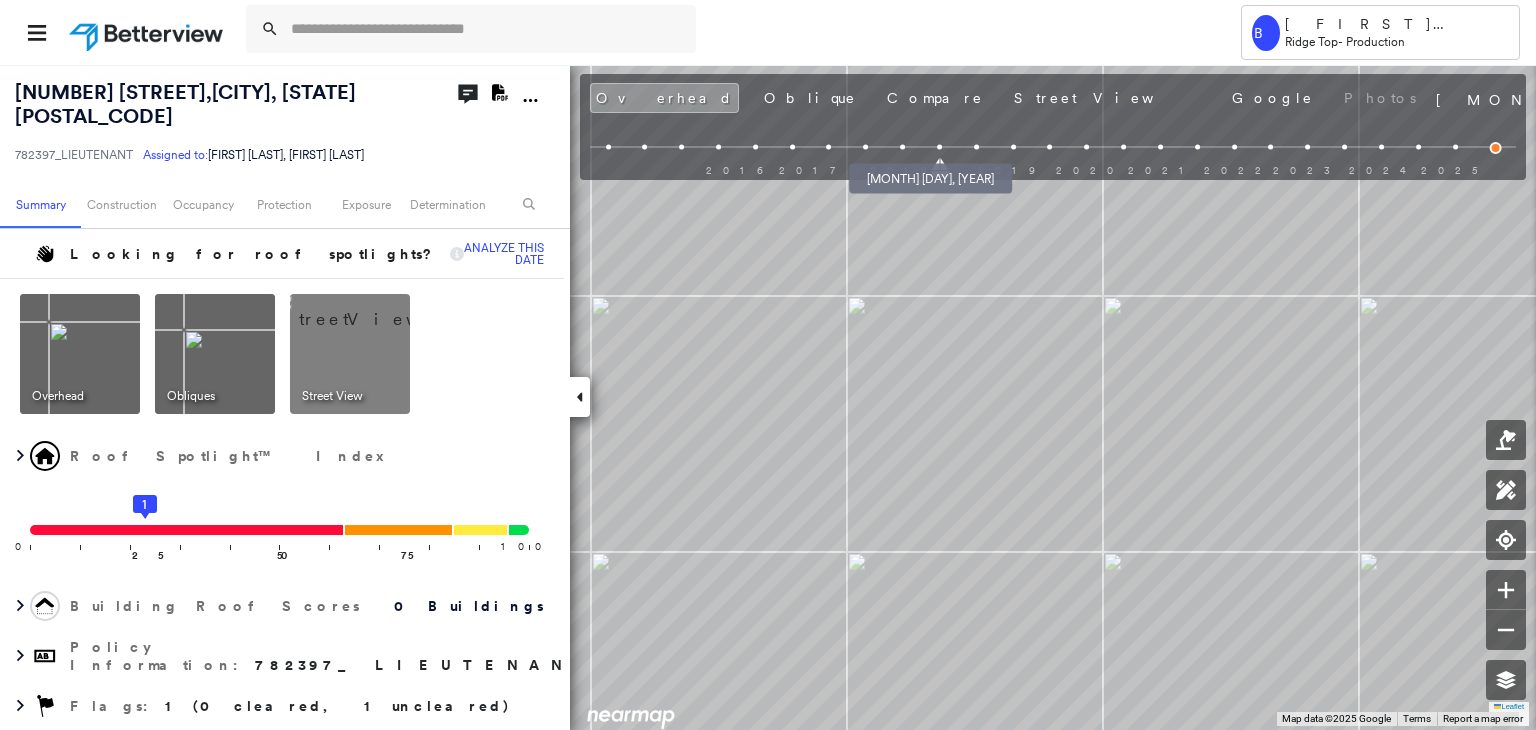 click at bounding box center (902, 147) 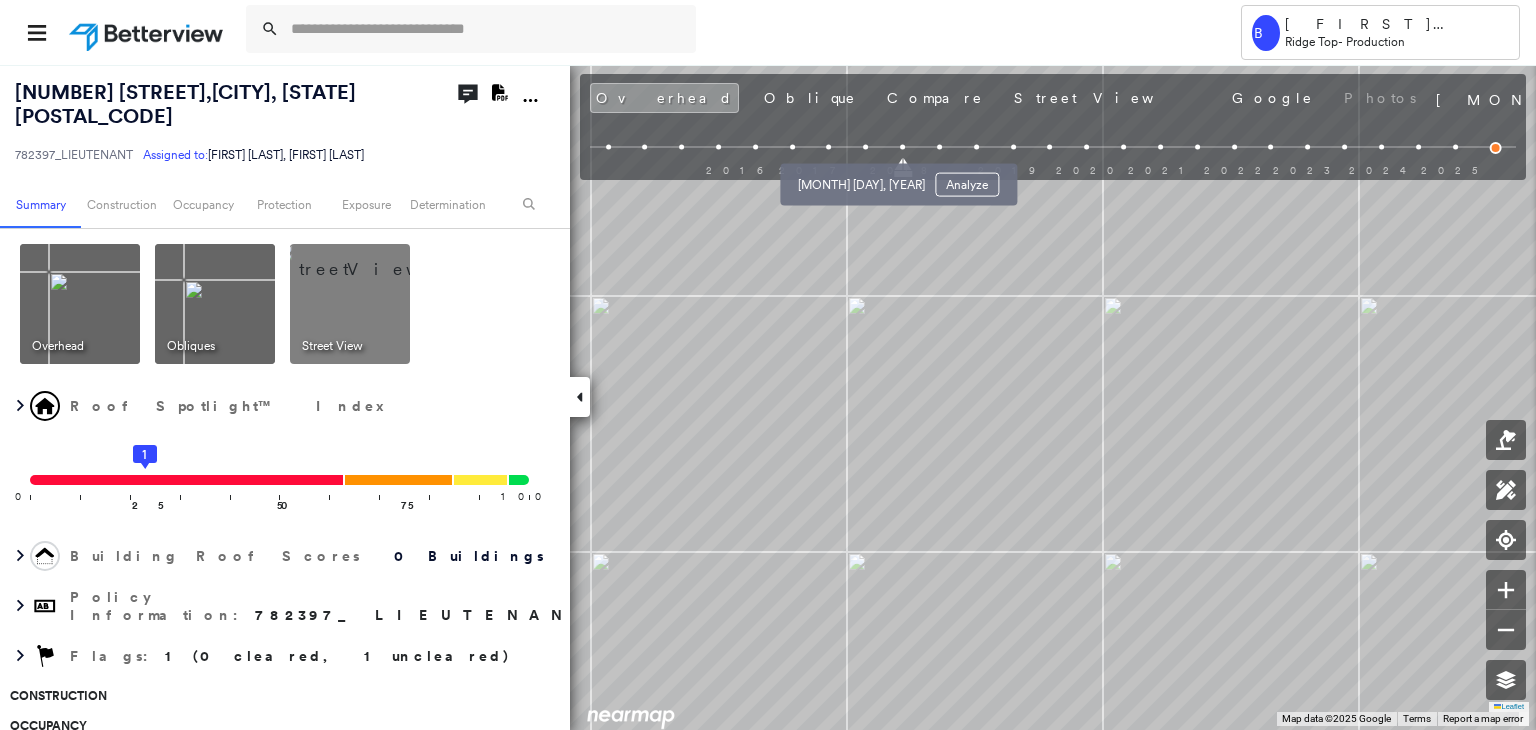 click at bounding box center (865, 147) 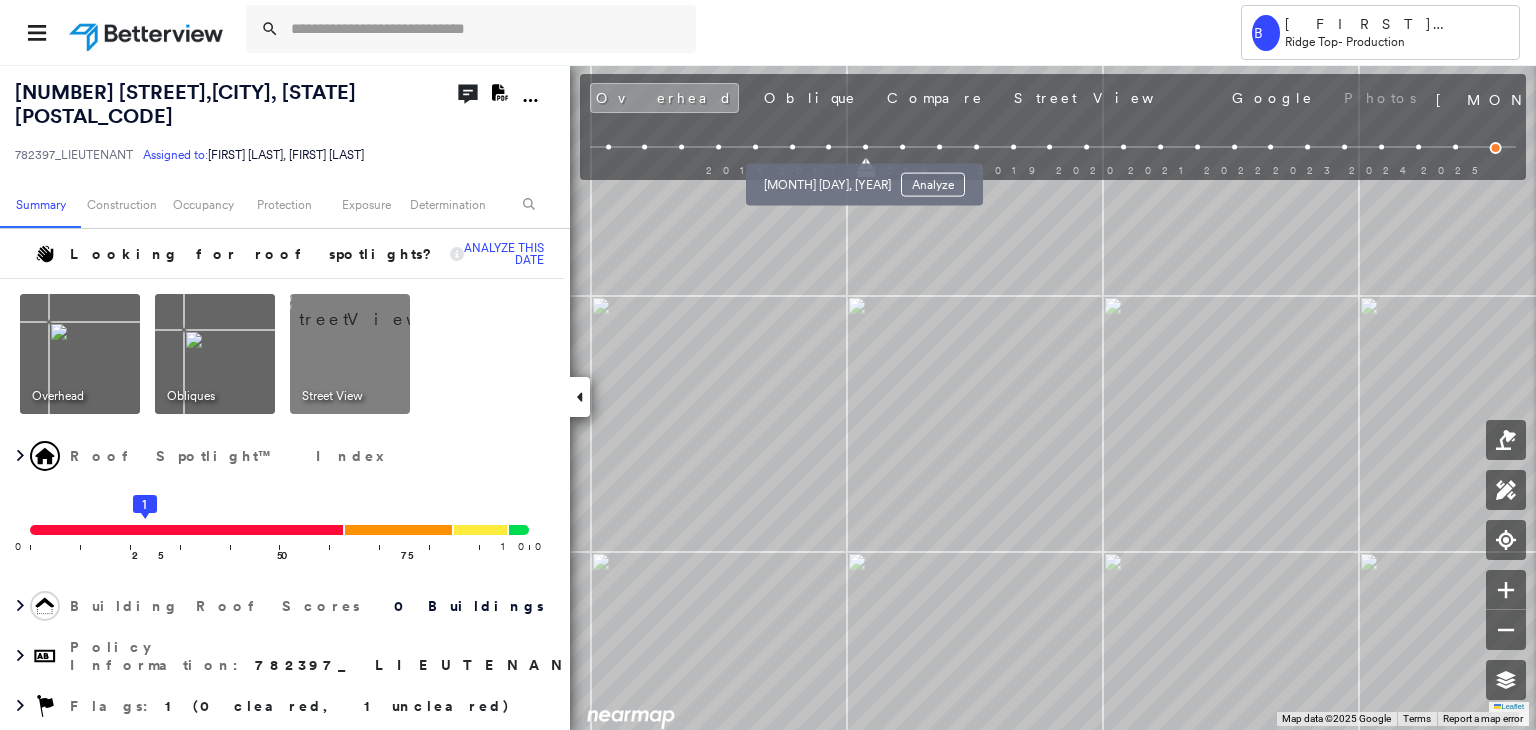 click at bounding box center (829, 147) 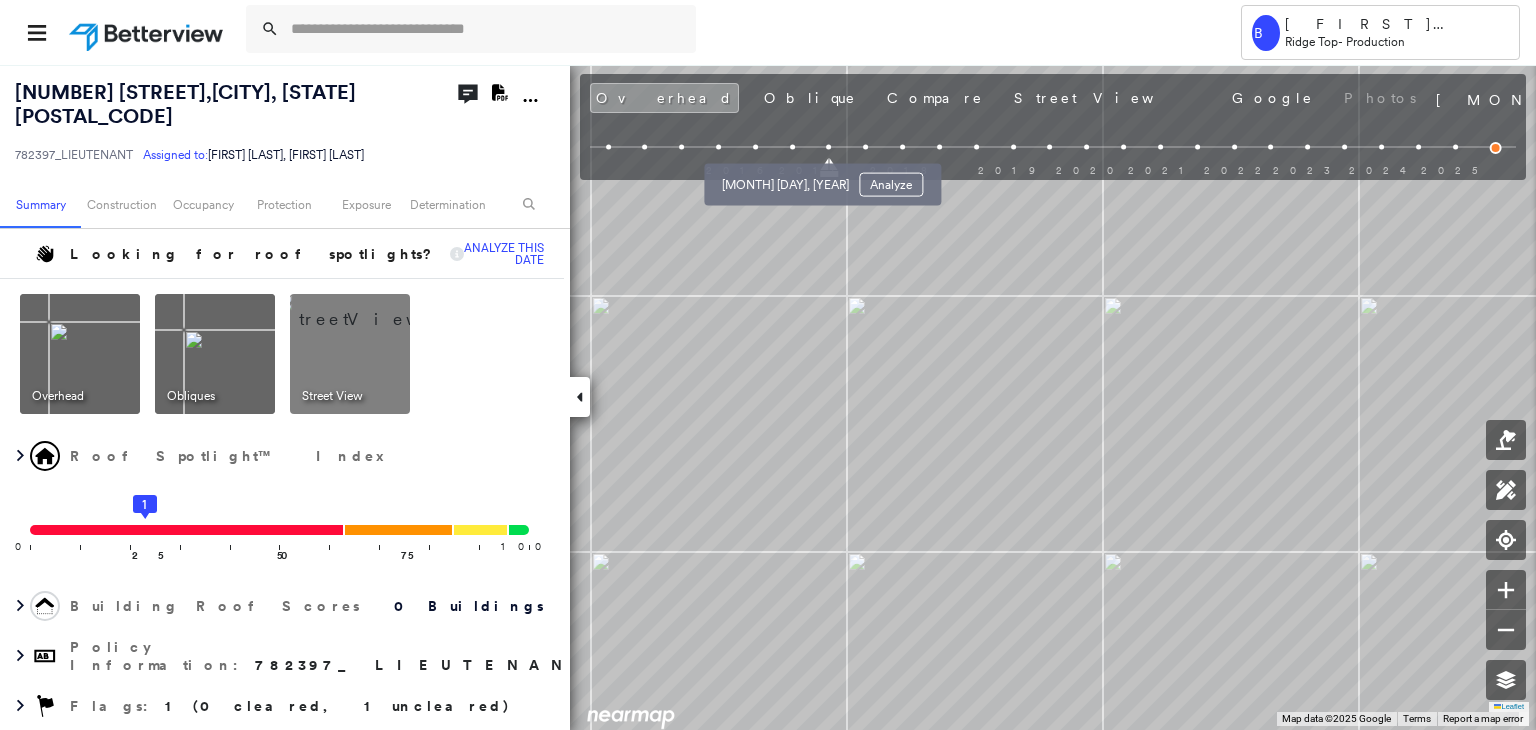click at bounding box center [792, 147] 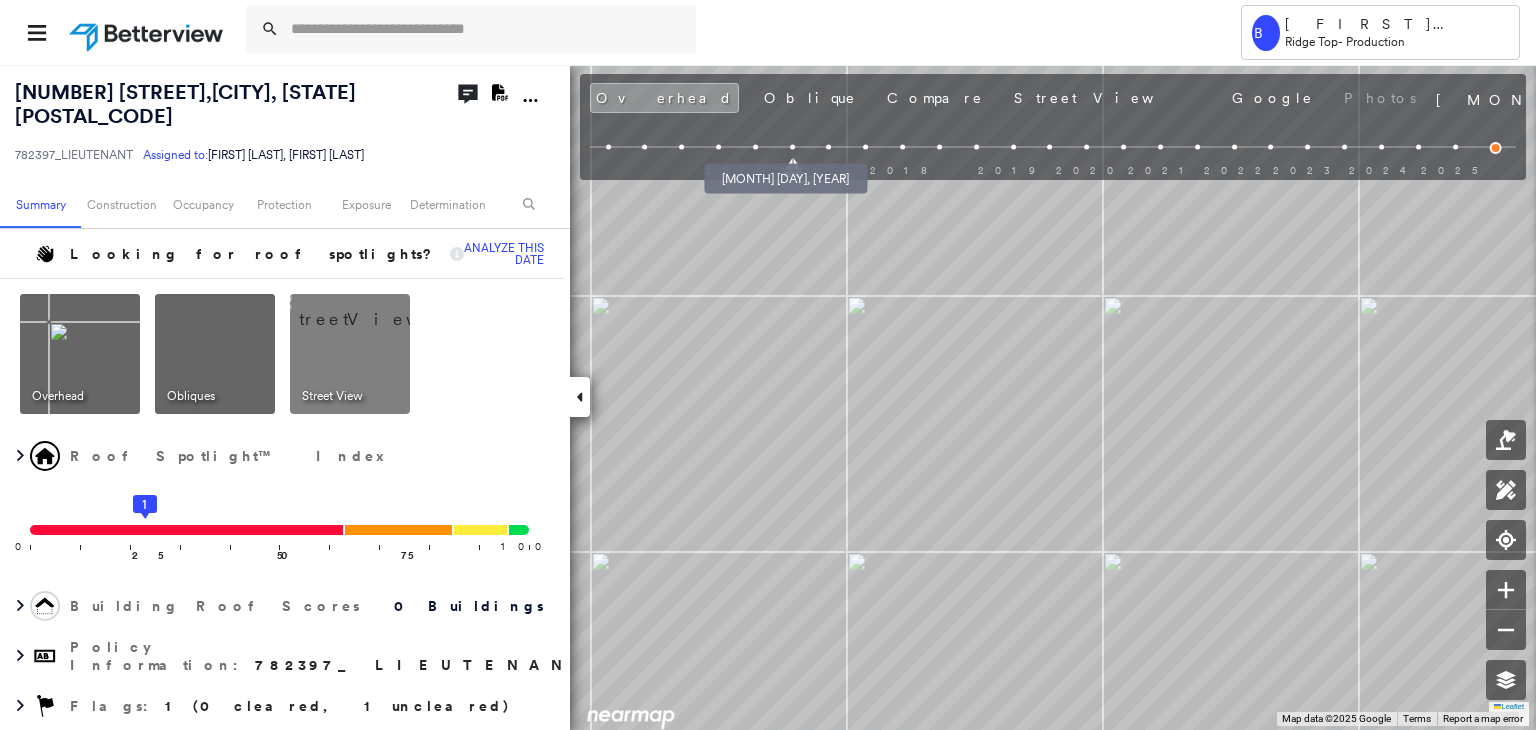 click at bounding box center [755, 147] 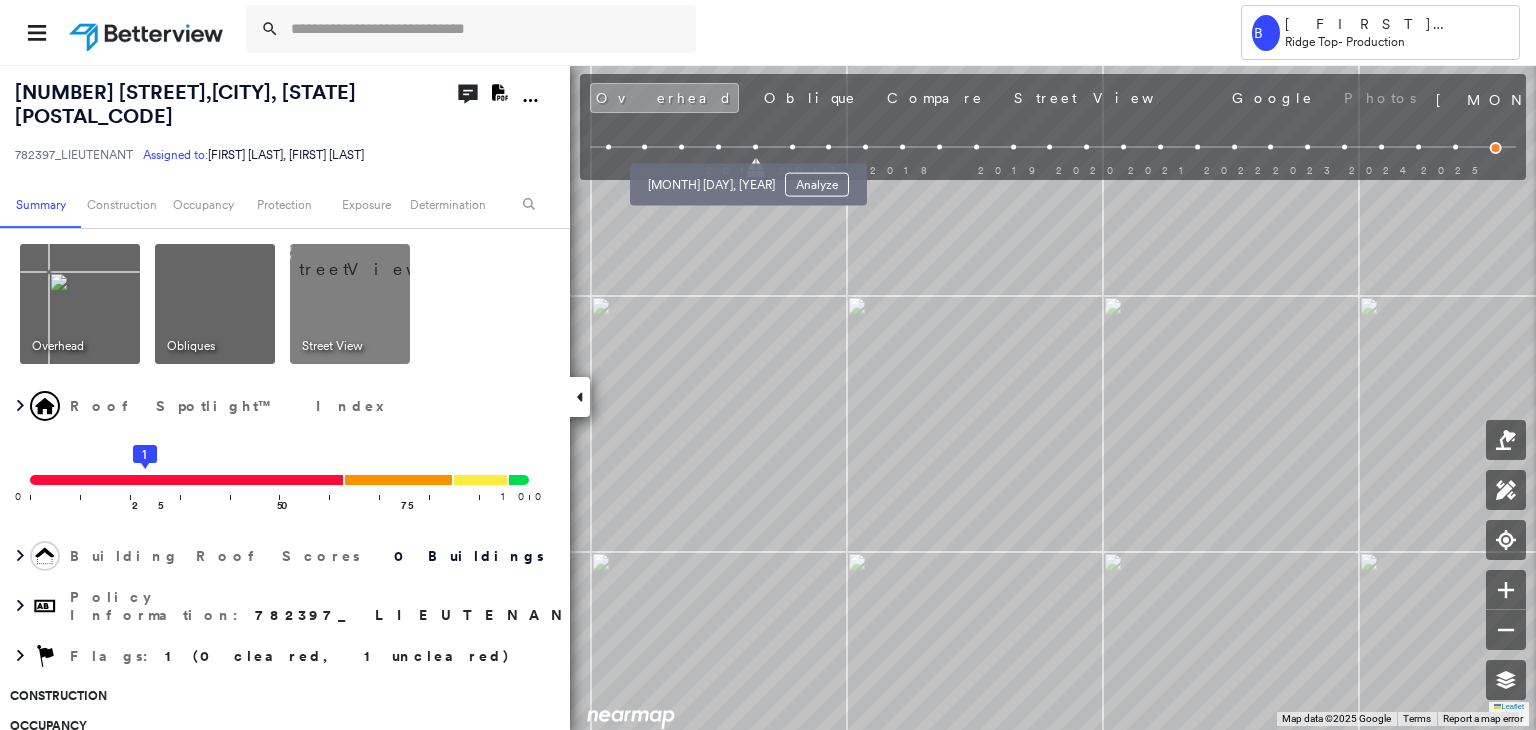 click at bounding box center [718, 147] 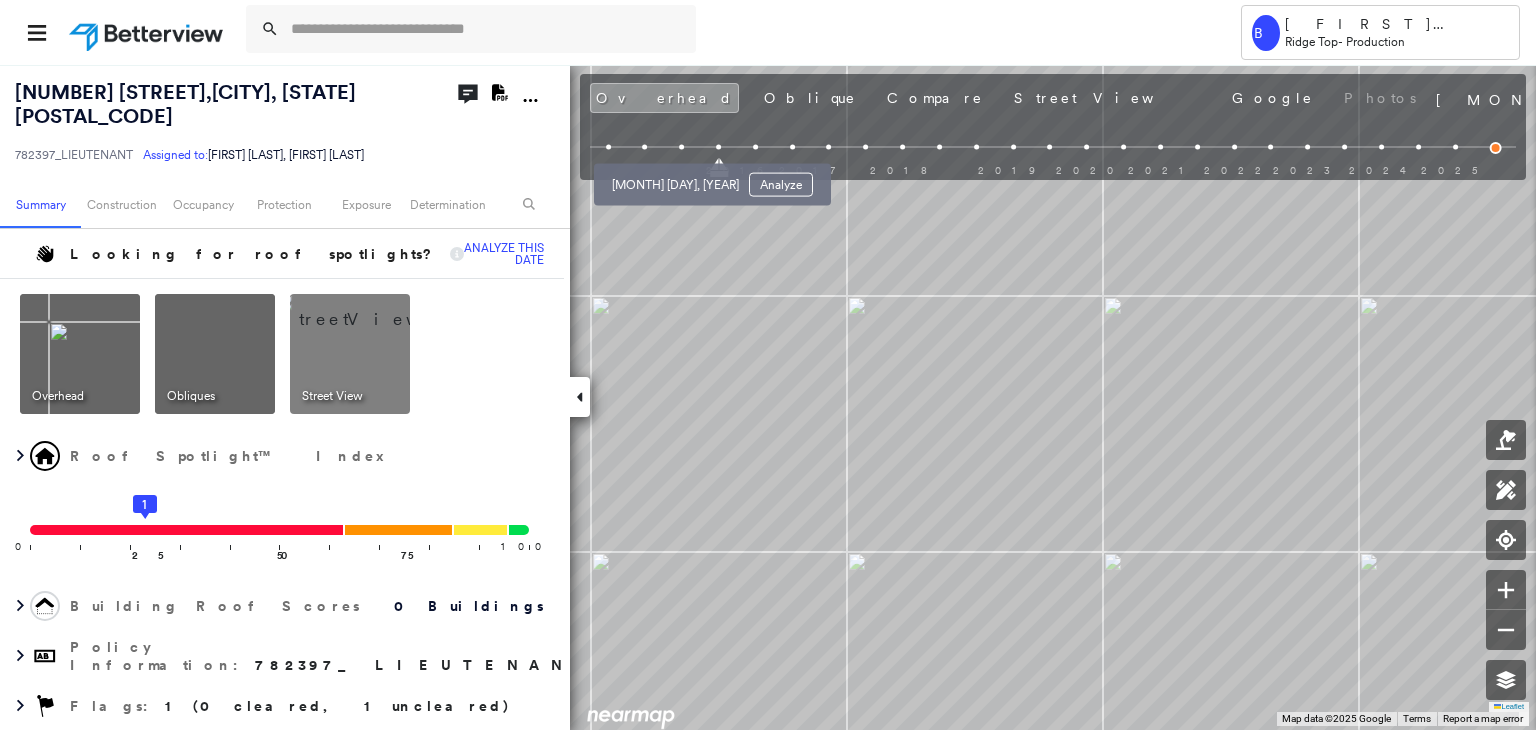 click at bounding box center (681, 147) 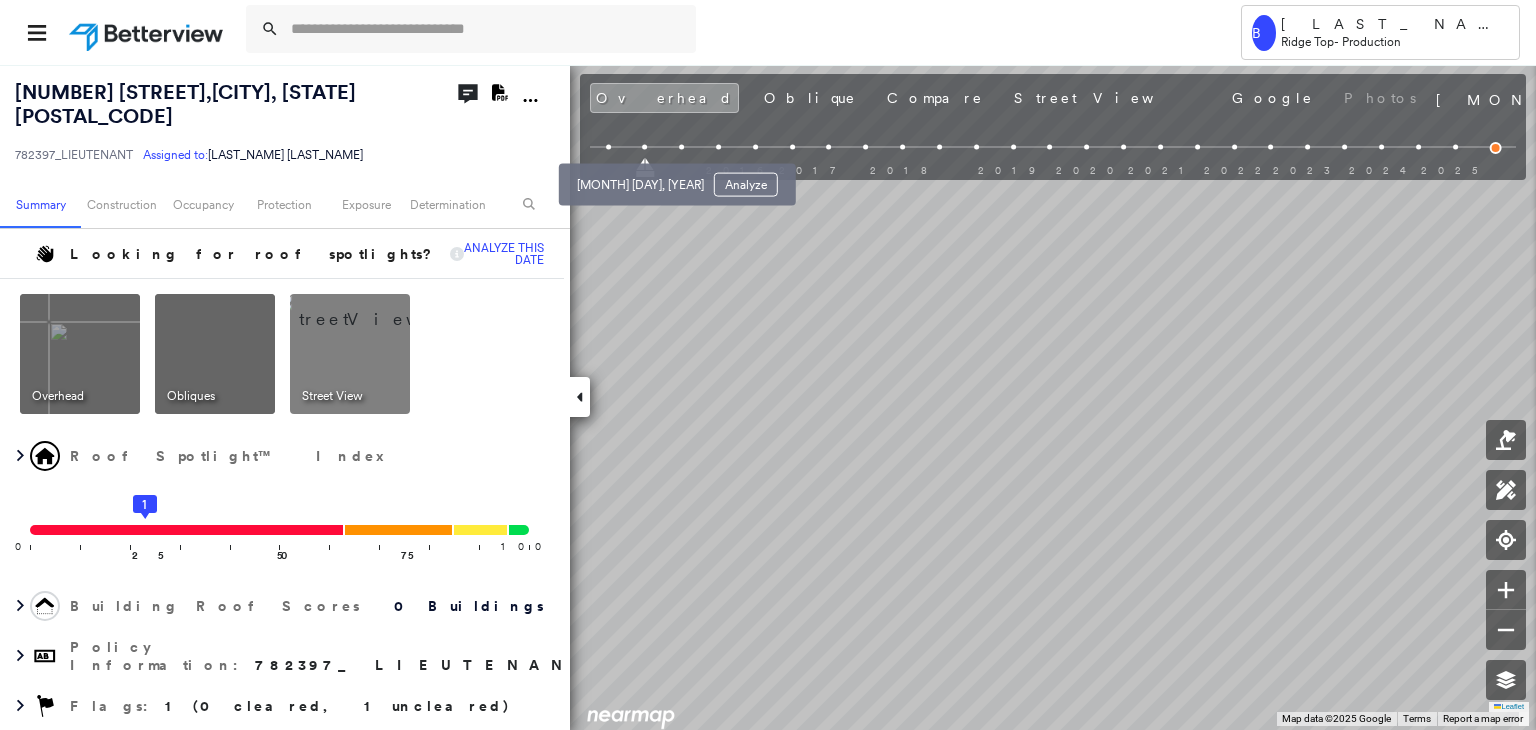 scroll, scrollTop: 0, scrollLeft: 0, axis: both 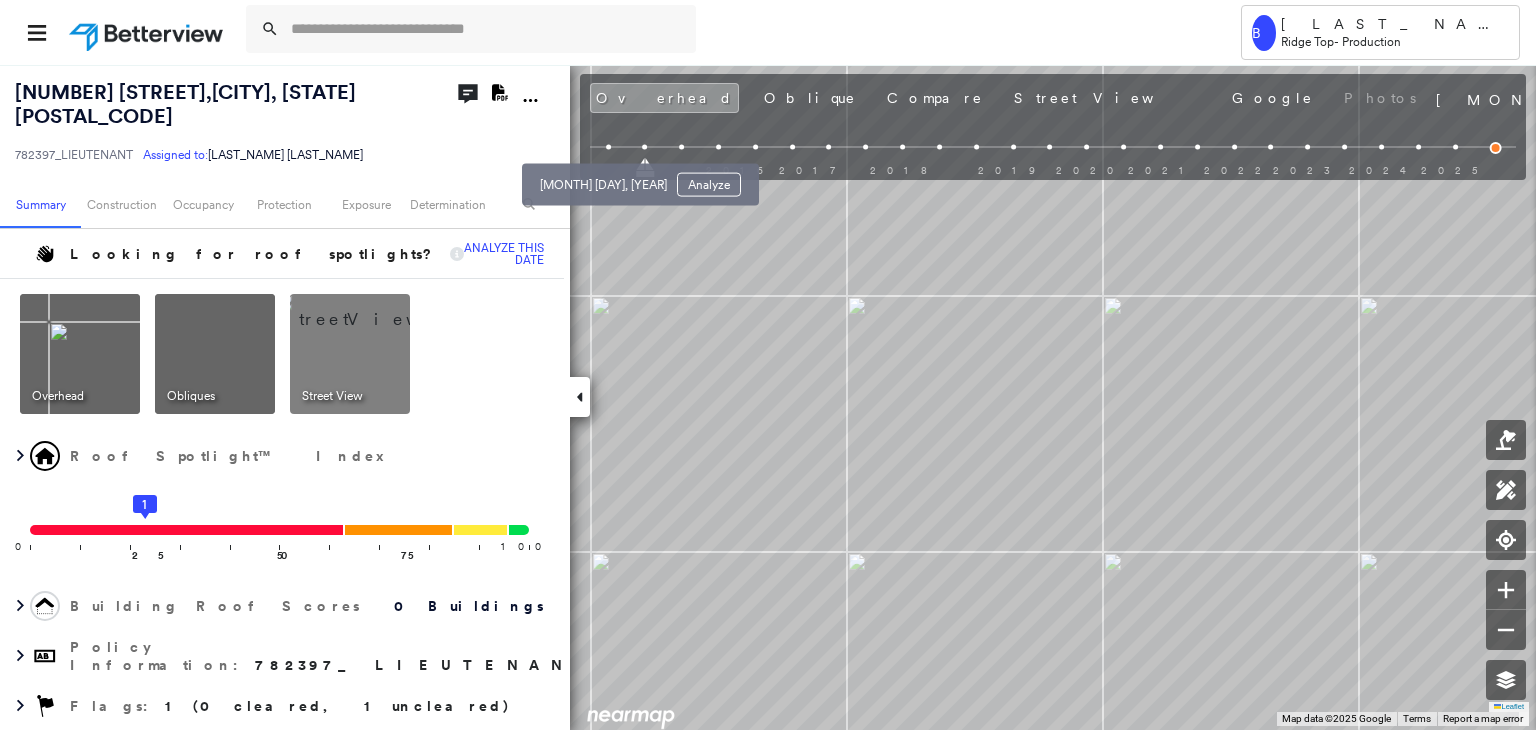 click at bounding box center [608, 147] 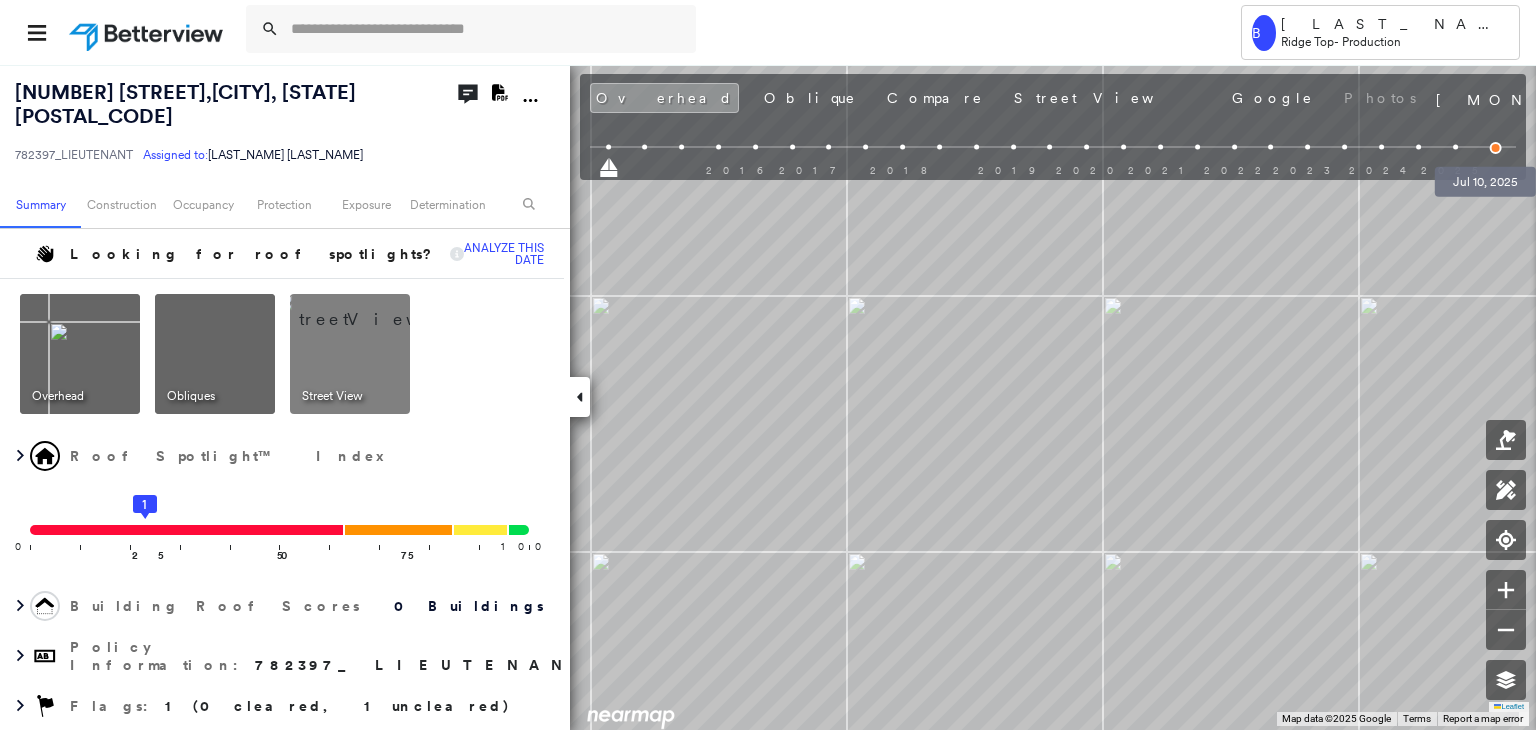 click at bounding box center [1496, 148] 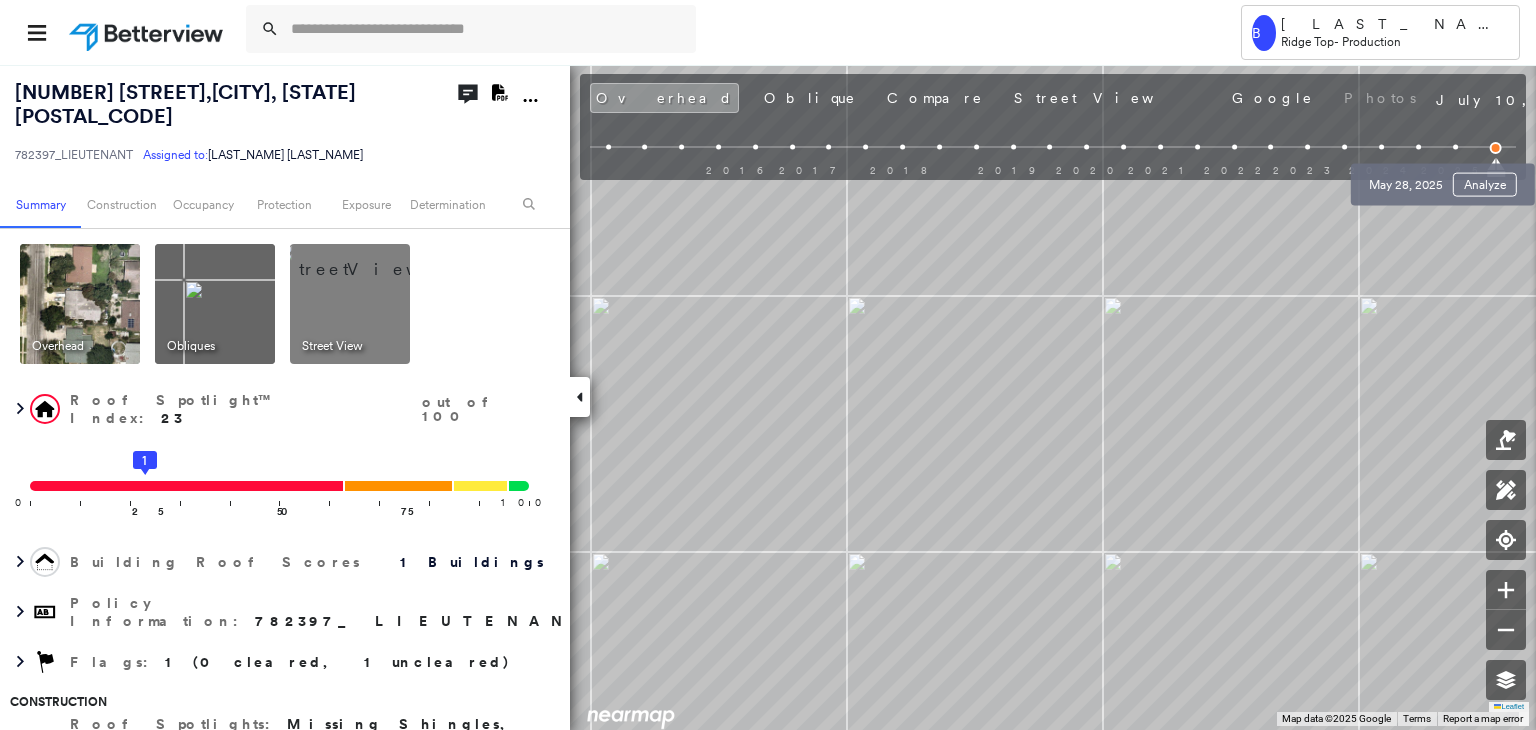 click on "May 28, 2025 Analyze" at bounding box center [1443, 179] 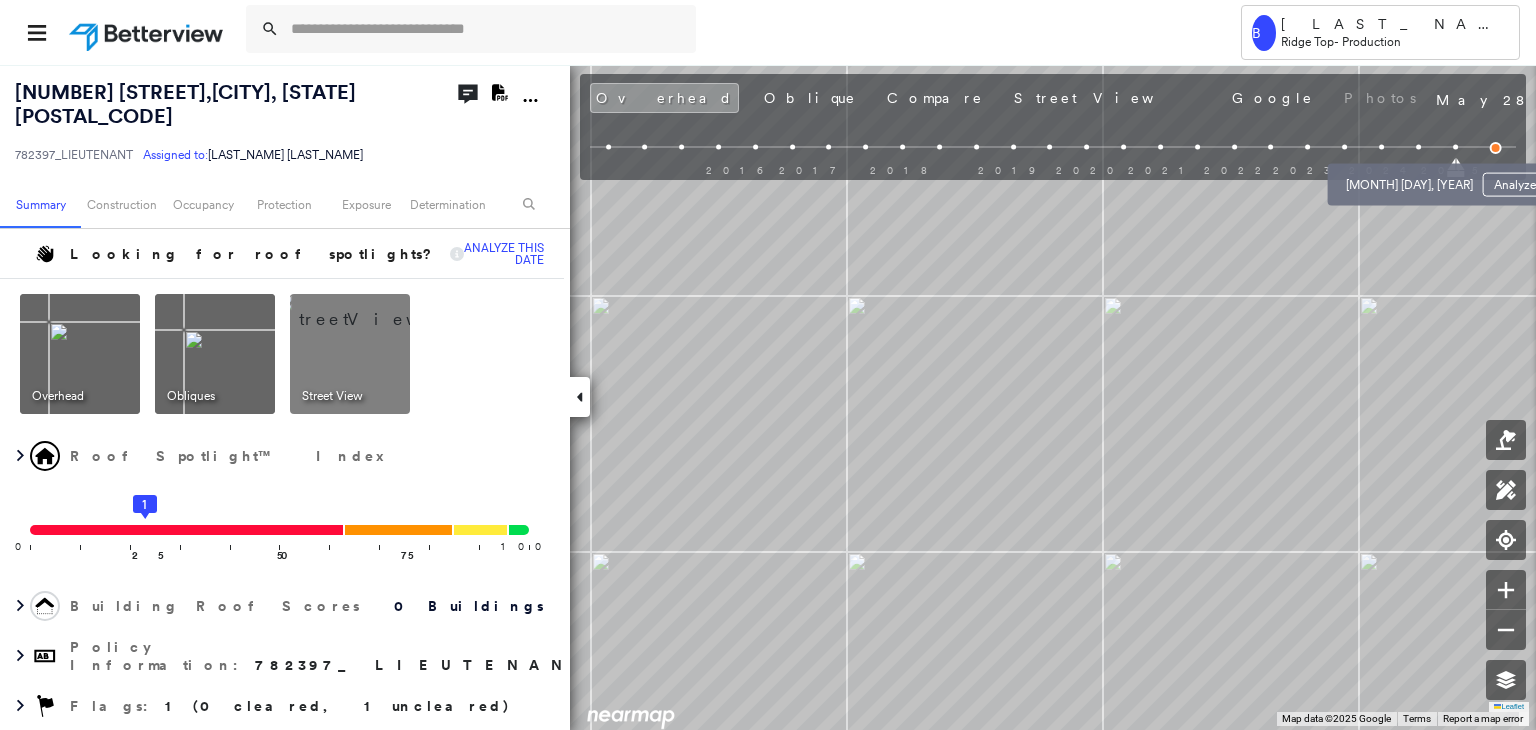 click at bounding box center (1418, 147) 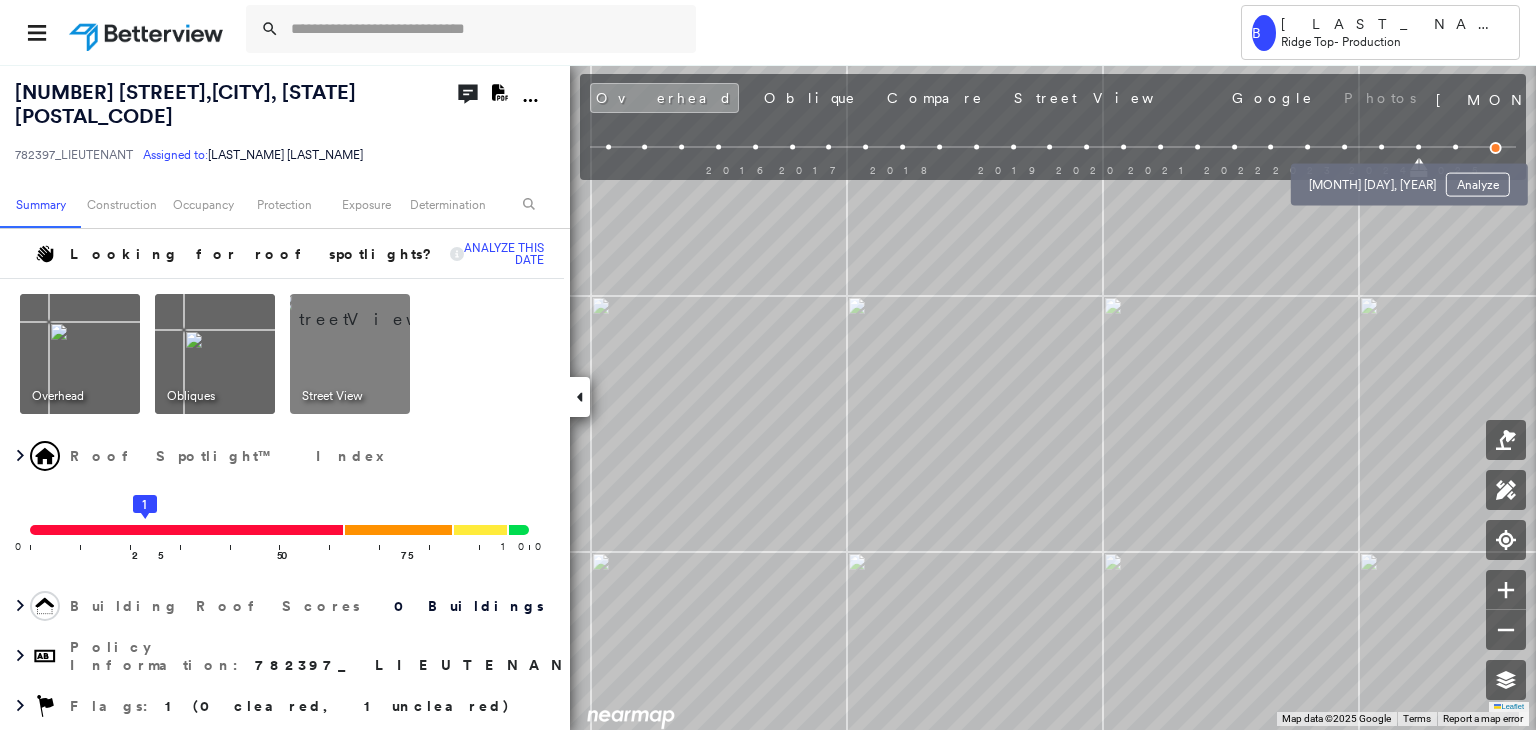 click at bounding box center (1381, 147) 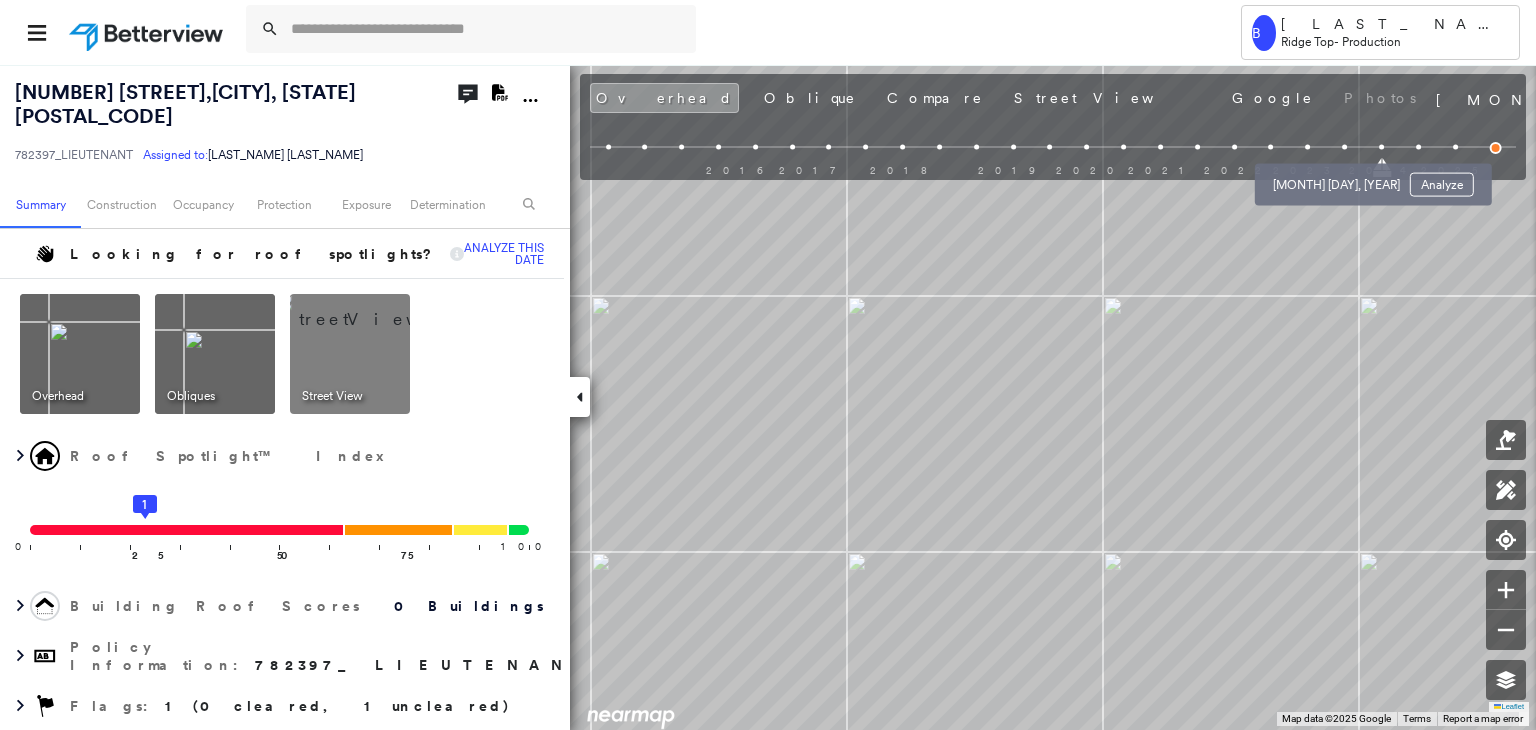 click at bounding box center [1344, 147] 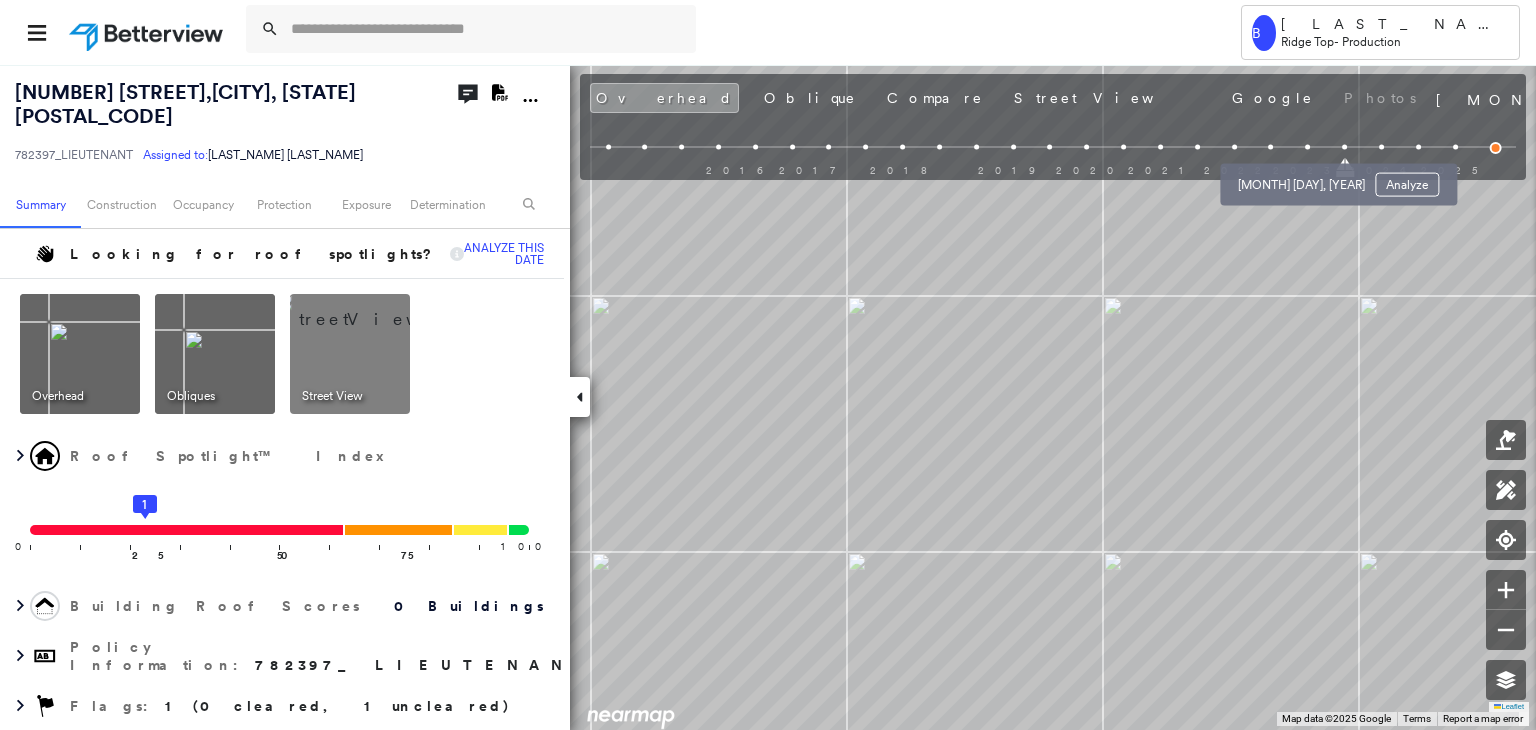 click at bounding box center (1307, 147) 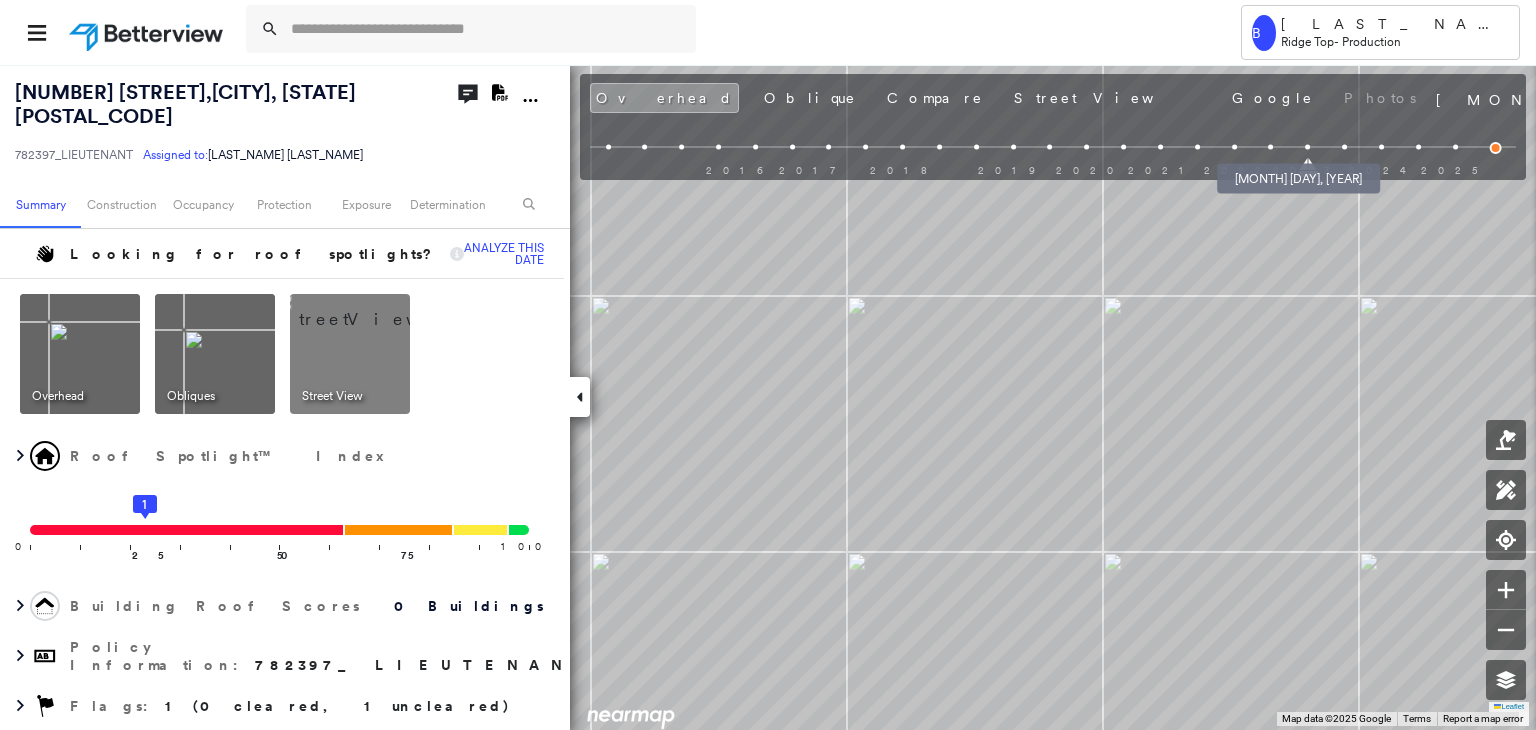click at bounding box center [1271, 147] 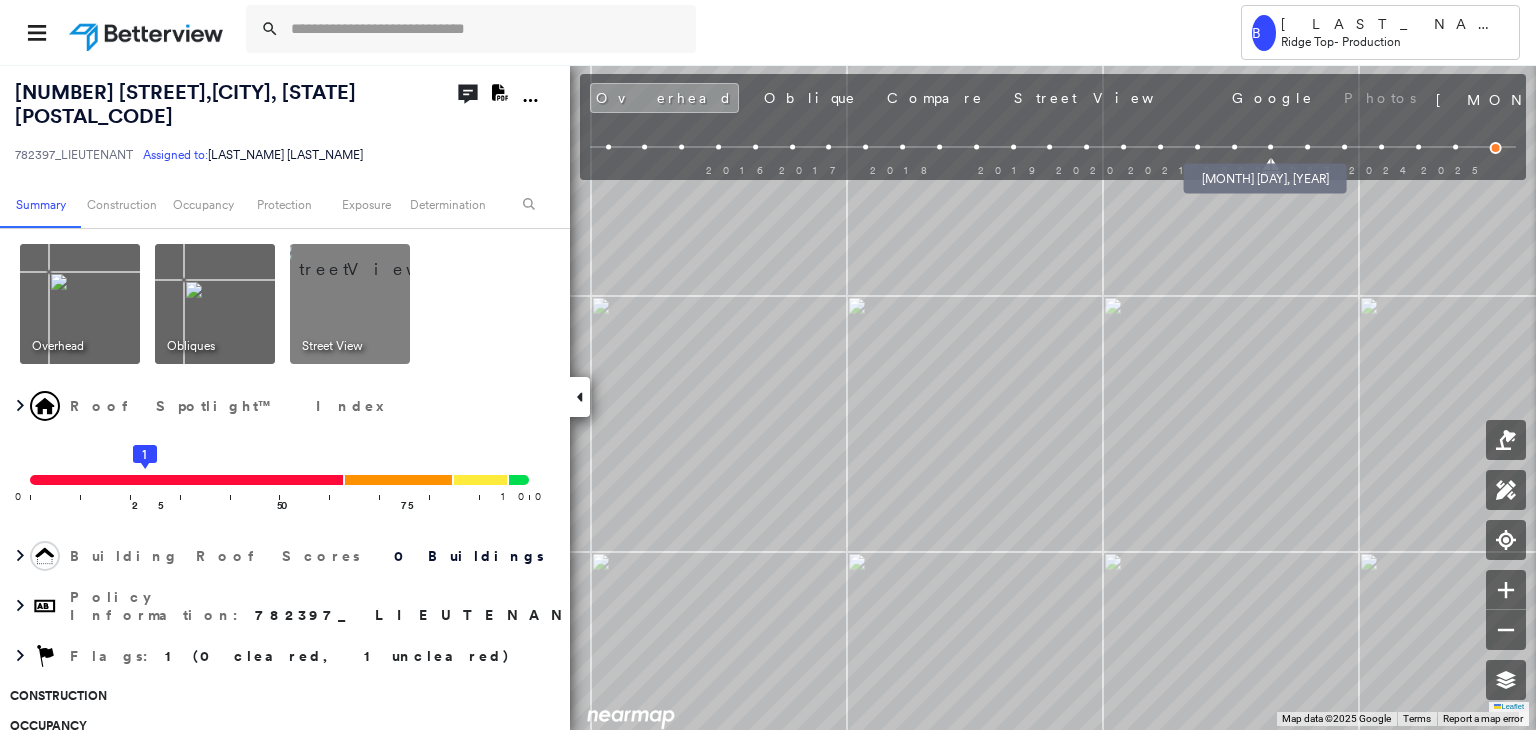 click at bounding box center (1234, 147) 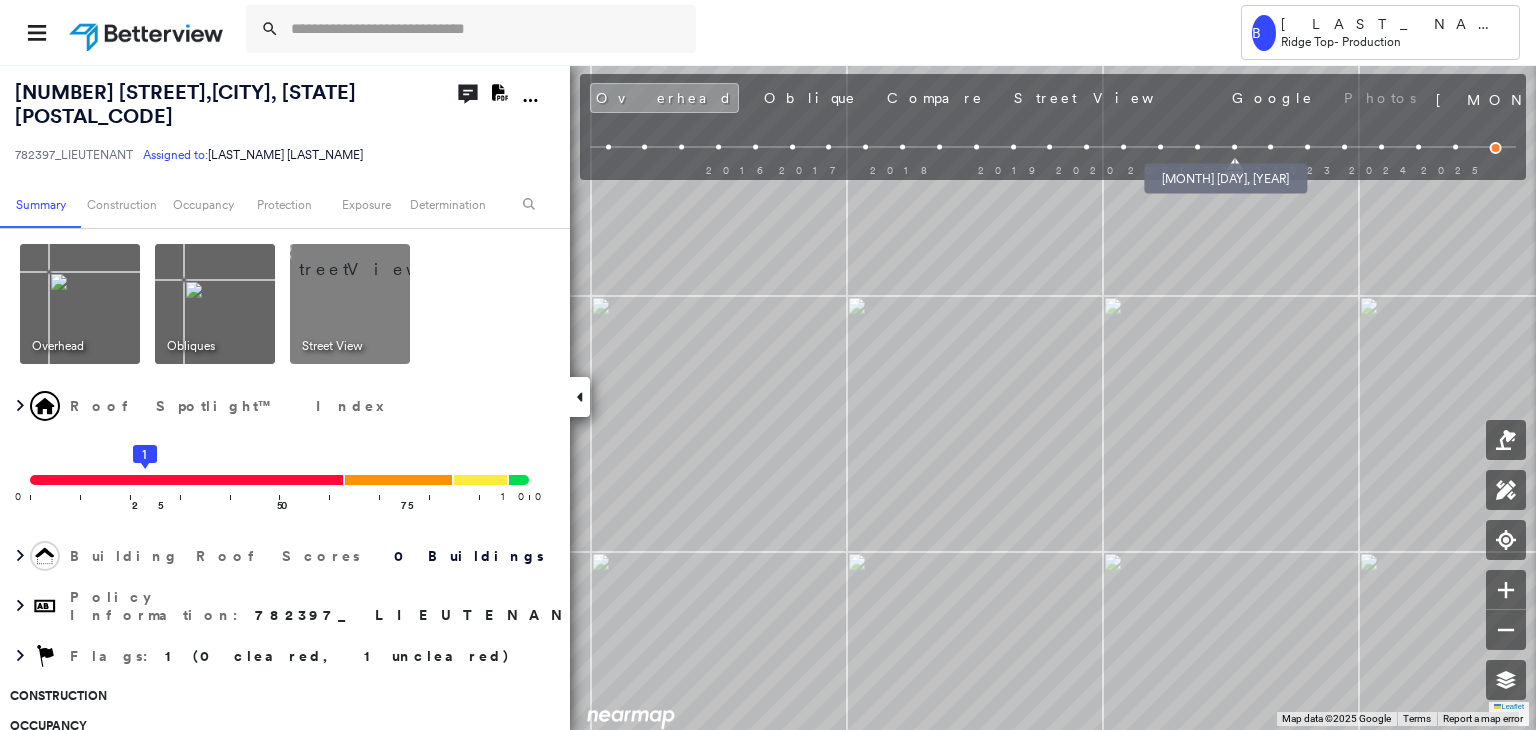 click at bounding box center (1197, 147) 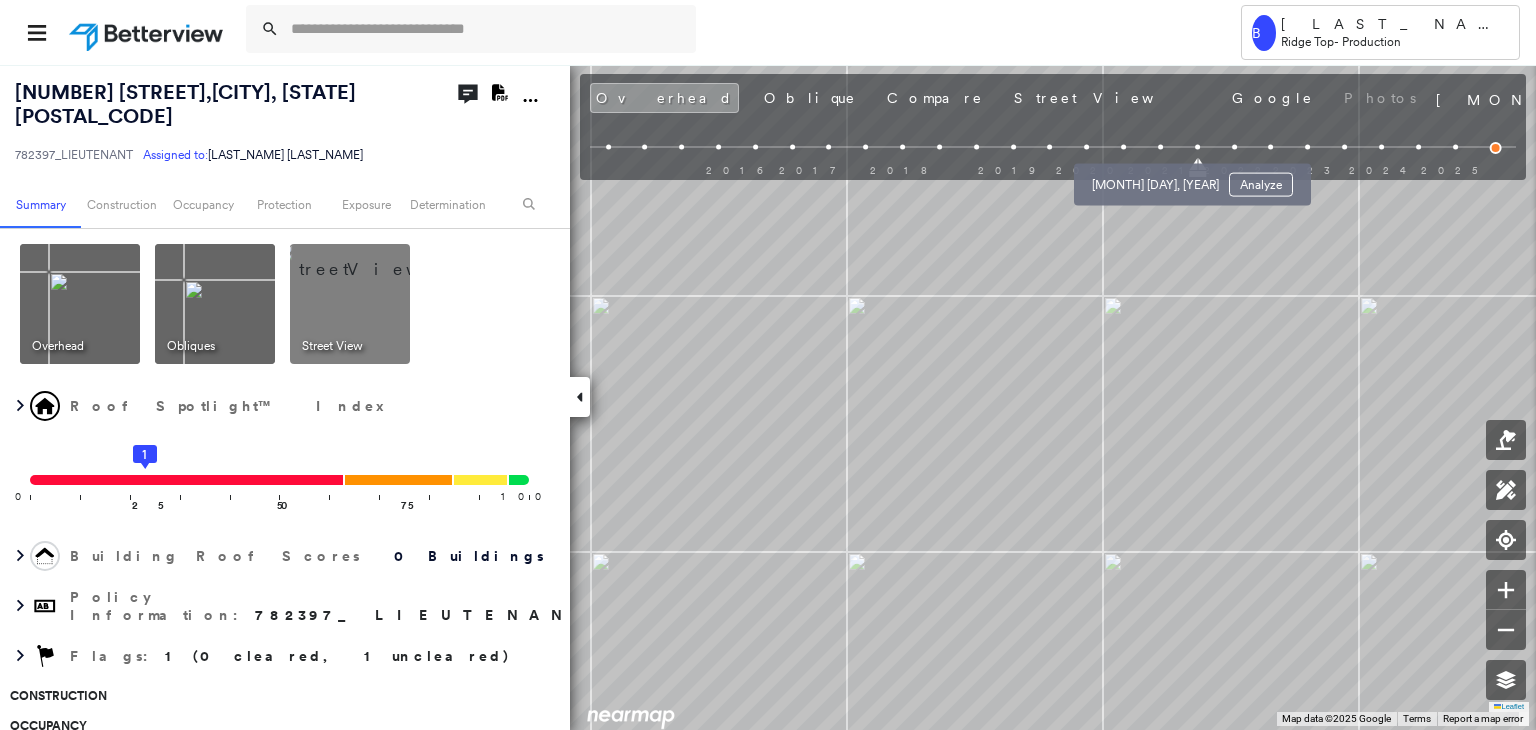 click at bounding box center (1160, 147) 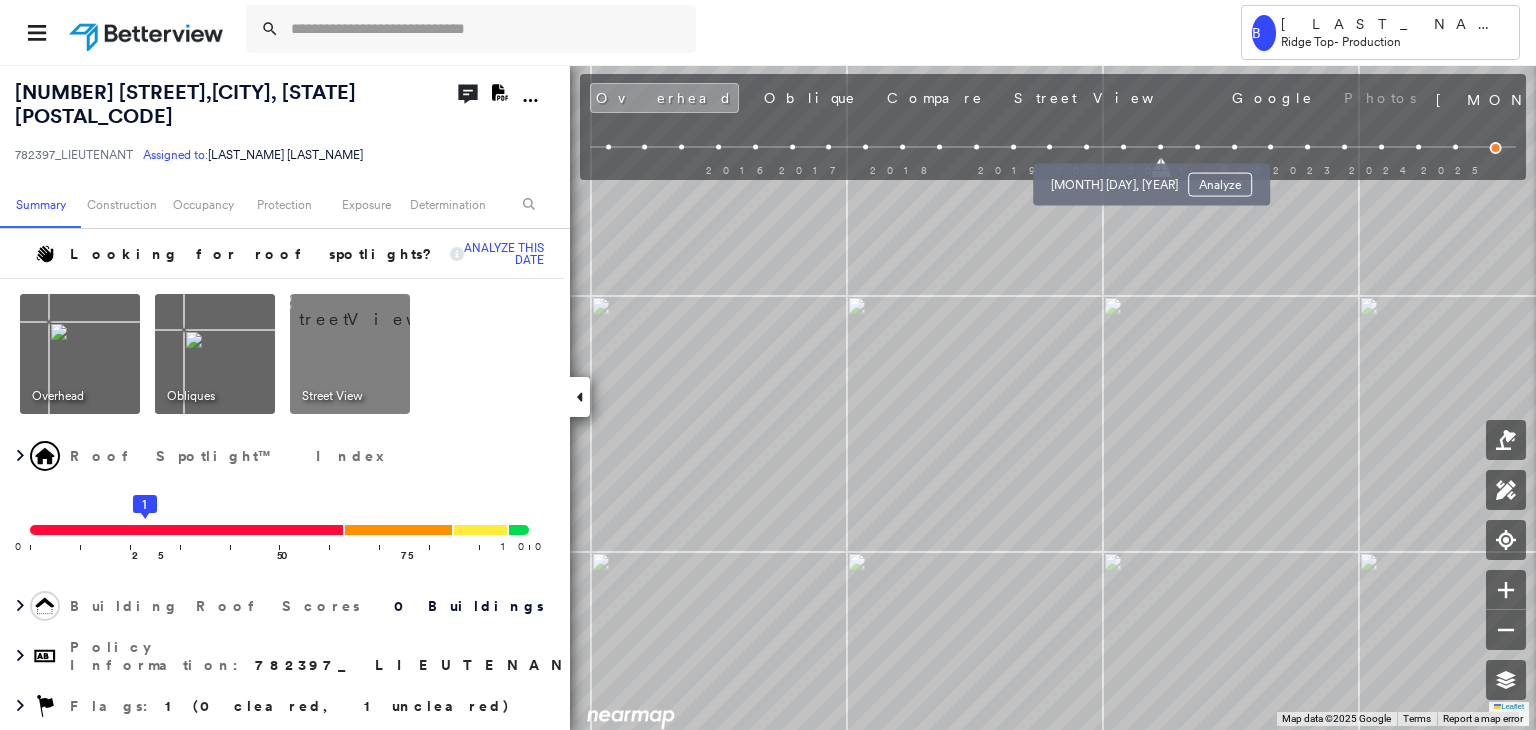 click at bounding box center [1123, 147] 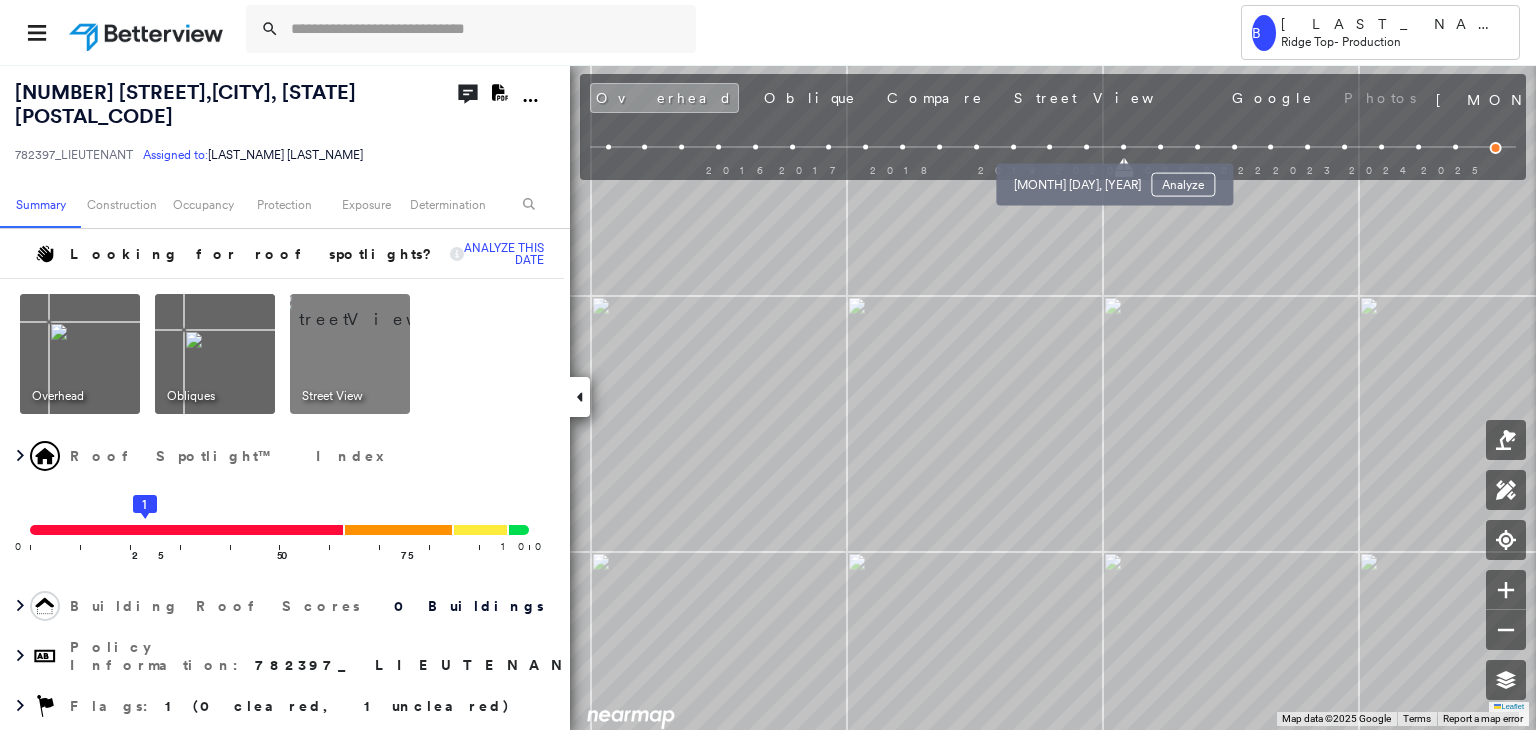 click at bounding box center (1086, 147) 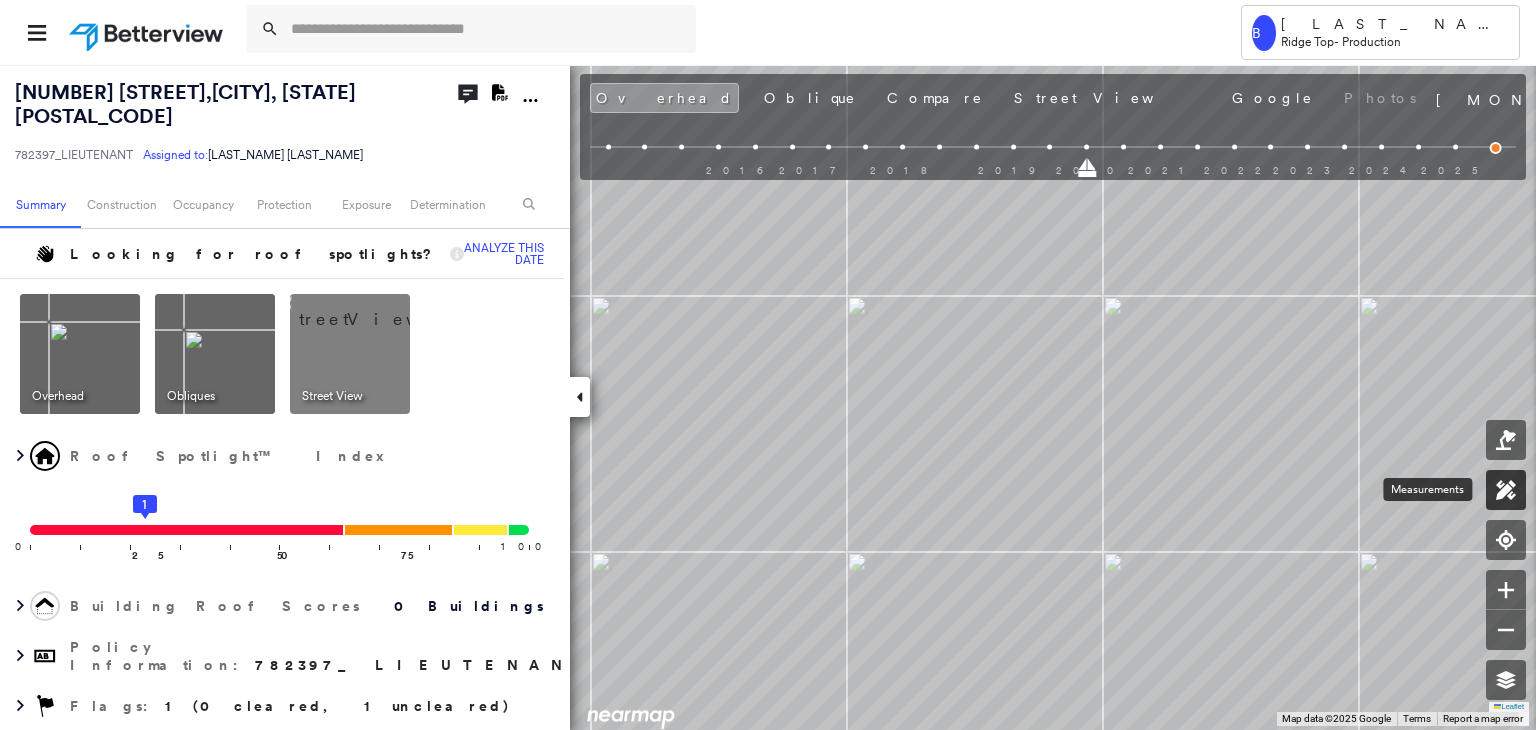 click 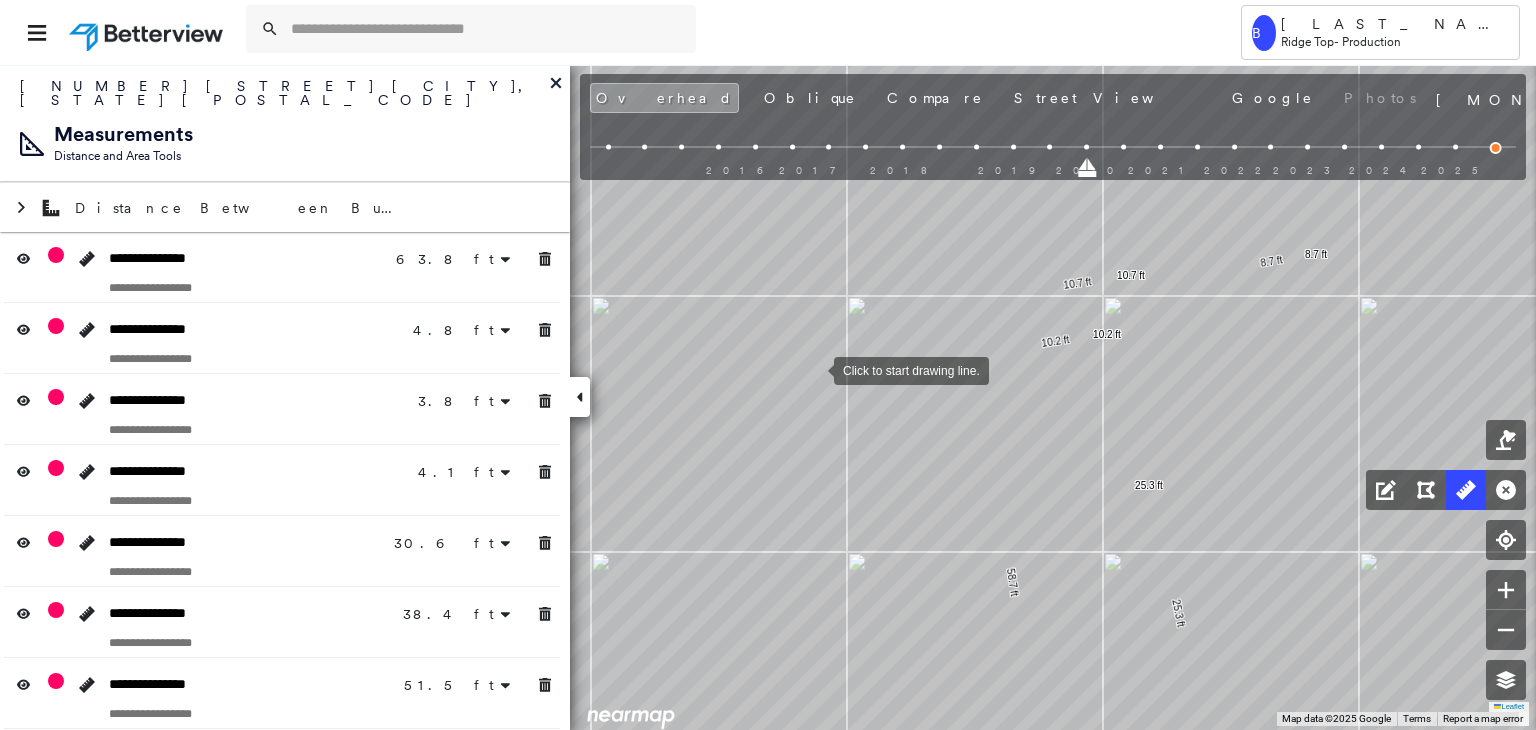 click at bounding box center (814, 369) 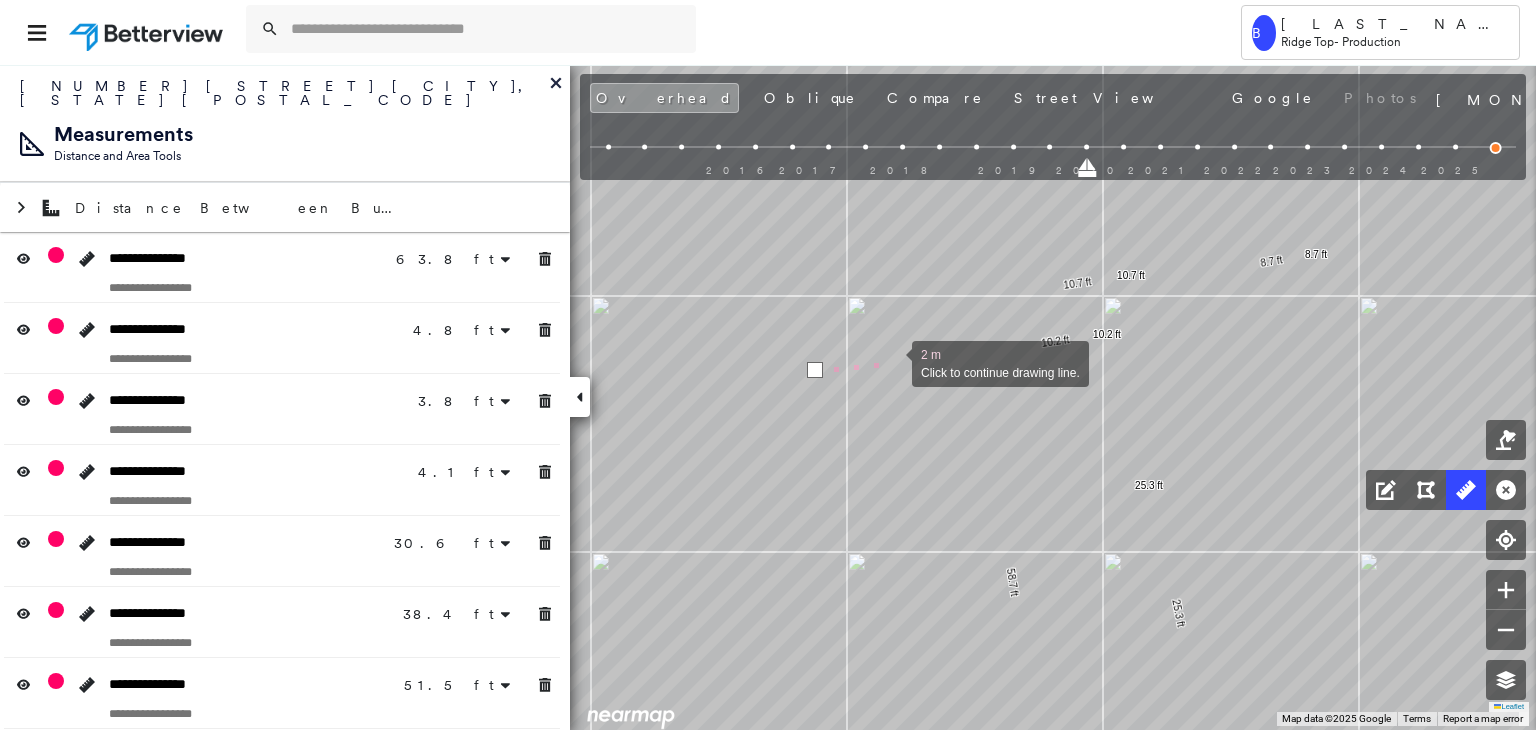 click at bounding box center [892, 362] 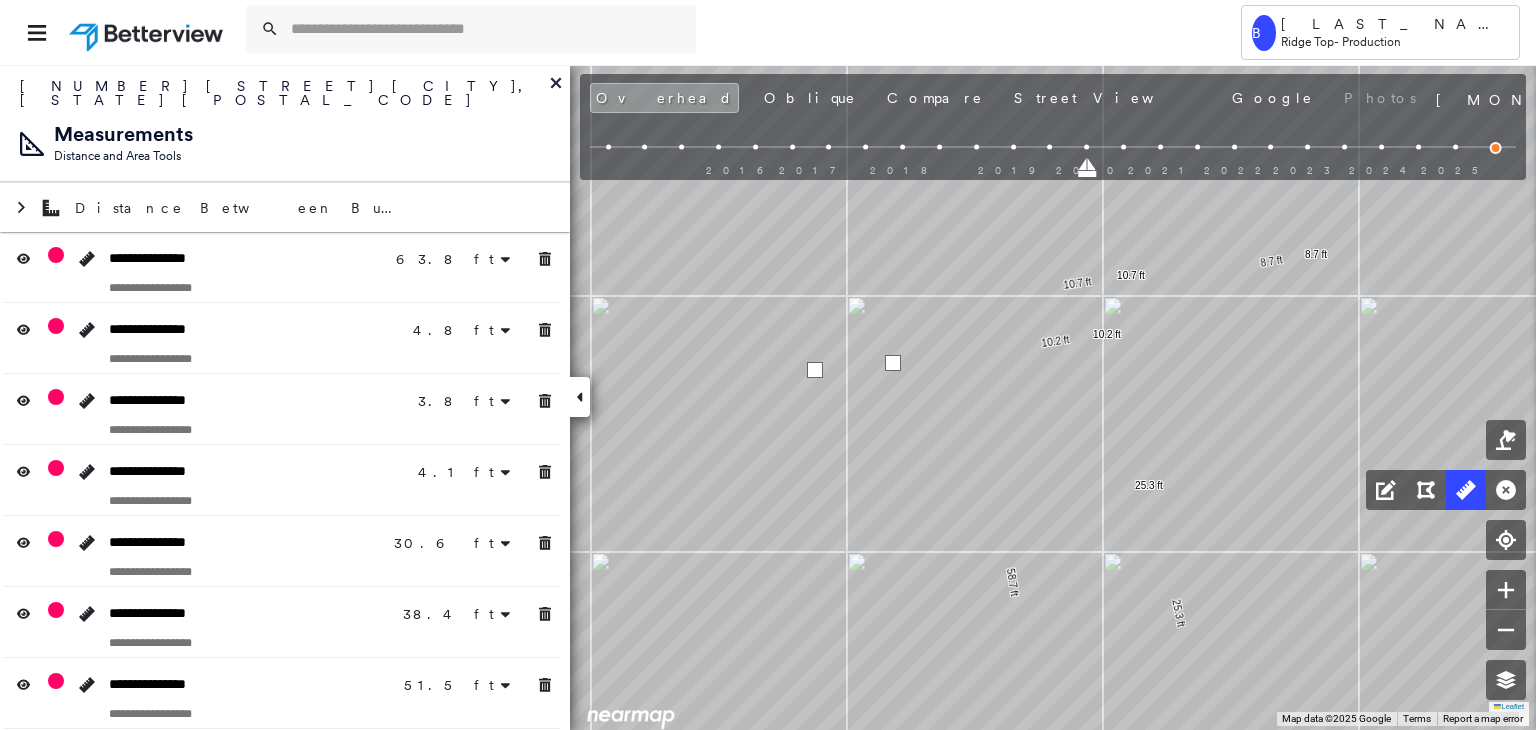 click at bounding box center (893, 363) 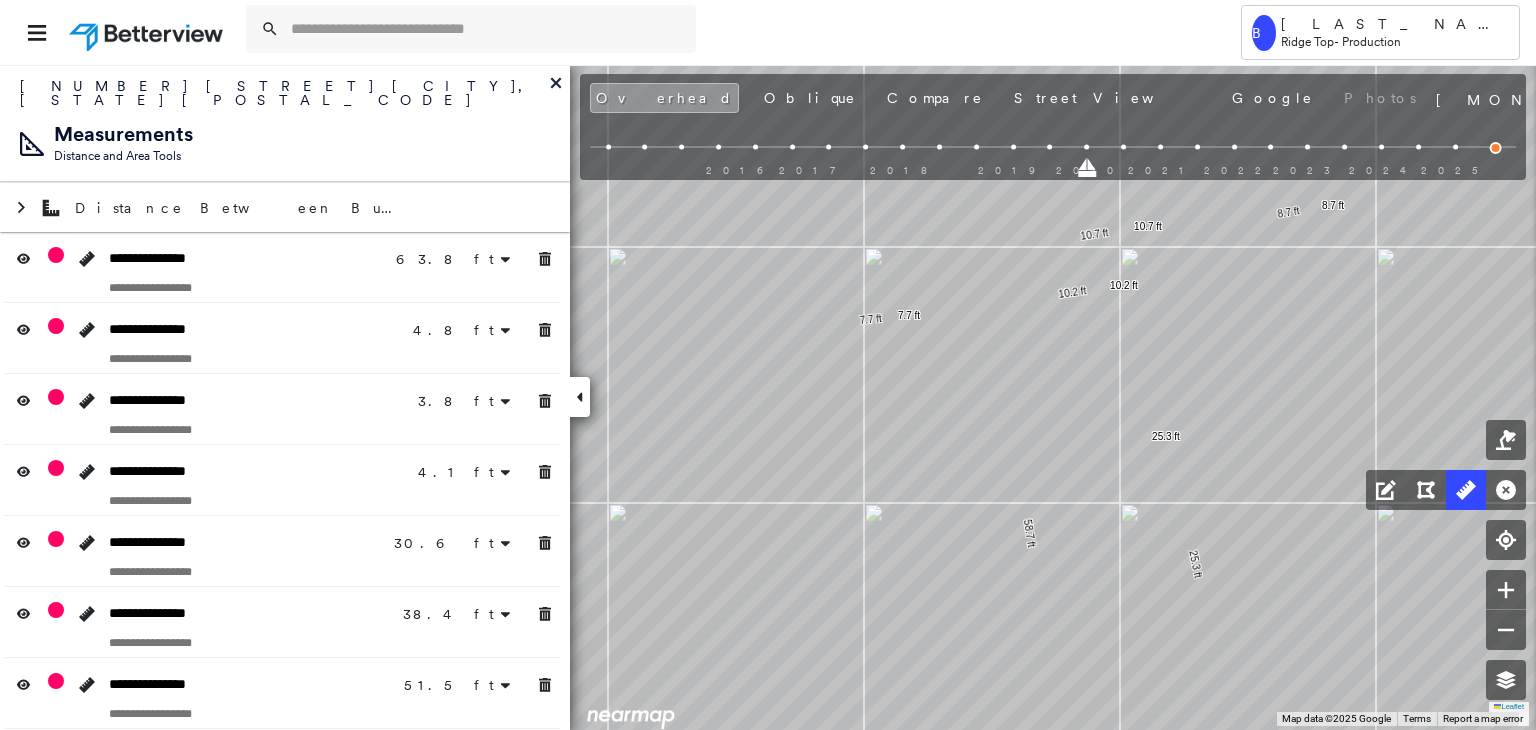 click on "63.8 ft 63.8 ft 4.8 ft 4.8 ft 3.8 ft 3.8 ft 4.1 ft 4.1 ft 17.2 ft 13.3 ft 30.6 ft 38.4 ft 38.4 ft 51.5 ft 51.5 ft 39.4 ft 39.4 ft 34.0 ft 34.0 ft 18.6 ft 18.6 ft 28.6 ft 28.6 ft 58.7 ft 58.7 ft 25.3 ft 25.3 ft 8.7 ft 8.7 ft 10.7 ft 10.7 ft 10.2 ft 10.2 ft 7.7 ft 7.7 ft Click to start drawing line." at bounding box center (17, 15) 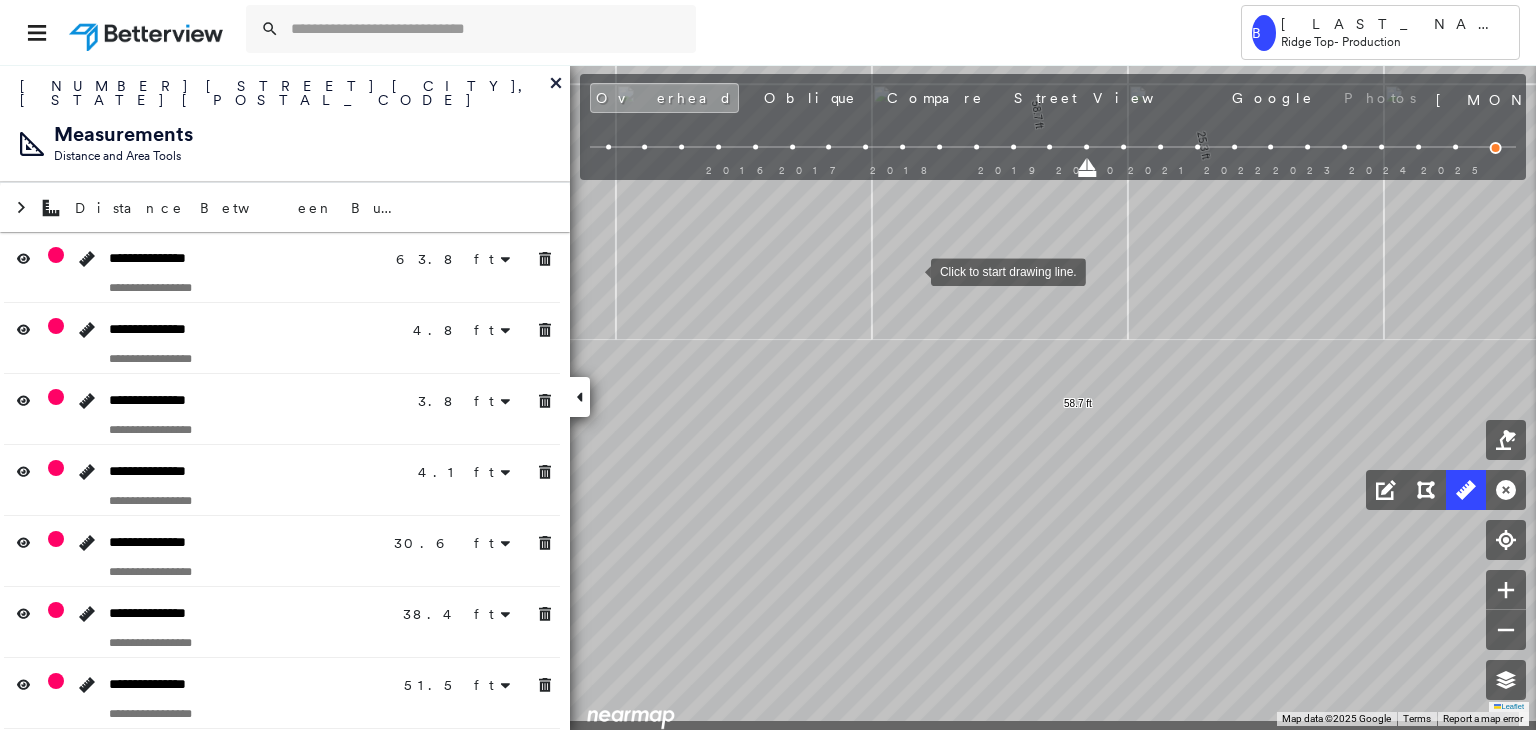 drag, startPoint x: 988, startPoint y: 346, endPoint x: 912, endPoint y: 270, distance: 107.48023 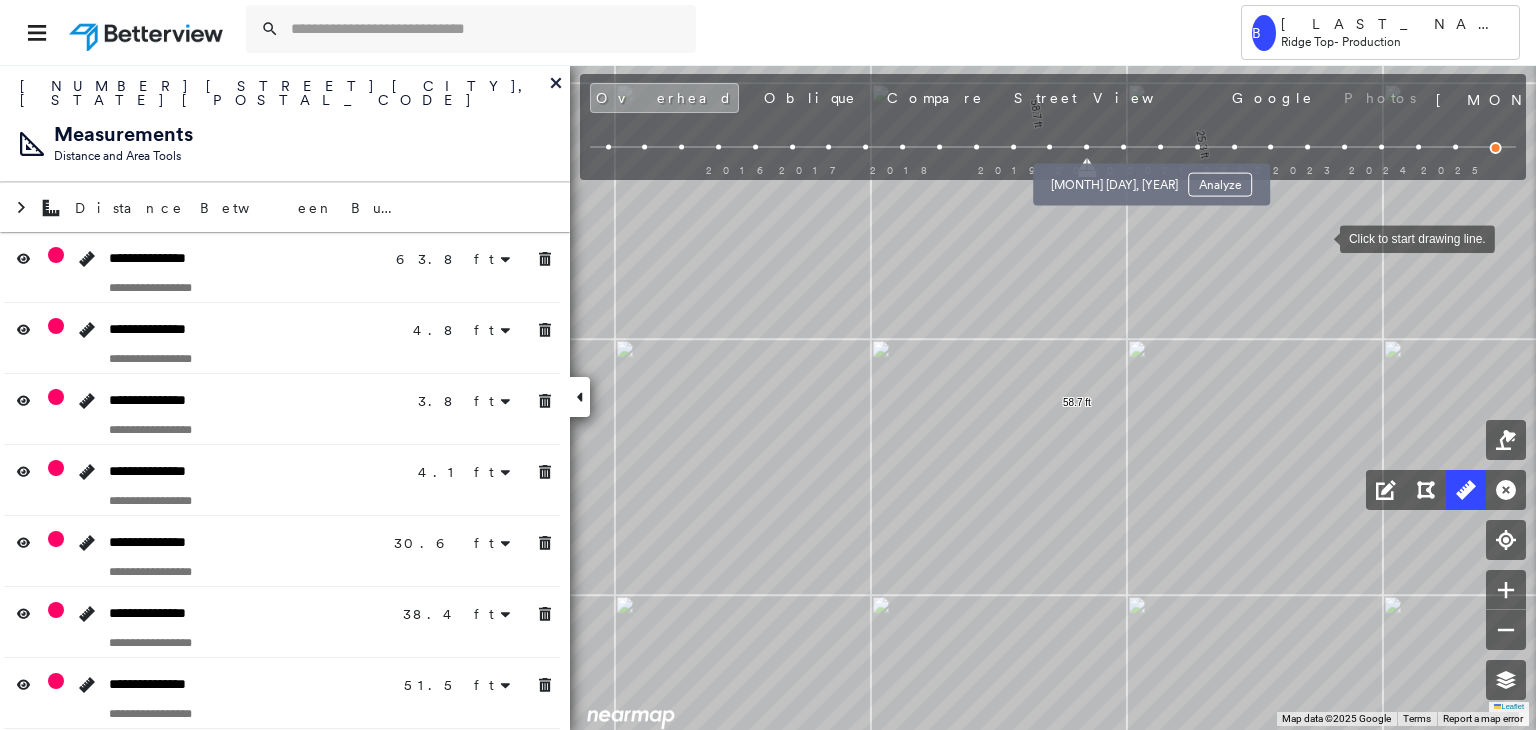 click at bounding box center (1123, 147) 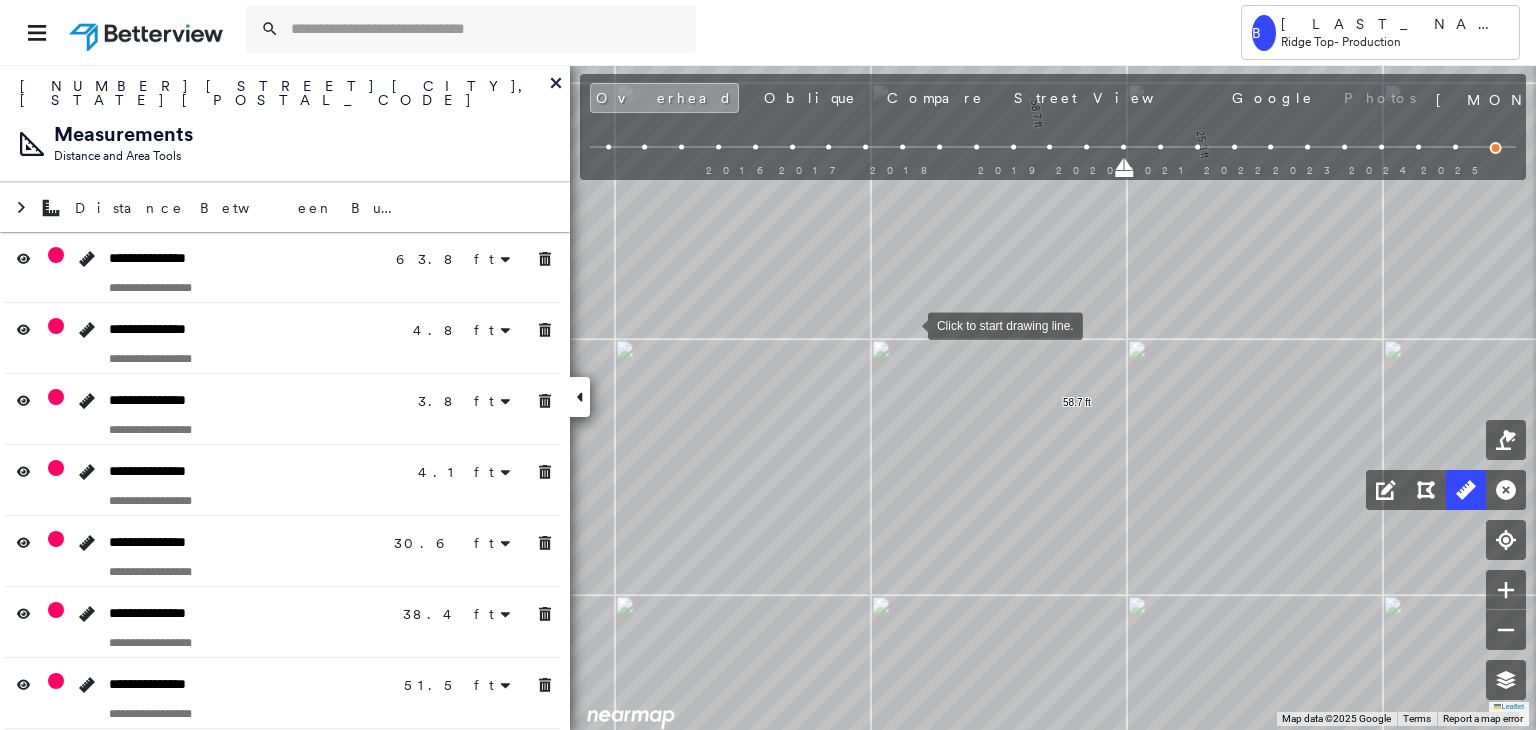 click at bounding box center [908, 324] 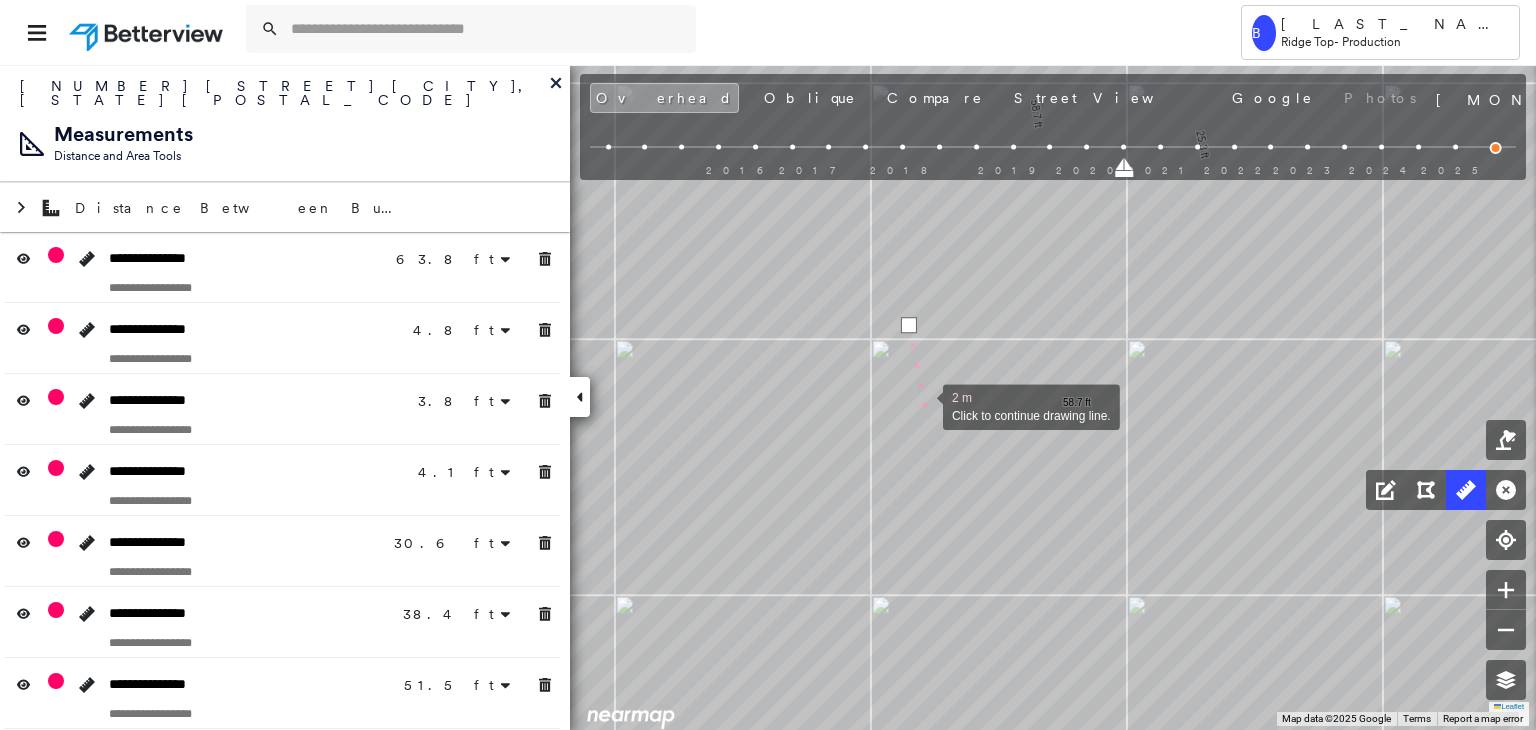 click at bounding box center [923, 405] 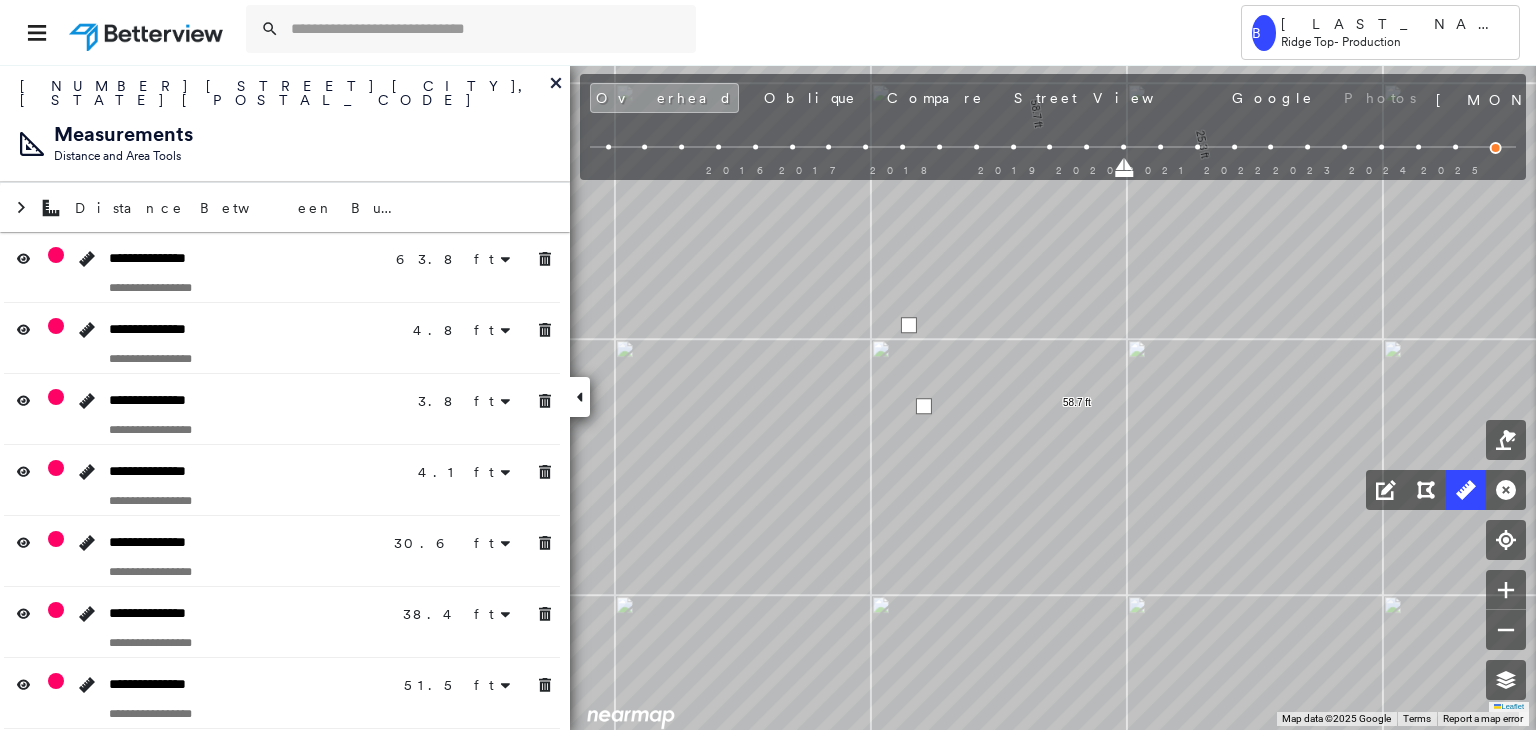 click at bounding box center [924, 406] 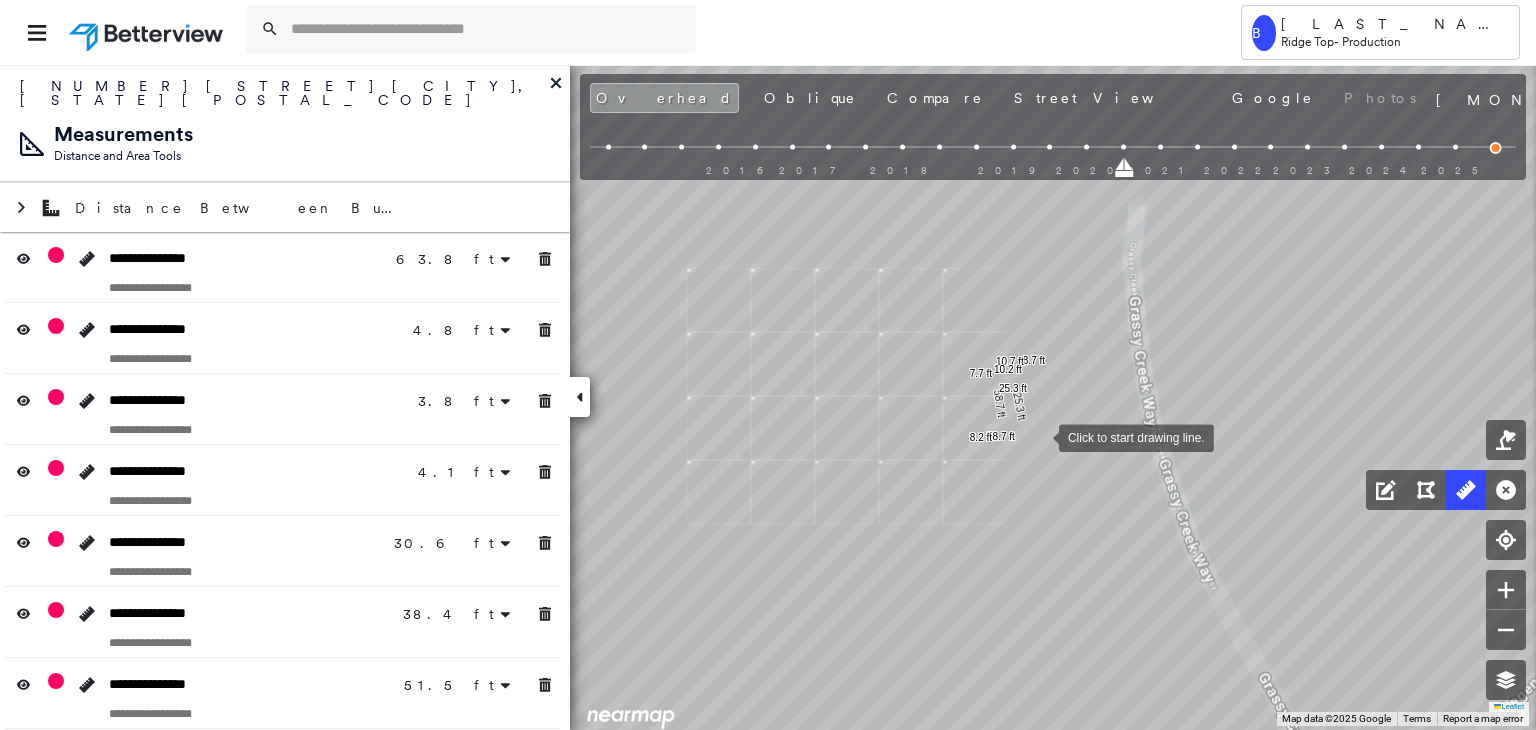 drag, startPoint x: 1039, startPoint y: 436, endPoint x: 981, endPoint y: 498, distance: 84.89994 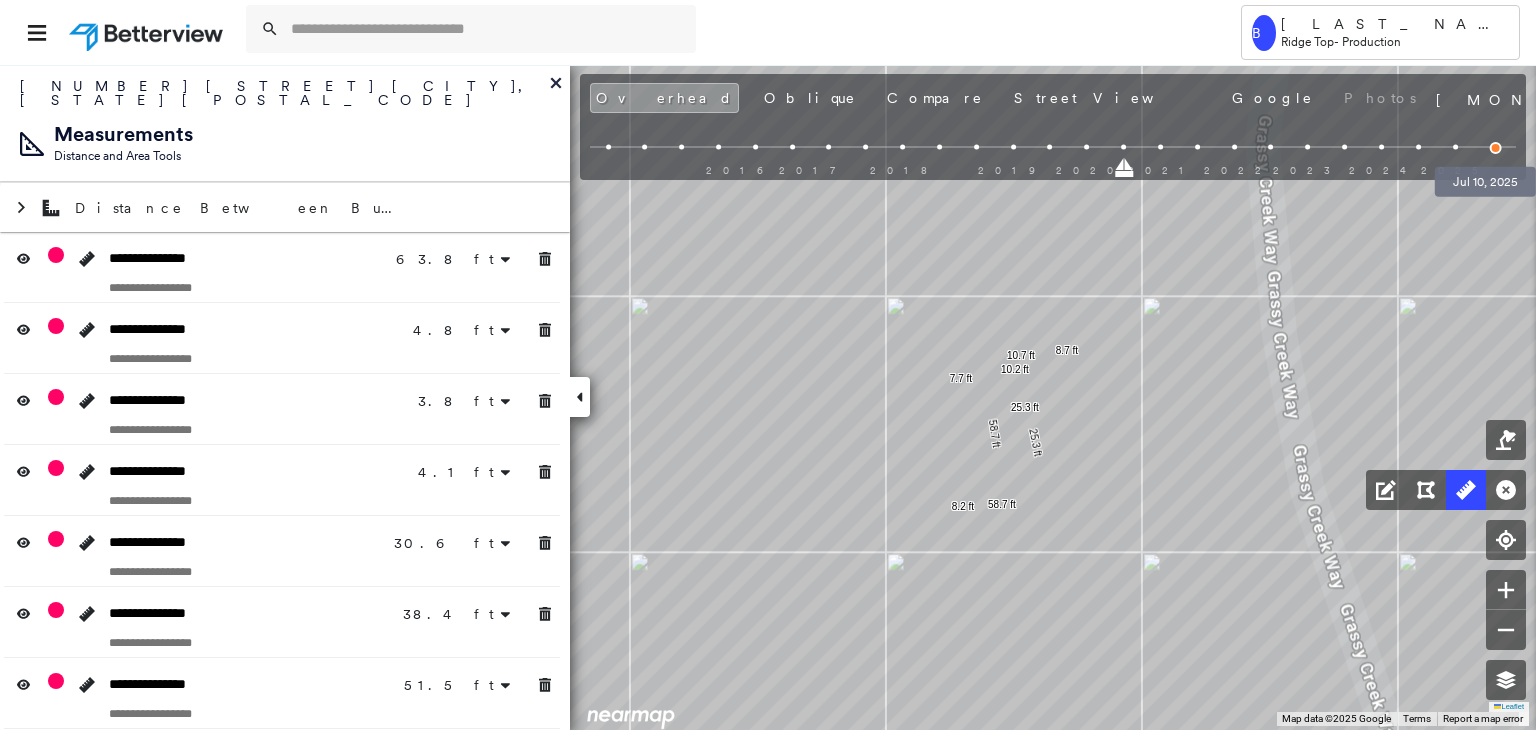 click at bounding box center [1496, 148] 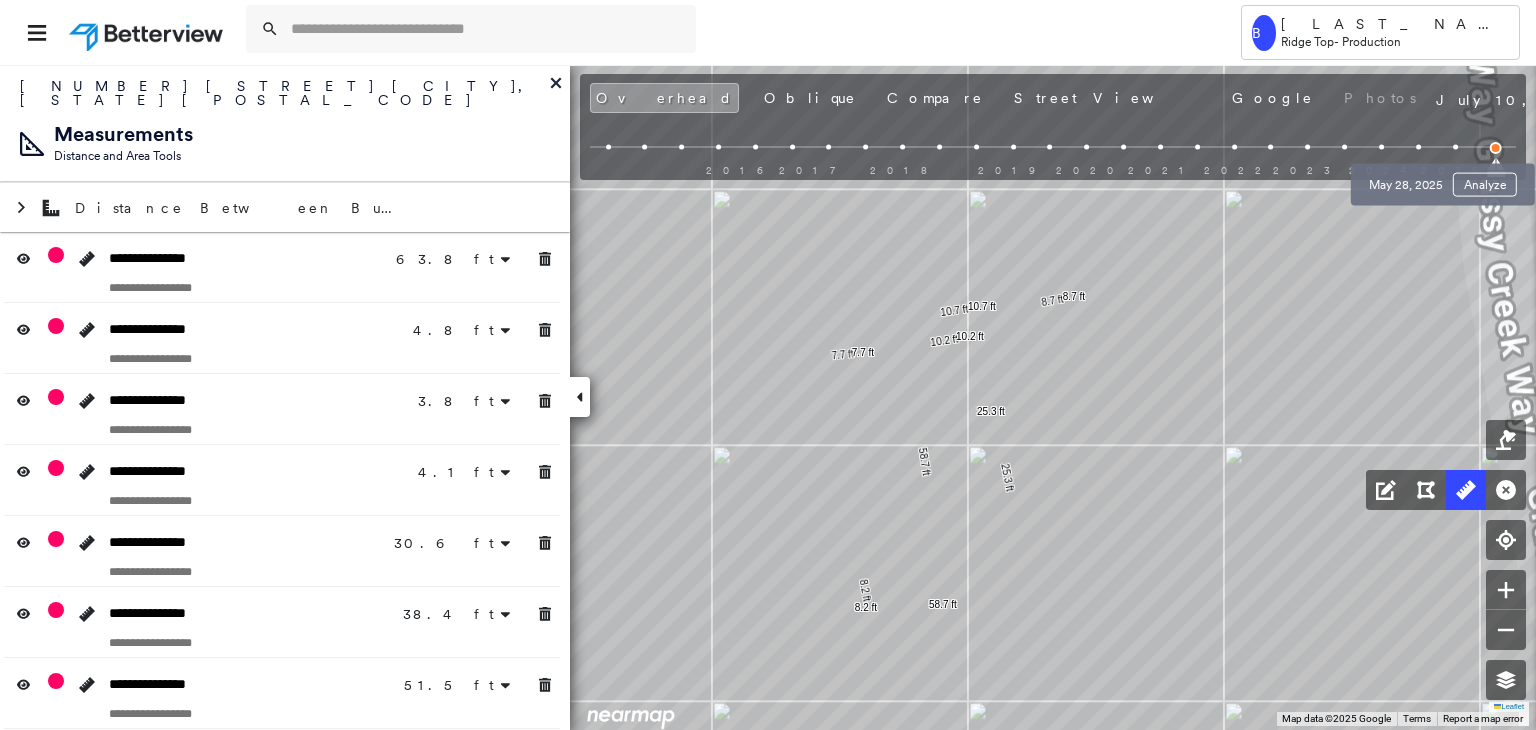 click at bounding box center [1455, 147] 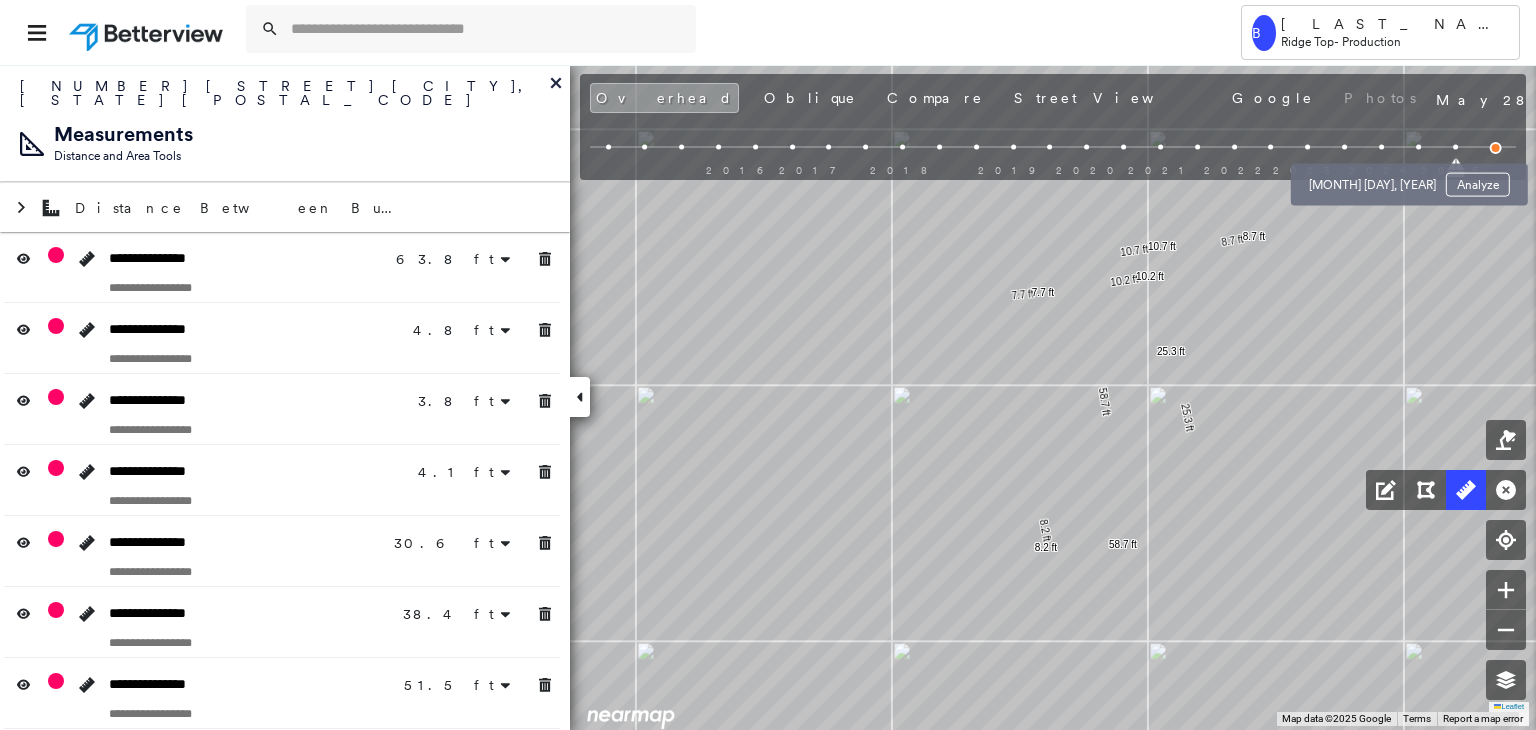 click at bounding box center (1381, 147) 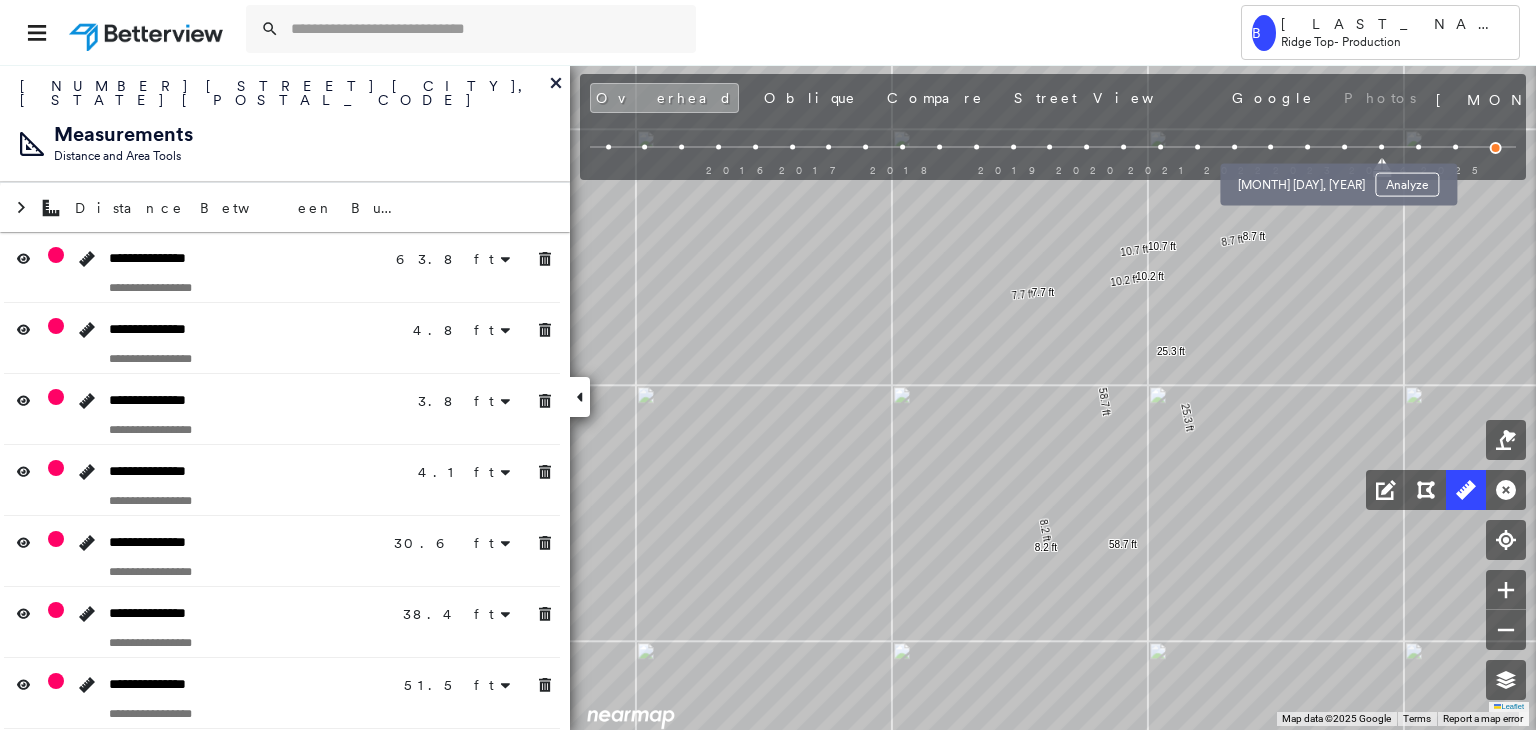 click at bounding box center (1307, 147) 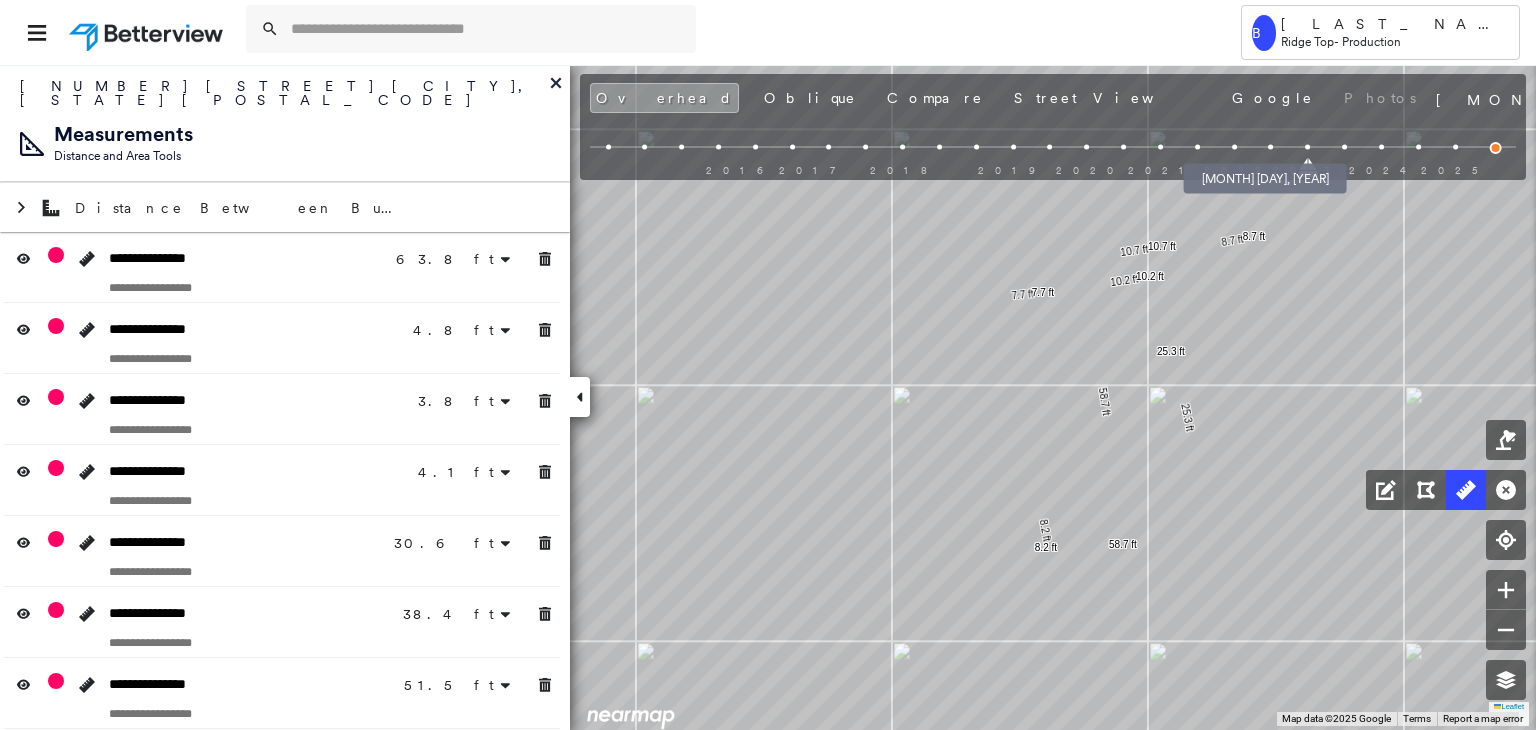 click at bounding box center (1234, 147) 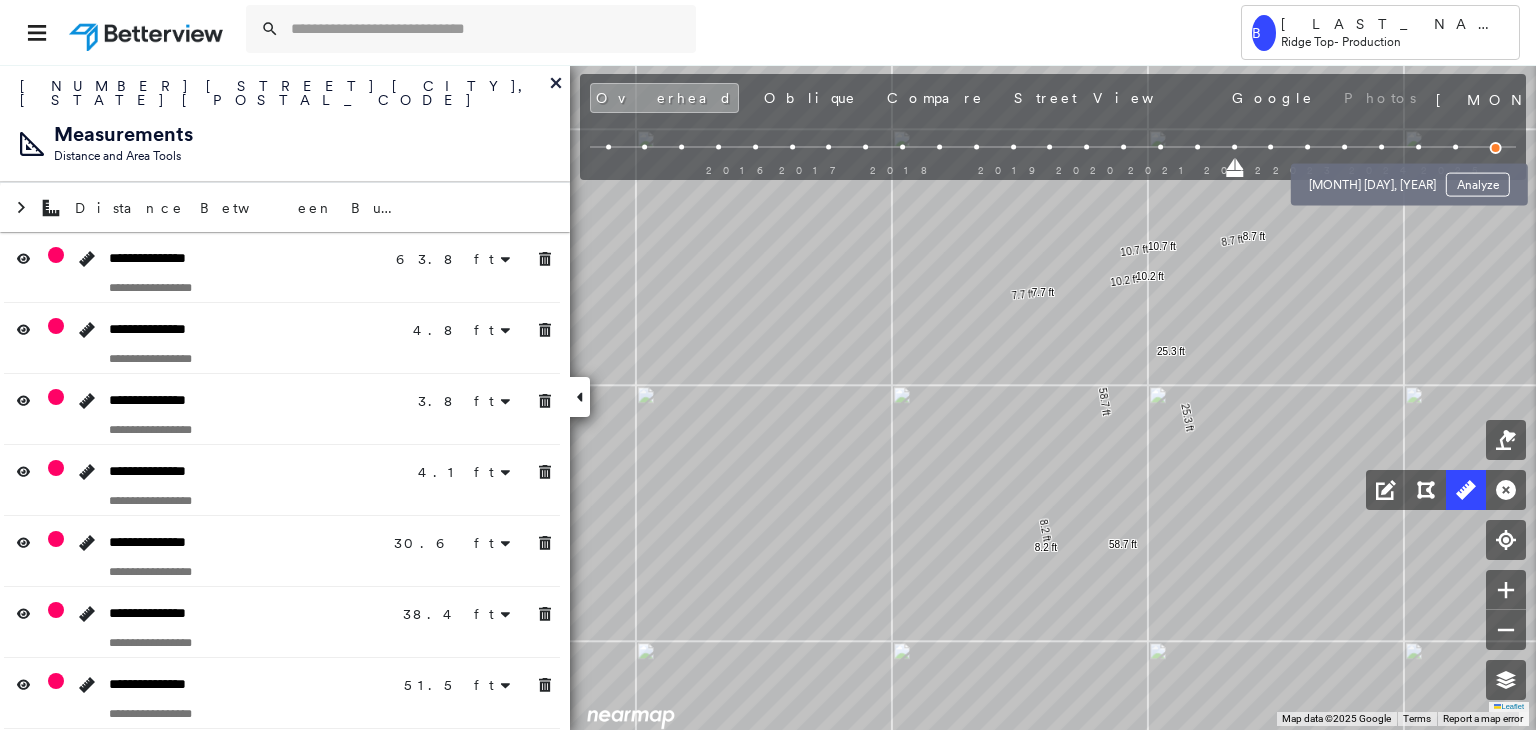 click at bounding box center [1381, 147] 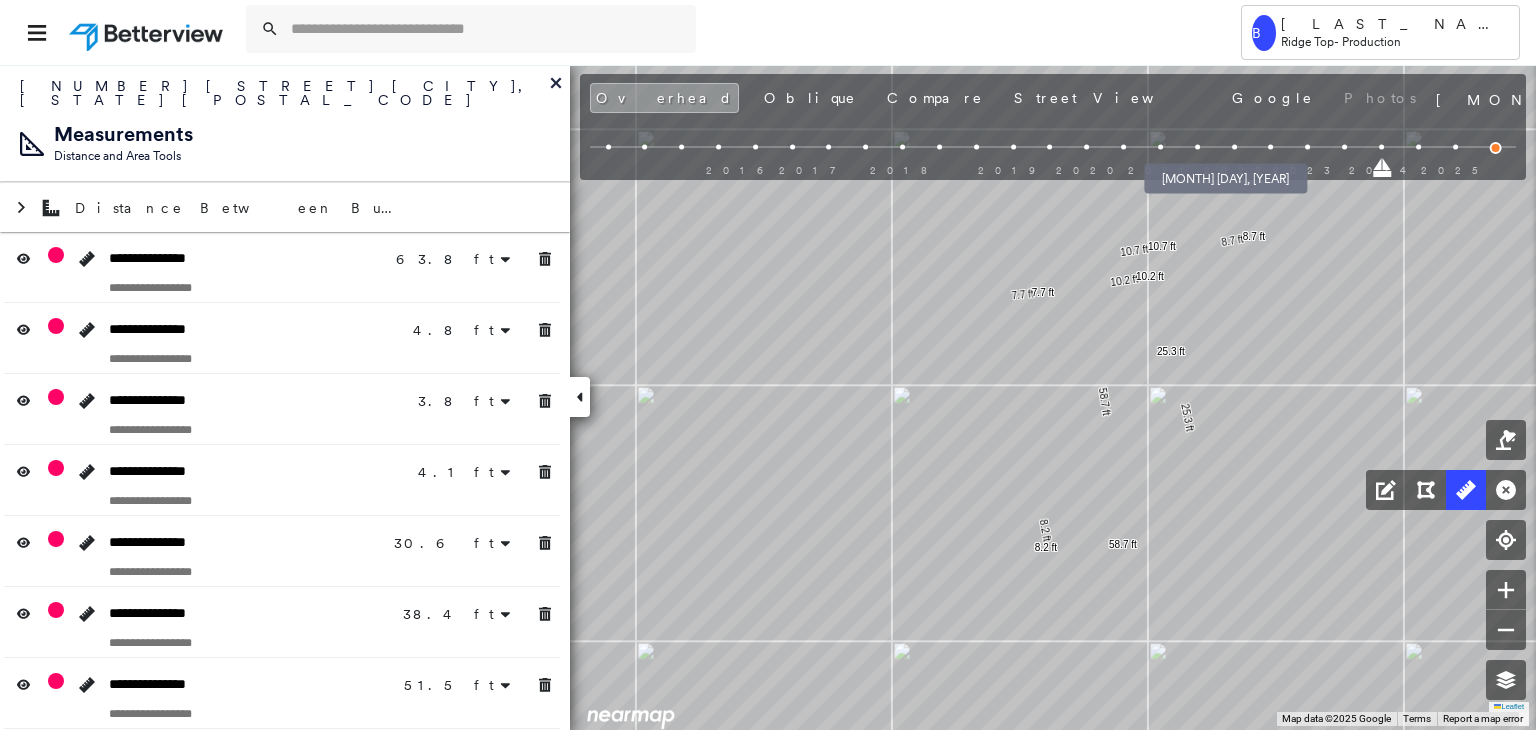 click at bounding box center (1197, 147) 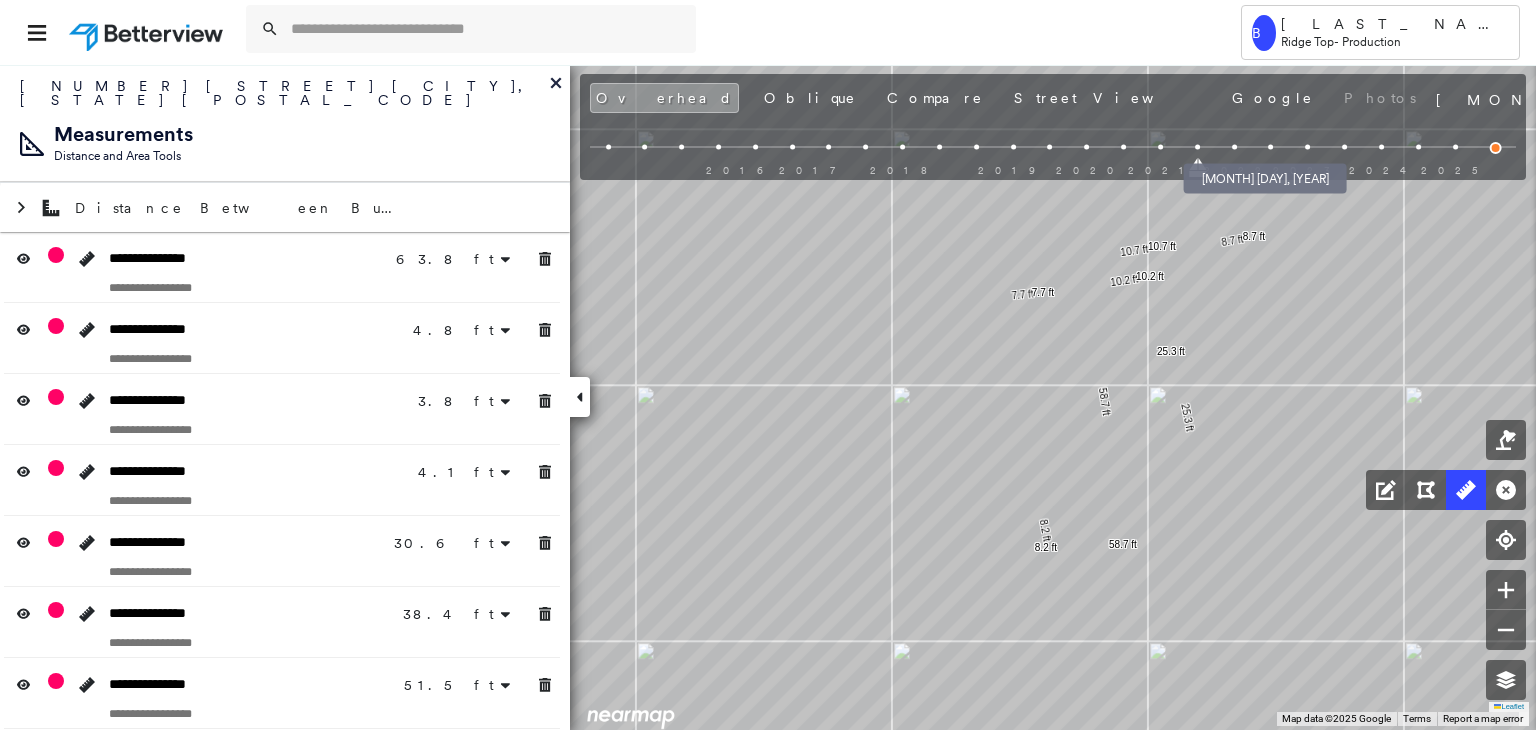 click at bounding box center (1234, 147) 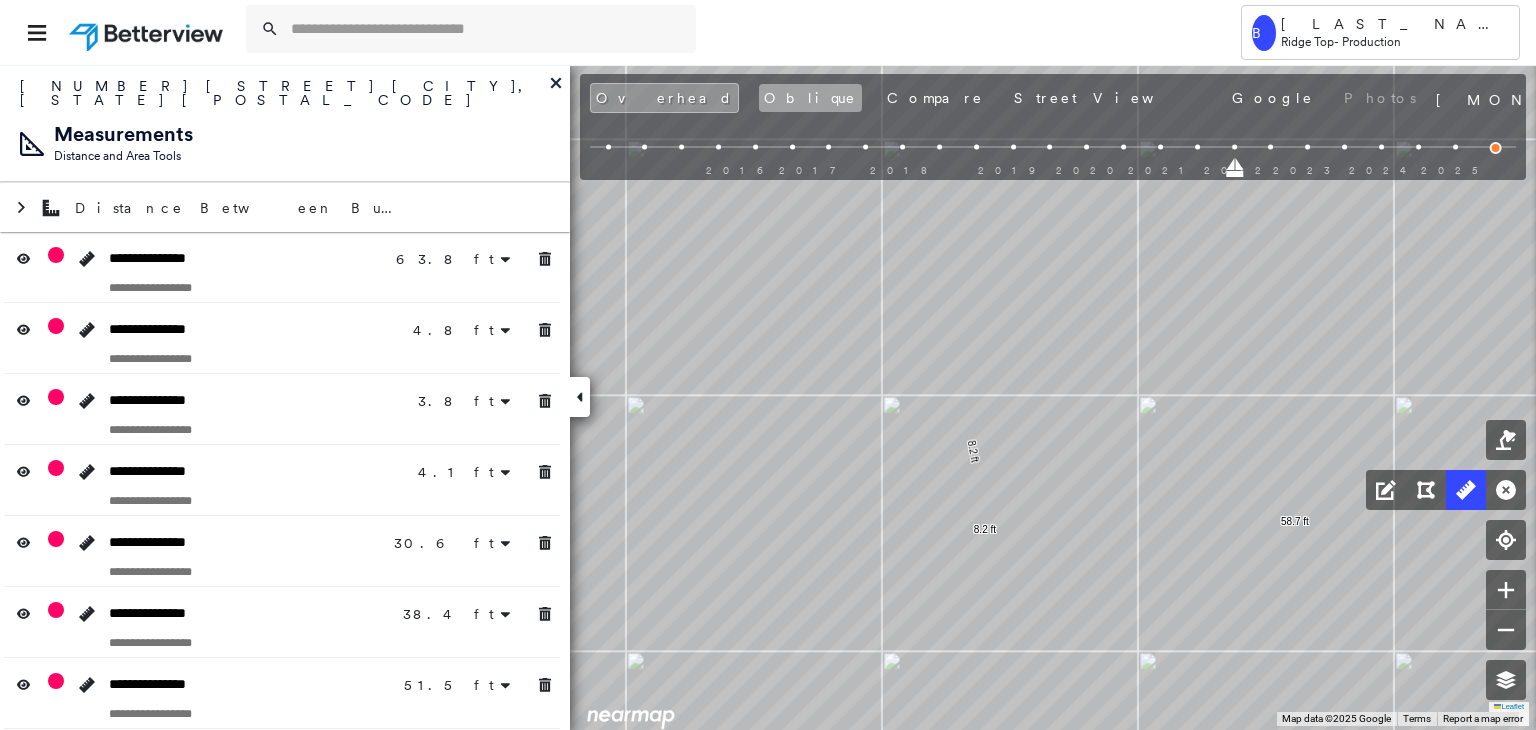 click on "Oblique" at bounding box center (810, 98) 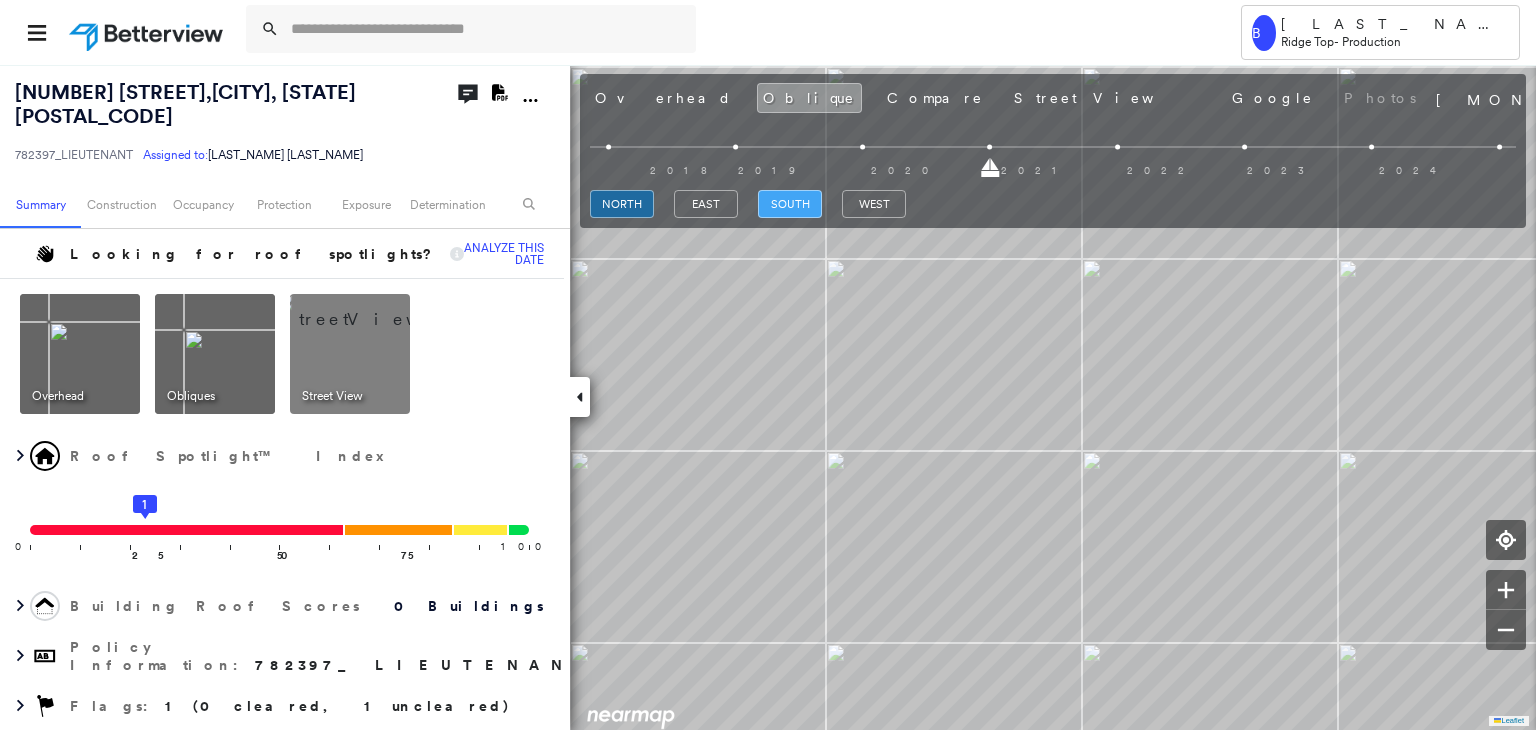 click on "south" at bounding box center [790, 204] 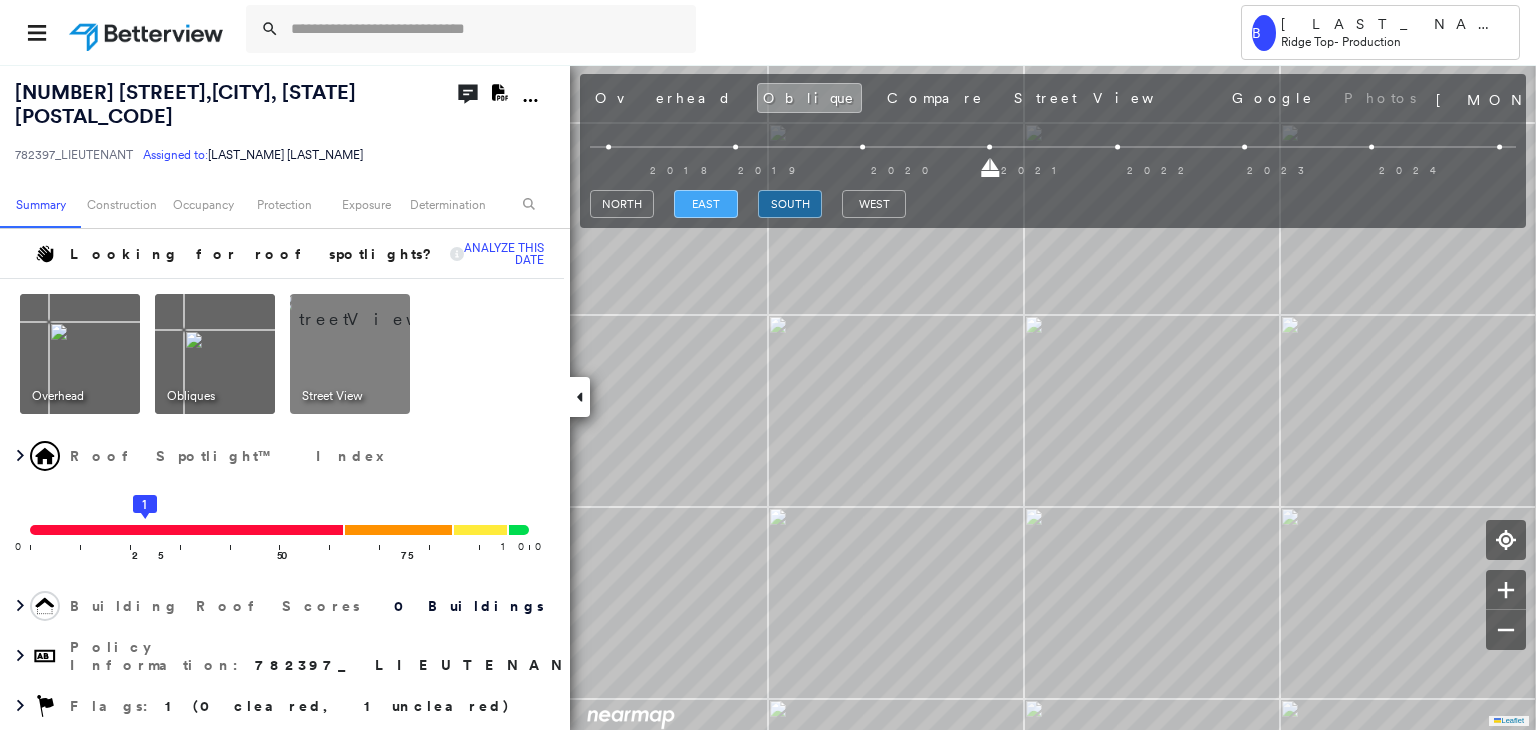 click on "east" at bounding box center (706, 204) 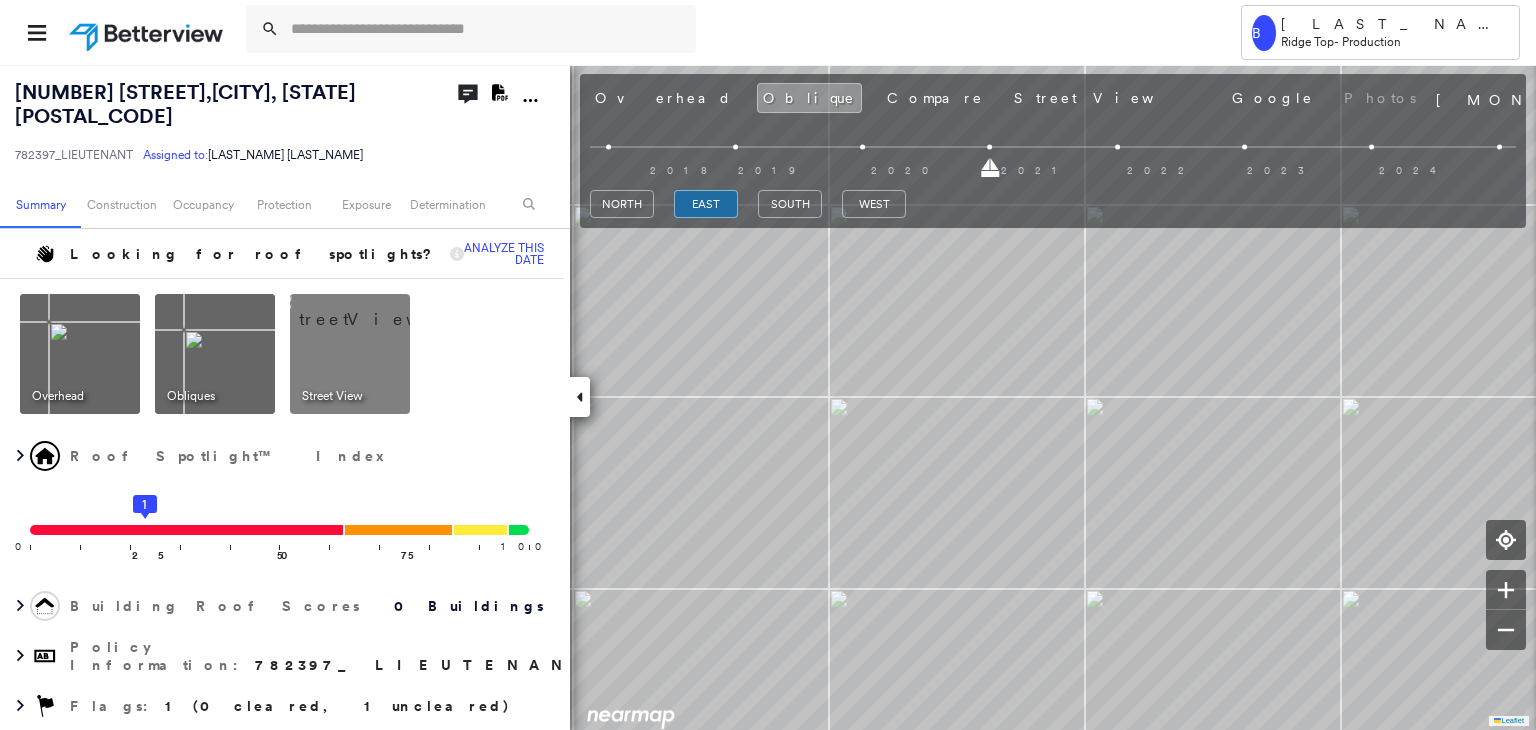click on "Overhead Oblique Compare Street View Google Photos" at bounding box center (1005, 98) 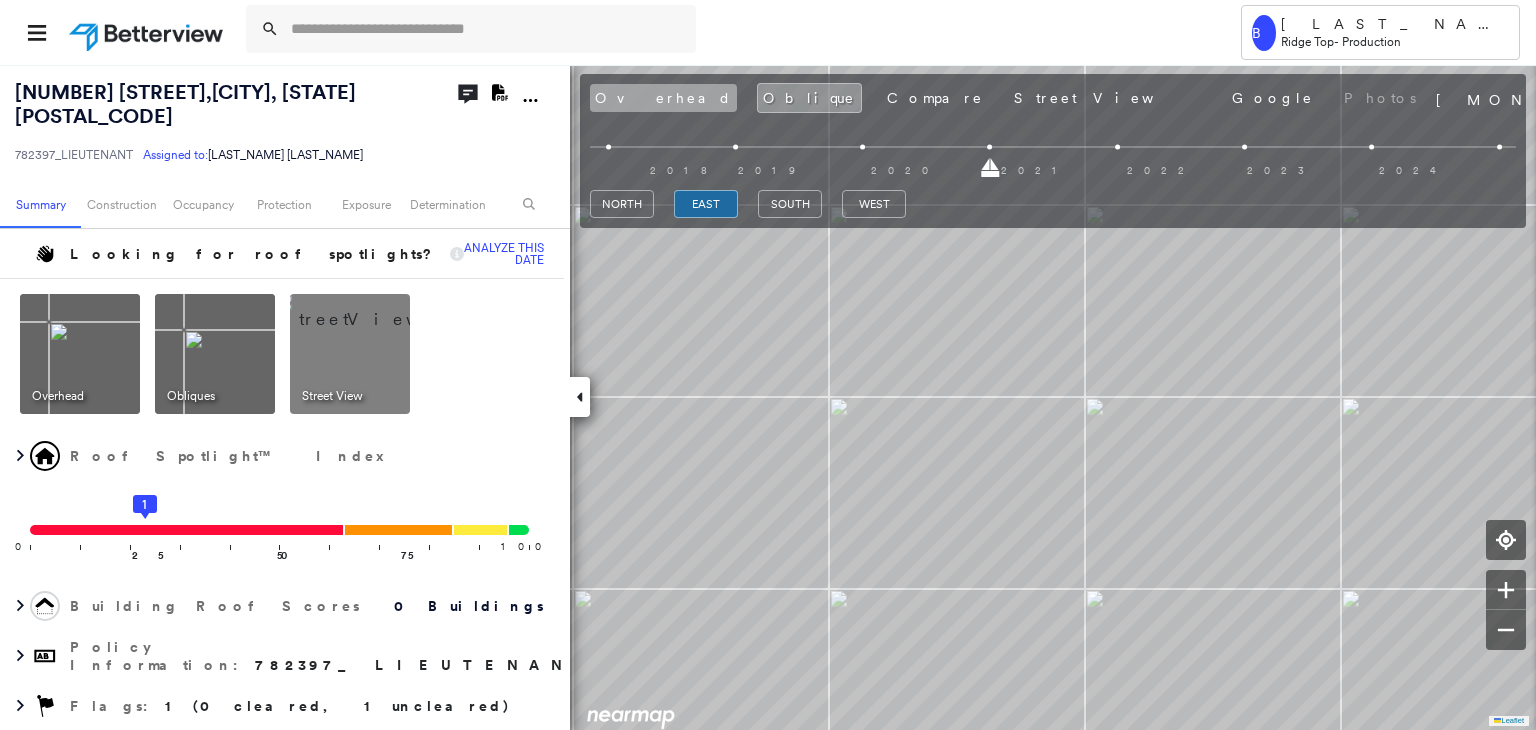 click on "Overhead" at bounding box center (663, 98) 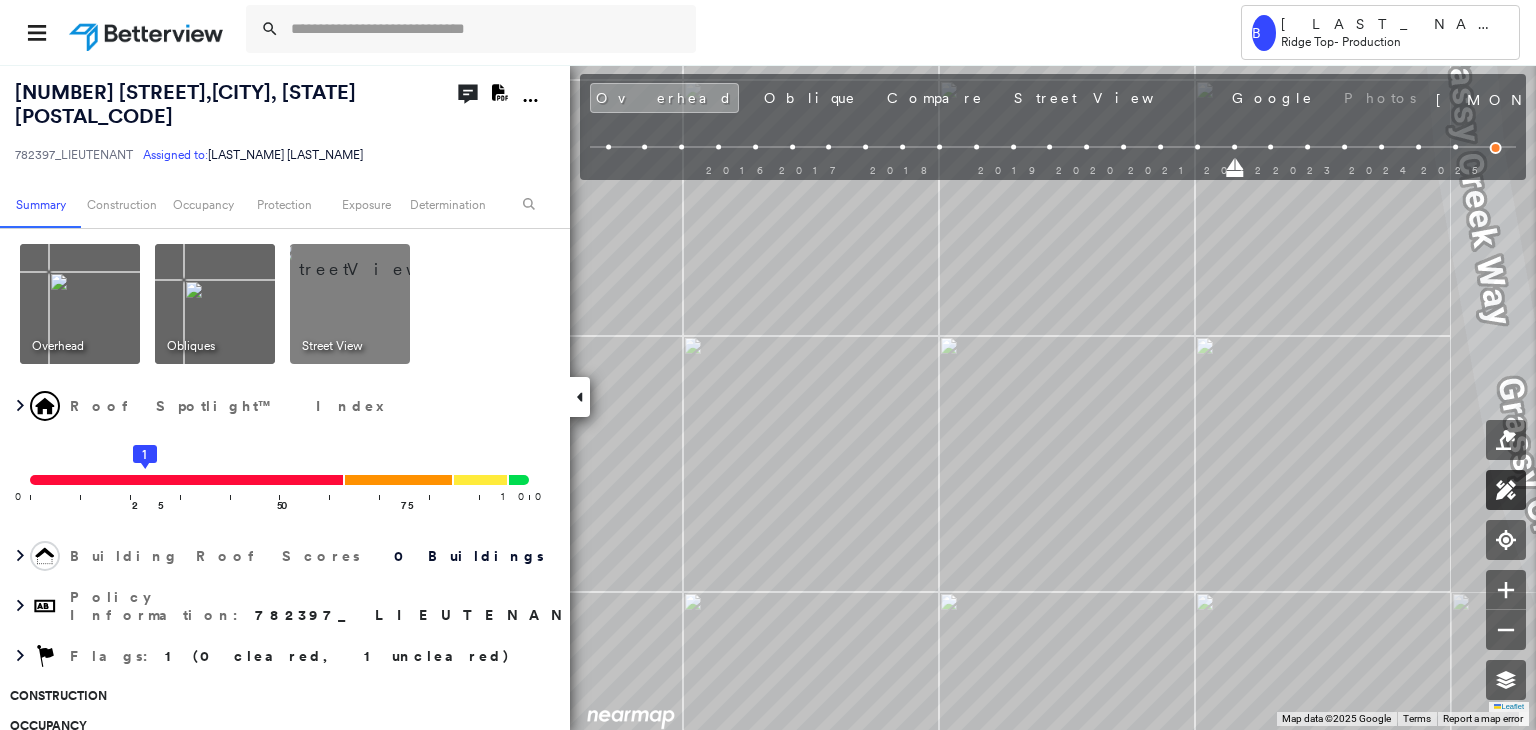 click at bounding box center [1506, 490] 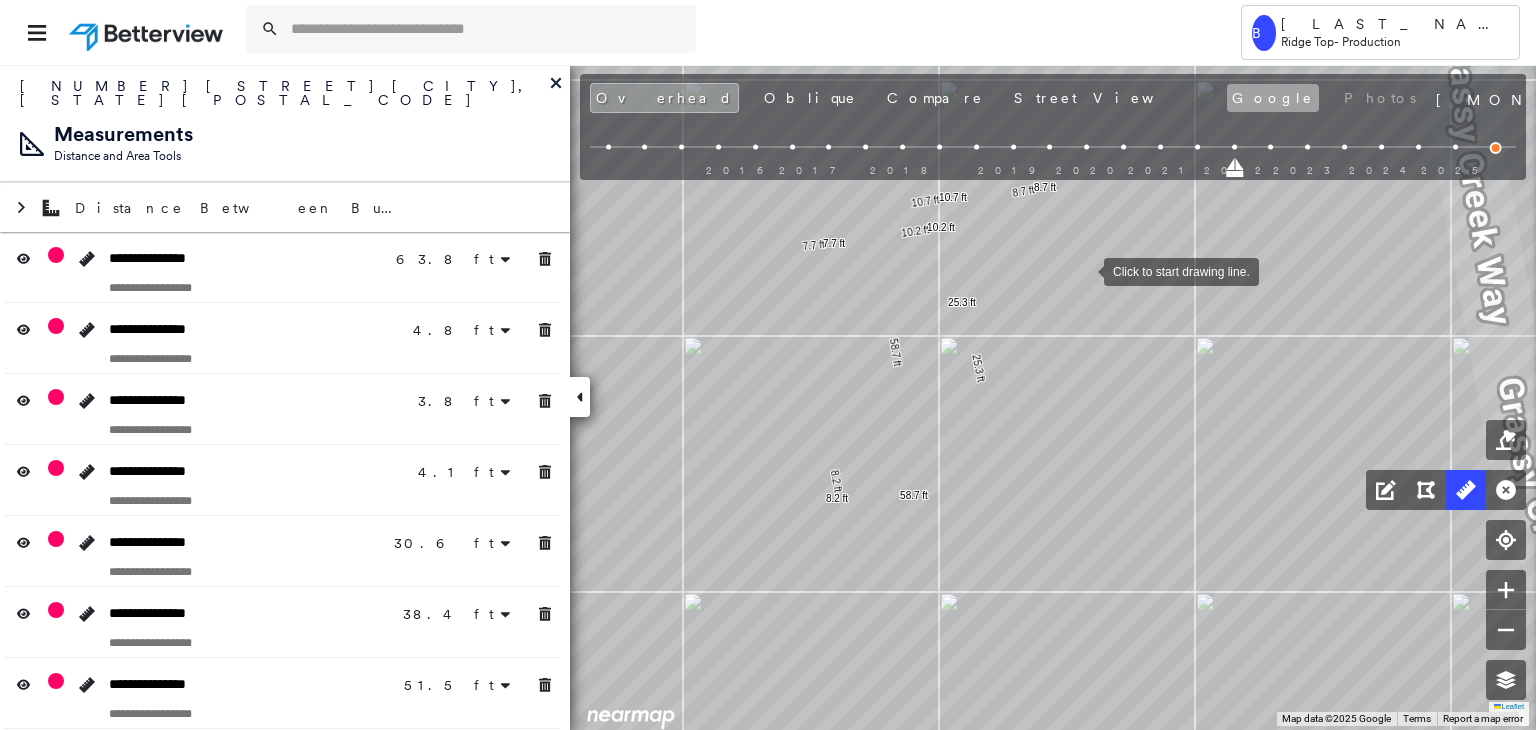 click on "Google" at bounding box center (1273, 98) 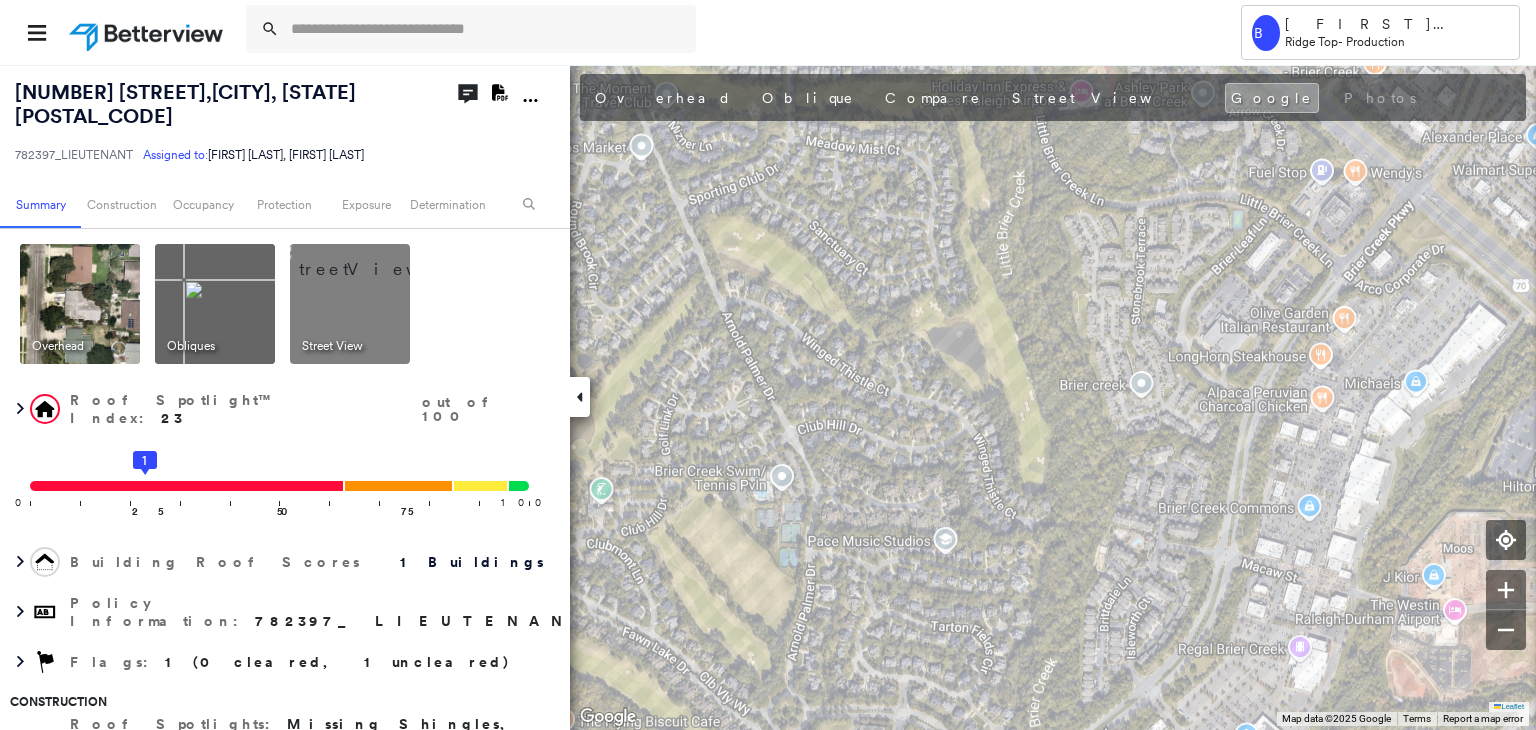 scroll, scrollTop: 0, scrollLeft: 0, axis: both 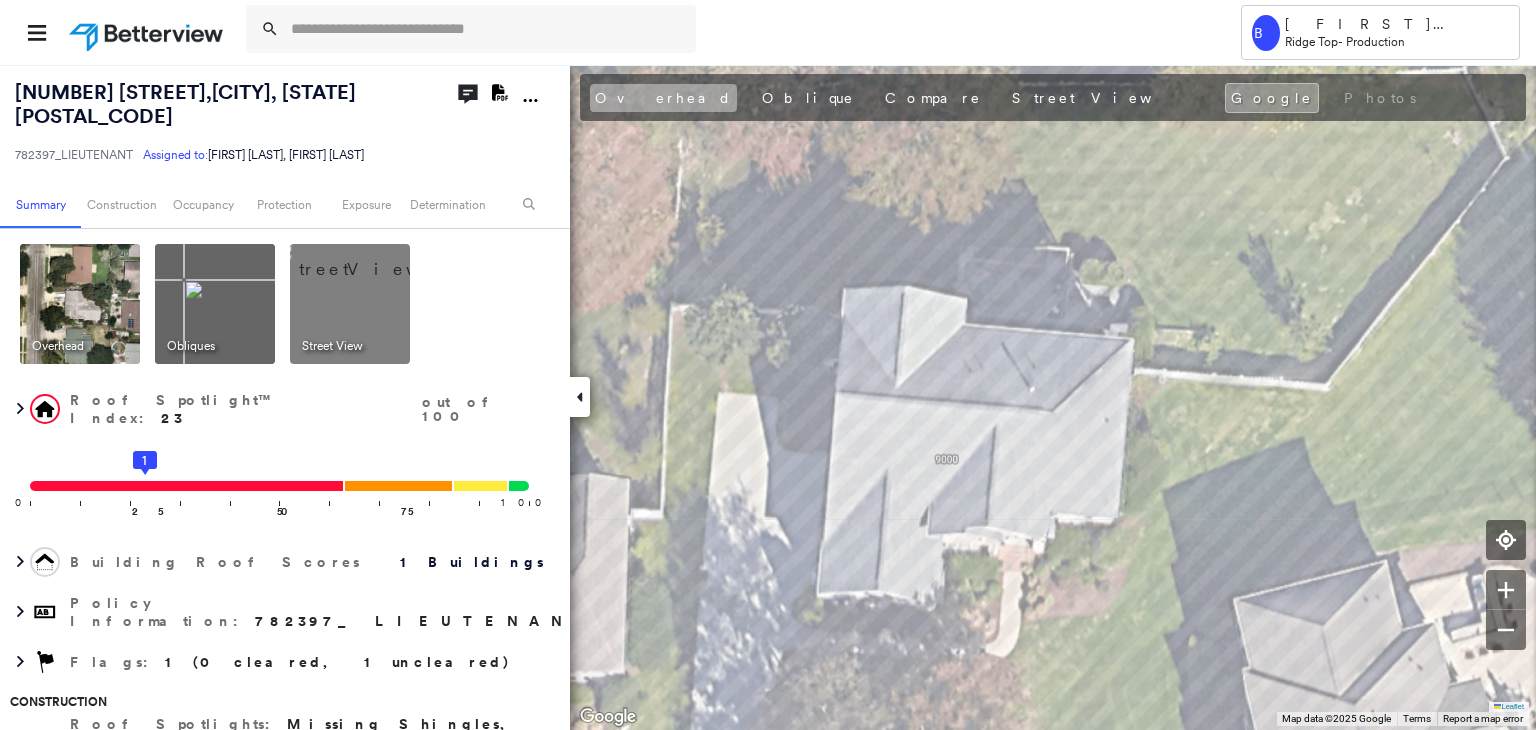 click on "Overhead" at bounding box center (663, 98) 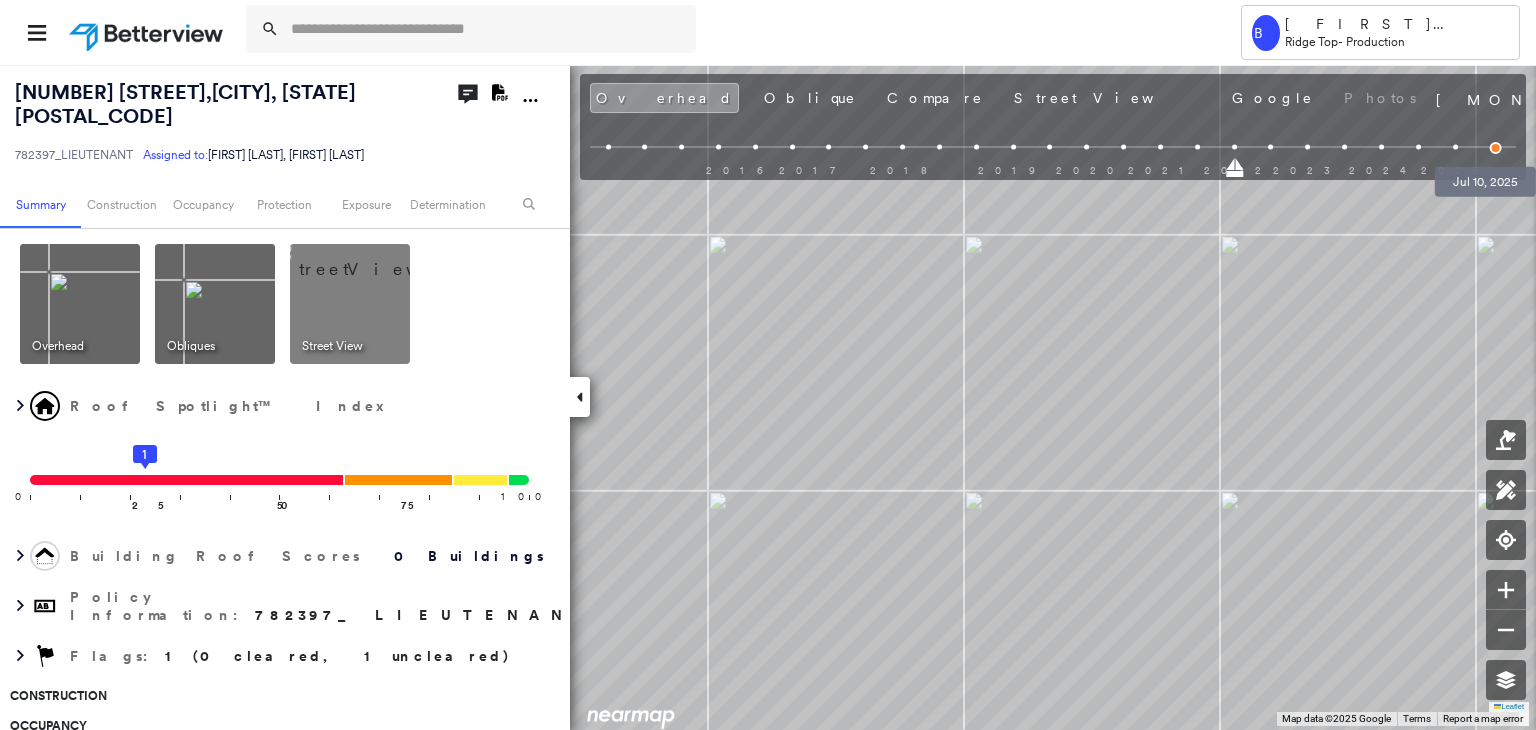 click at bounding box center [1496, 148] 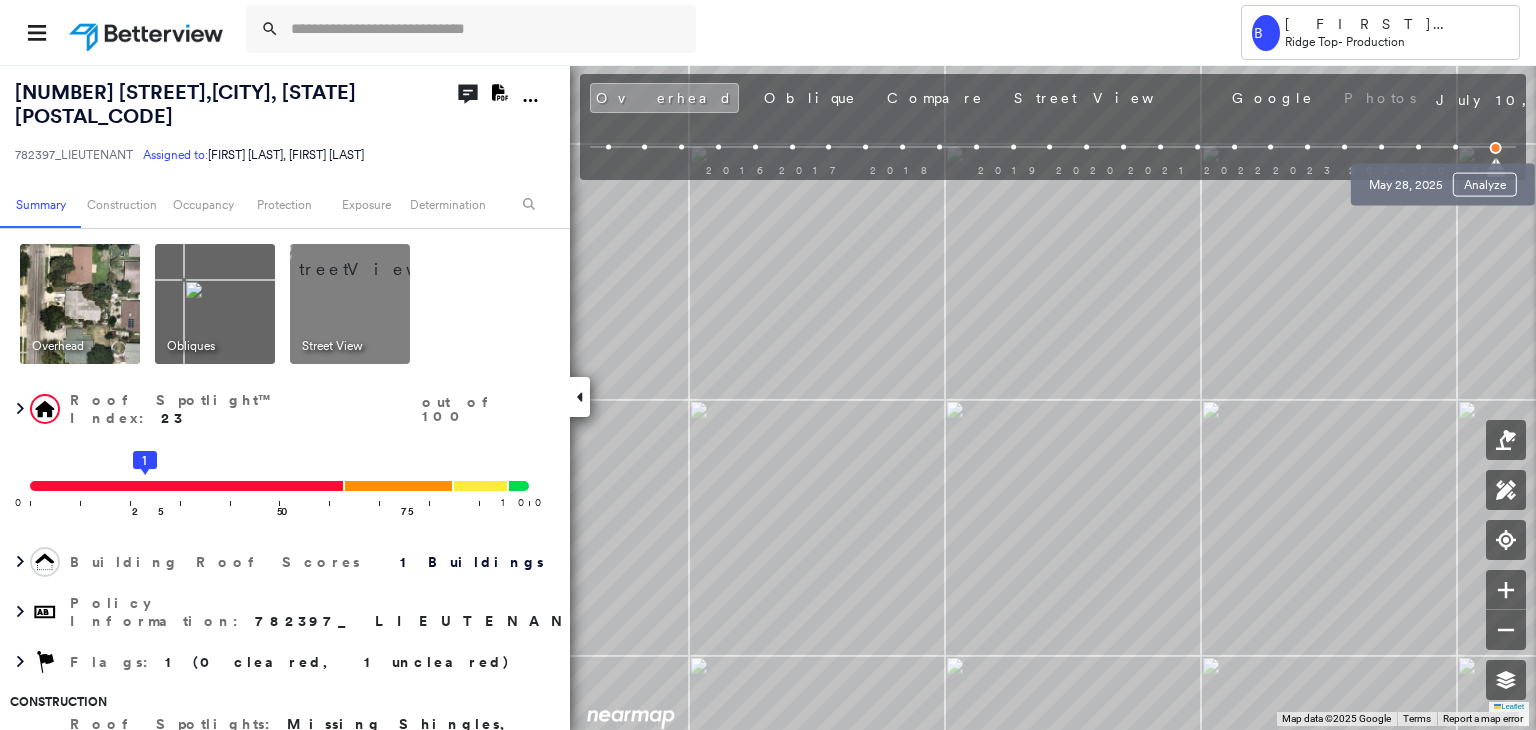 click at bounding box center (1455, 147) 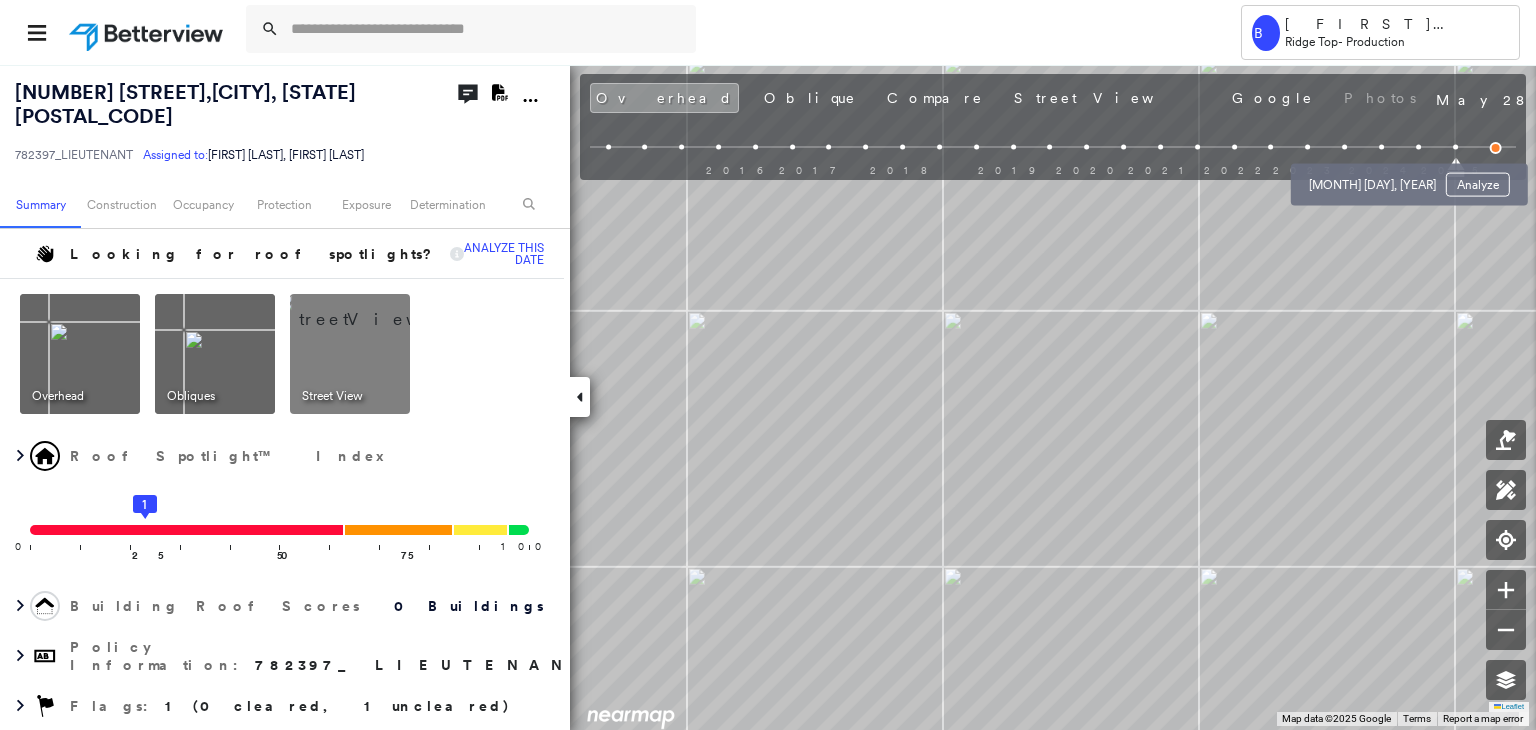 click at bounding box center (1381, 147) 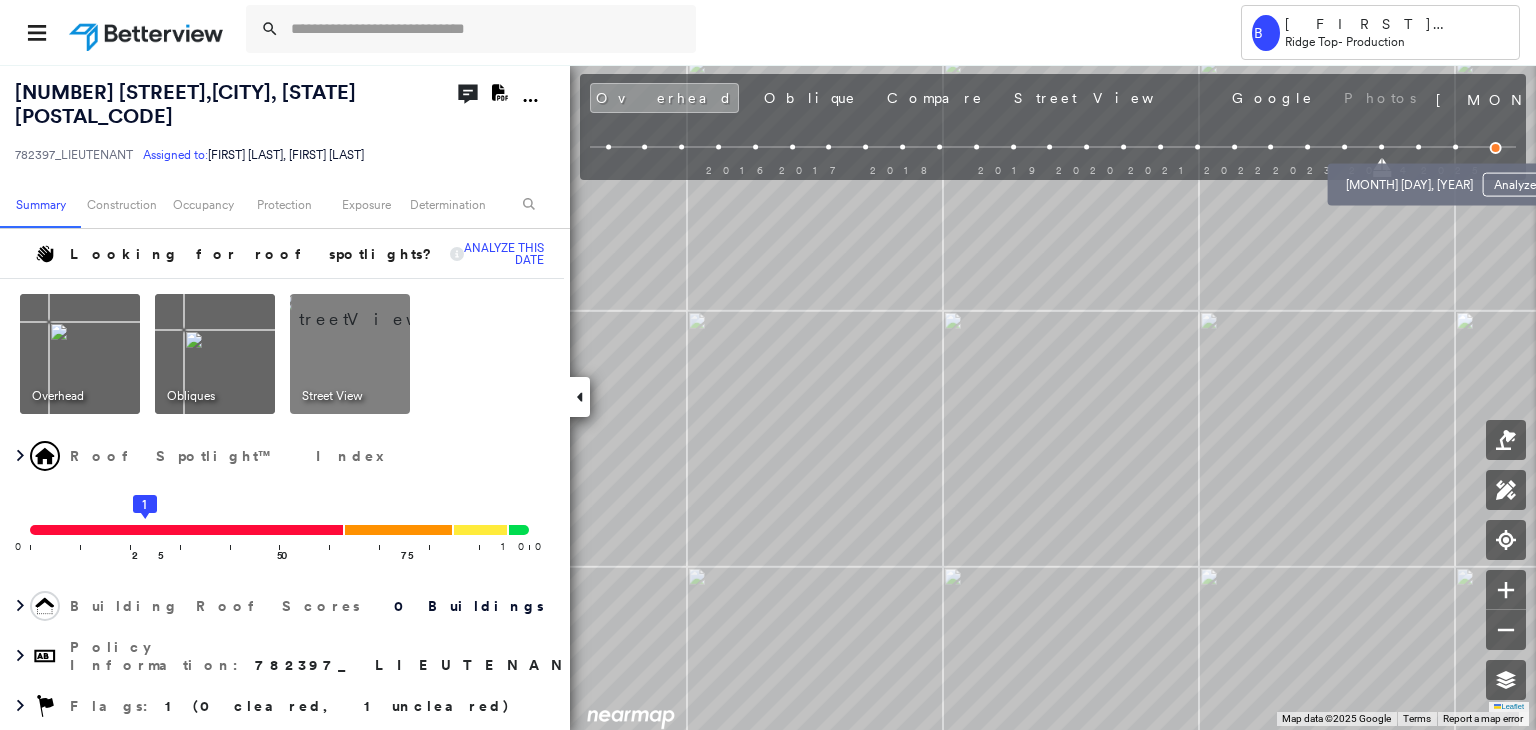 click at bounding box center (1418, 147) 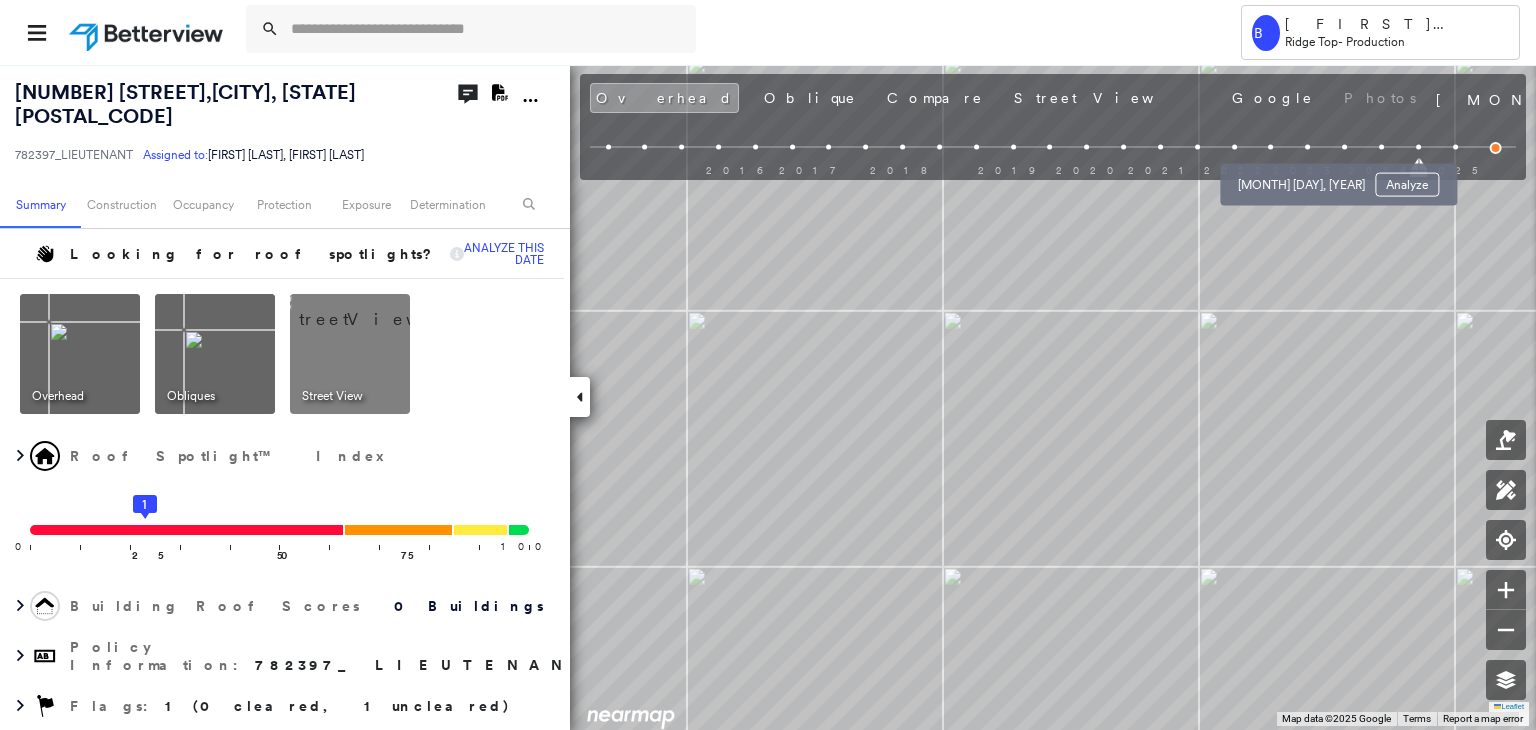 click at bounding box center [1307, 147] 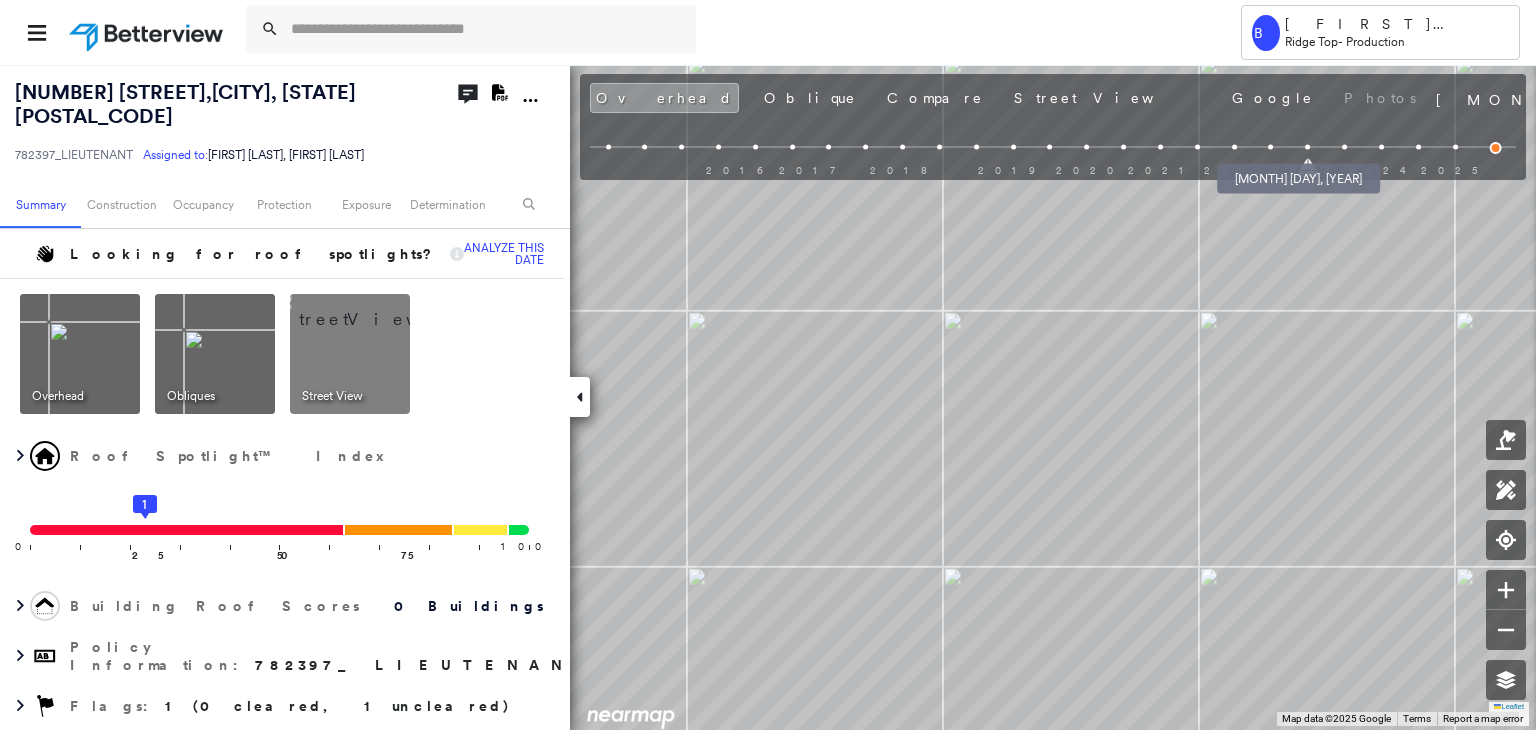 click at bounding box center [1271, 147] 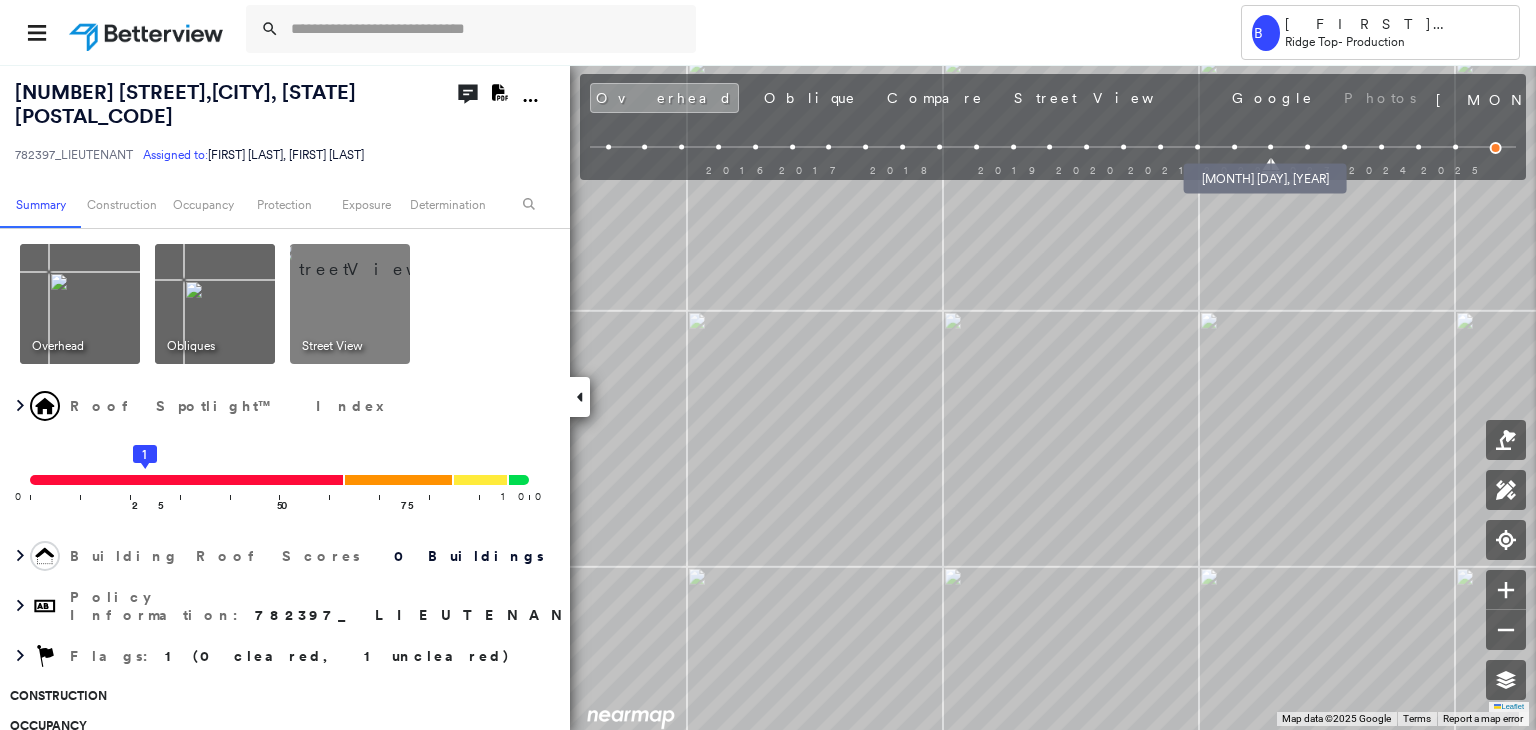 click at bounding box center (1234, 147) 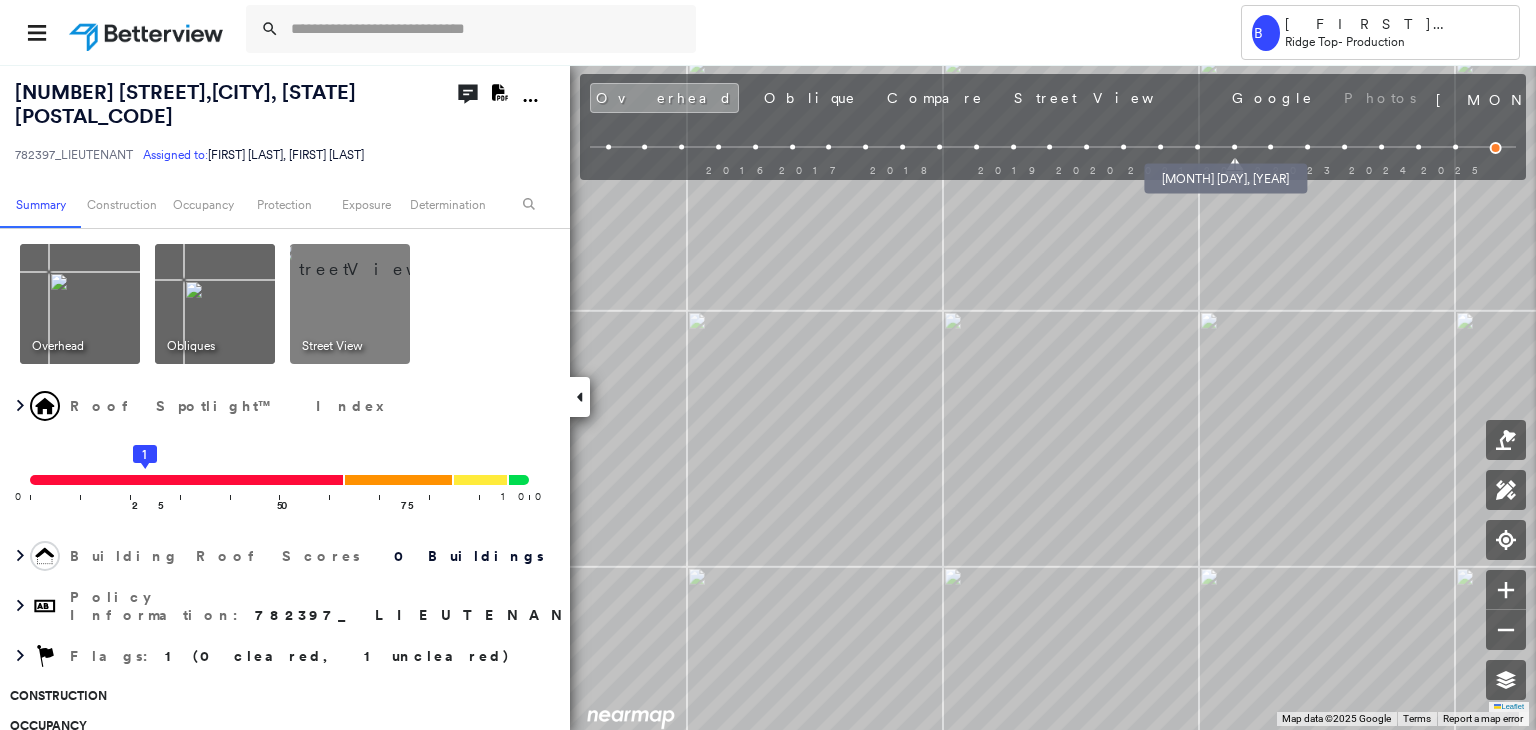 click at bounding box center (1197, 147) 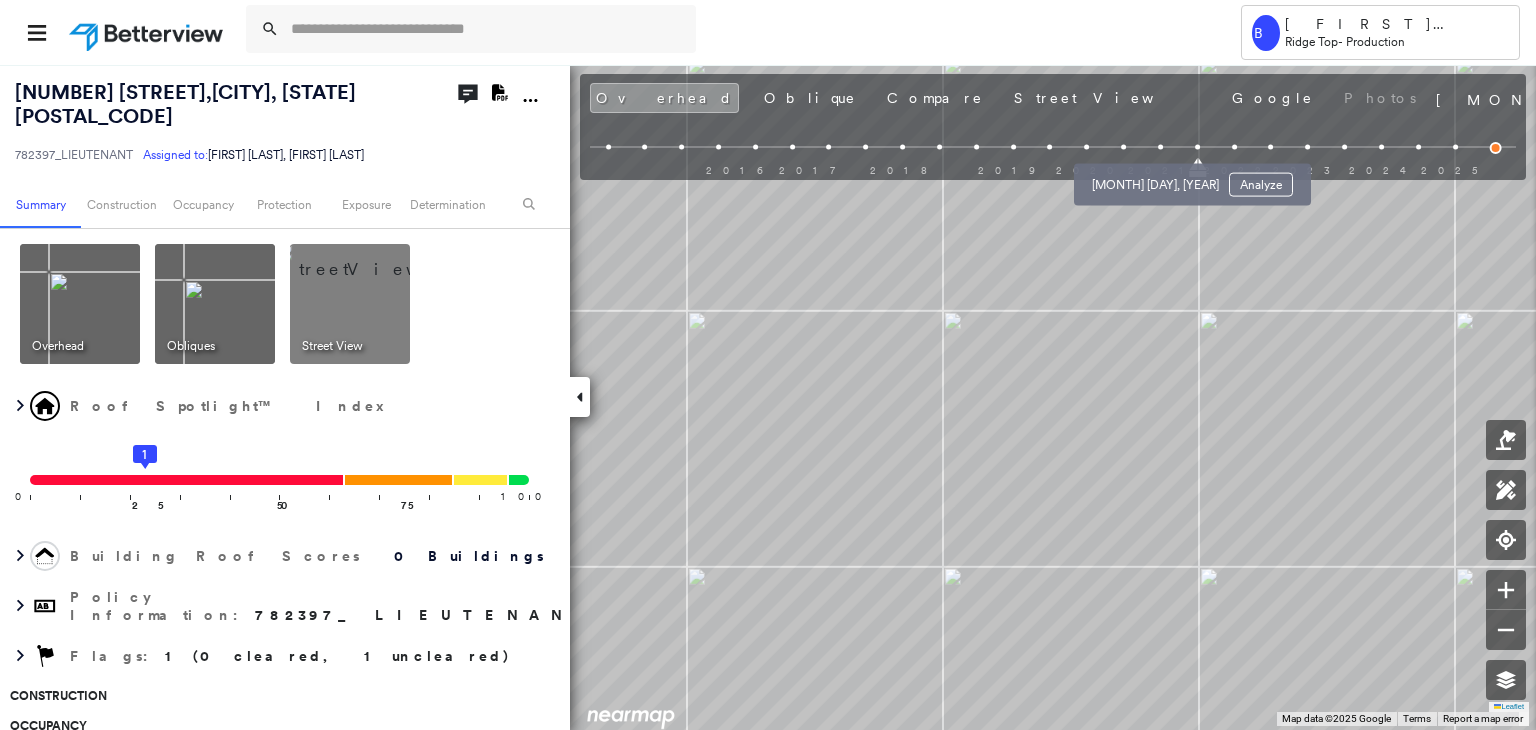 click at bounding box center [1160, 147] 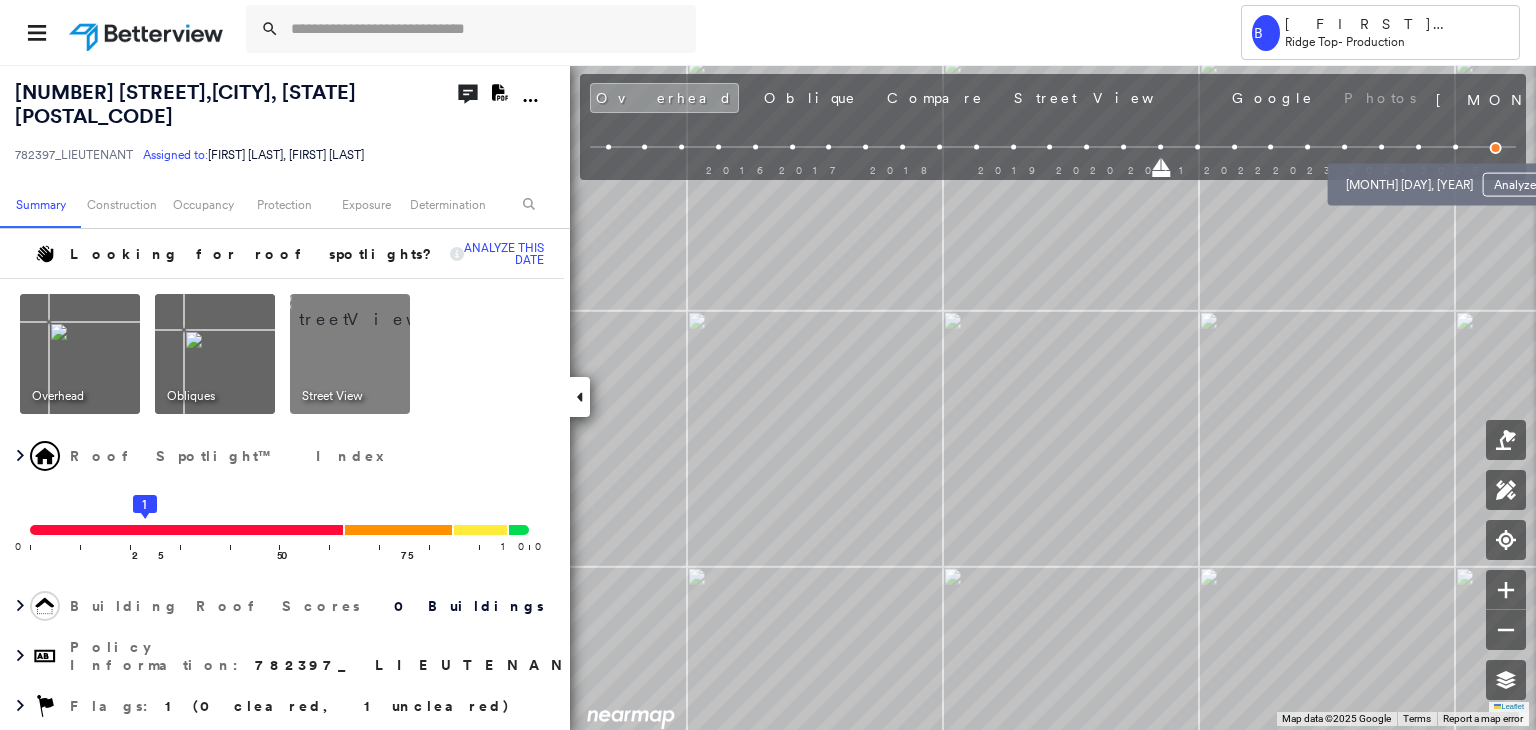 click at bounding box center (1418, 147) 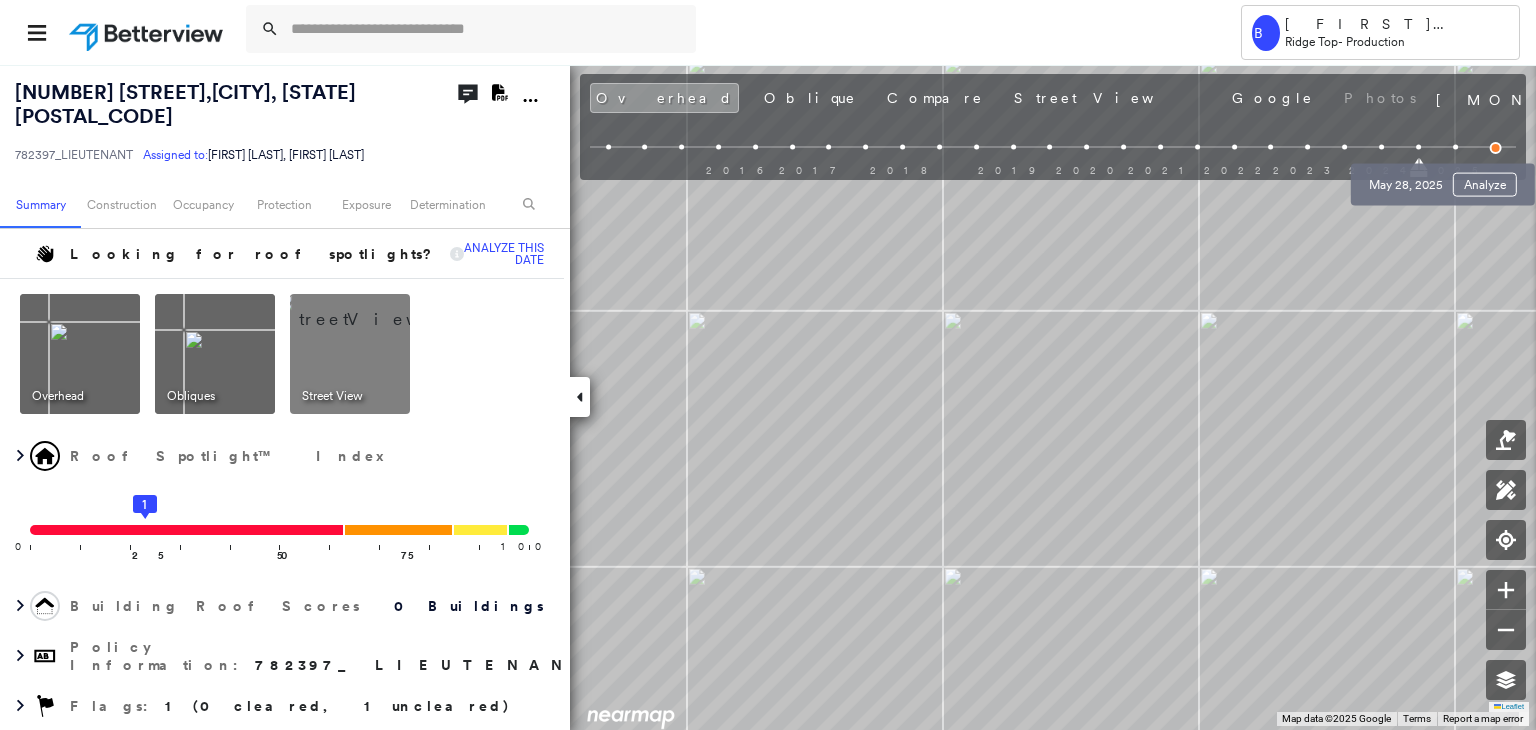 click at bounding box center (1455, 147) 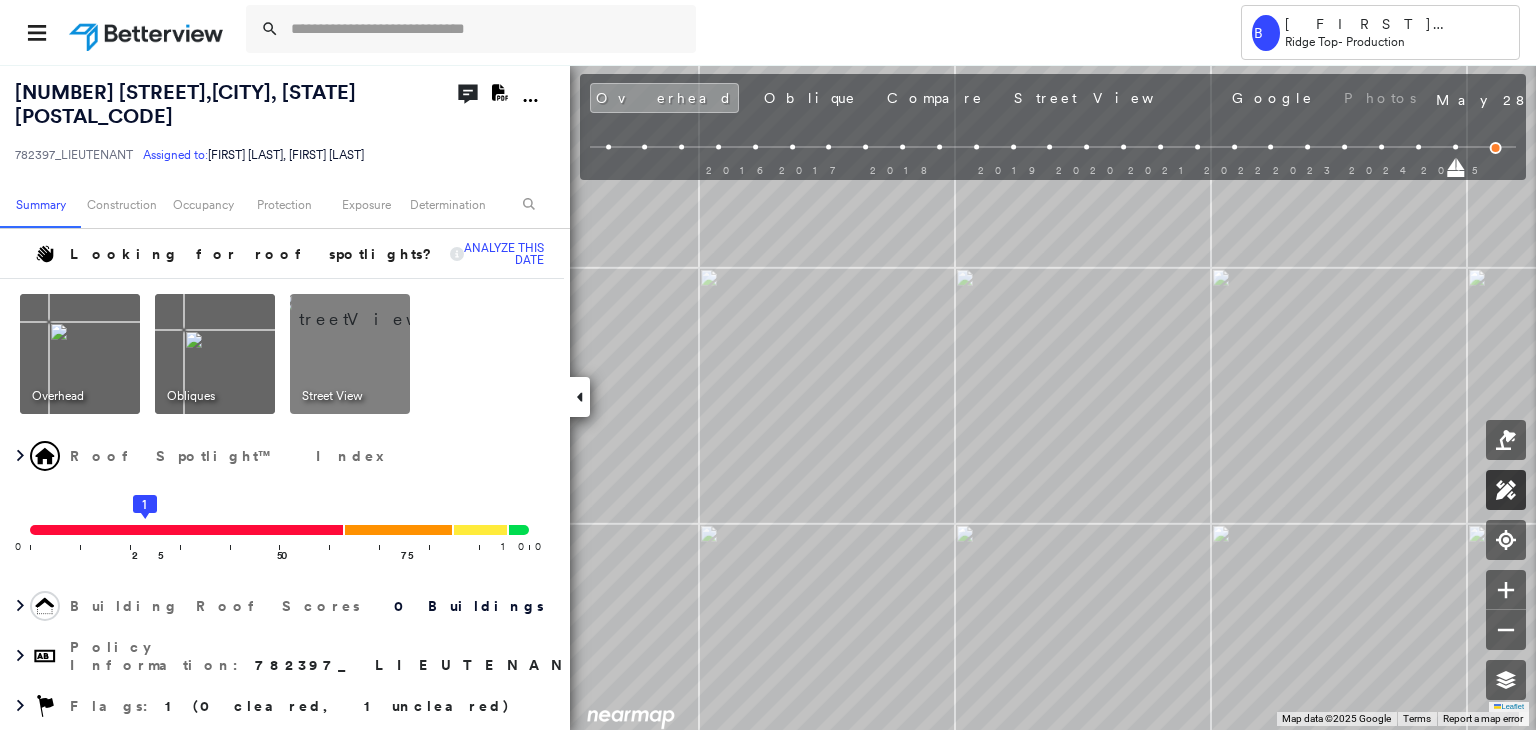 click 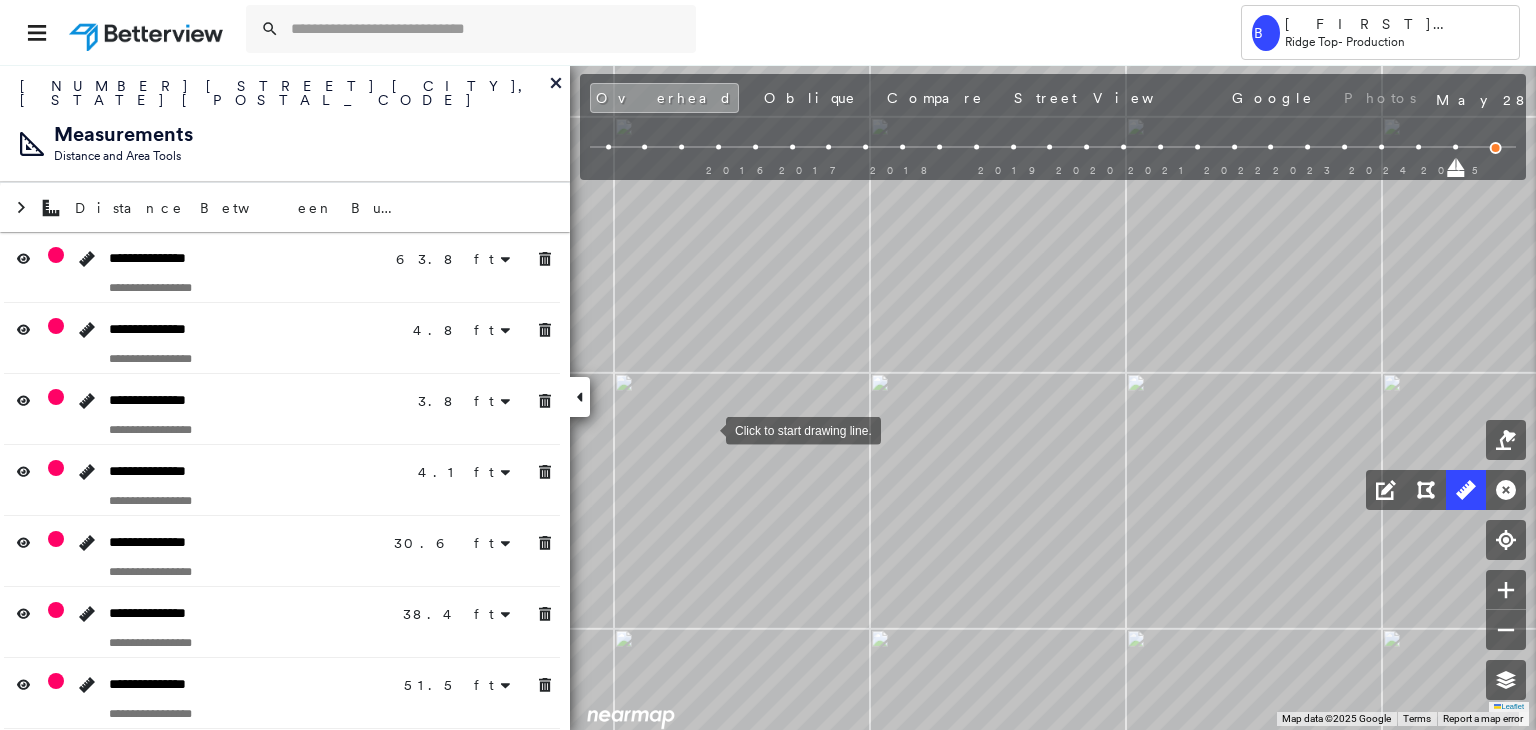 click at bounding box center (706, 429) 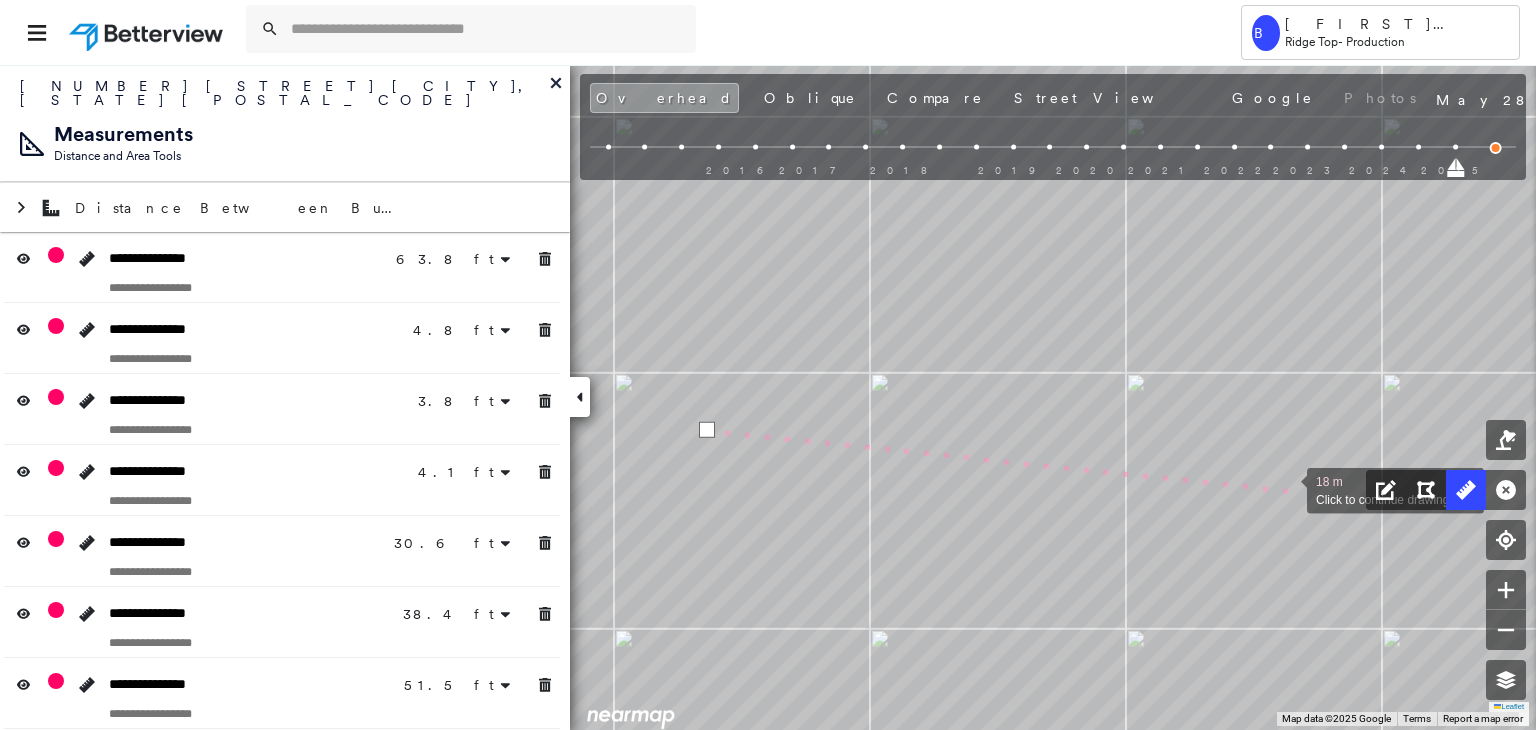 click at bounding box center [1287, 489] 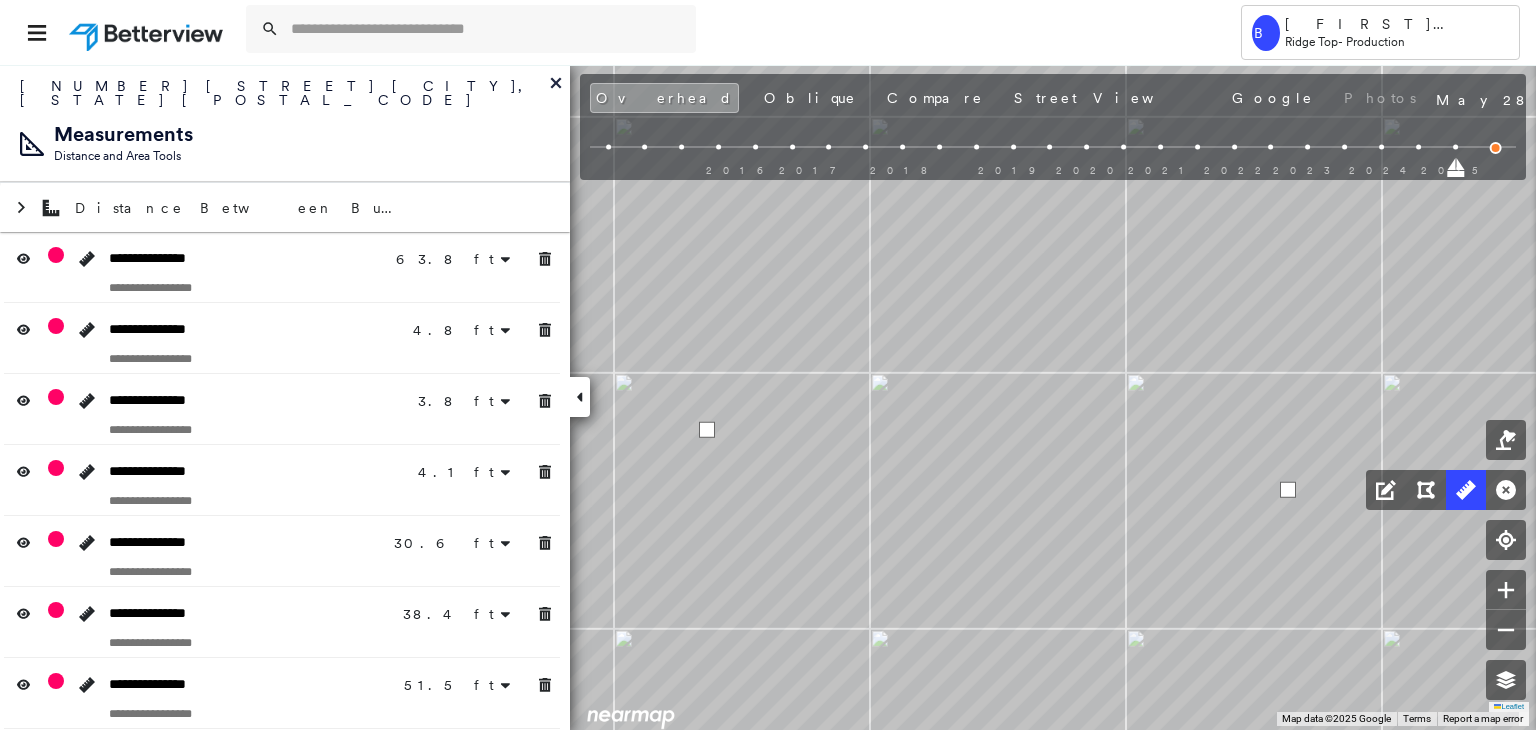 click at bounding box center [1288, 490] 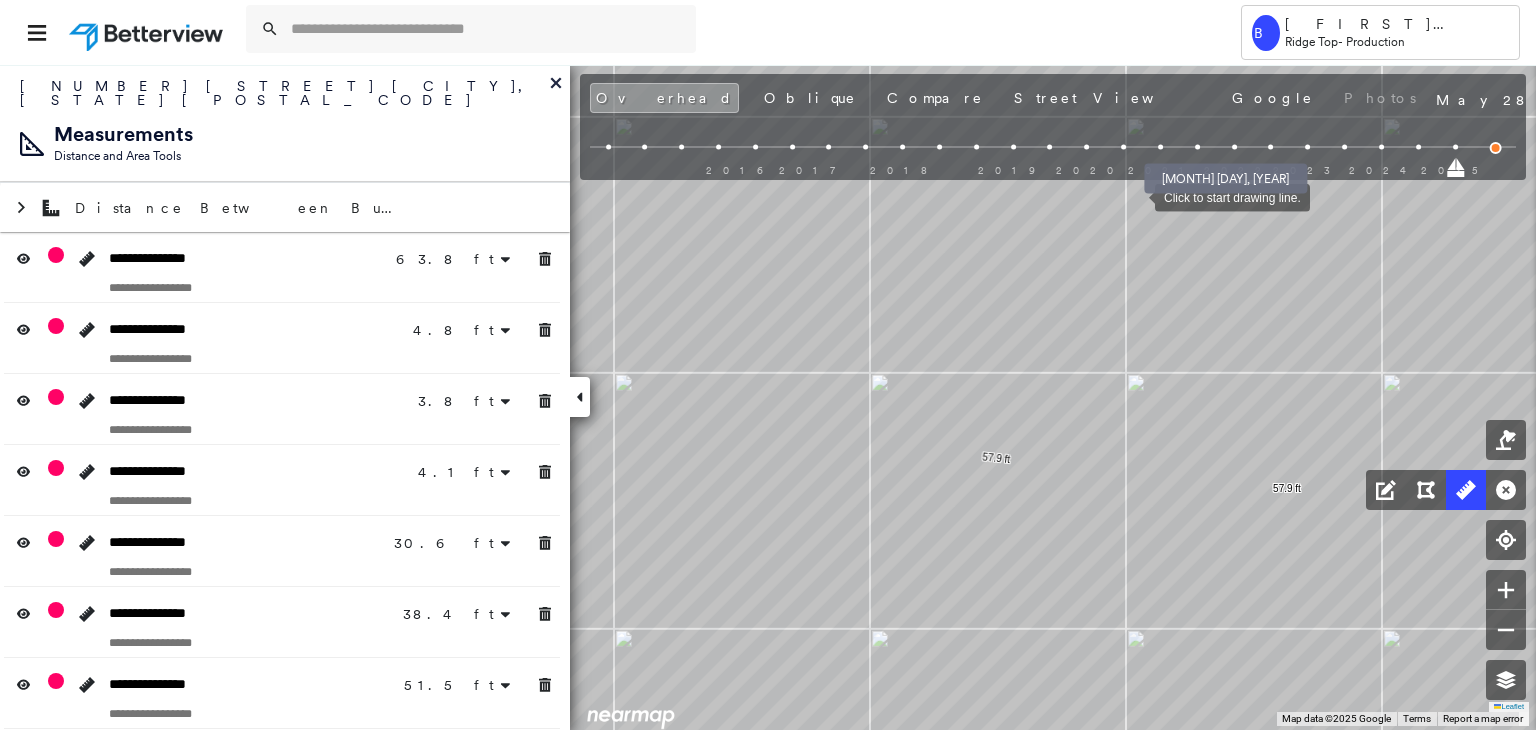 click at bounding box center (1197, 147) 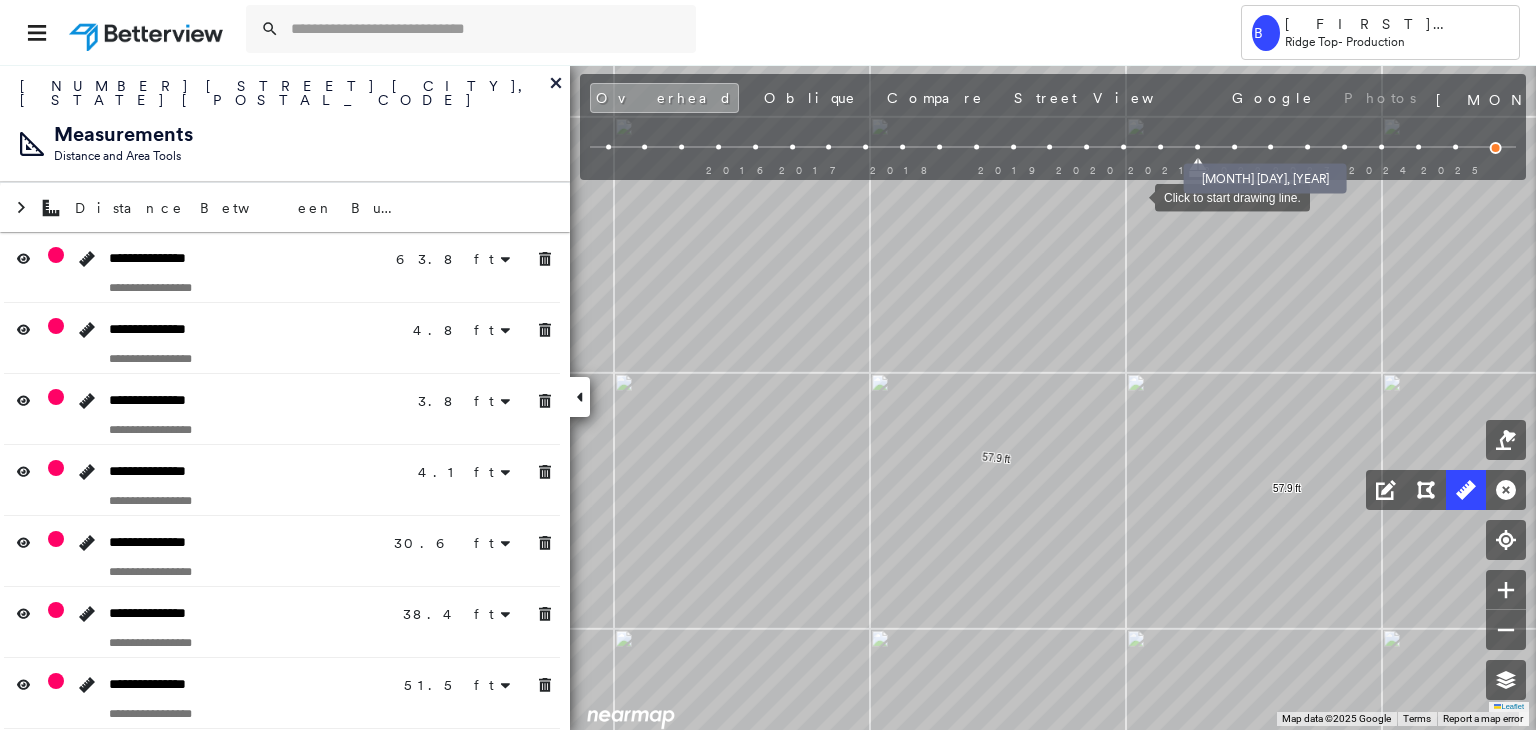 click at bounding box center [1234, 147] 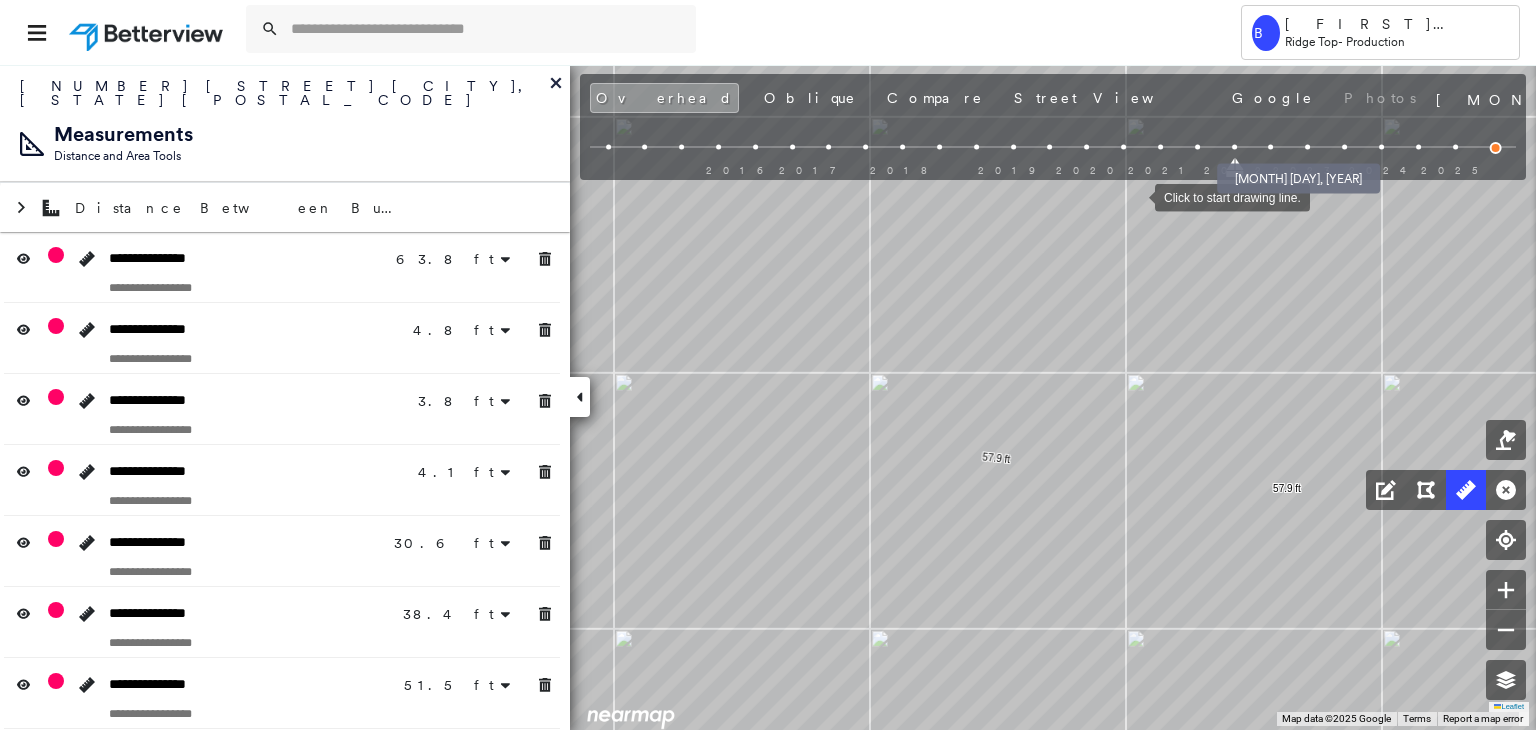 click at bounding box center (1271, 147) 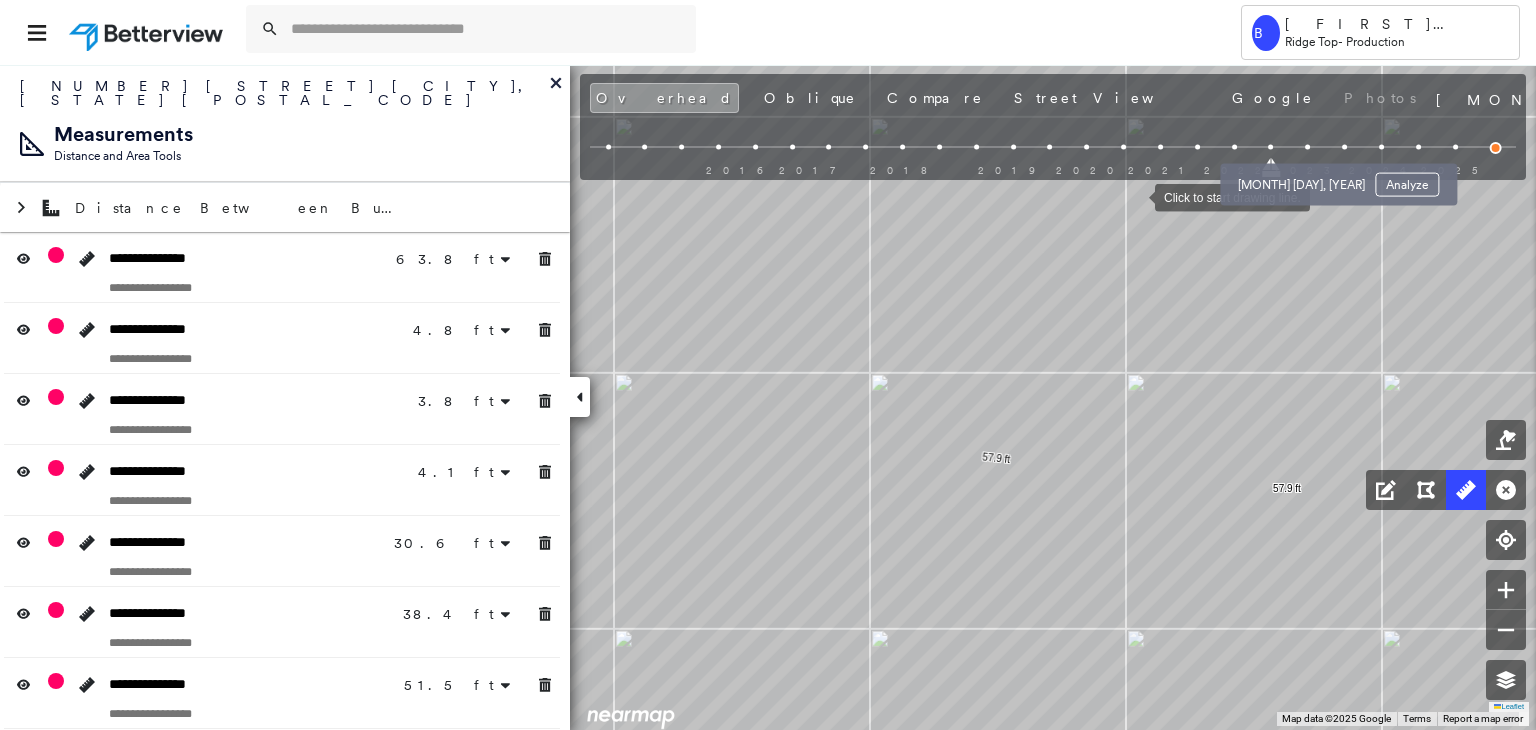 click at bounding box center (1307, 147) 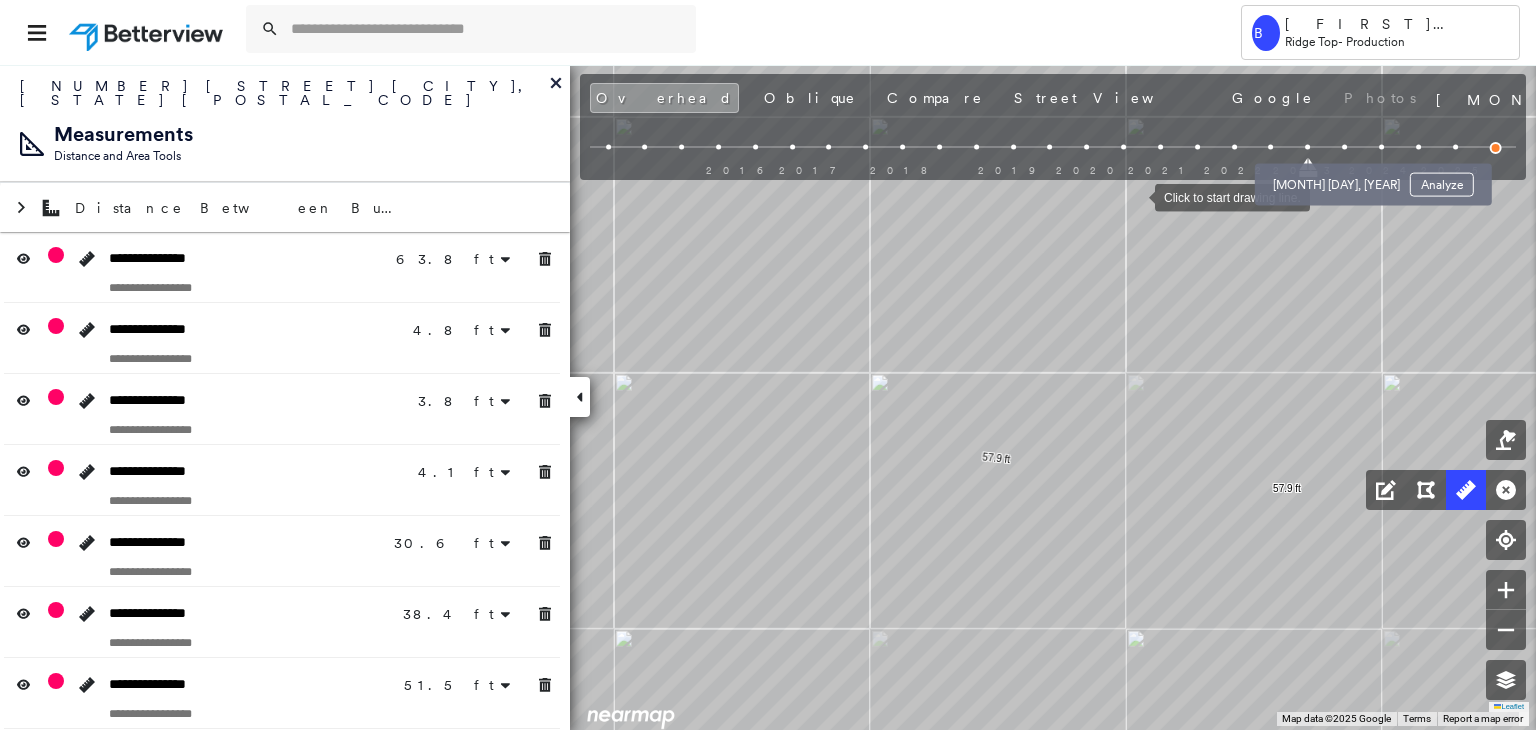 click at bounding box center (1344, 147) 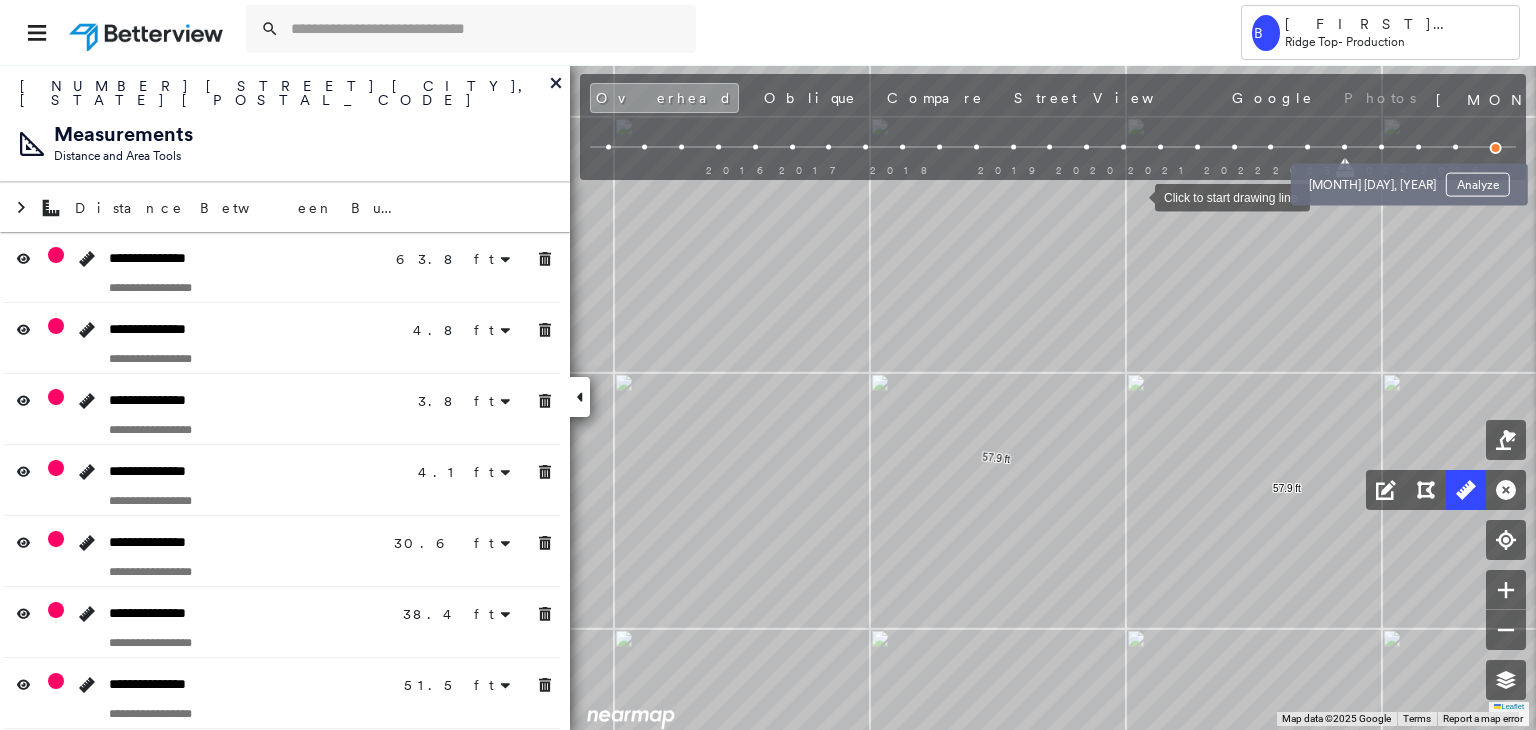 click on "May 27, 2024 Analyze" at bounding box center [1409, 179] 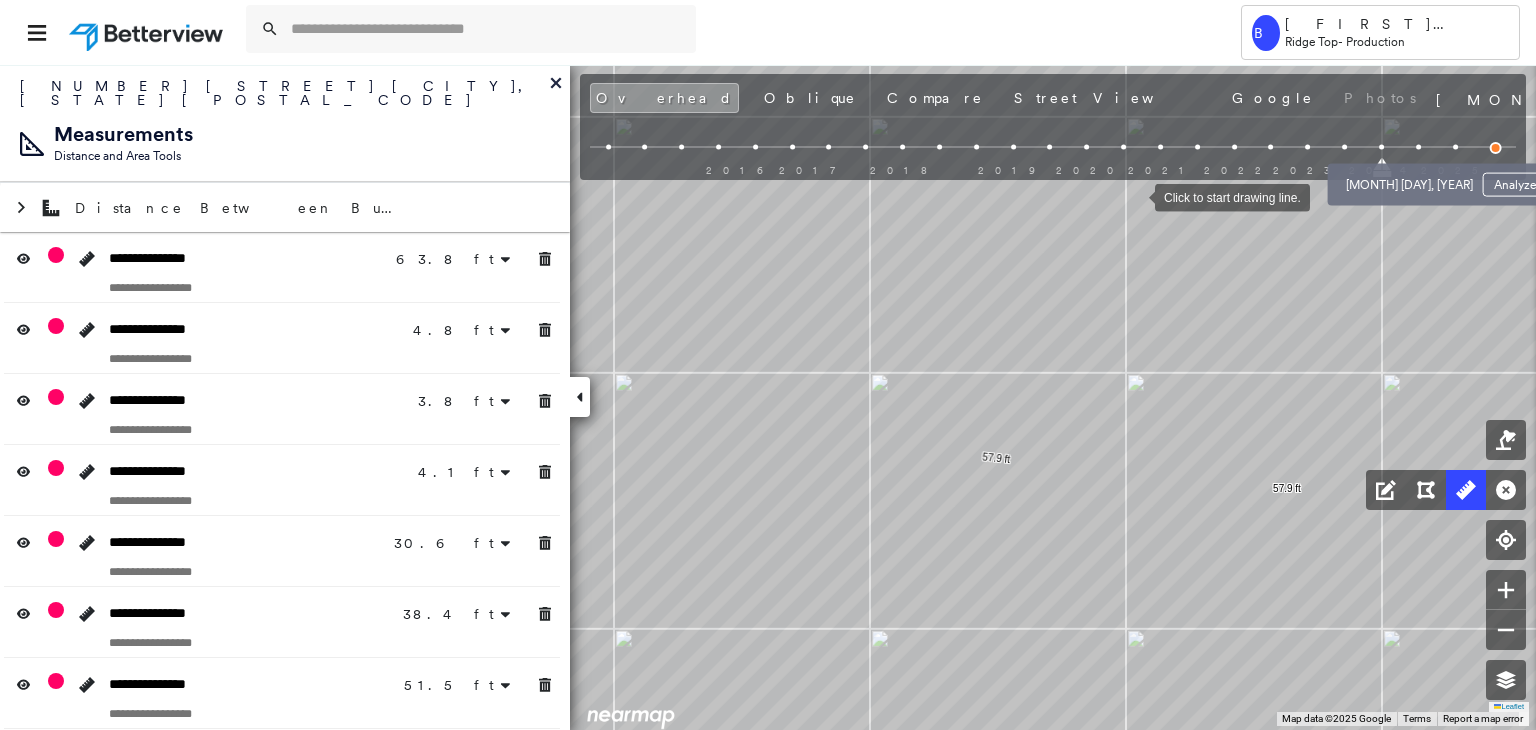 click at bounding box center (1418, 147) 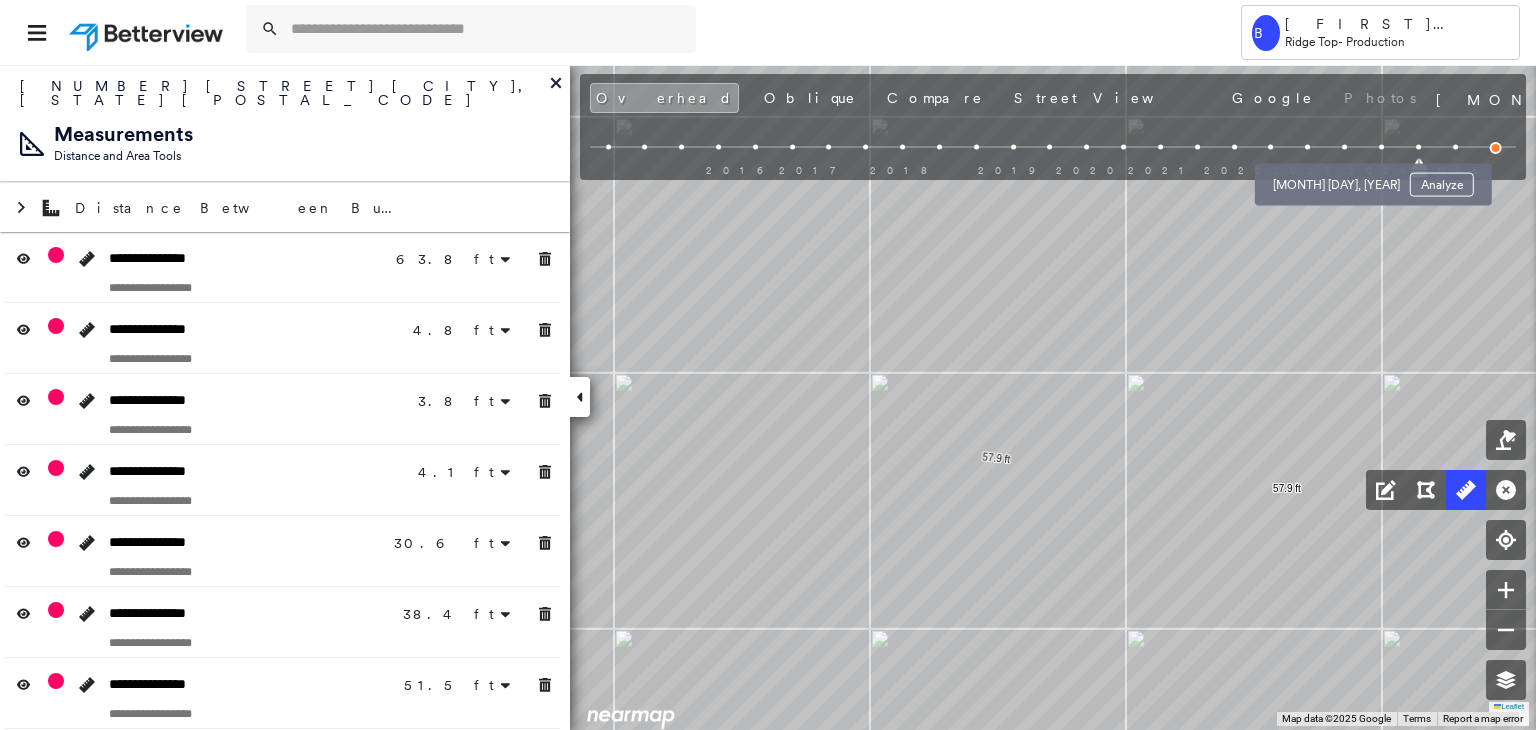 click at bounding box center (1344, 147) 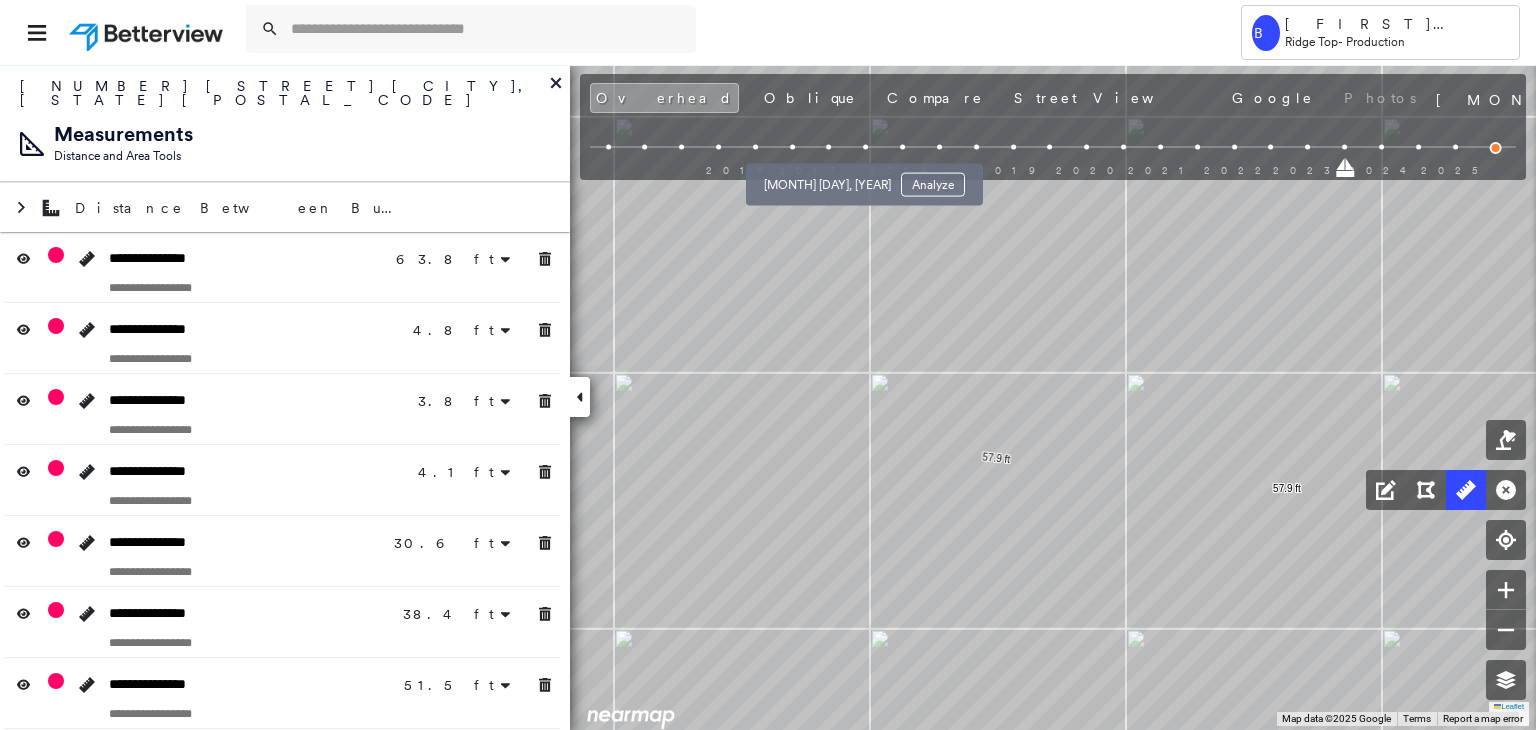 click at bounding box center [829, 147] 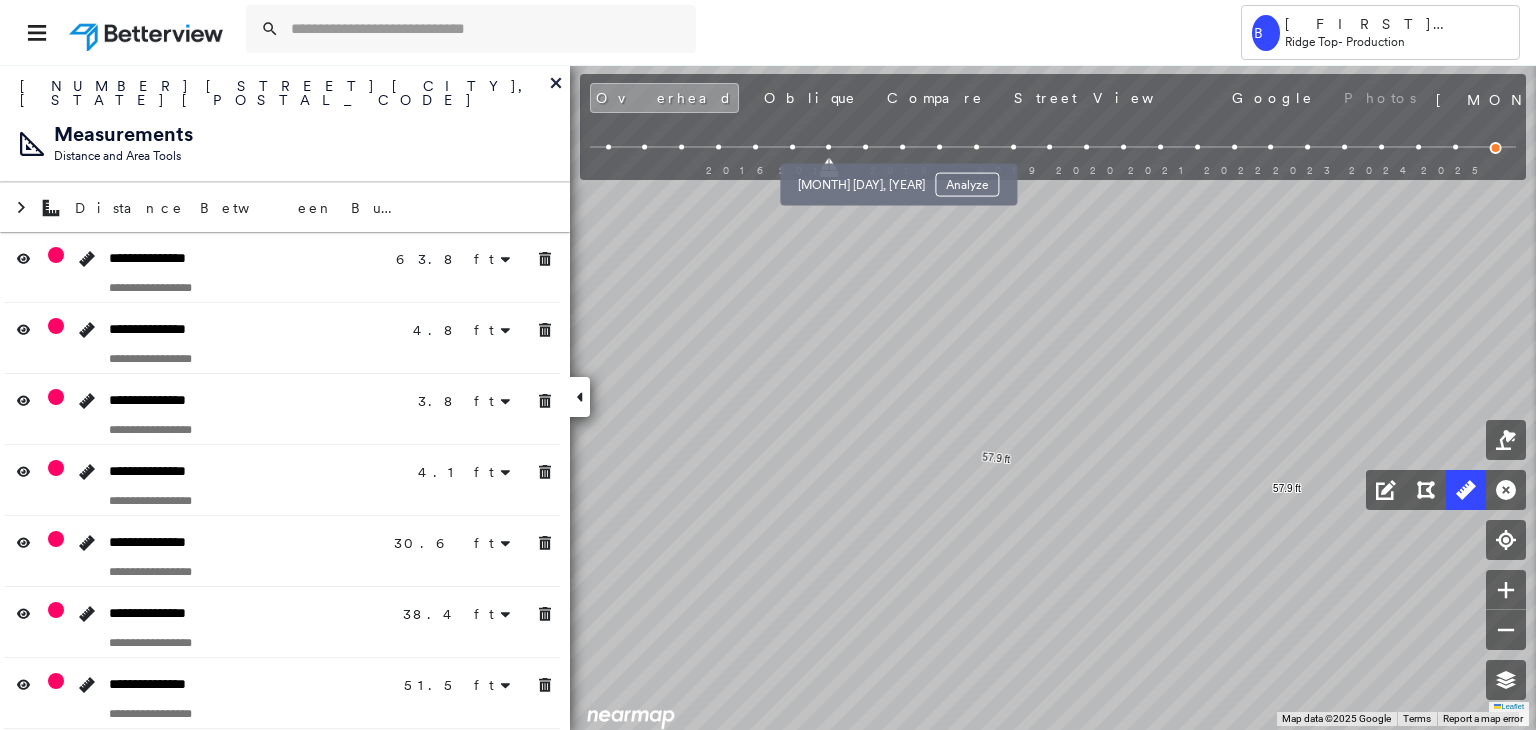 click at bounding box center (865, 147) 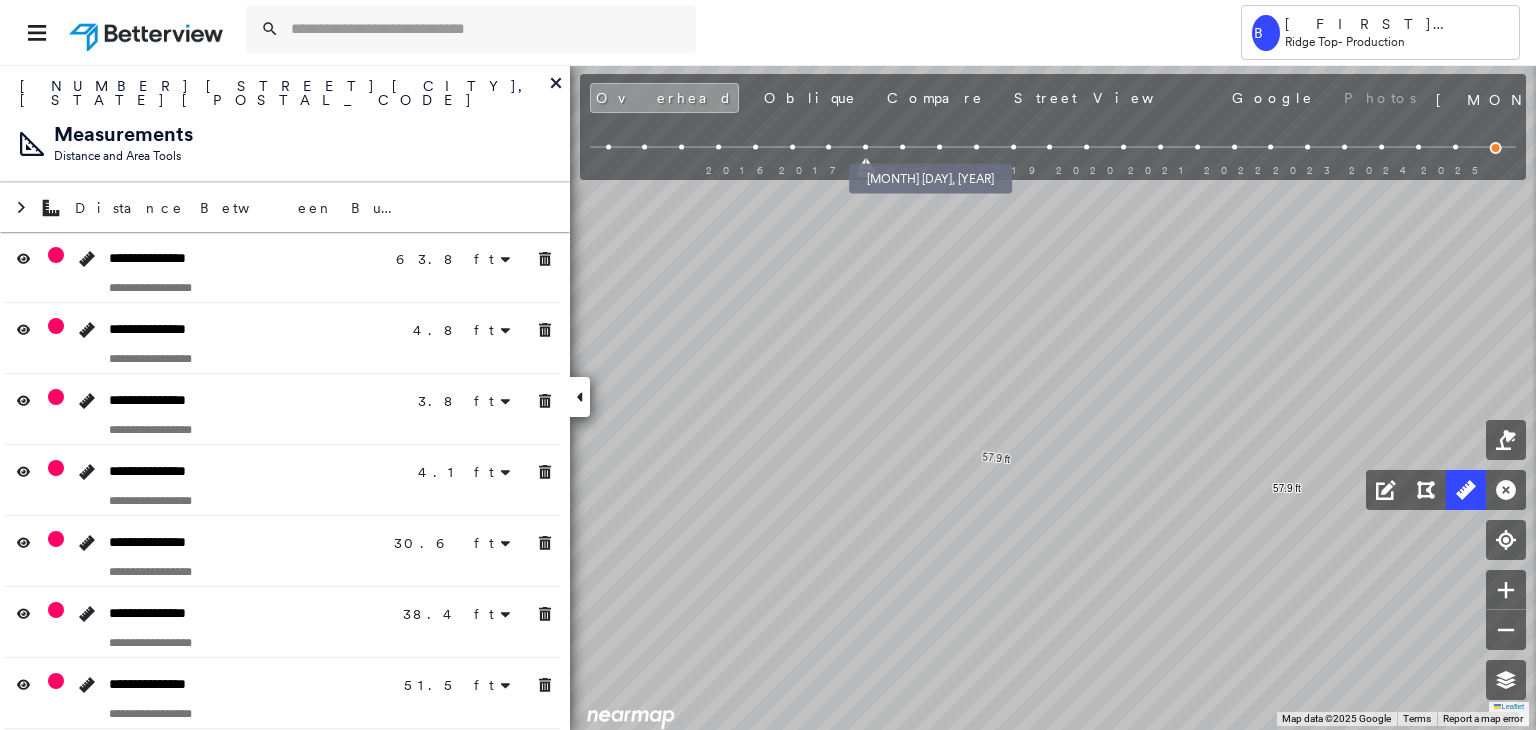 click at bounding box center [902, 147] 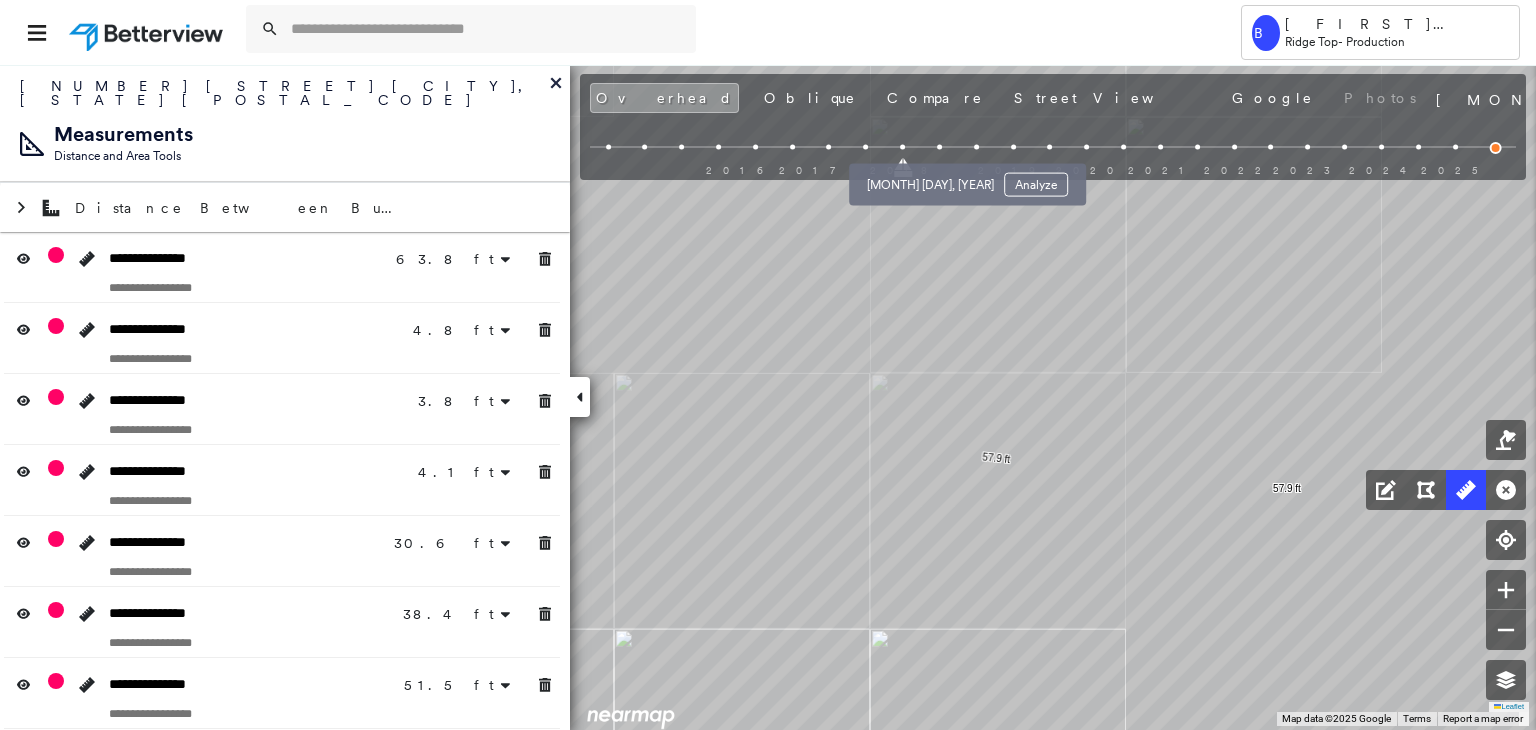 click at bounding box center (939, 147) 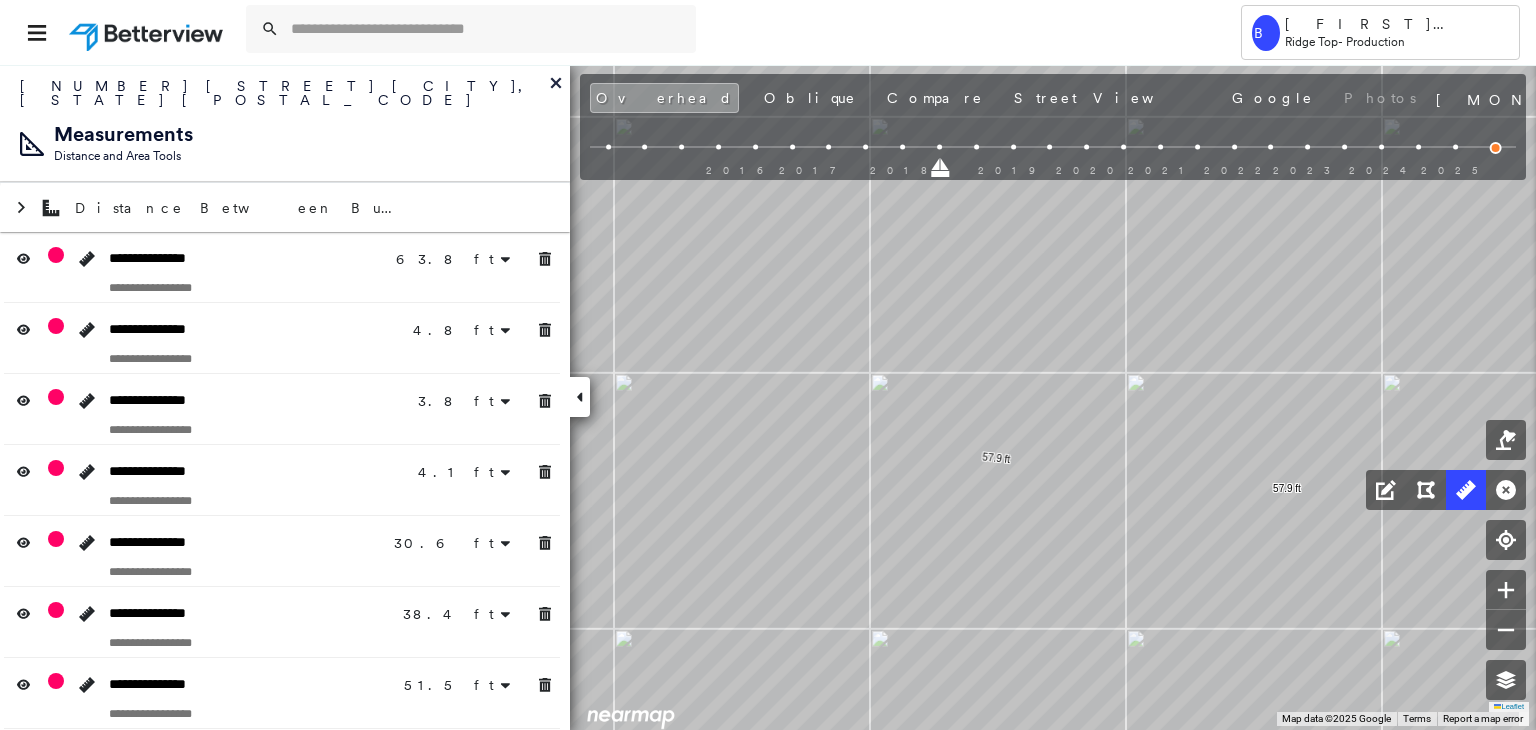click at bounding box center [976, 147] 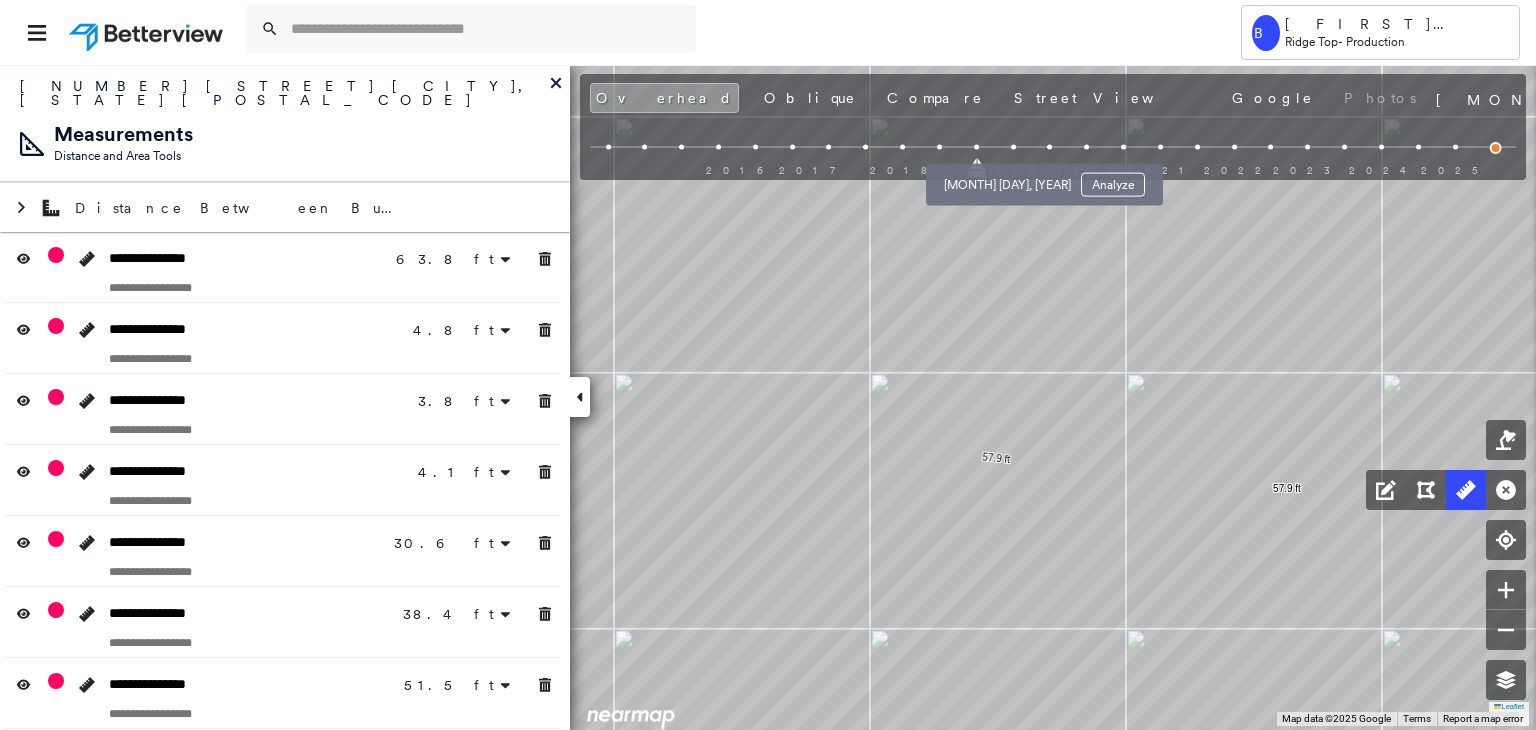 click at bounding box center (1013, 147) 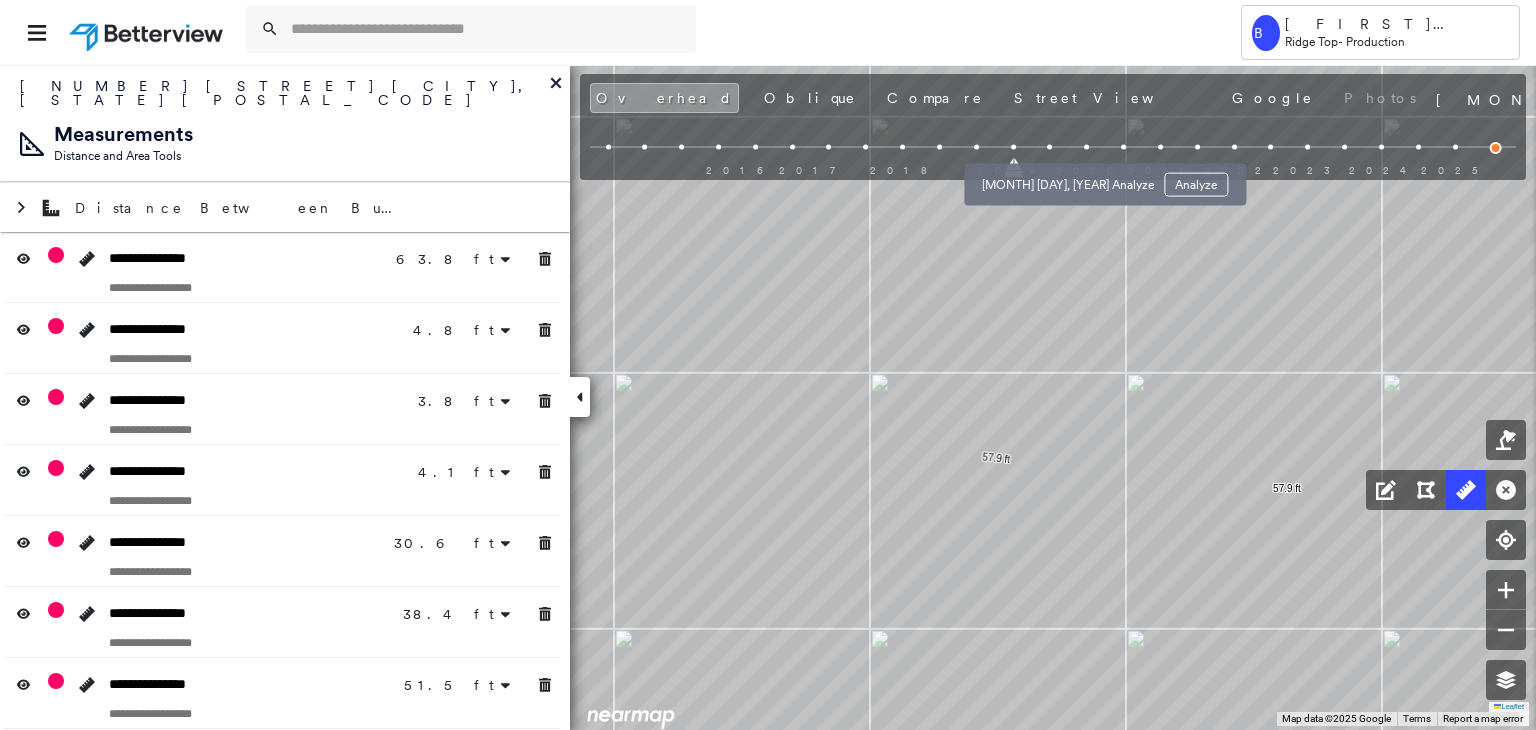 click at bounding box center [1050, 147] 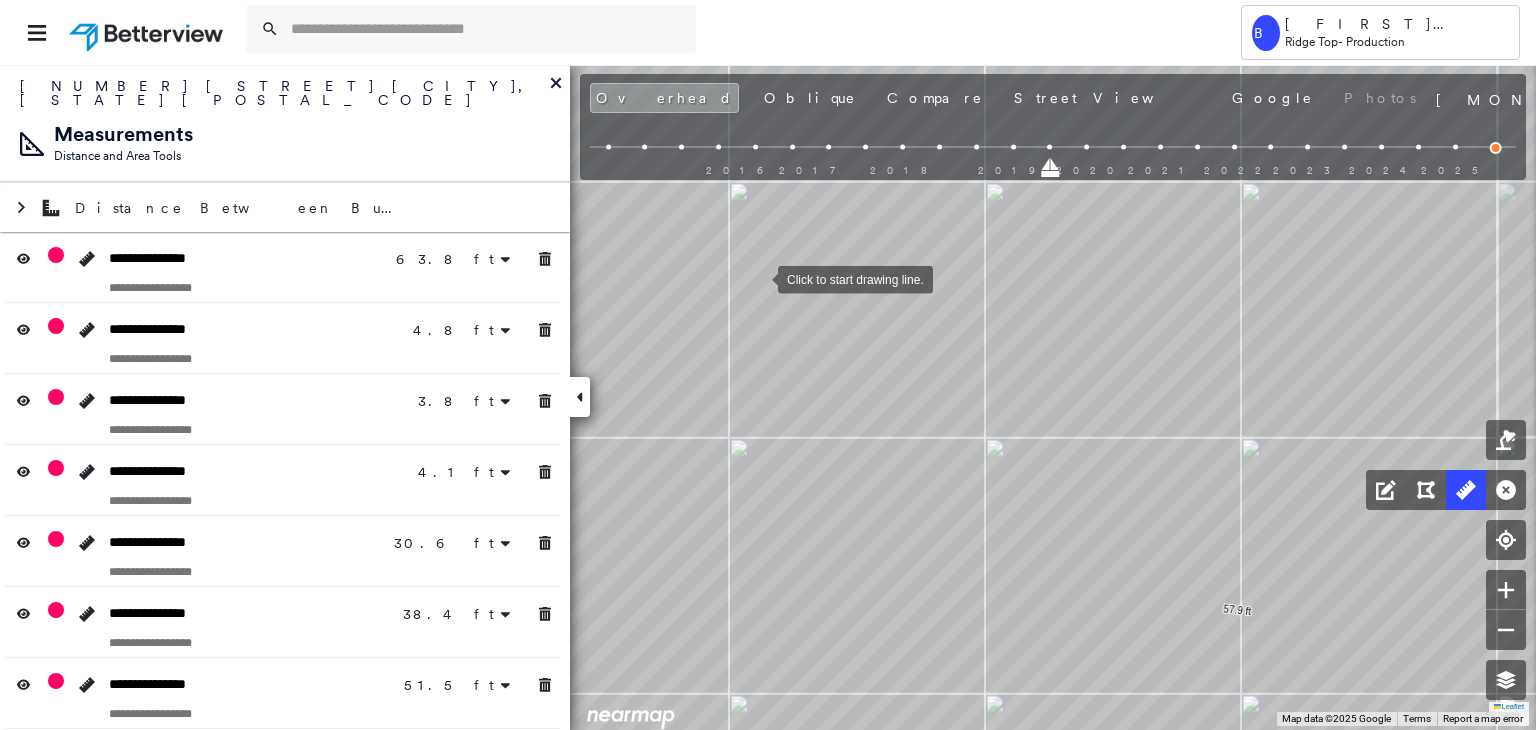 click at bounding box center [758, 278] 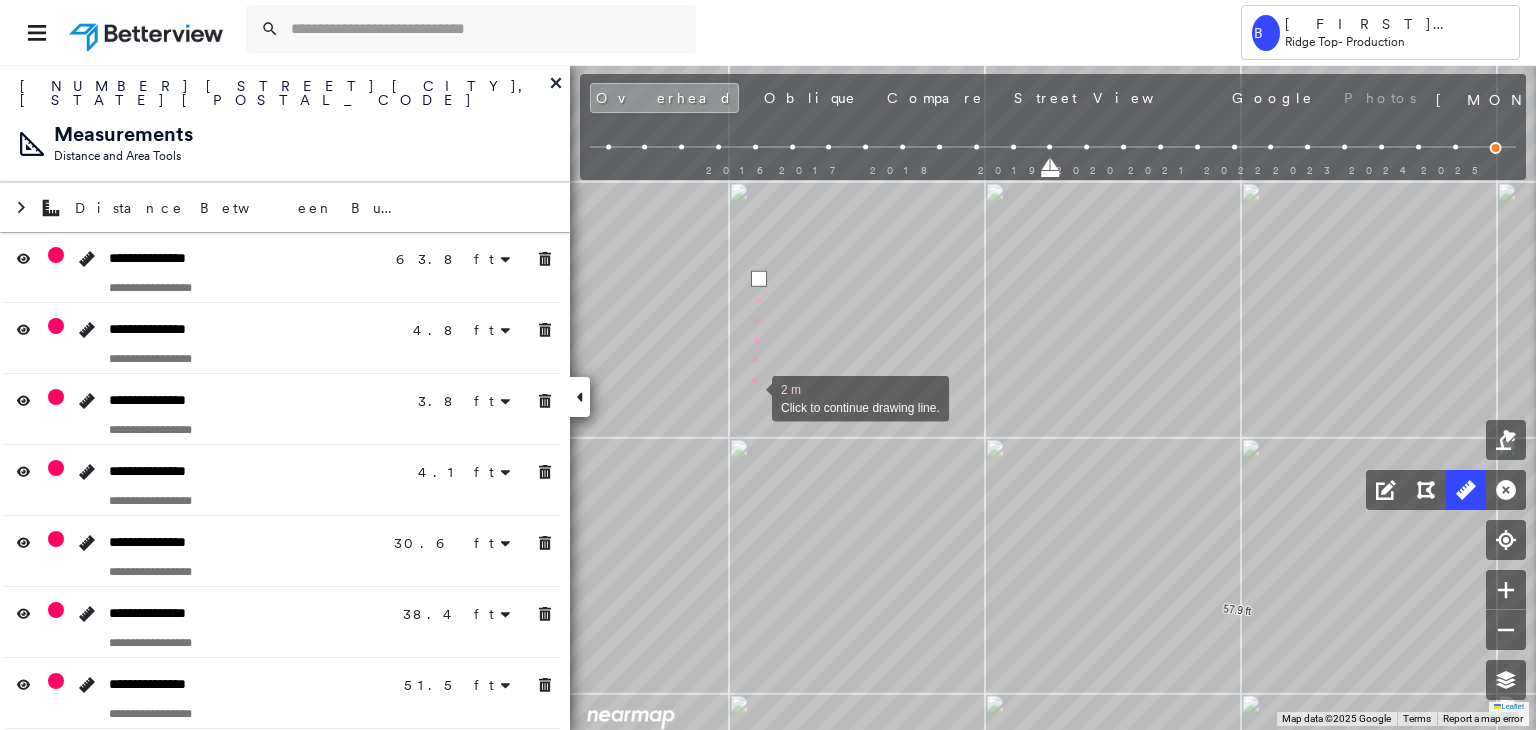 click at bounding box center (752, 397) 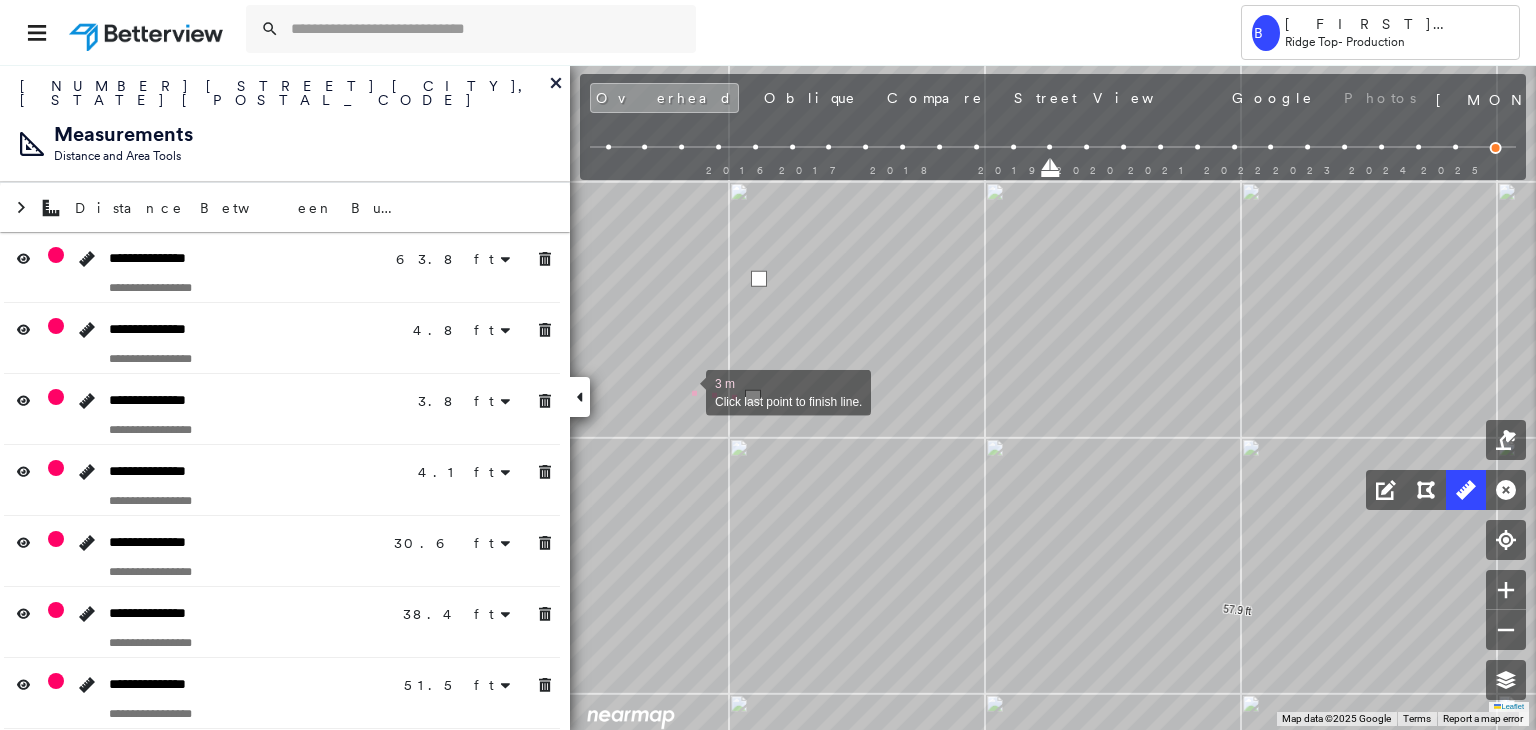 click at bounding box center [686, 391] 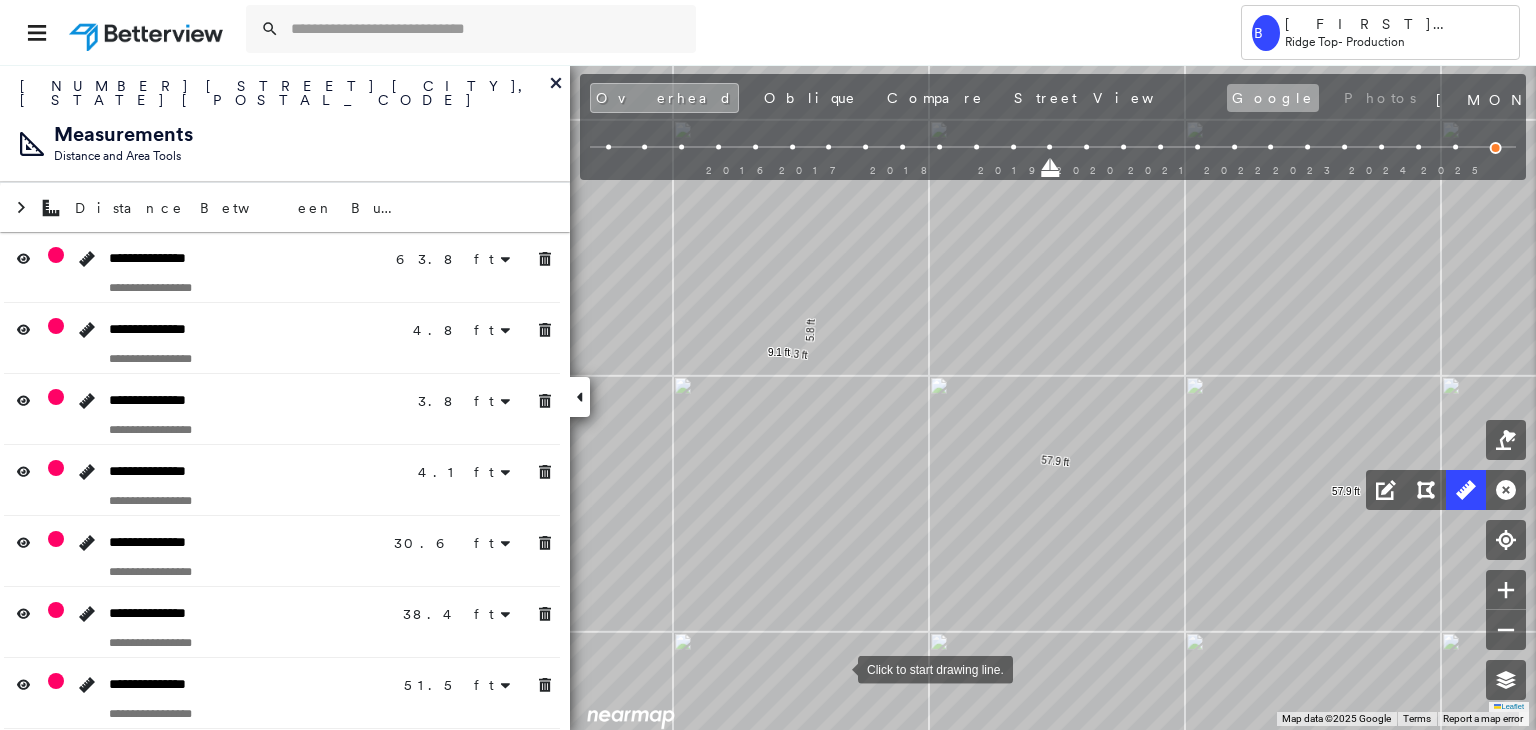 click on "Google" at bounding box center [1273, 98] 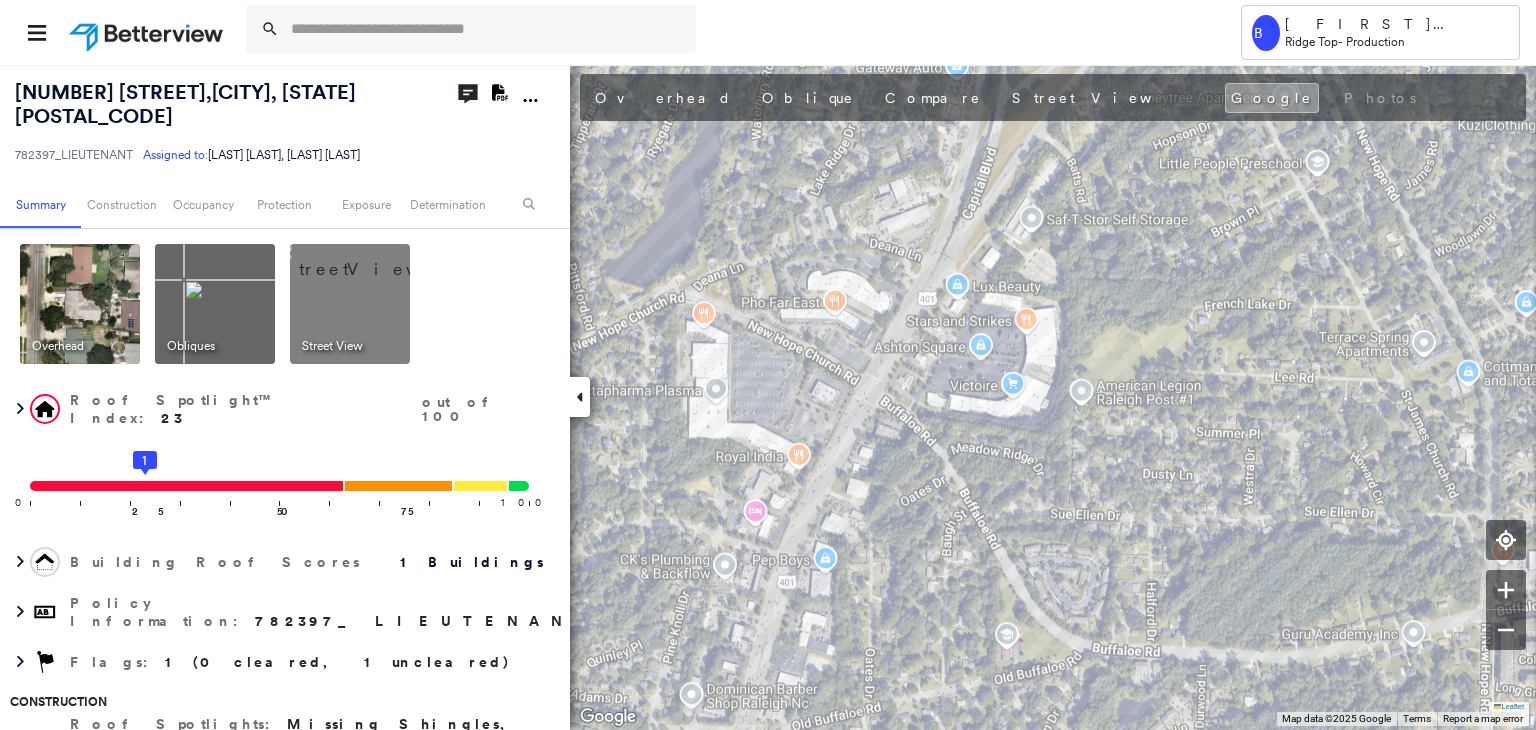scroll, scrollTop: 0, scrollLeft: 0, axis: both 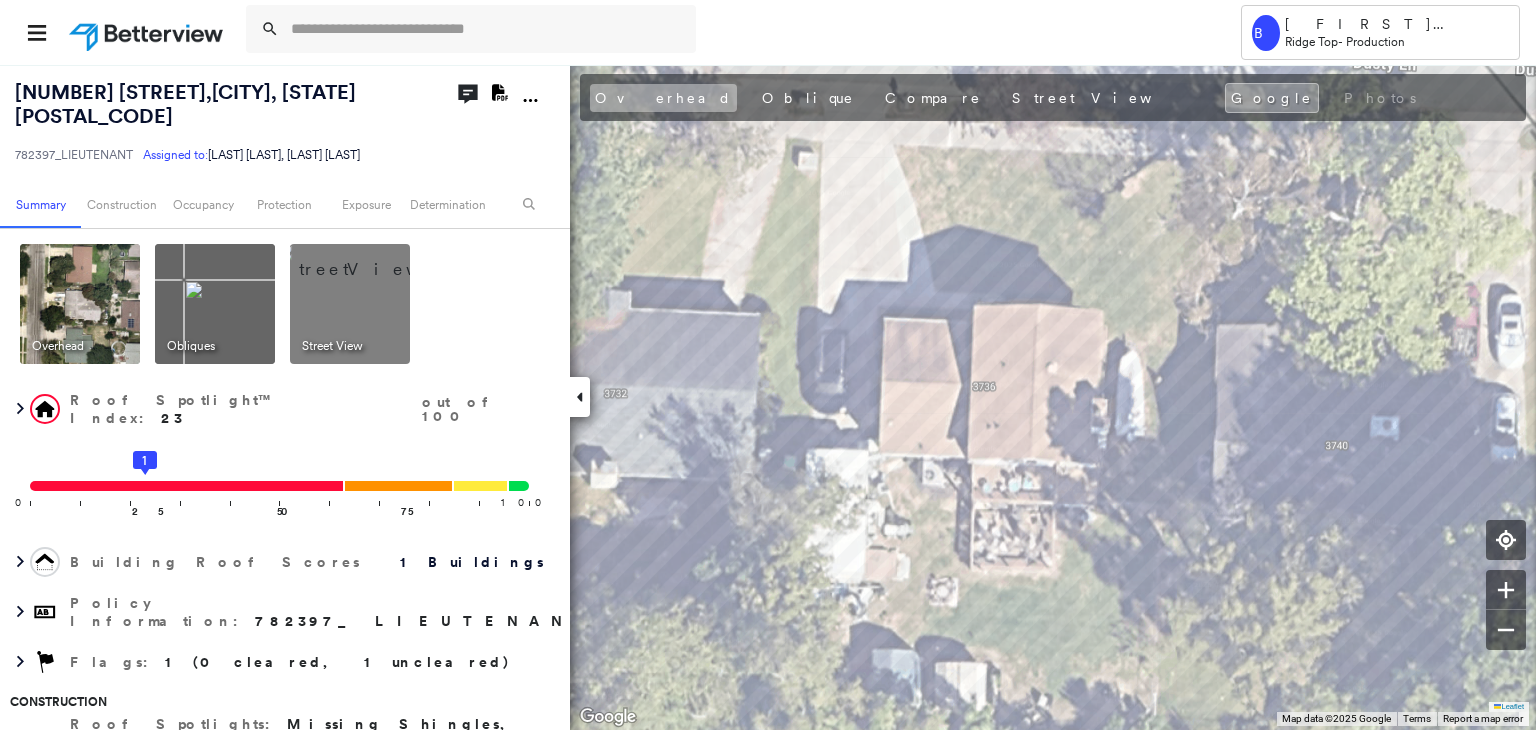 click on "Overhead" at bounding box center (663, 98) 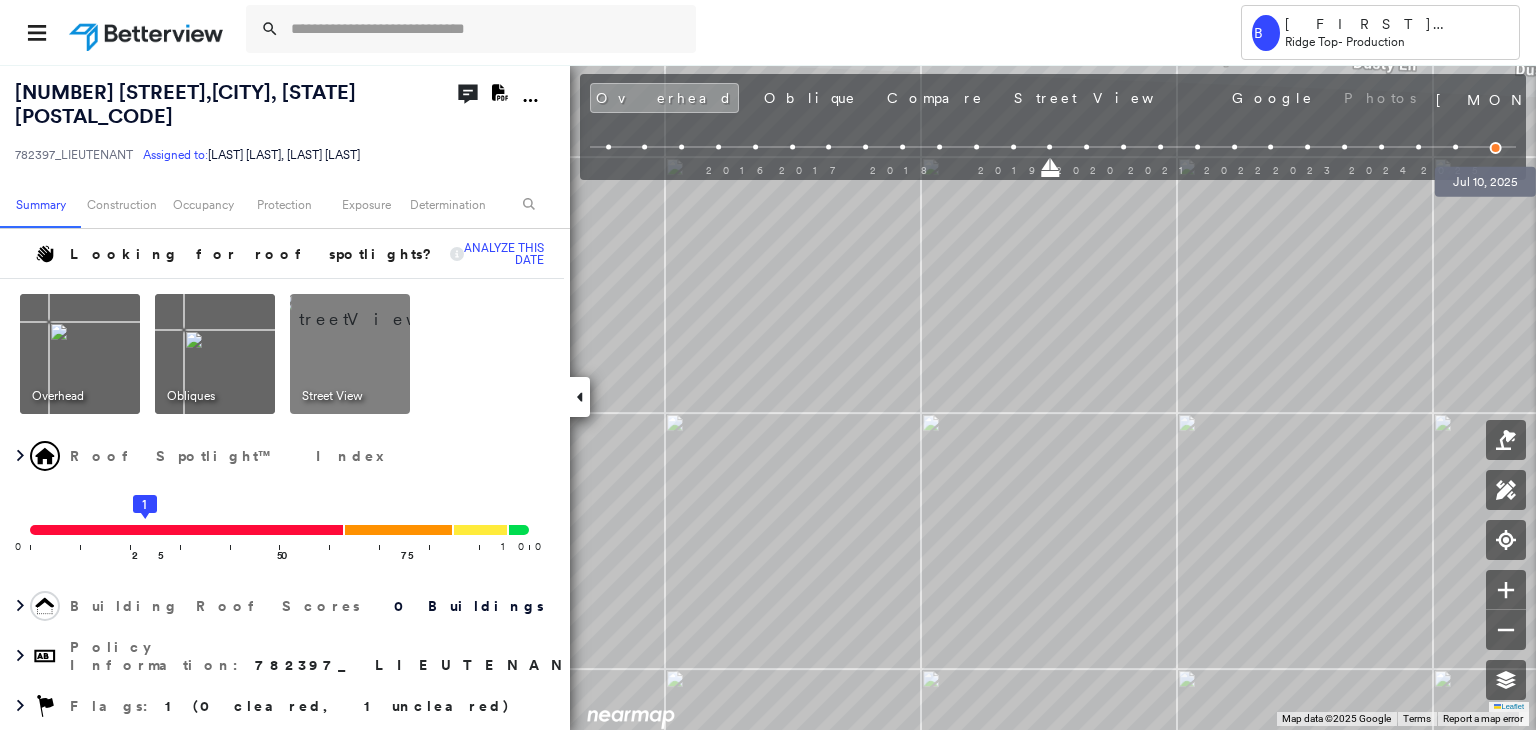 click at bounding box center [1496, 148] 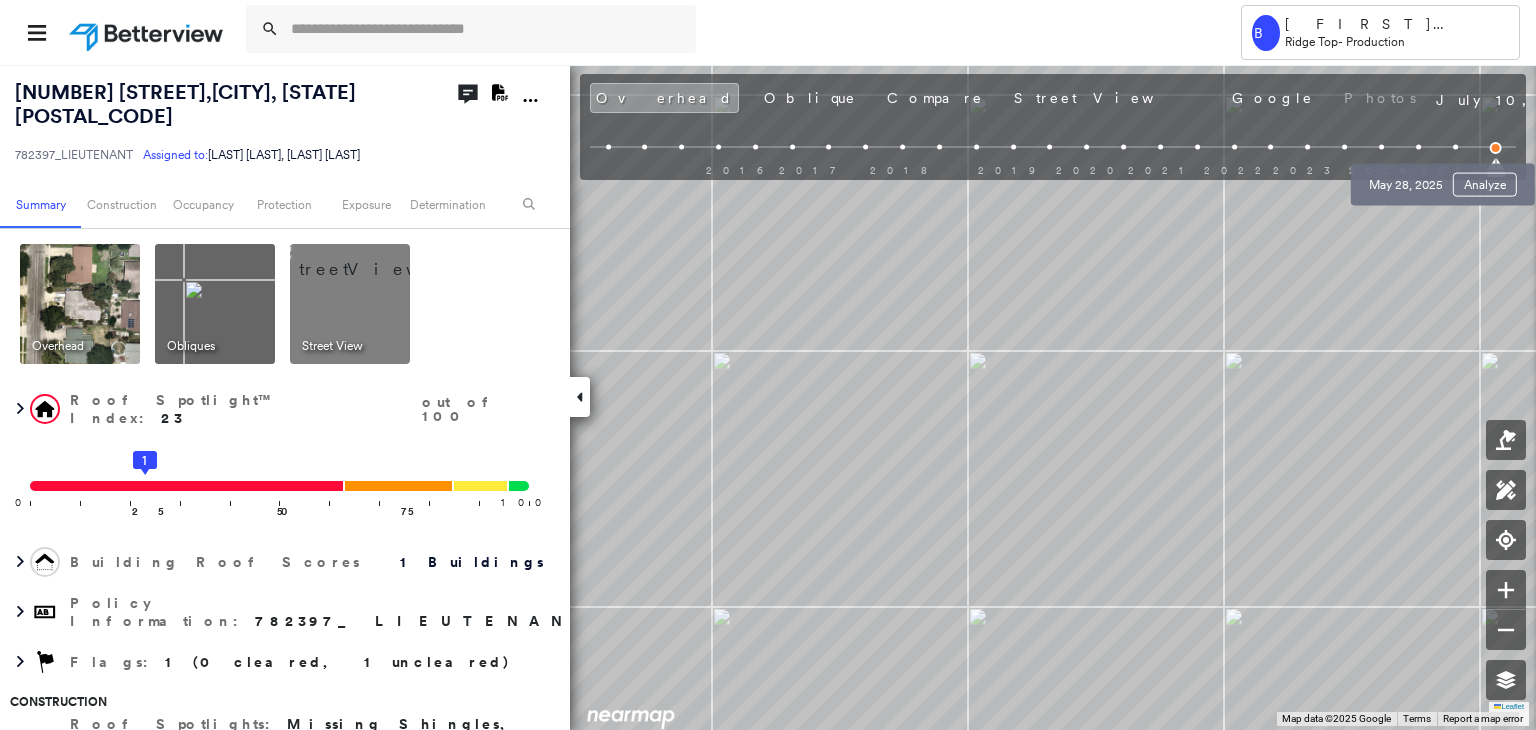 click at bounding box center (1455, 147) 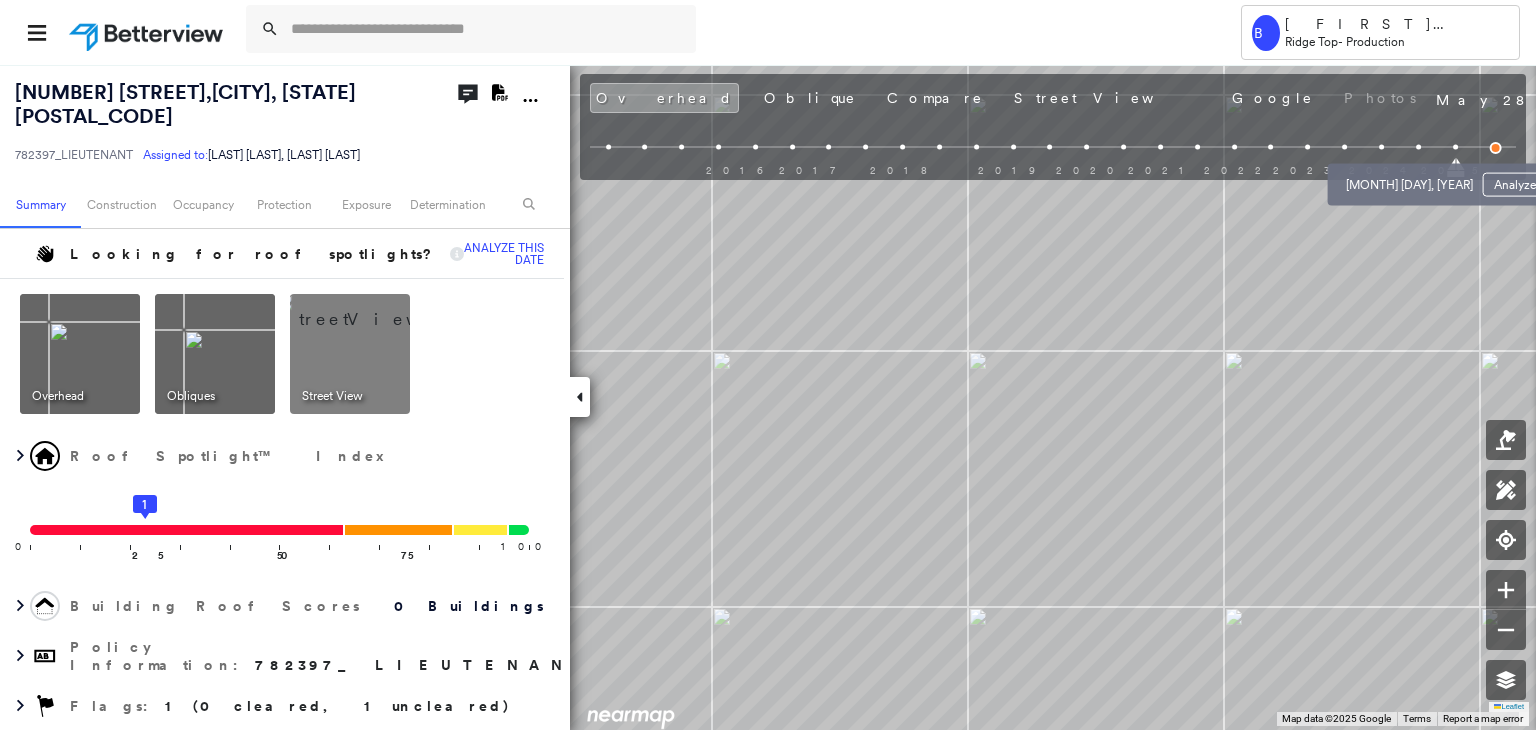 click at bounding box center [1418, 147] 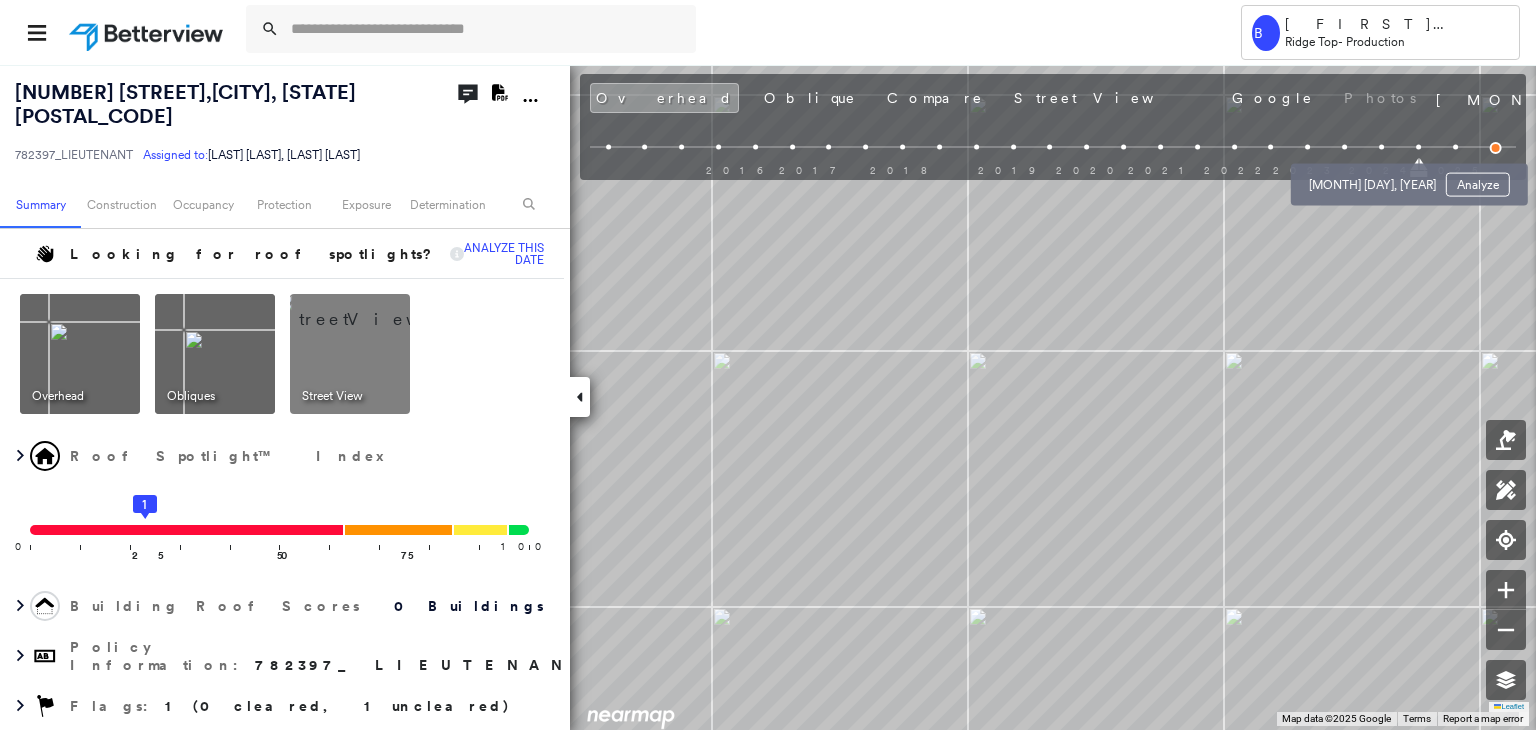 click at bounding box center (1381, 147) 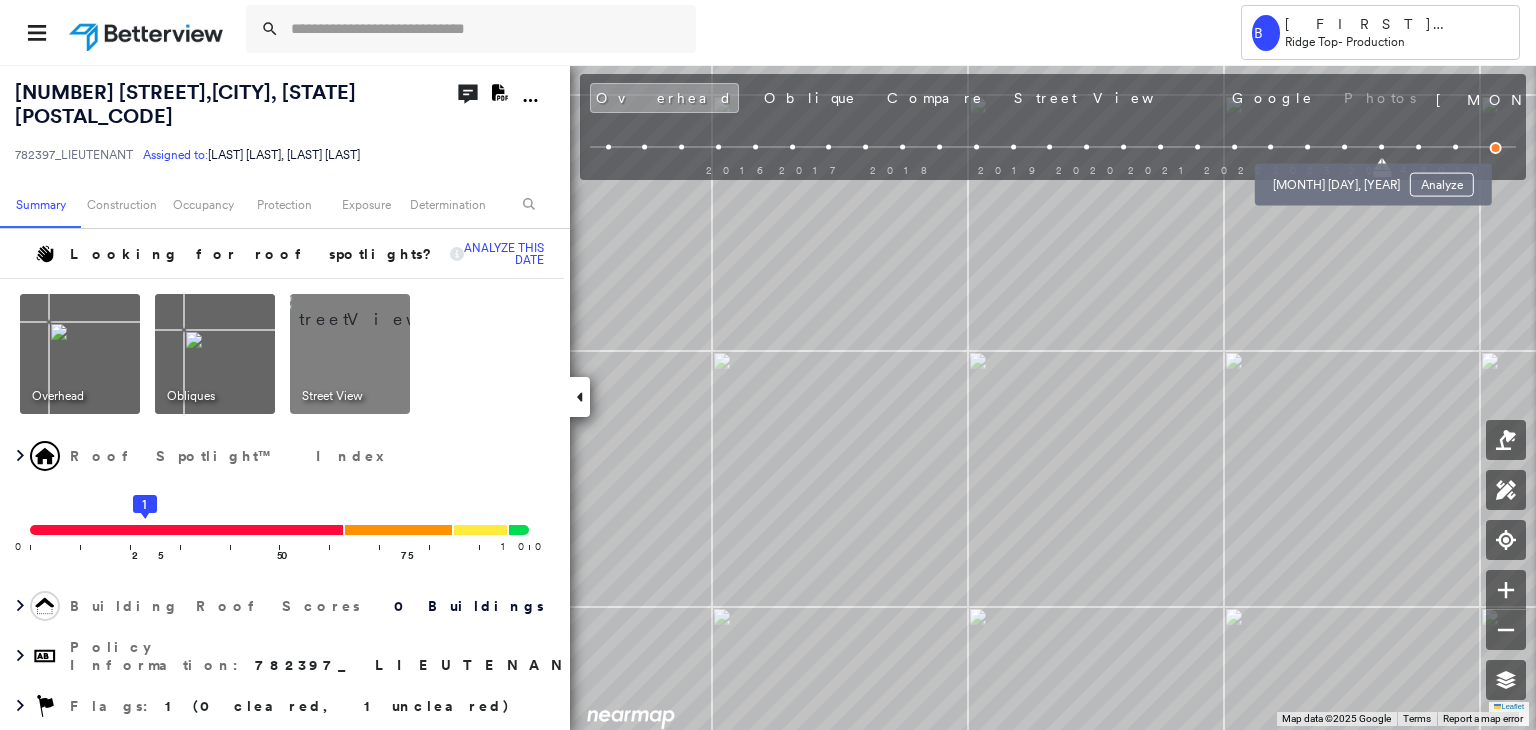 click at bounding box center [1344, 147] 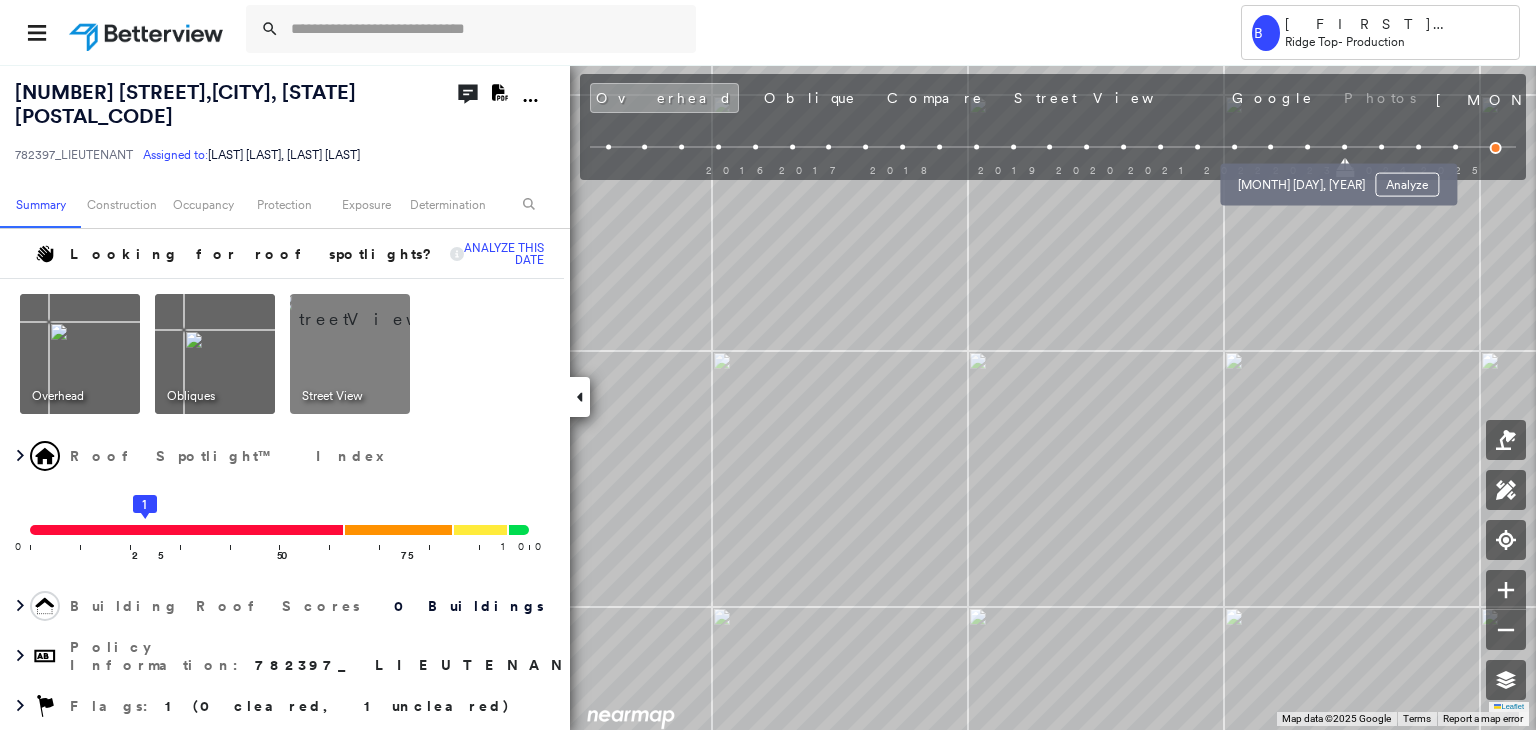 click at bounding box center [1307, 147] 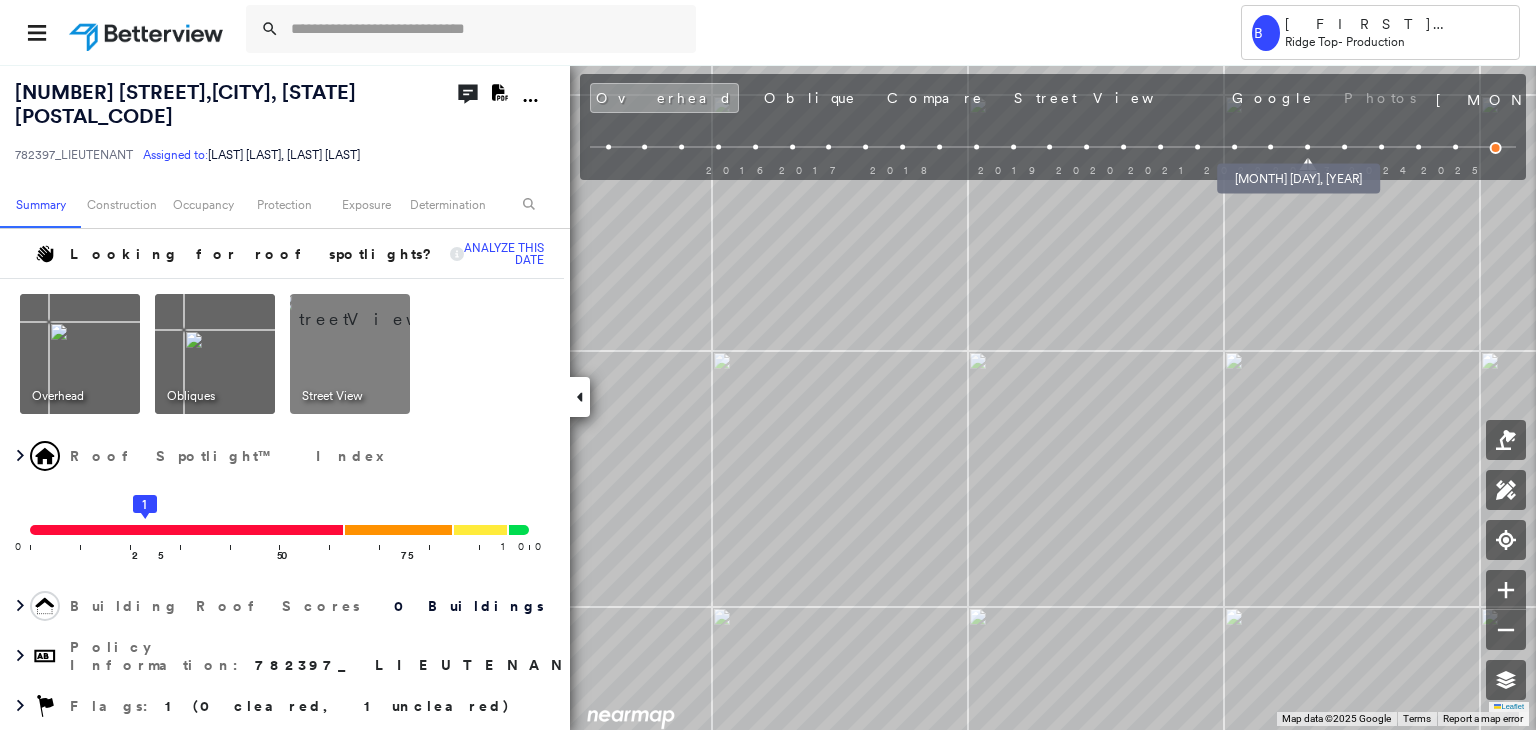 click at bounding box center [1271, 147] 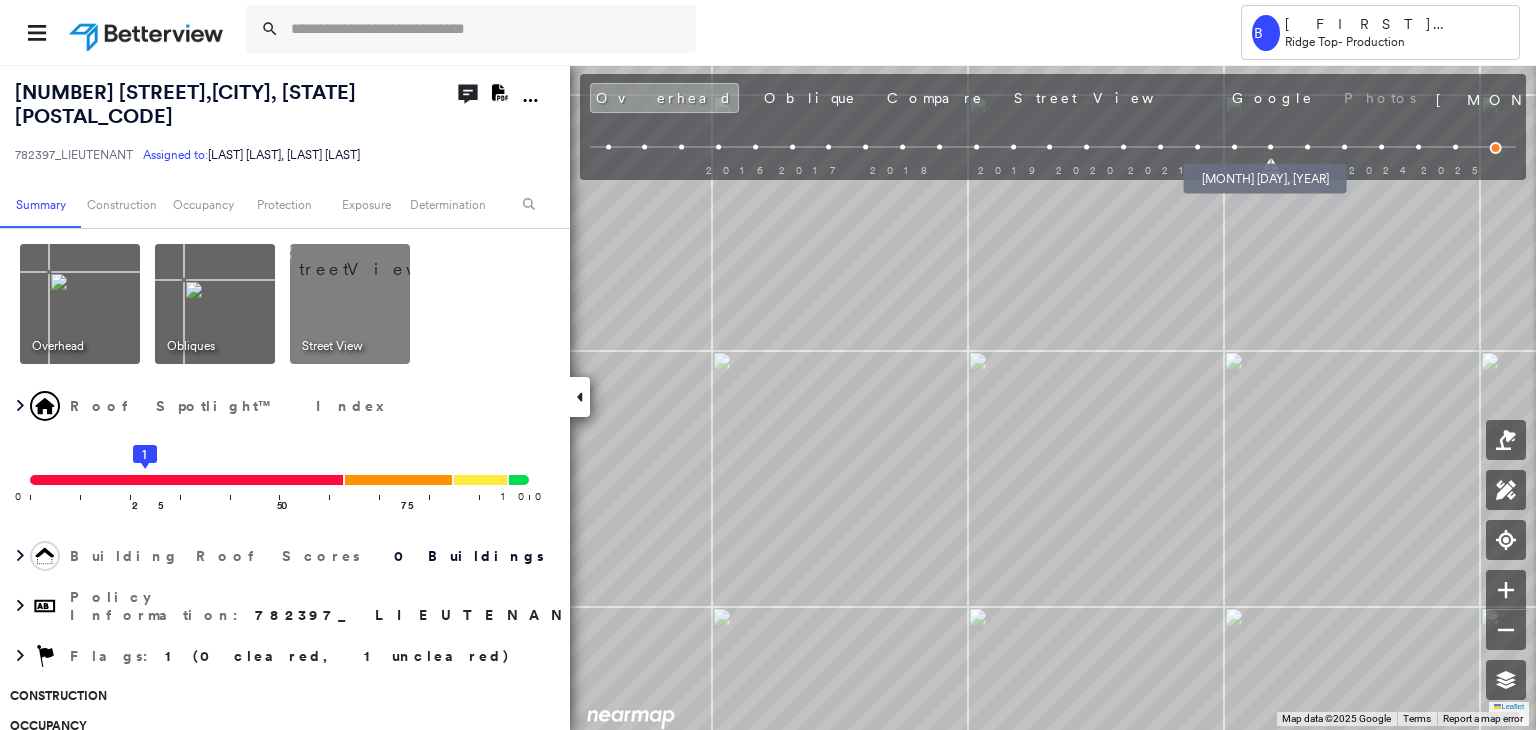 click at bounding box center (1234, 147) 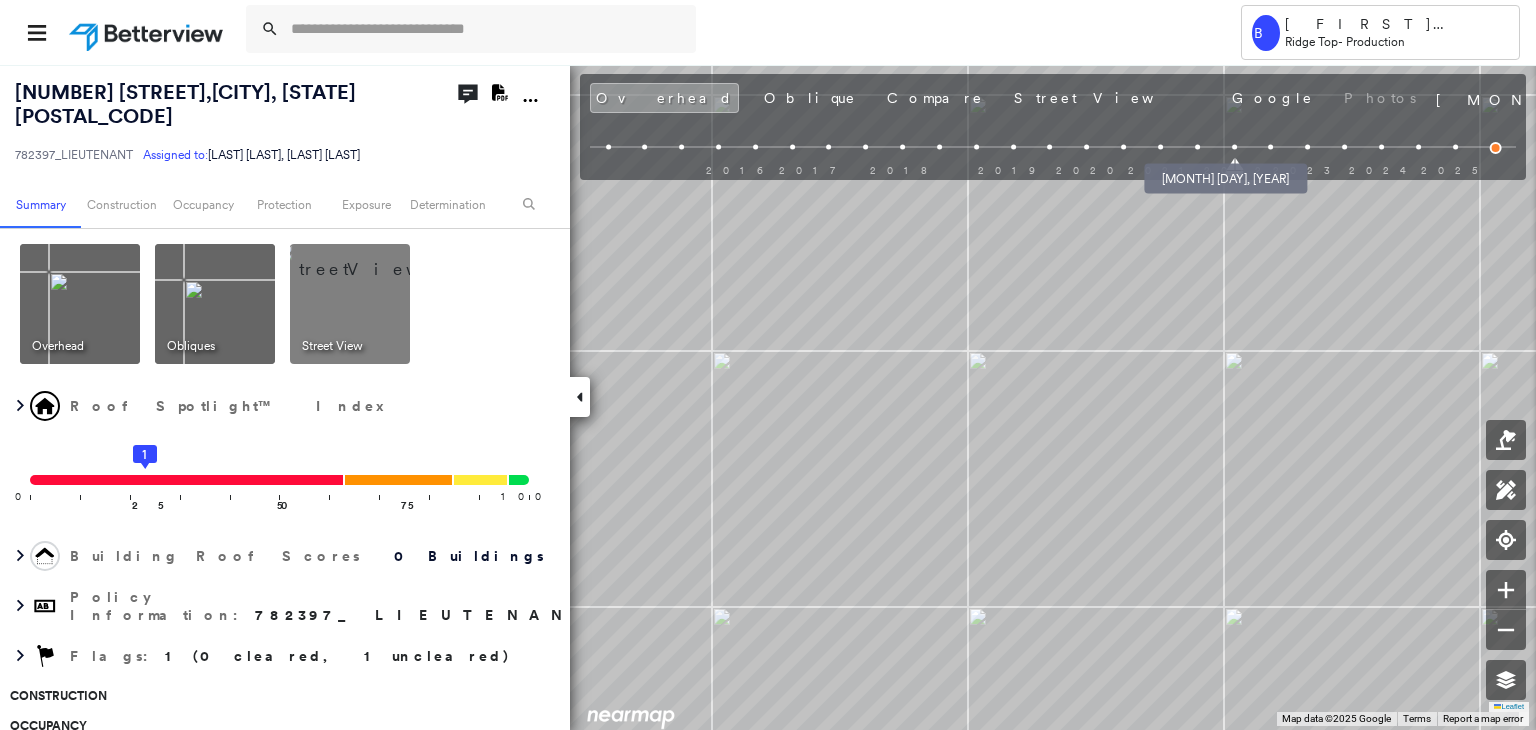 click at bounding box center [1197, 147] 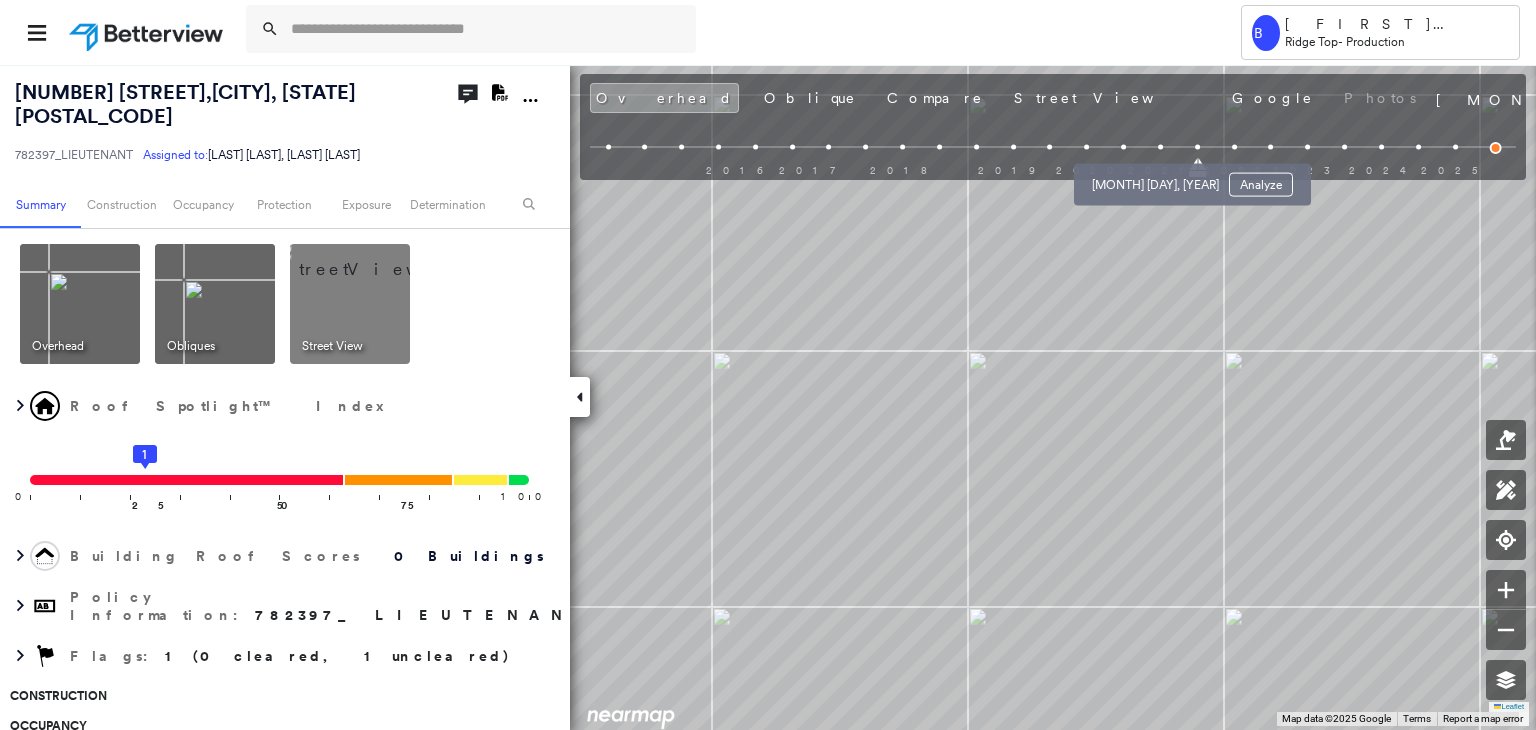 click at bounding box center (1160, 147) 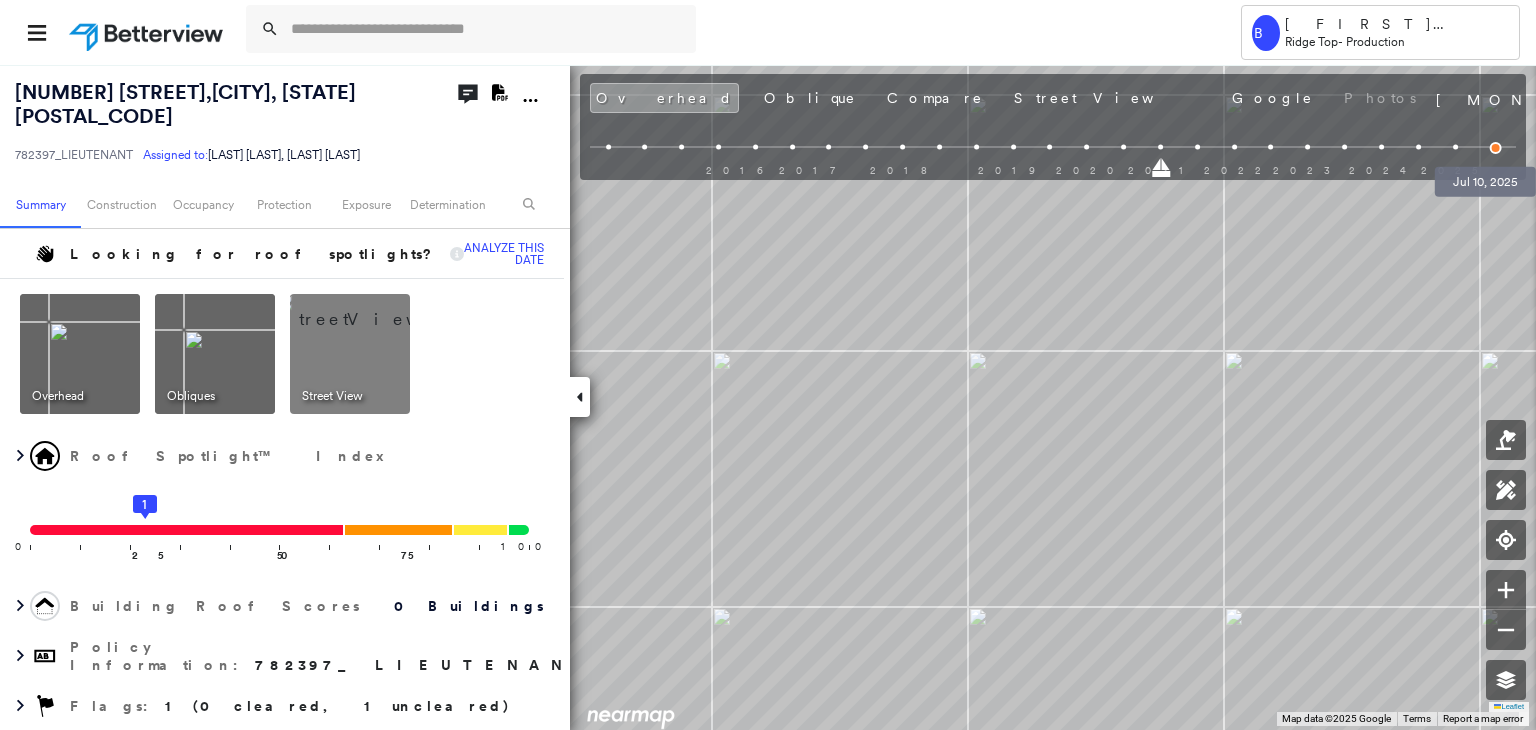 click at bounding box center (1496, 148) 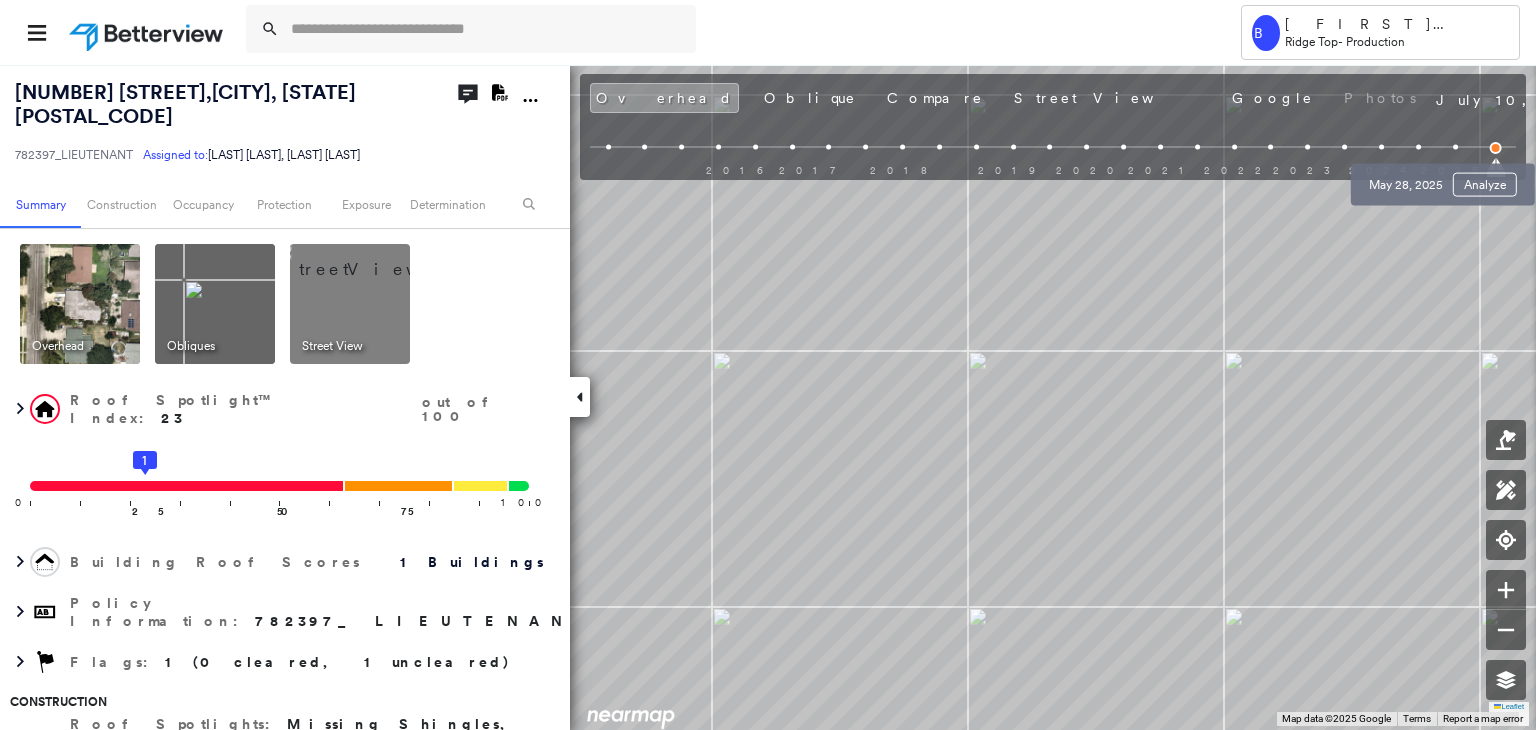 click at bounding box center (1455, 147) 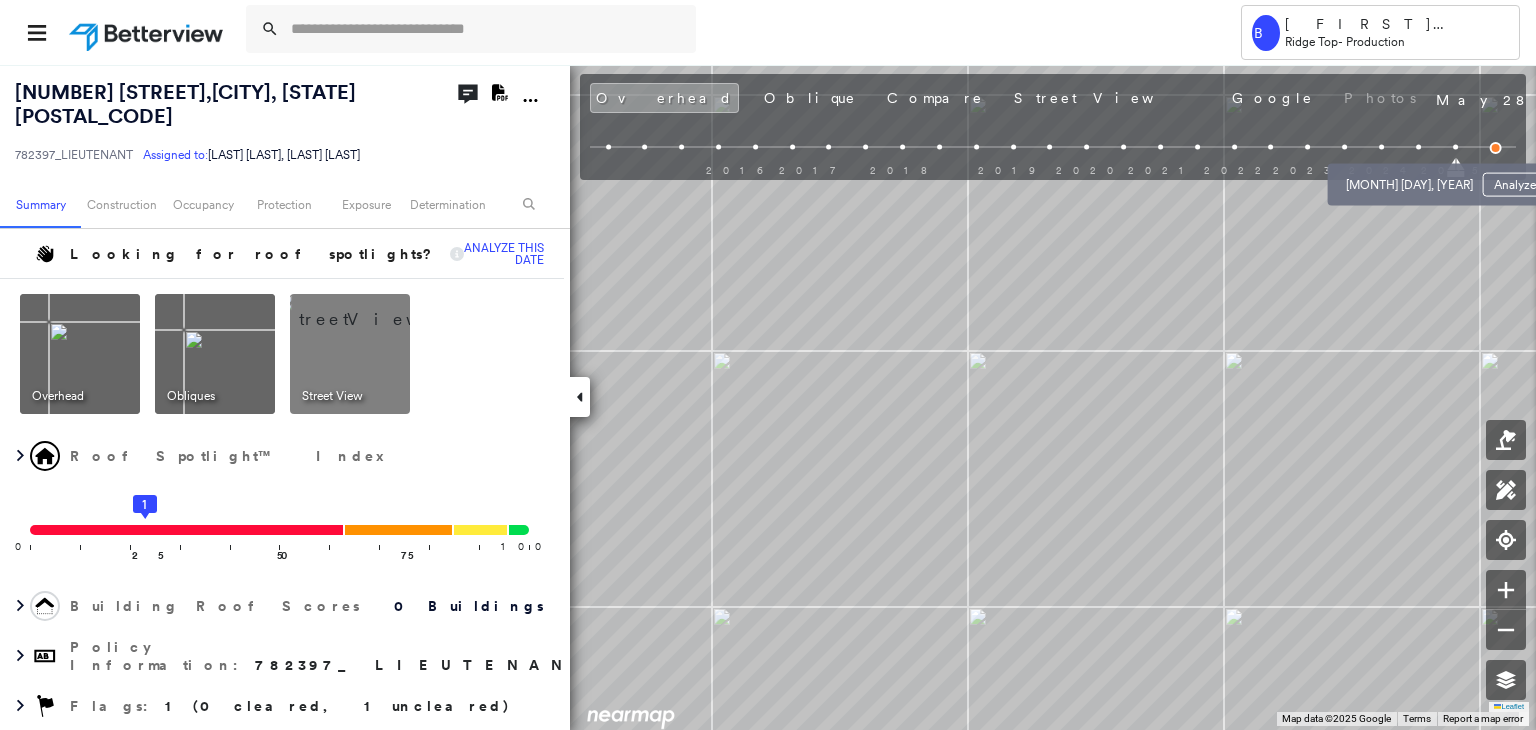 click at bounding box center (1418, 147) 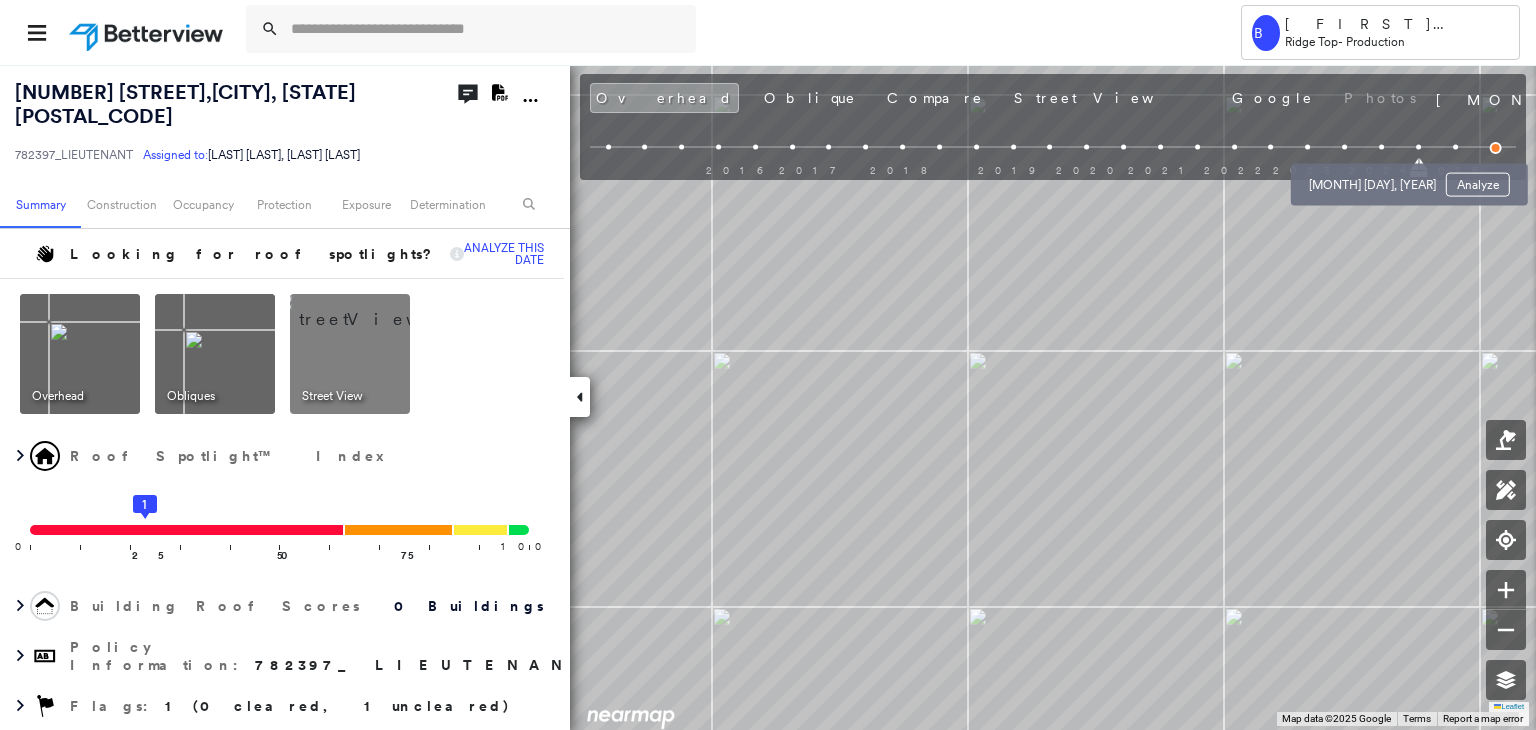 click at bounding box center [1381, 147] 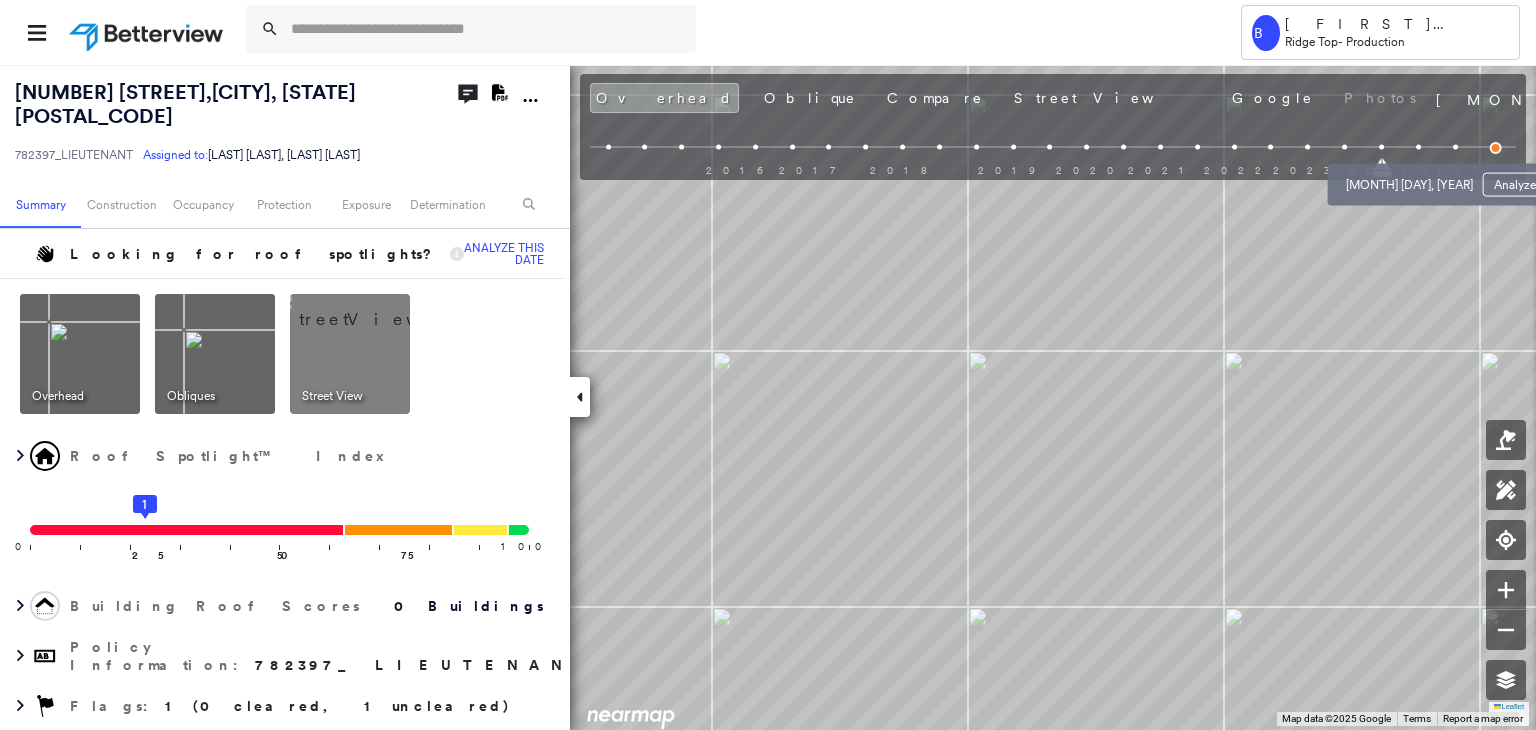 click on "[MONTH] [DAY], [YEAR] Analyze" at bounding box center (1446, 179) 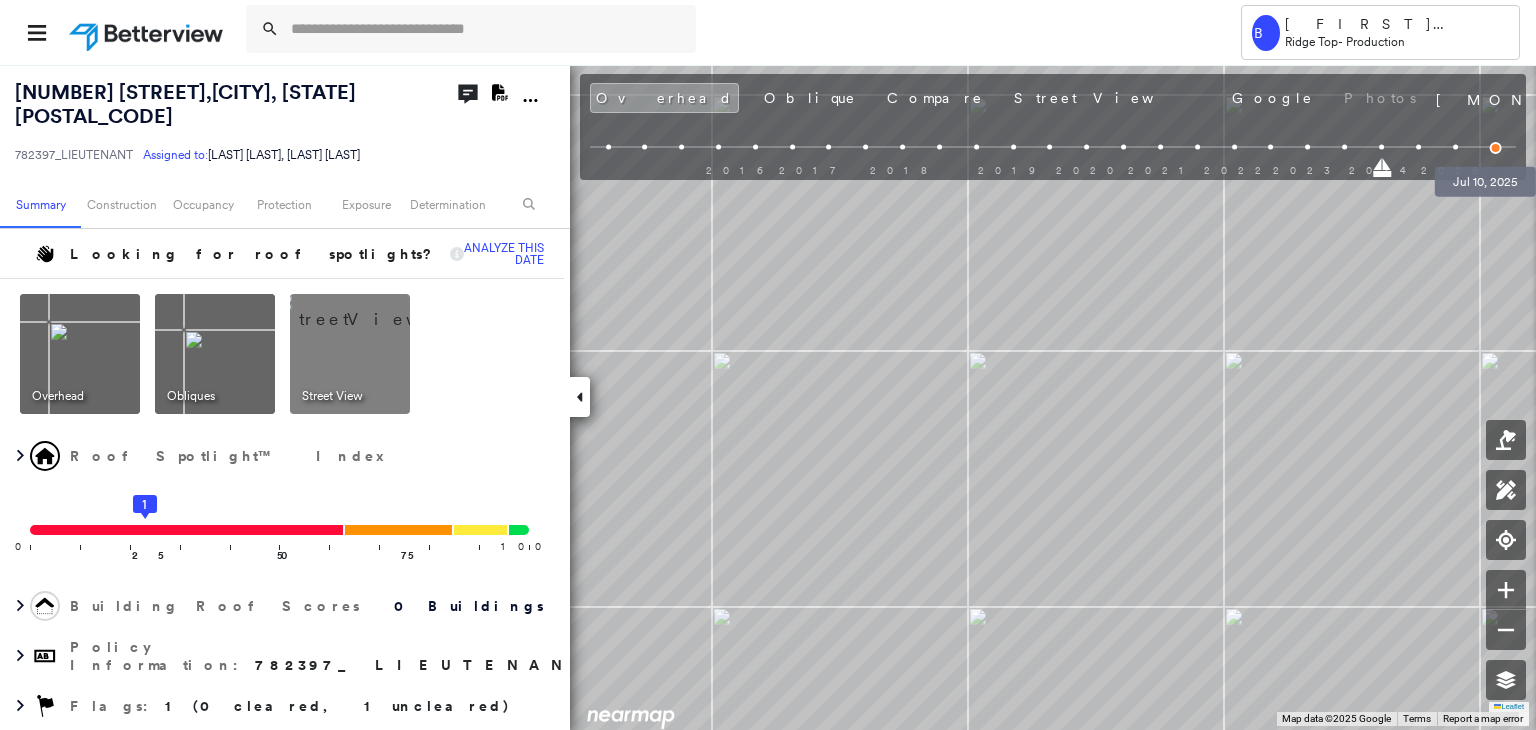 click at bounding box center [1496, 148] 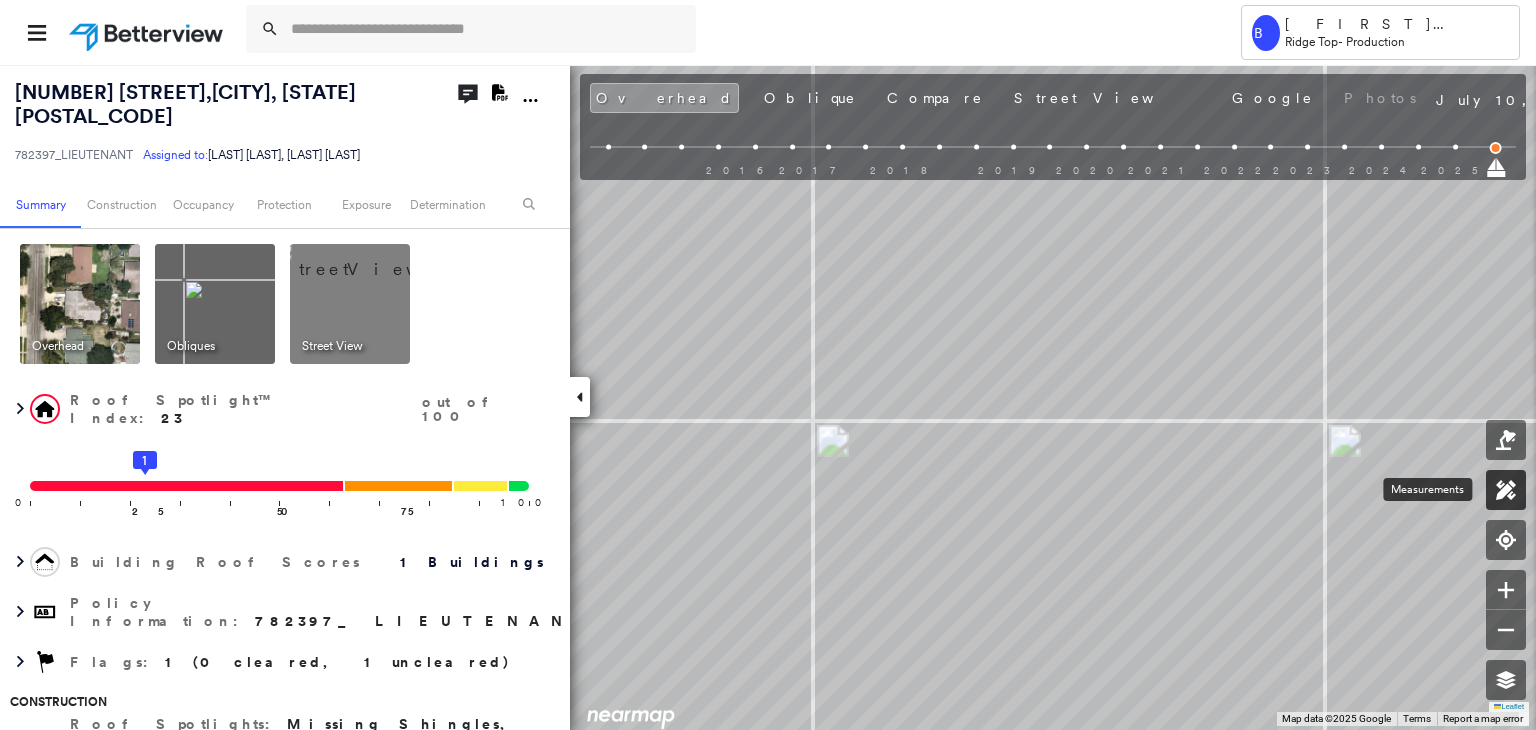 click 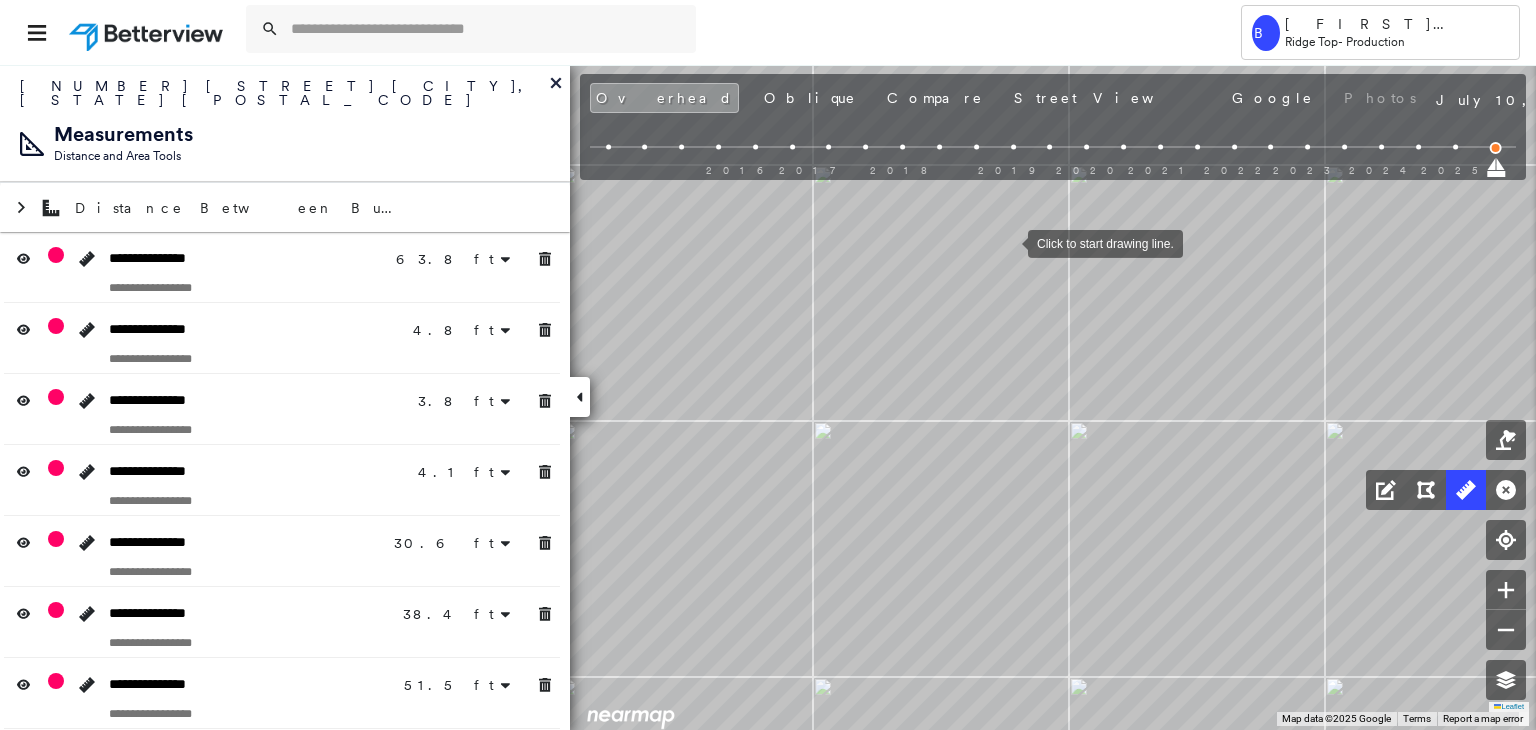 click at bounding box center (1008, 242) 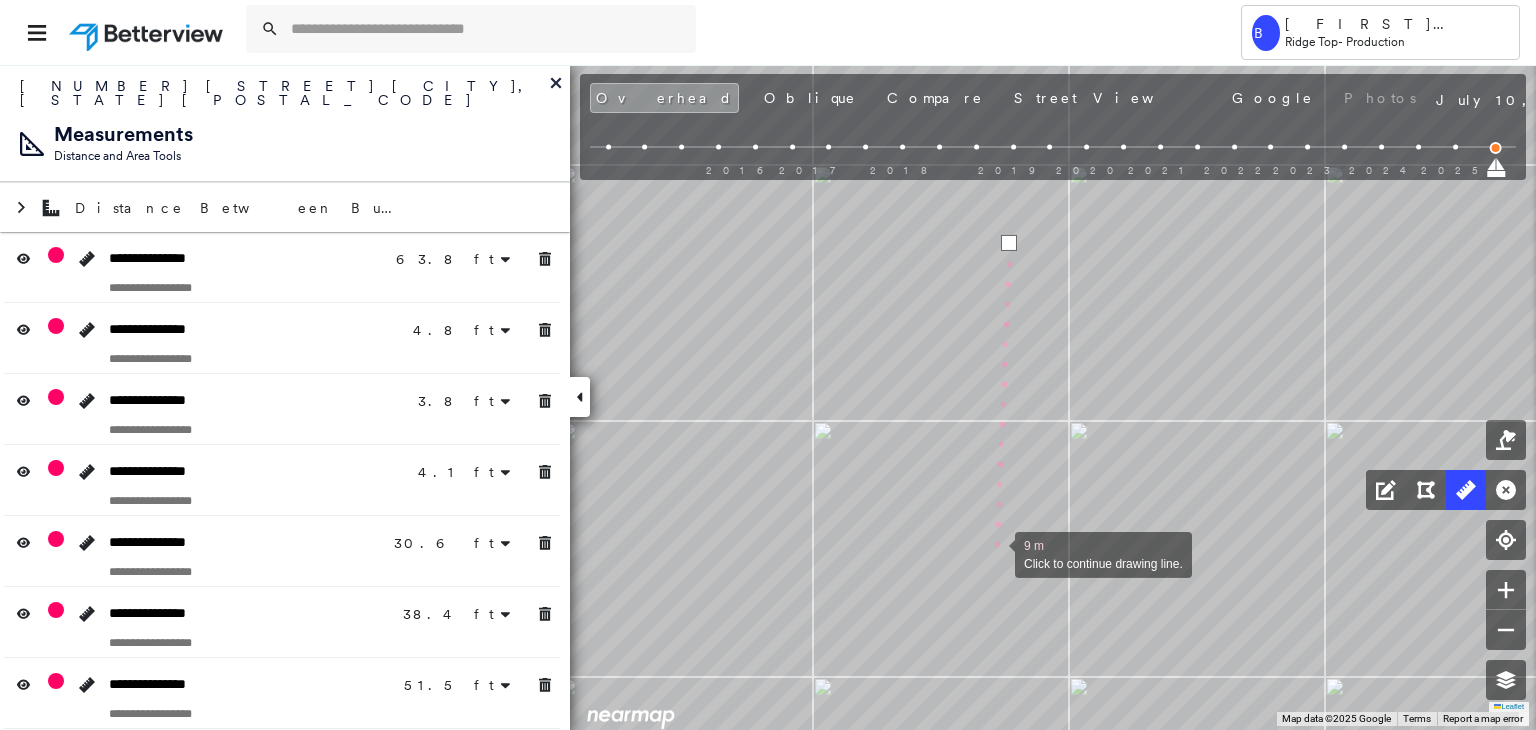 click at bounding box center (995, 553) 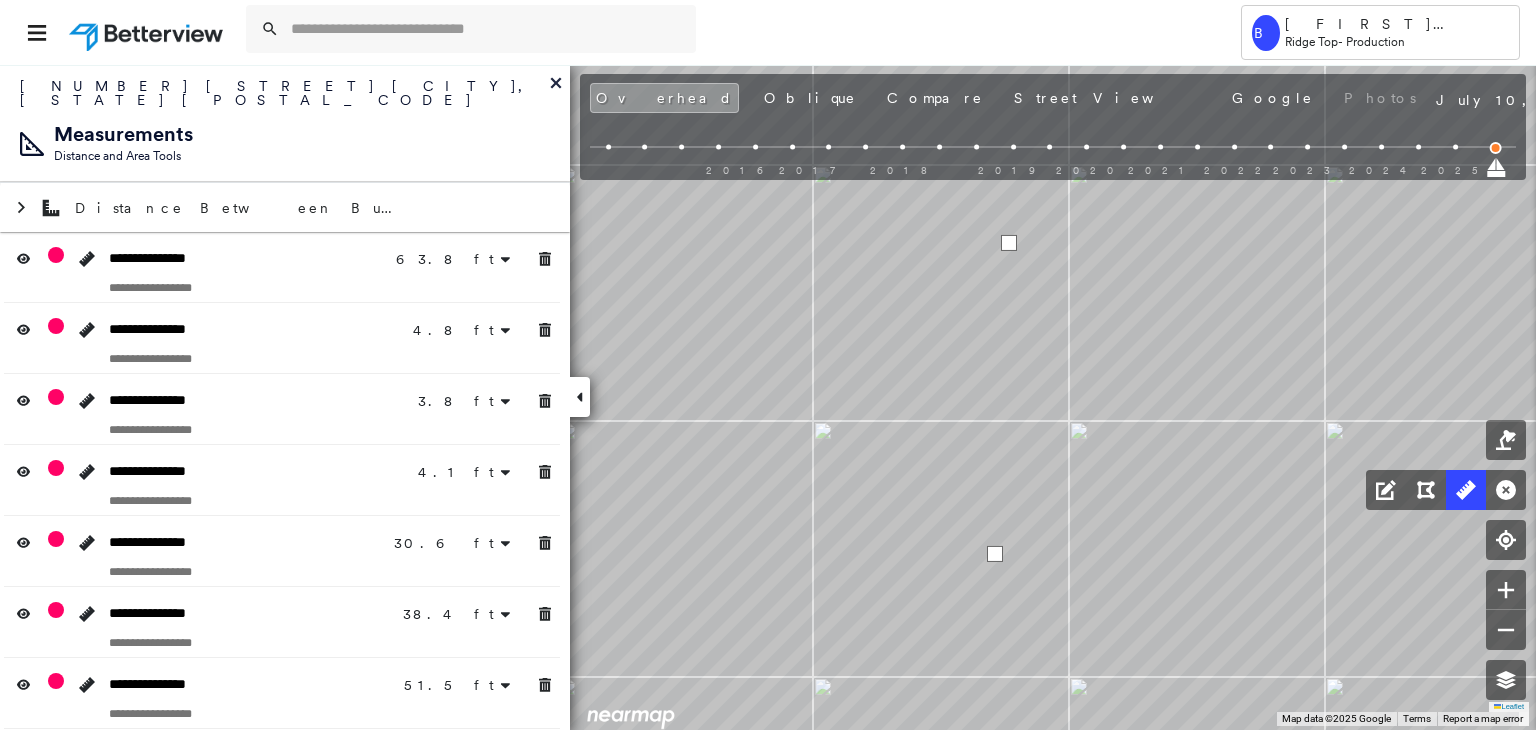 click at bounding box center (995, 554) 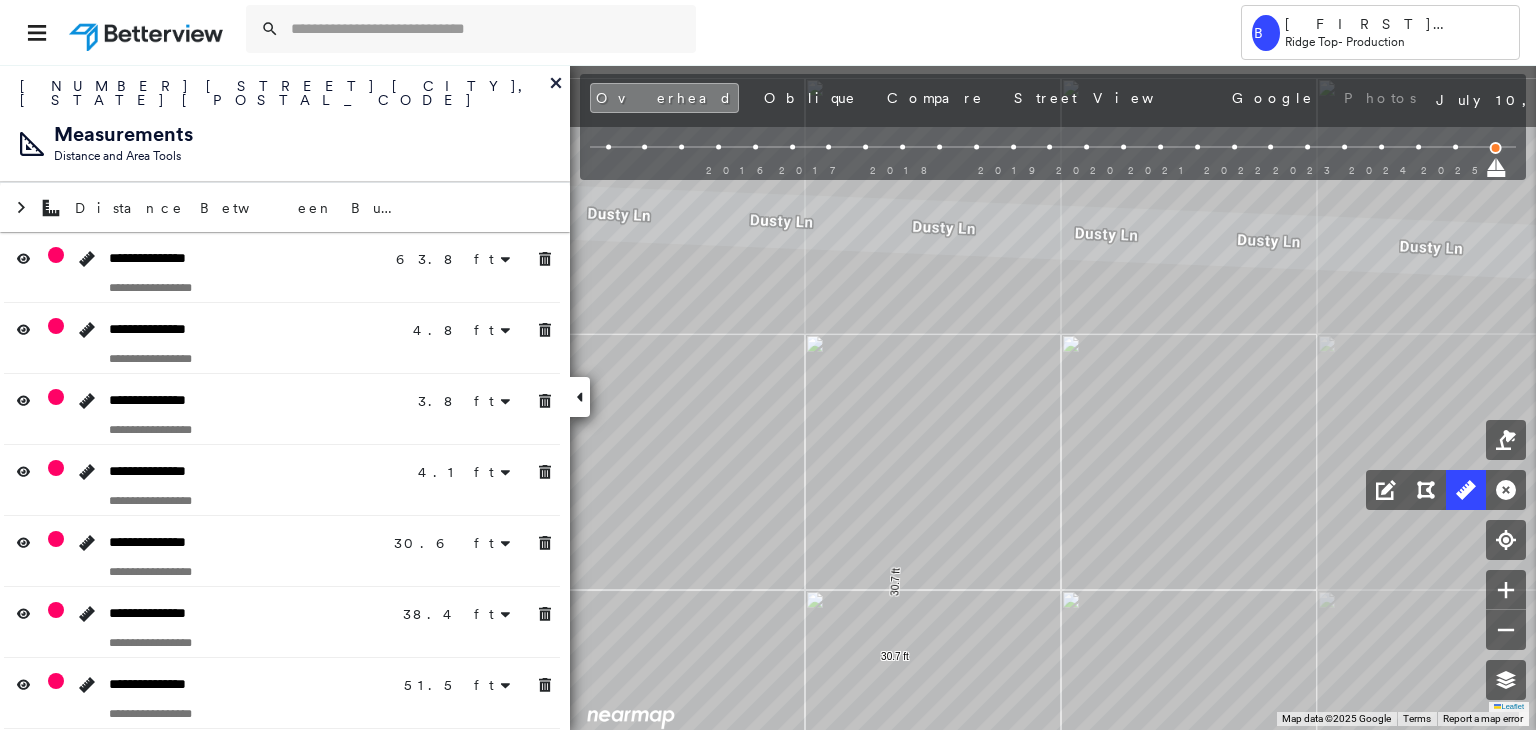 drag, startPoint x: 1005, startPoint y: 512, endPoint x: 998, endPoint y: 549, distance: 37.65634 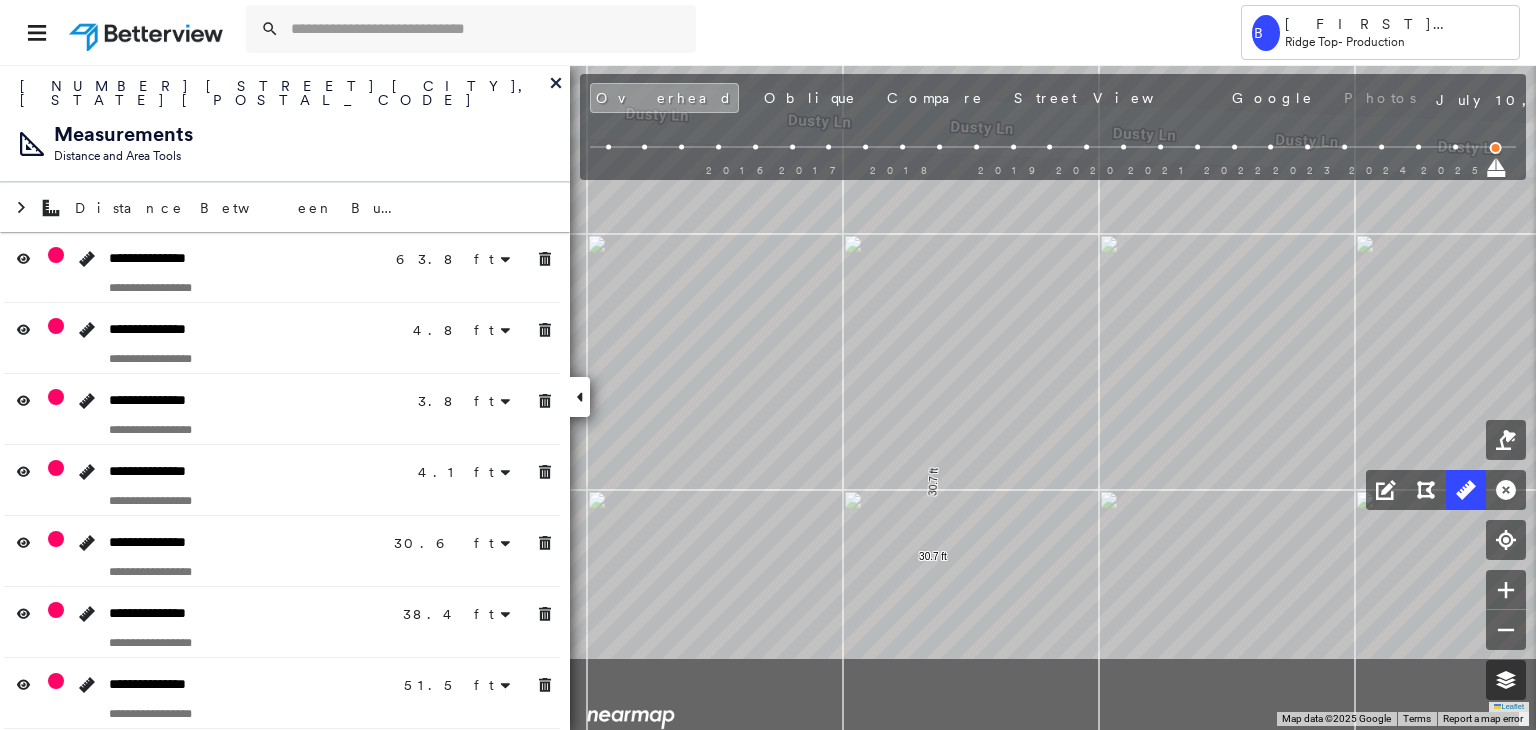 click on "[NUMBER]
[NUMBER] ft [NUMBER] ft [NUMBER] ft [NUMBER] ft [NUMBER] ft [NUMBER] ft [NUMBER] ft [NUMBER] ft [NUMBER] ft [NUMBER] ft [NUMBER] ft [NUMBER] ft [NUMBER] ft [NUMBER] ft [NUMBER] ft [NUMBER] ft [NUMBER] ft [NUMBER] ft [NUMBER] ft [NUMBER] ft [NUMBER] ft [NUMBER] ft [NUMBER] ft [NUMBER] ft [NUMBER] ft [NUMBER] ft [NUMBER] ft [NUMBER] ft [NUMBER] ft [NUMBER] ft [NUMBER] ft [NUMBER] ft [NUMBER] ft [NUMBER] ft [NUMBER] ft [NUMBER] ft [NUMBER] ft [NUMBER] ft [NUMBER] ft [NUMBER] ft Click to start drawing line." at bounding box center [-1086, 368] 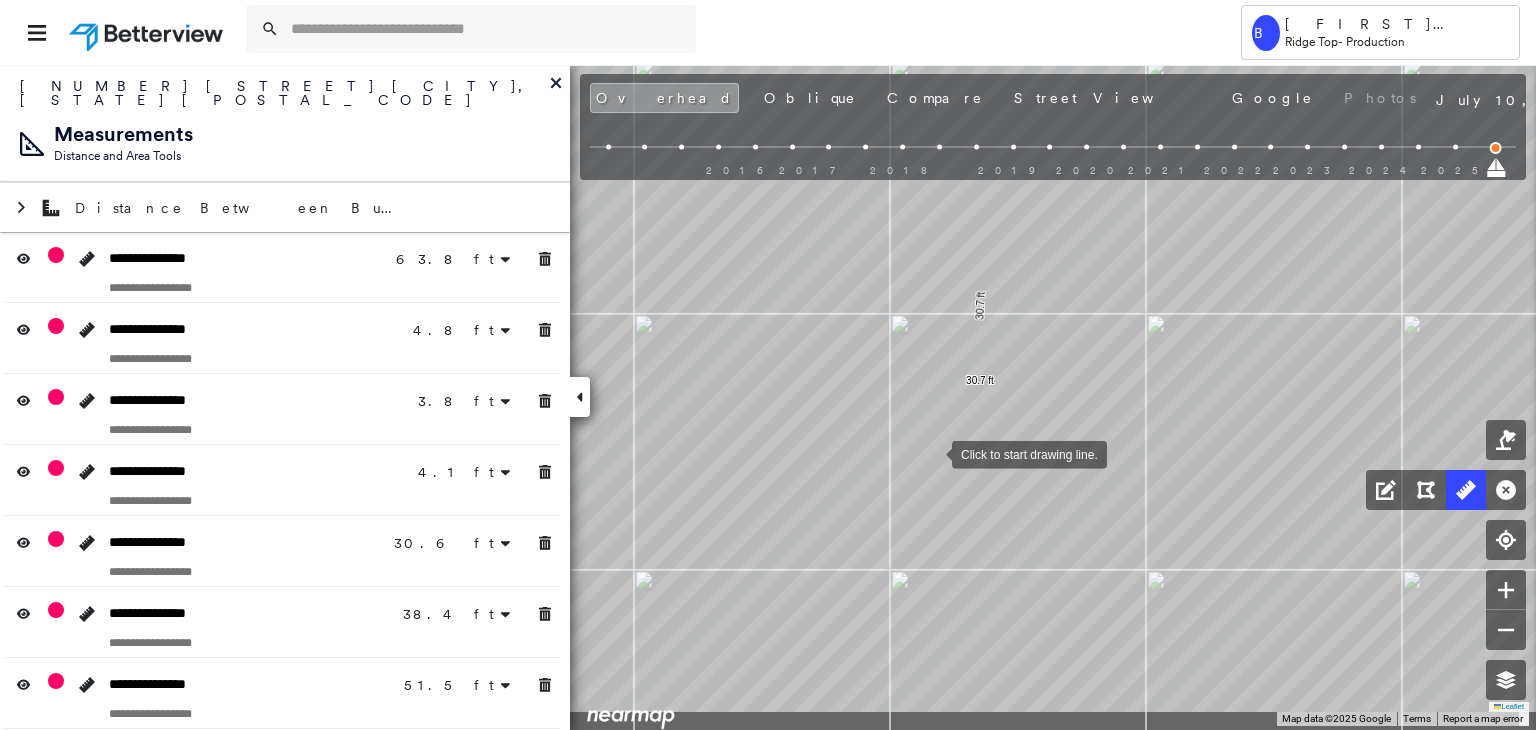 drag, startPoint x: 920, startPoint y: 538, endPoint x: 932, endPoint y: 454, distance: 84.85281 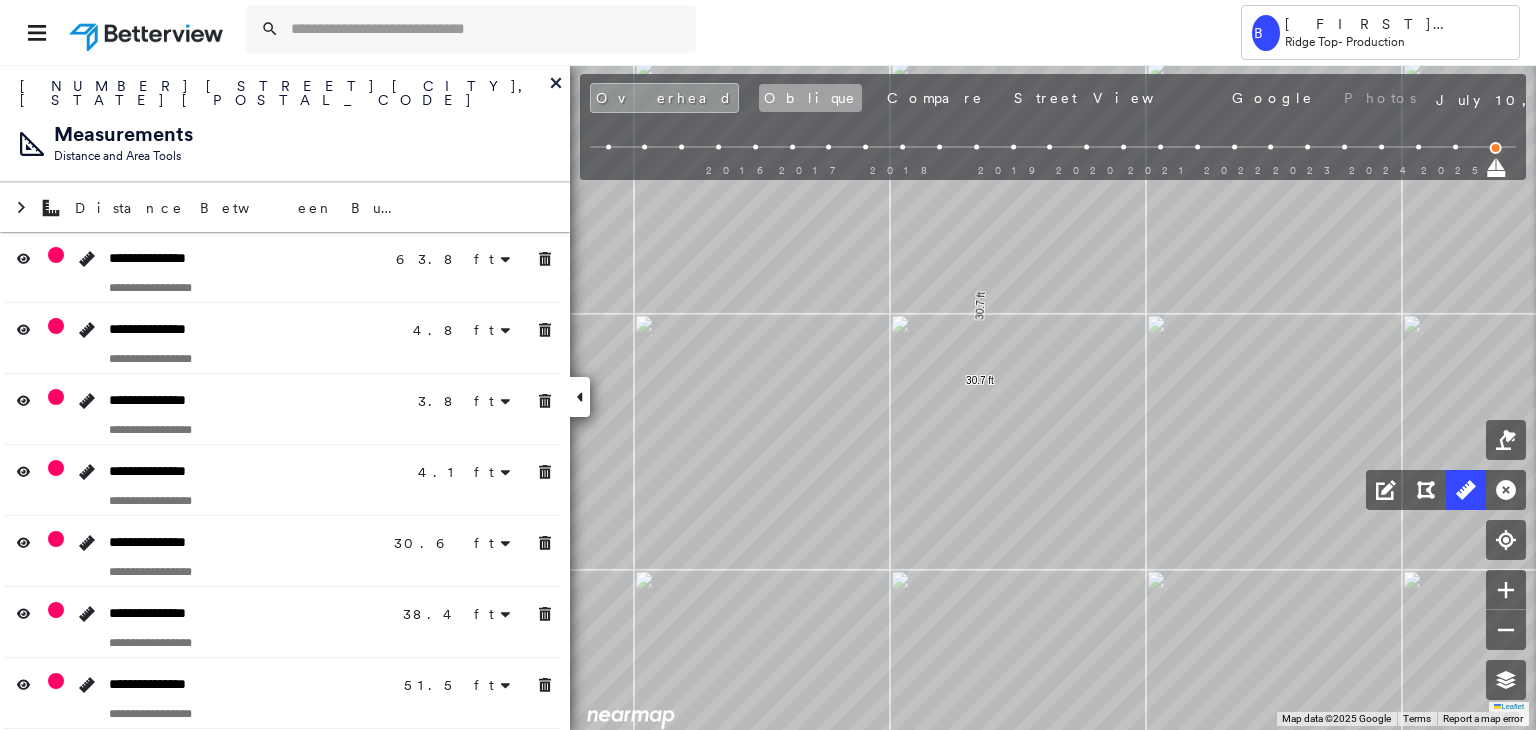 click on "Oblique" at bounding box center [810, 98] 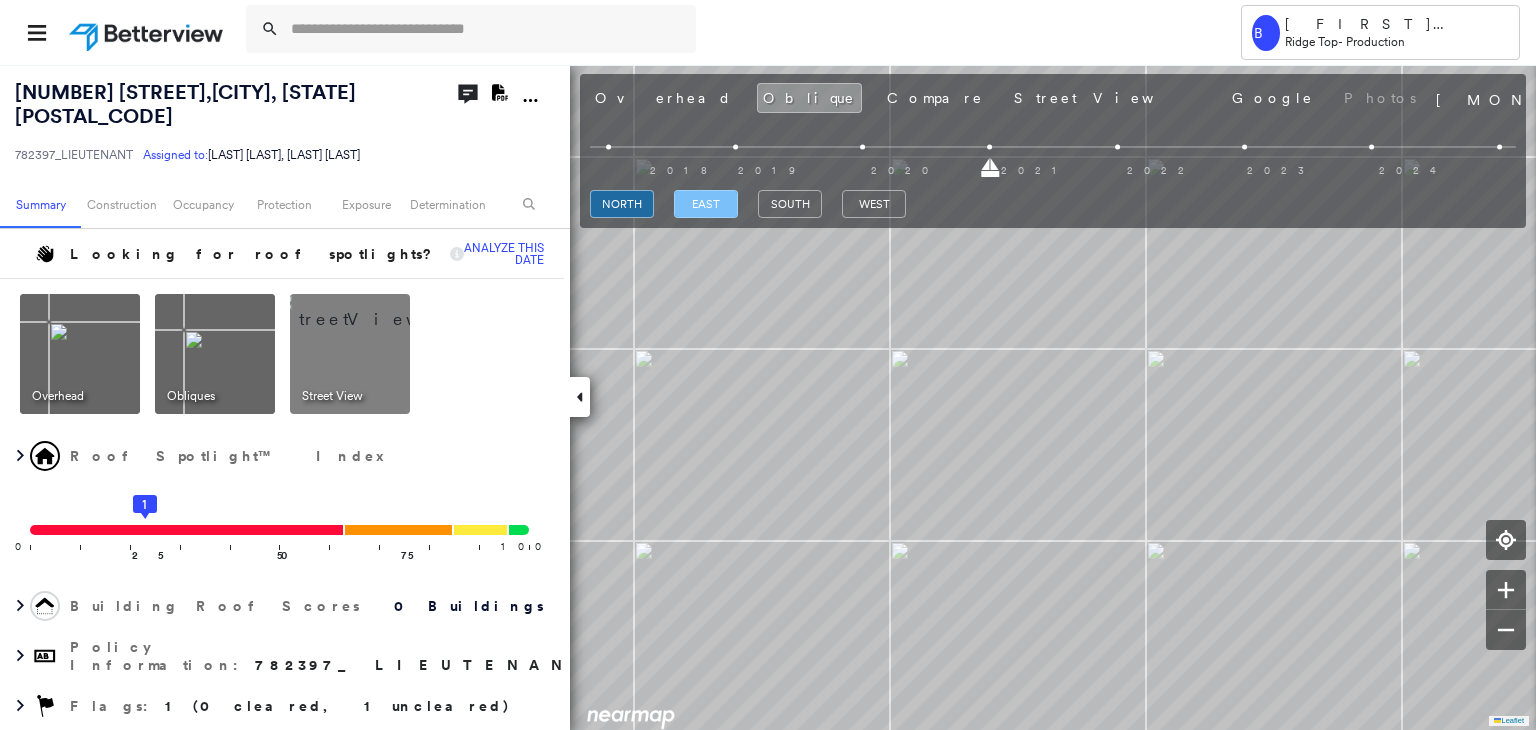 click on "east" at bounding box center [706, 204] 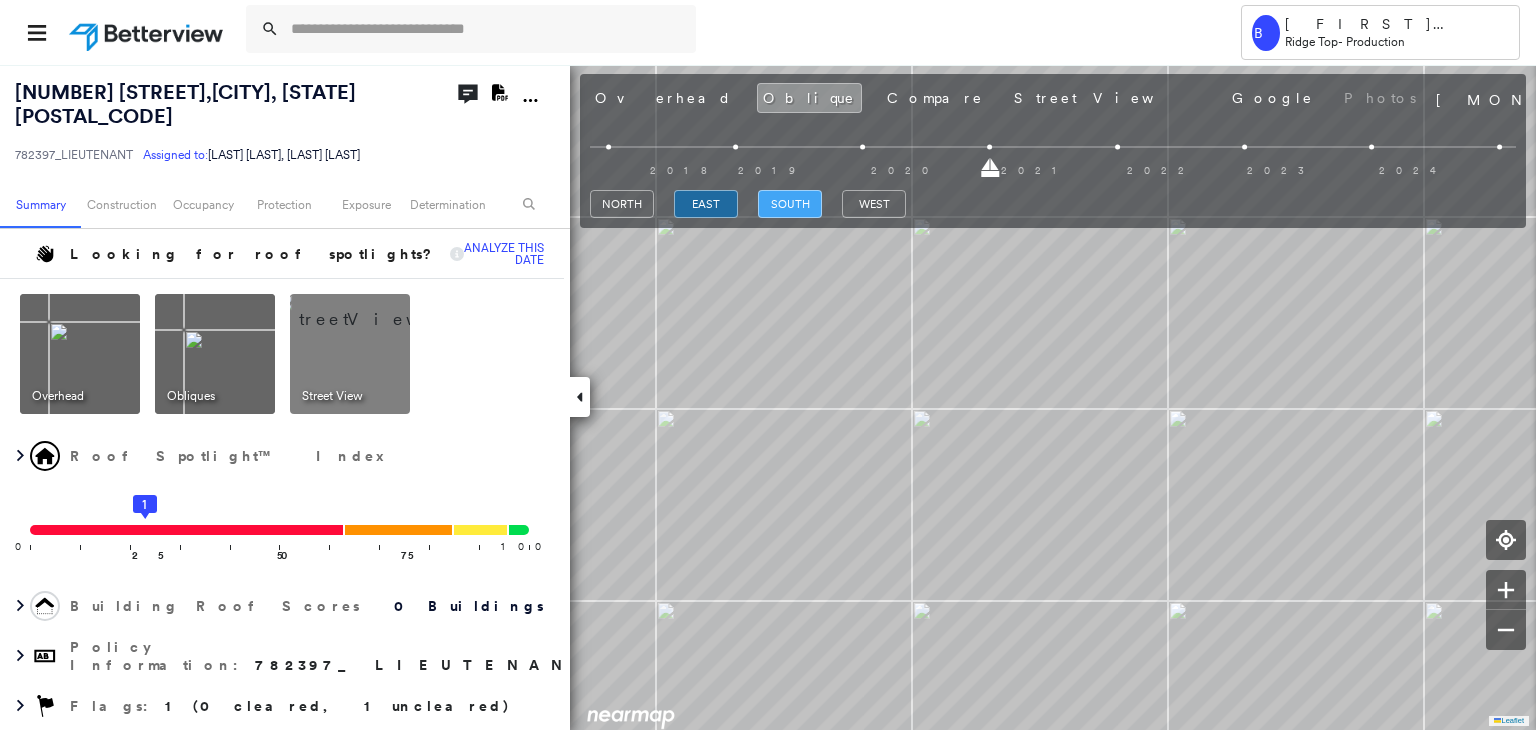 click on "south" at bounding box center [790, 204] 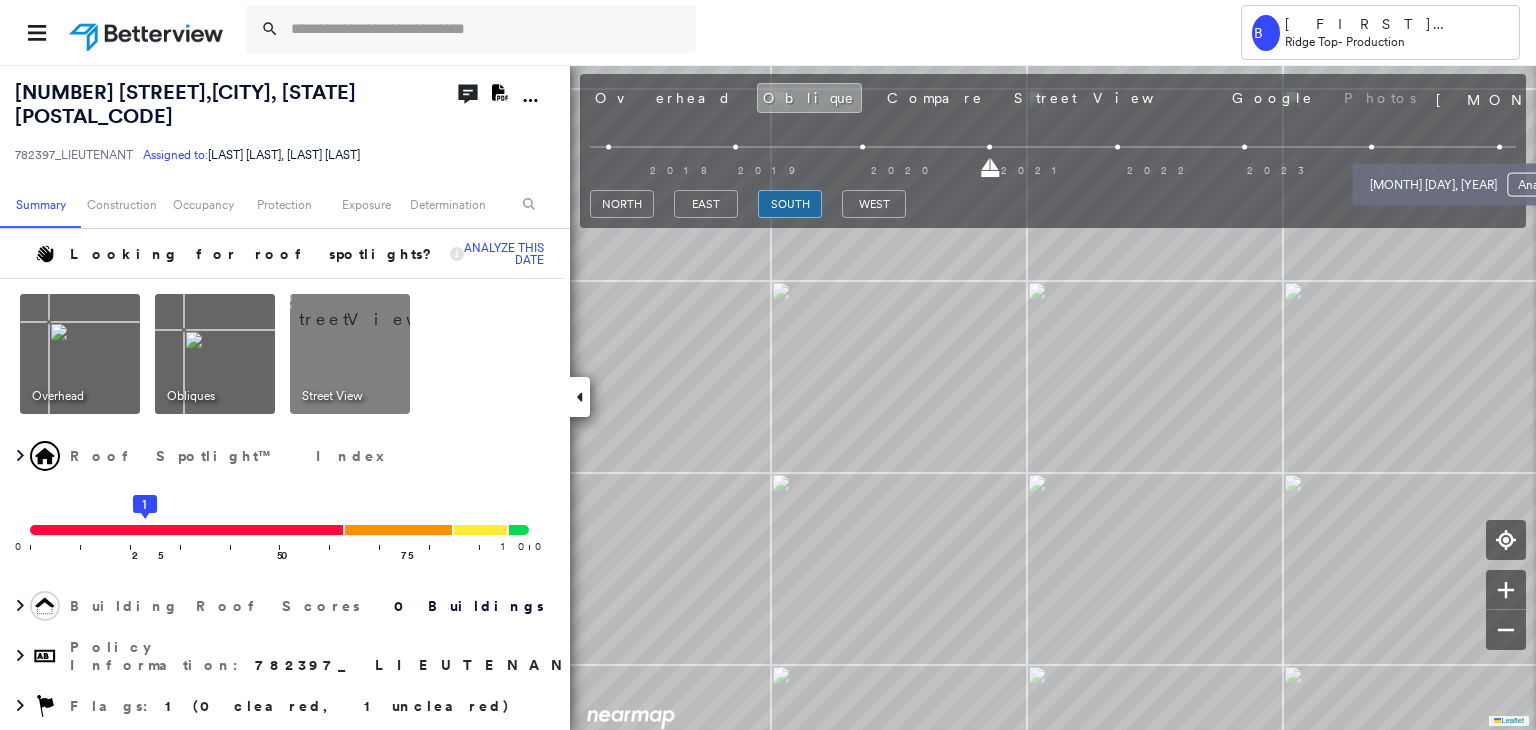 click on "[MONTH] [DAY], [YEAR] Analyze" at bounding box center (1470, 179) 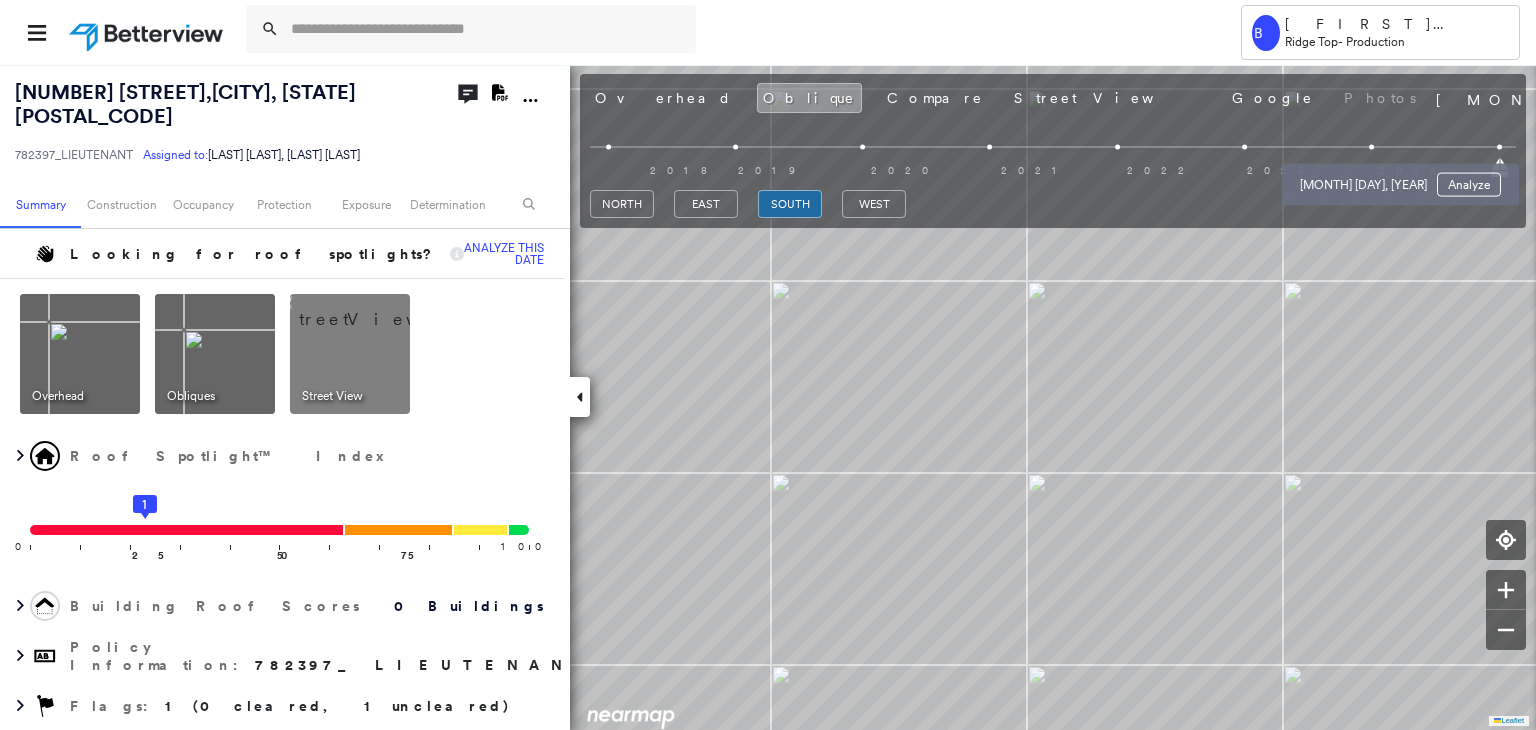 click at bounding box center [1371, 147] 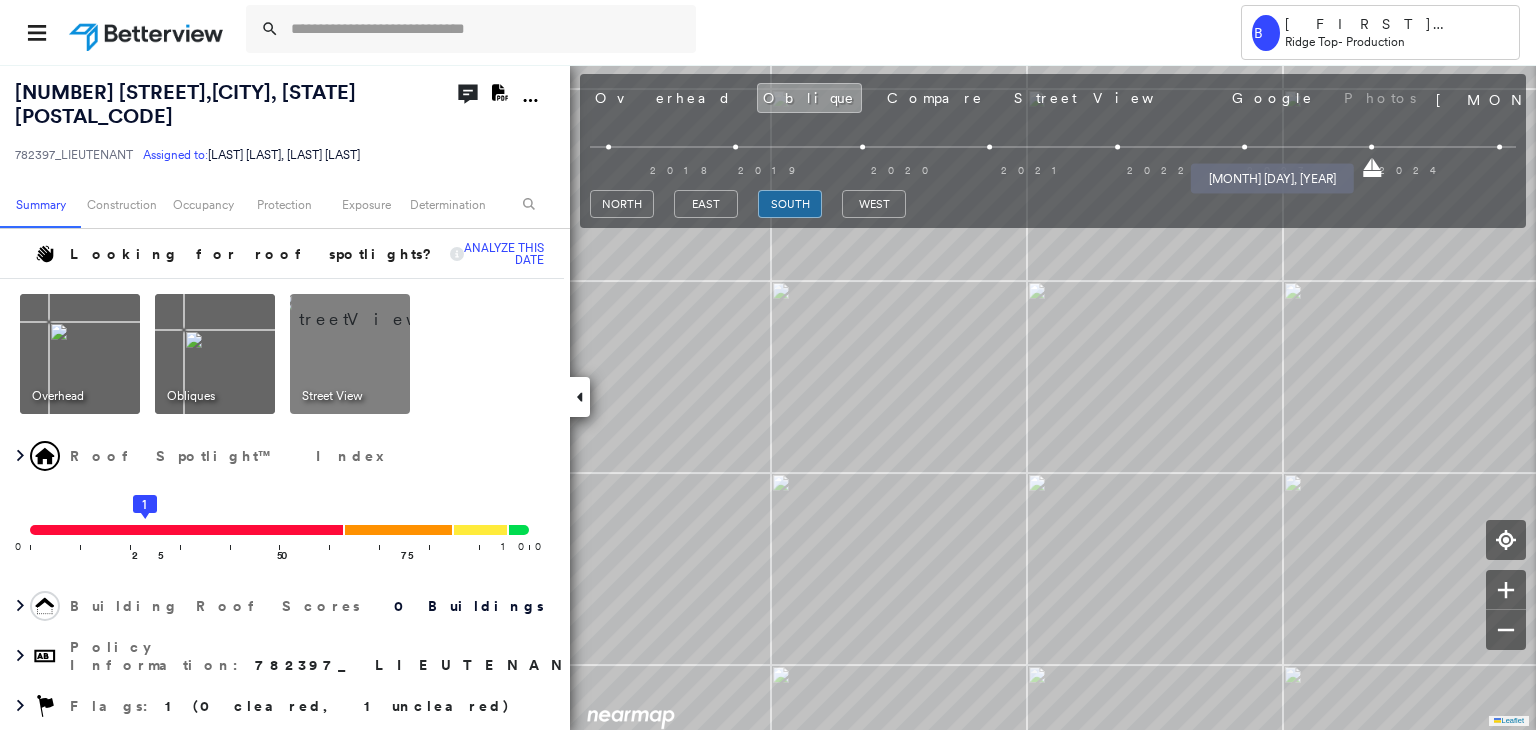 click at bounding box center [1244, 147] 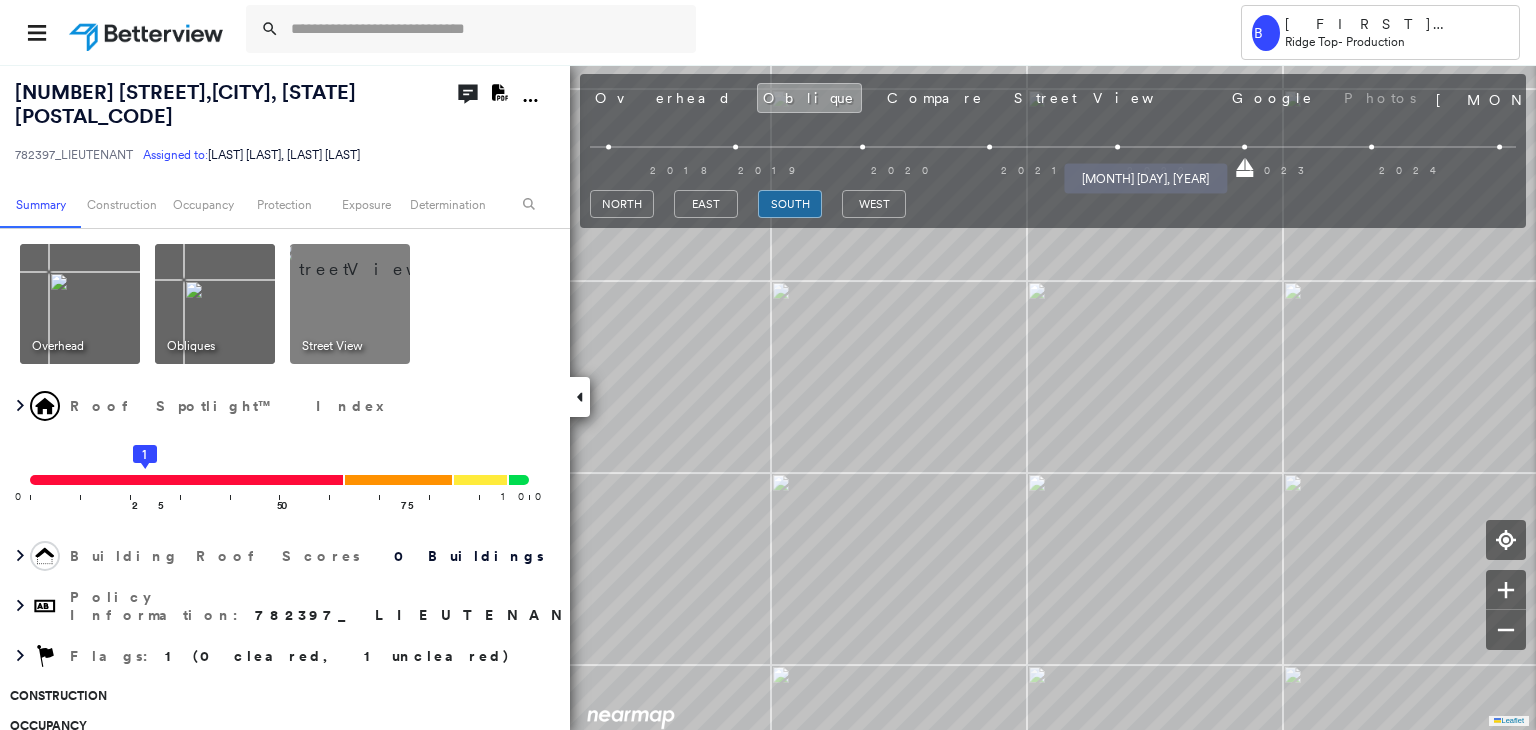 click at bounding box center (1117, 147) 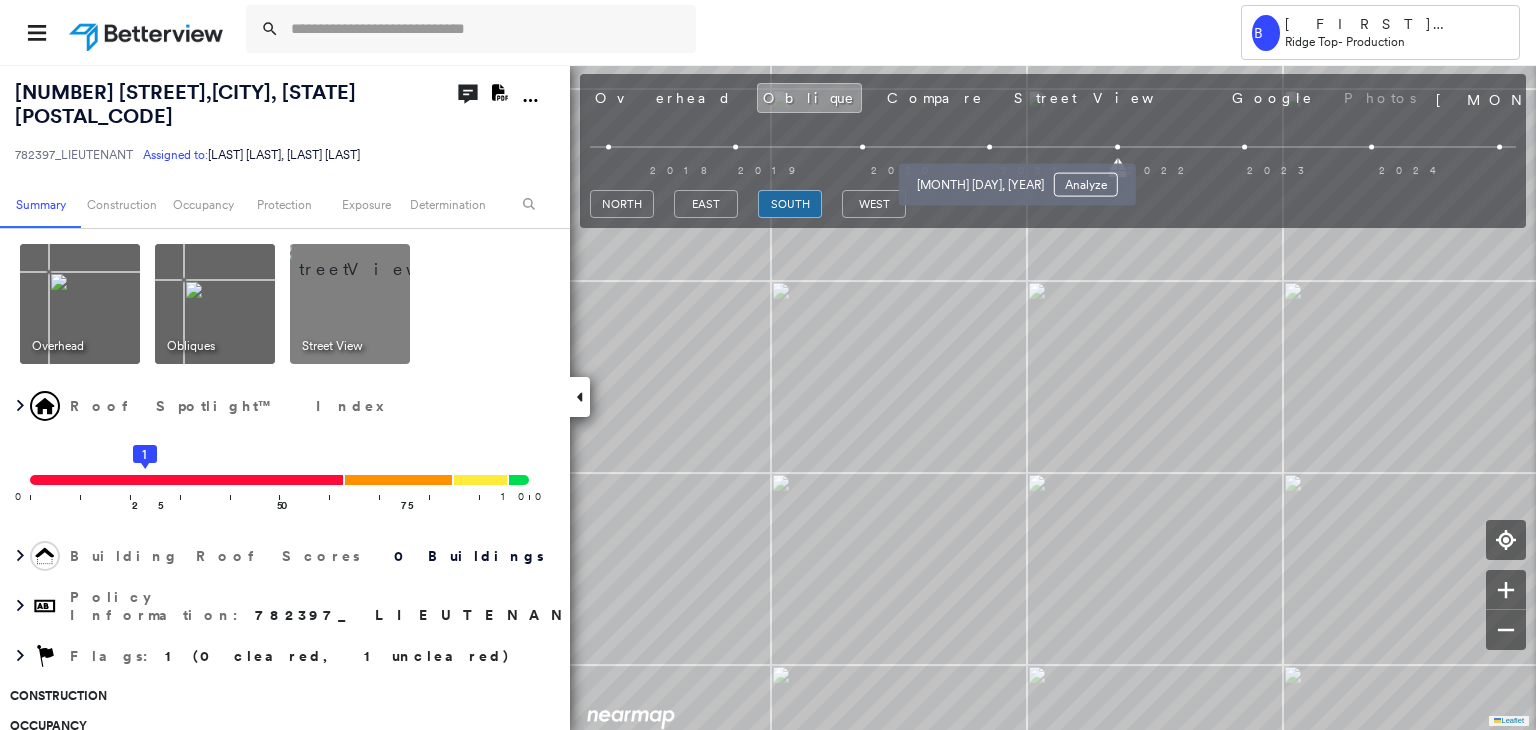 click at bounding box center (989, 147) 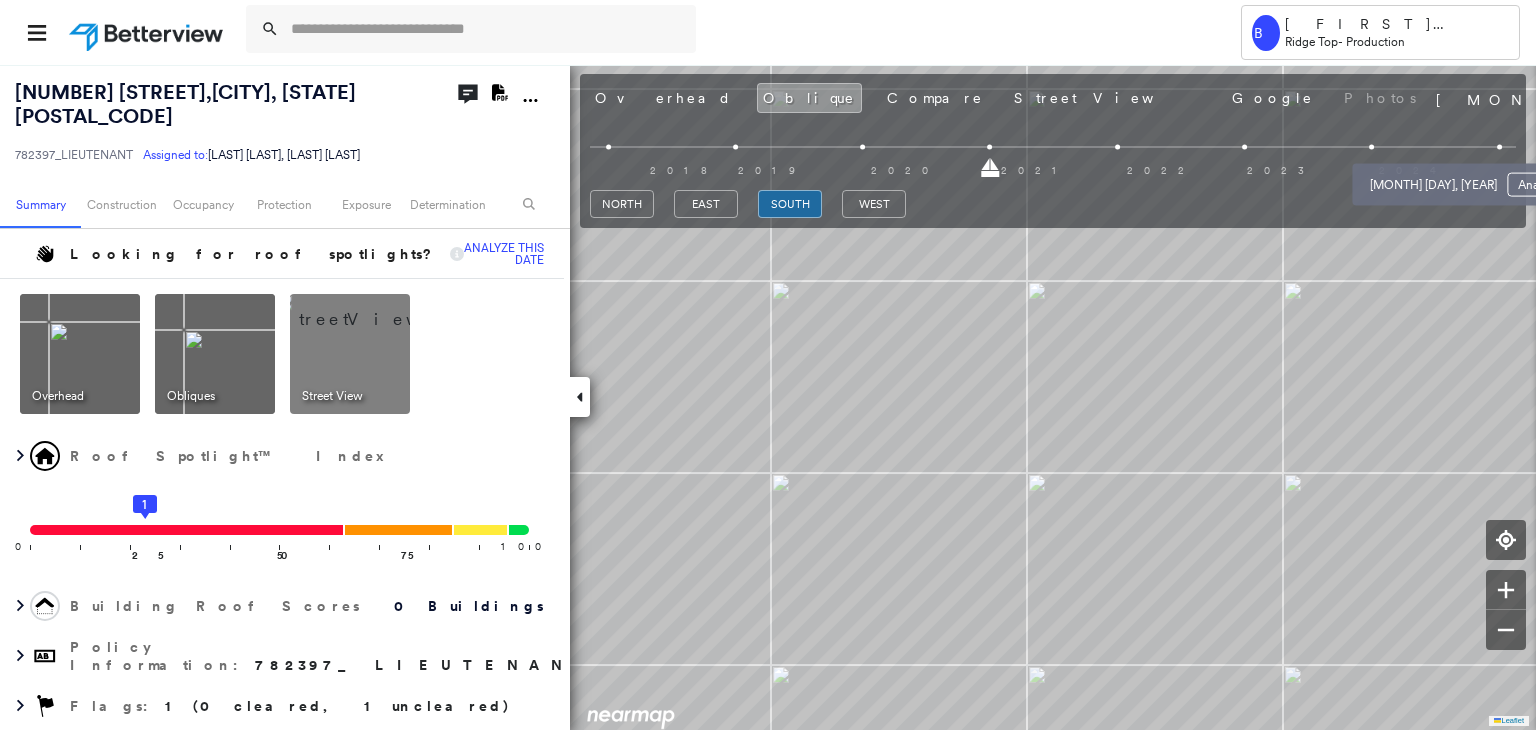 click at bounding box center [1499, 147] 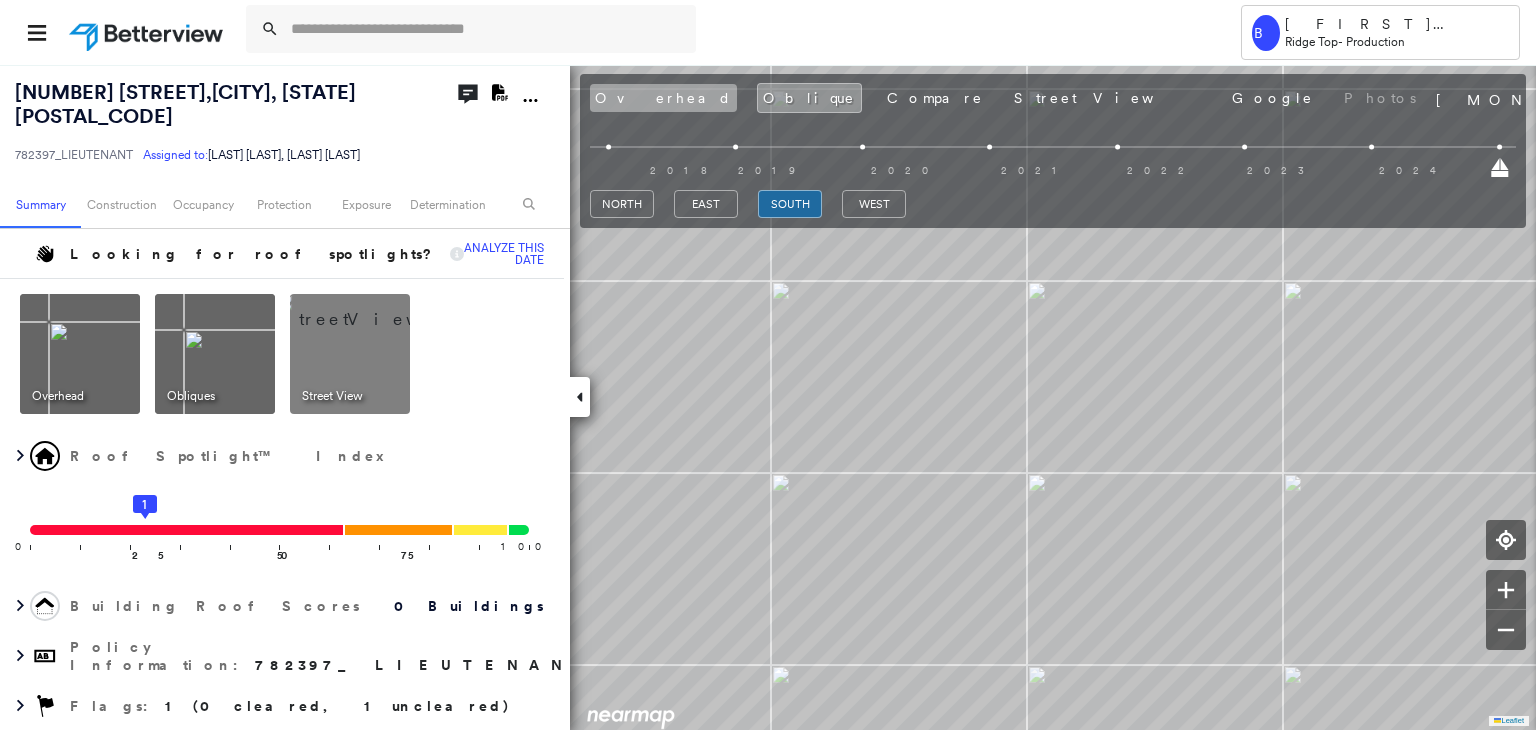 click on "Overhead" at bounding box center [663, 98] 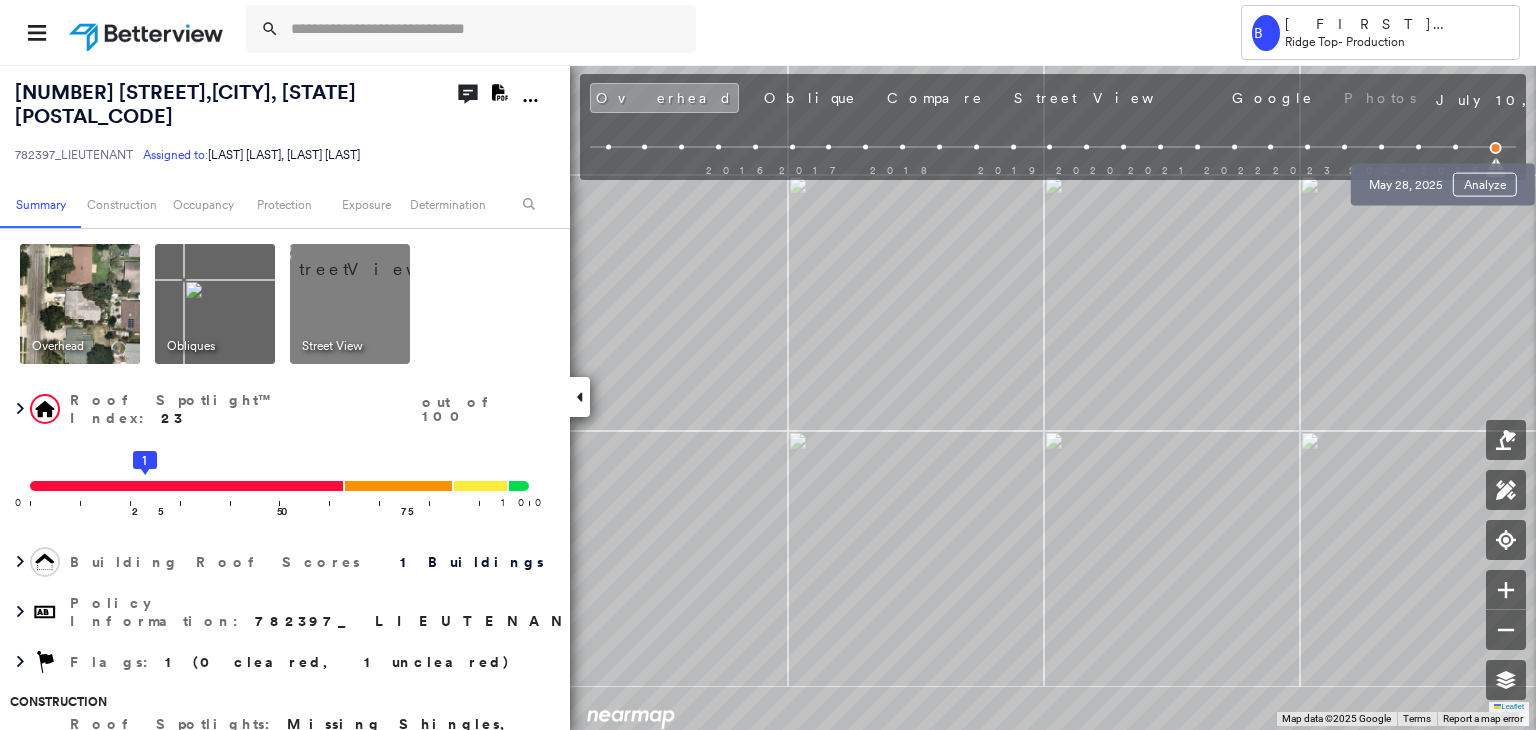 click at bounding box center [1455, 147] 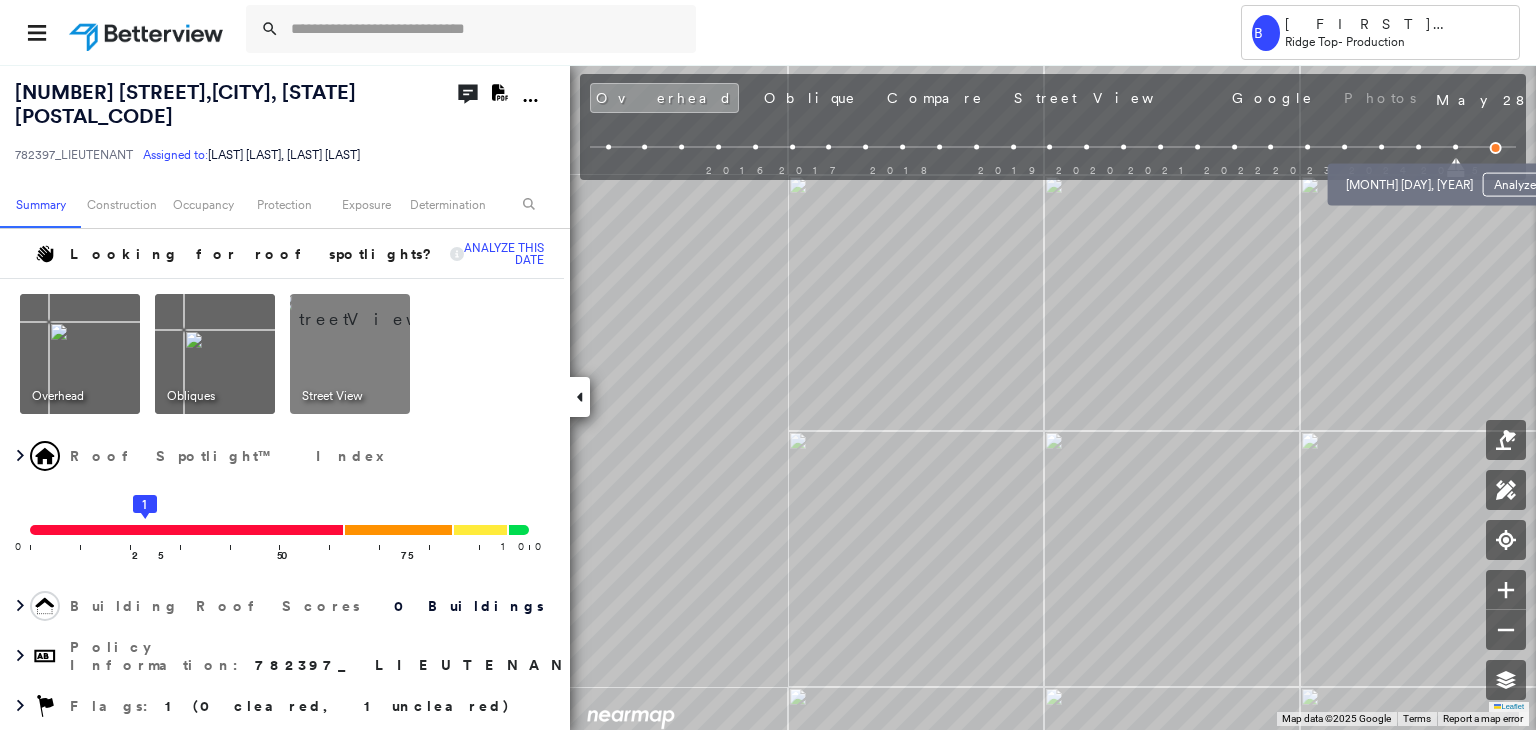 click at bounding box center (1418, 147) 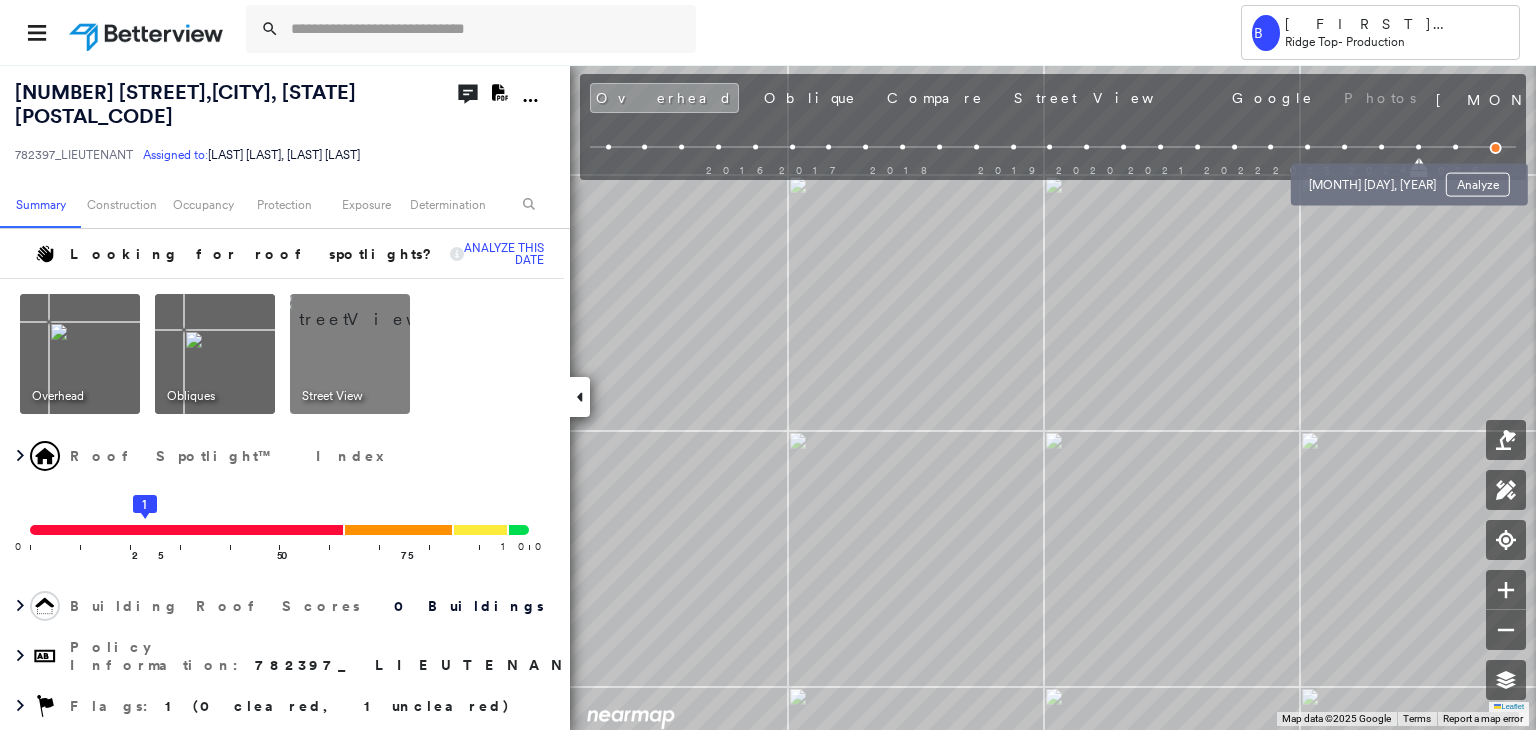 click at bounding box center [1381, 147] 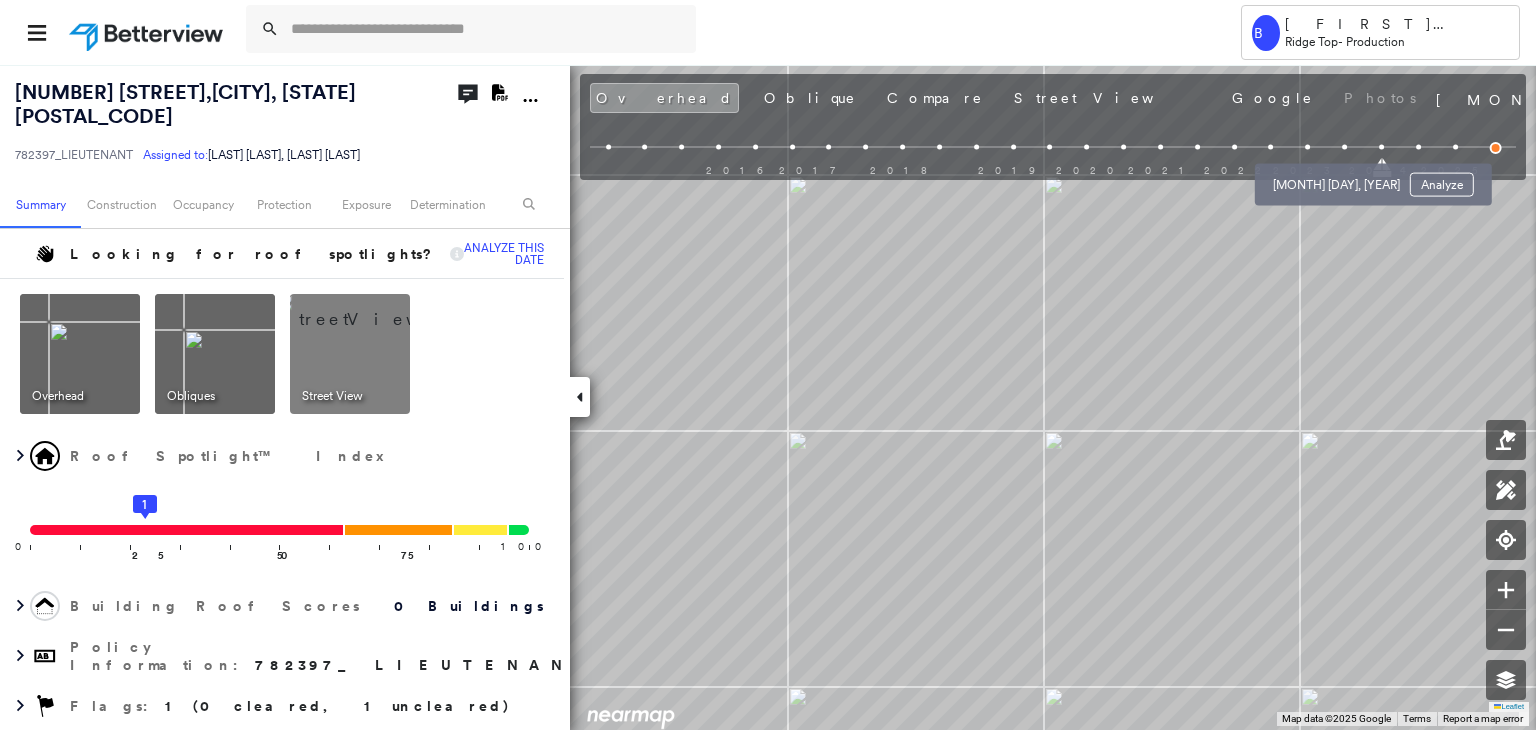 click at bounding box center (1344, 147) 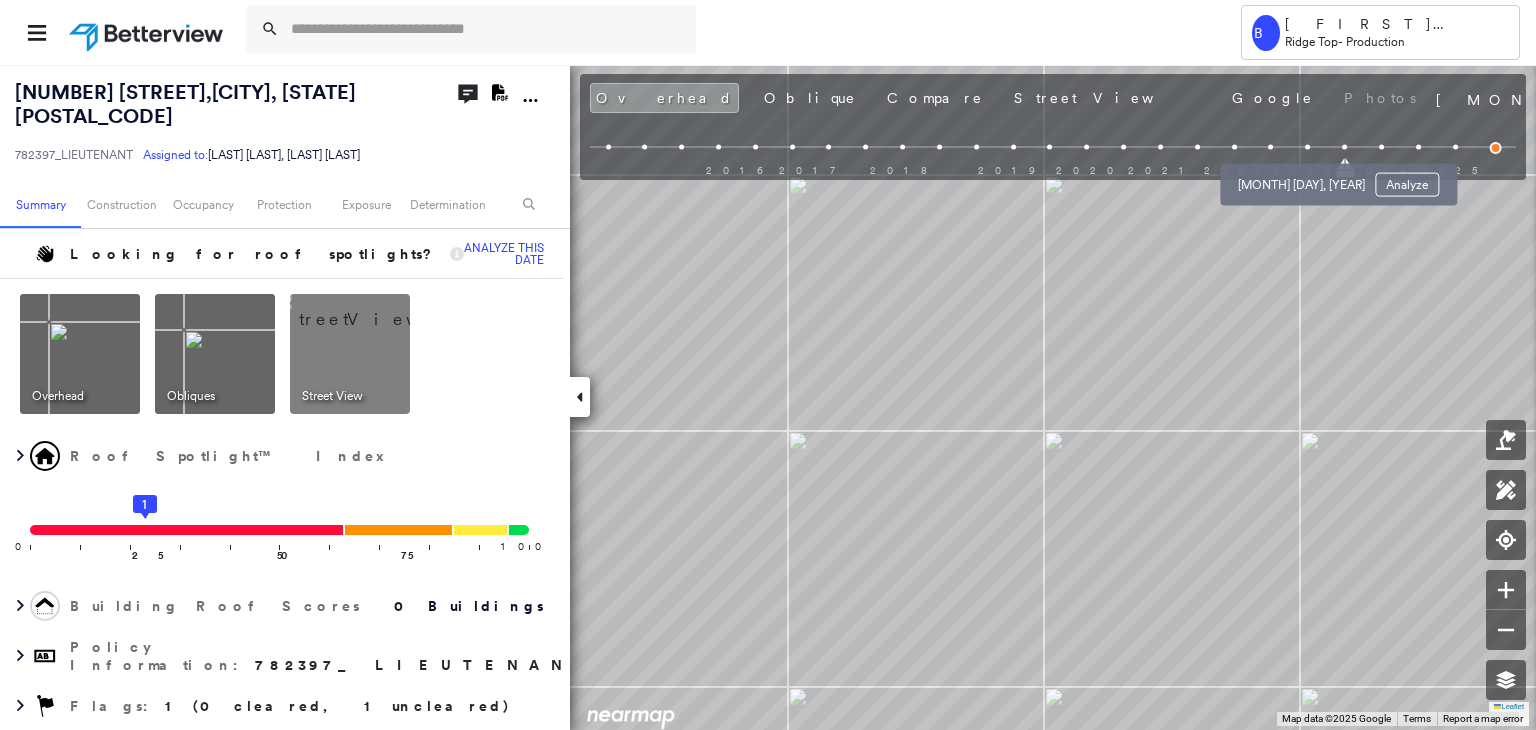 click at bounding box center (1307, 147) 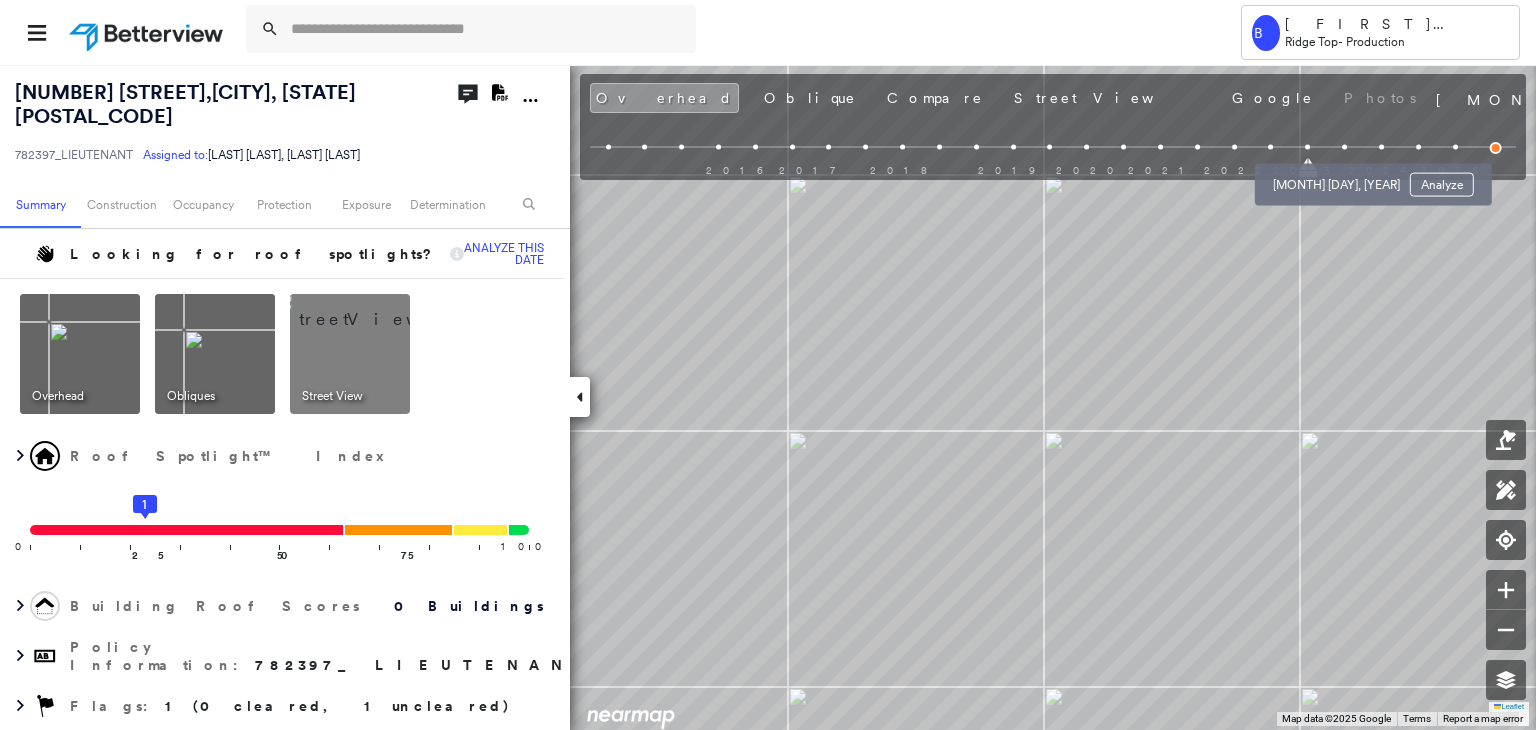 click at bounding box center (1344, 147) 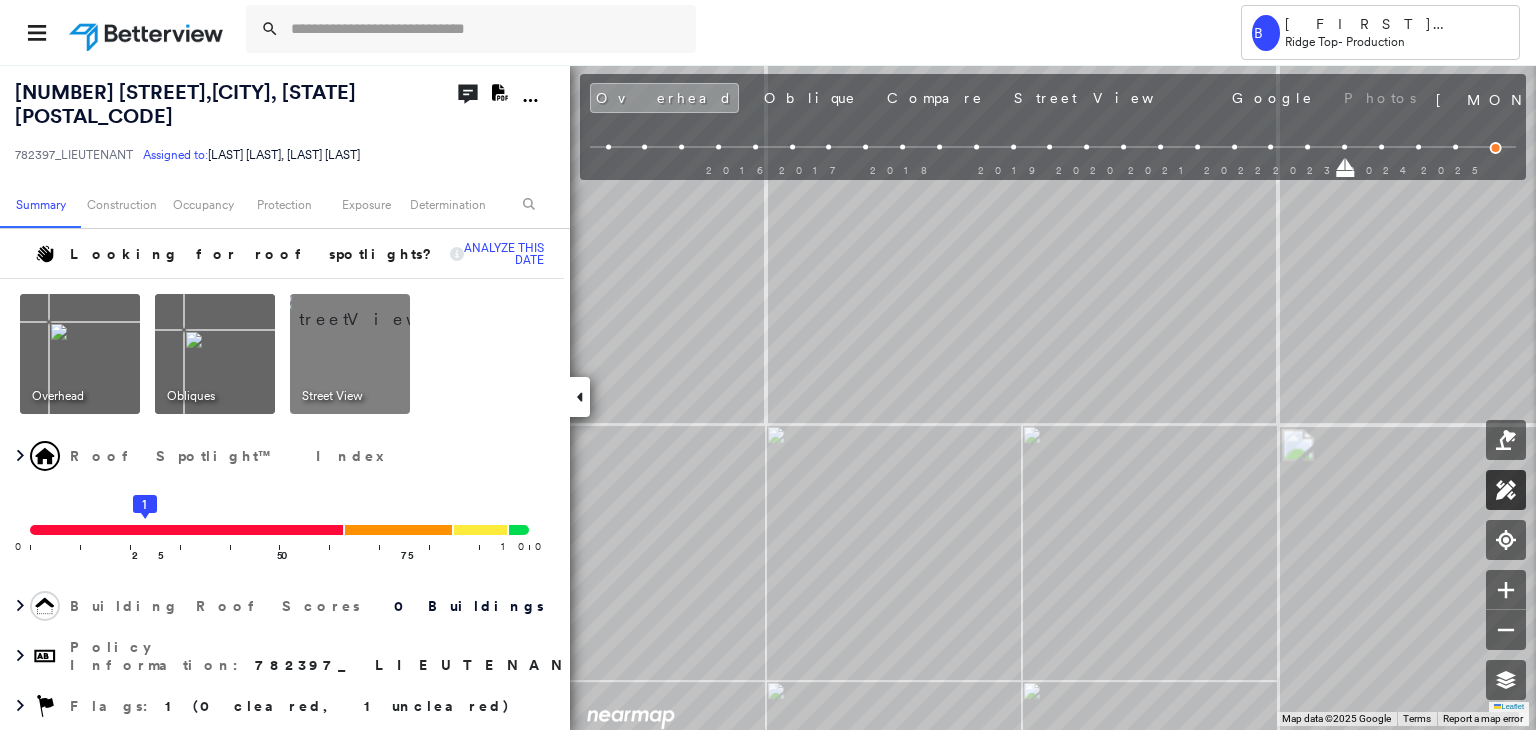 click 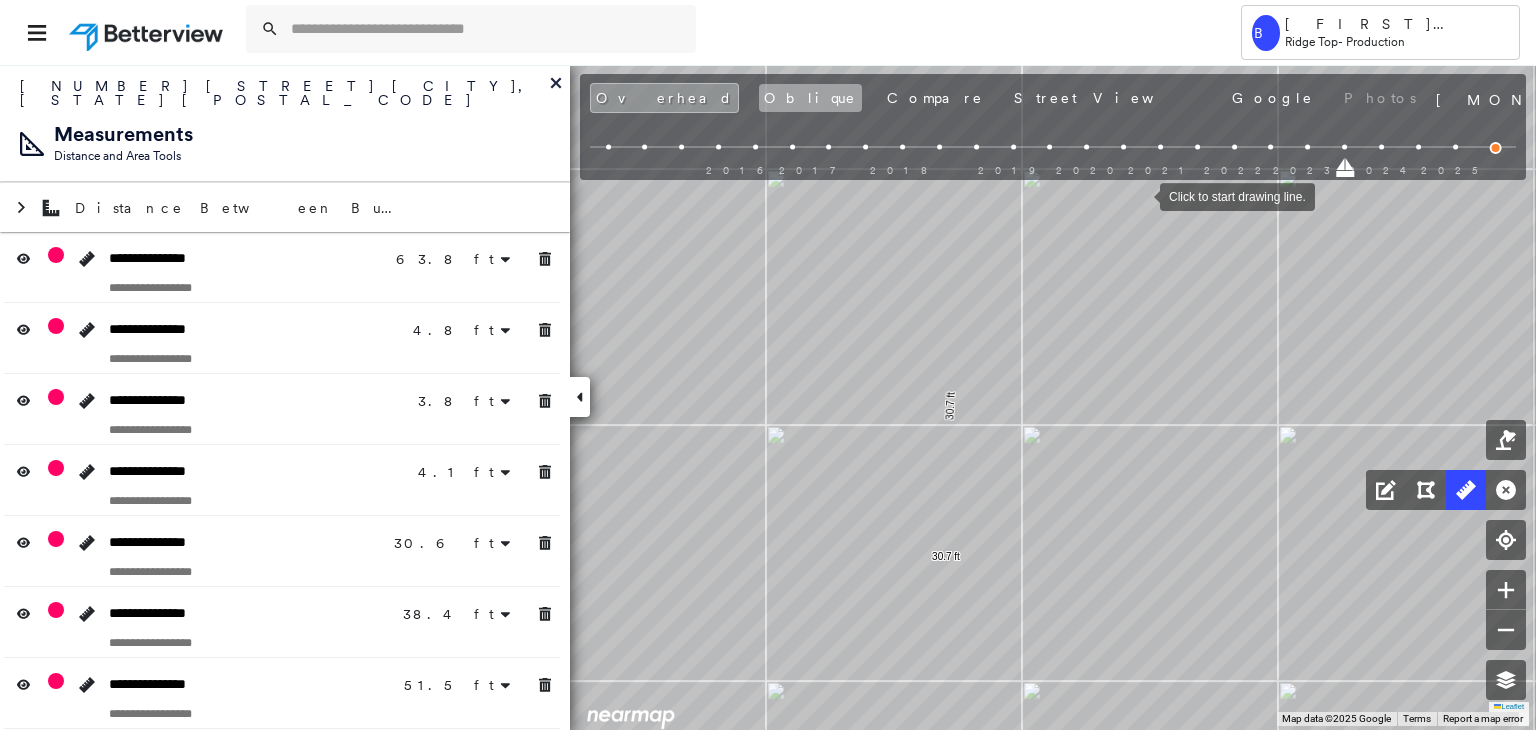 click on "Oblique" at bounding box center (810, 98) 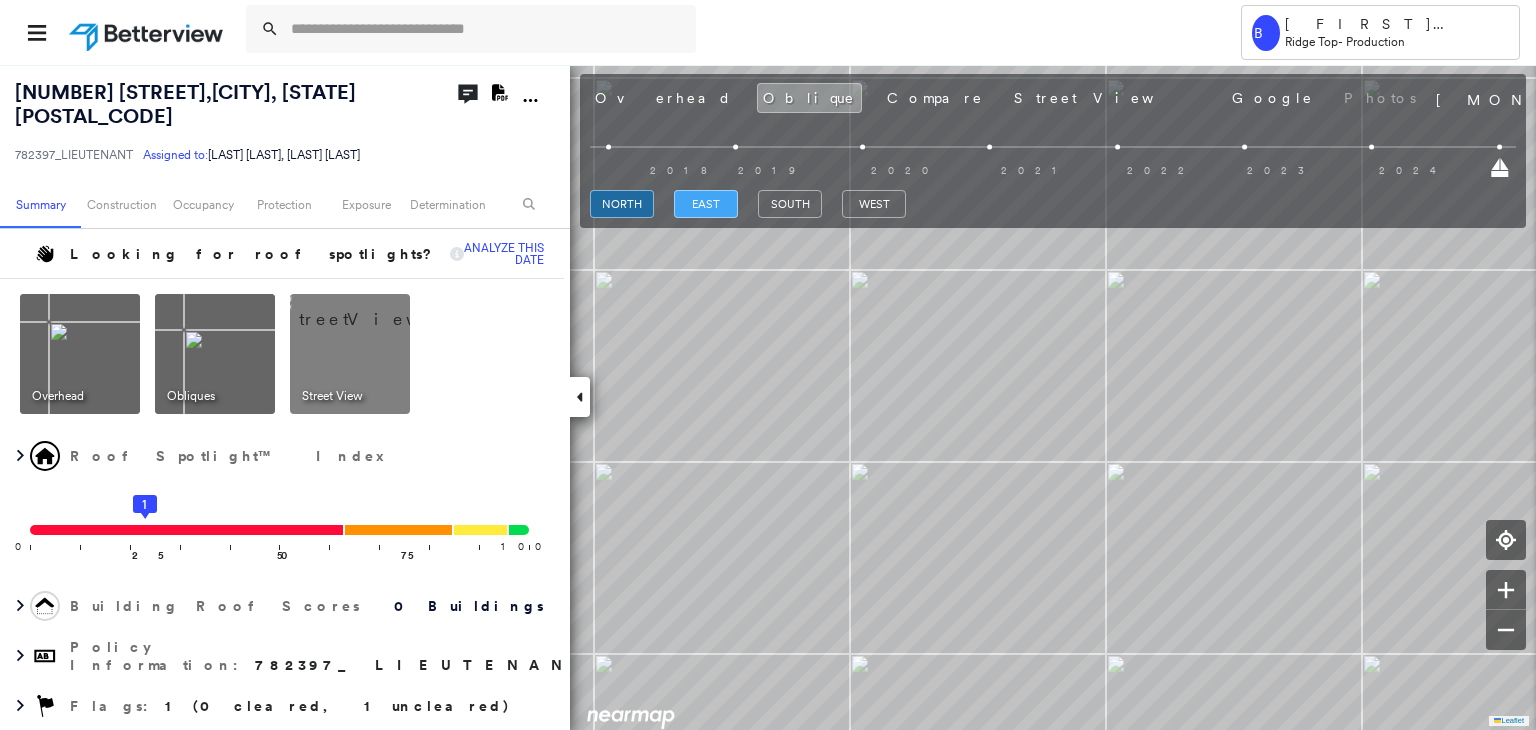 click on "east" at bounding box center [706, 204] 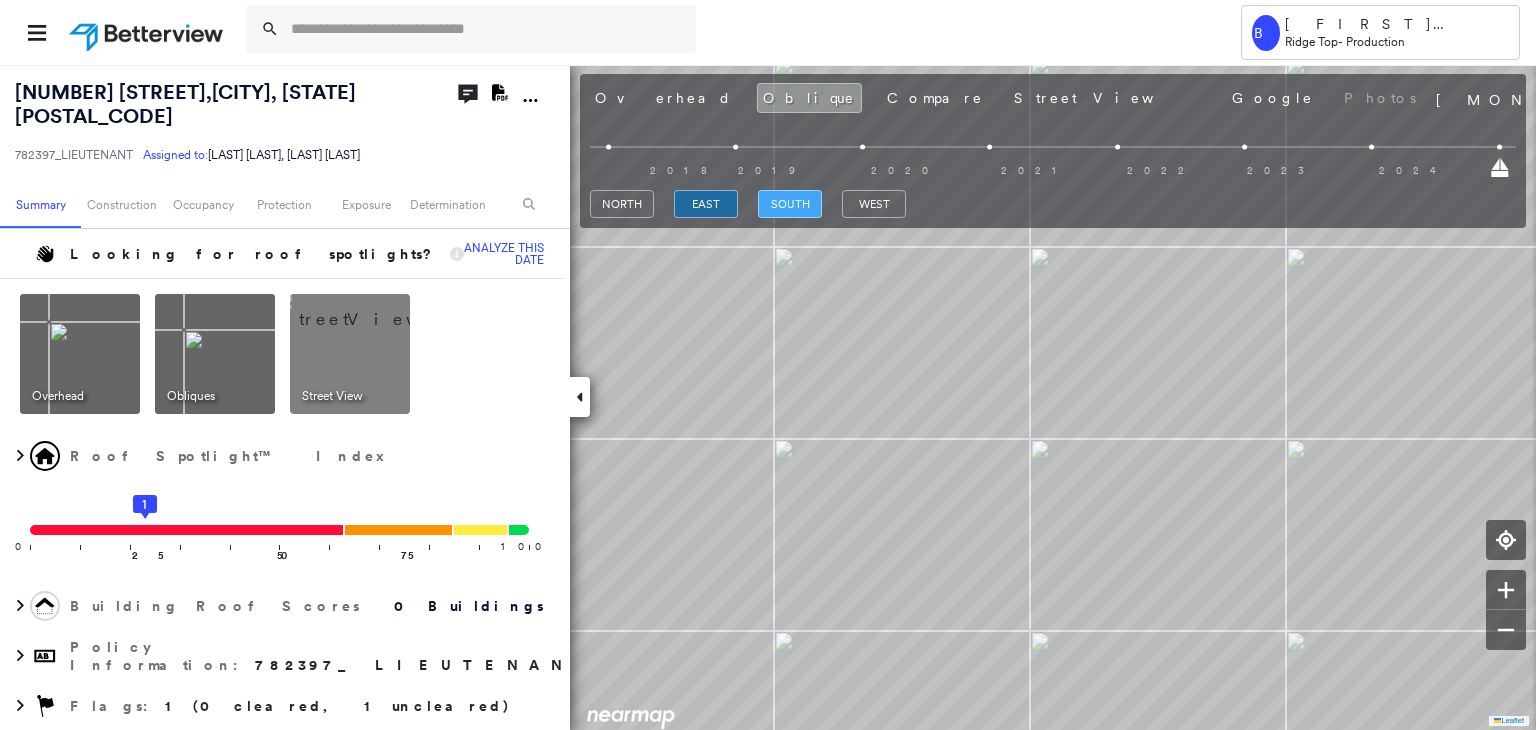 click on "south" at bounding box center [790, 204] 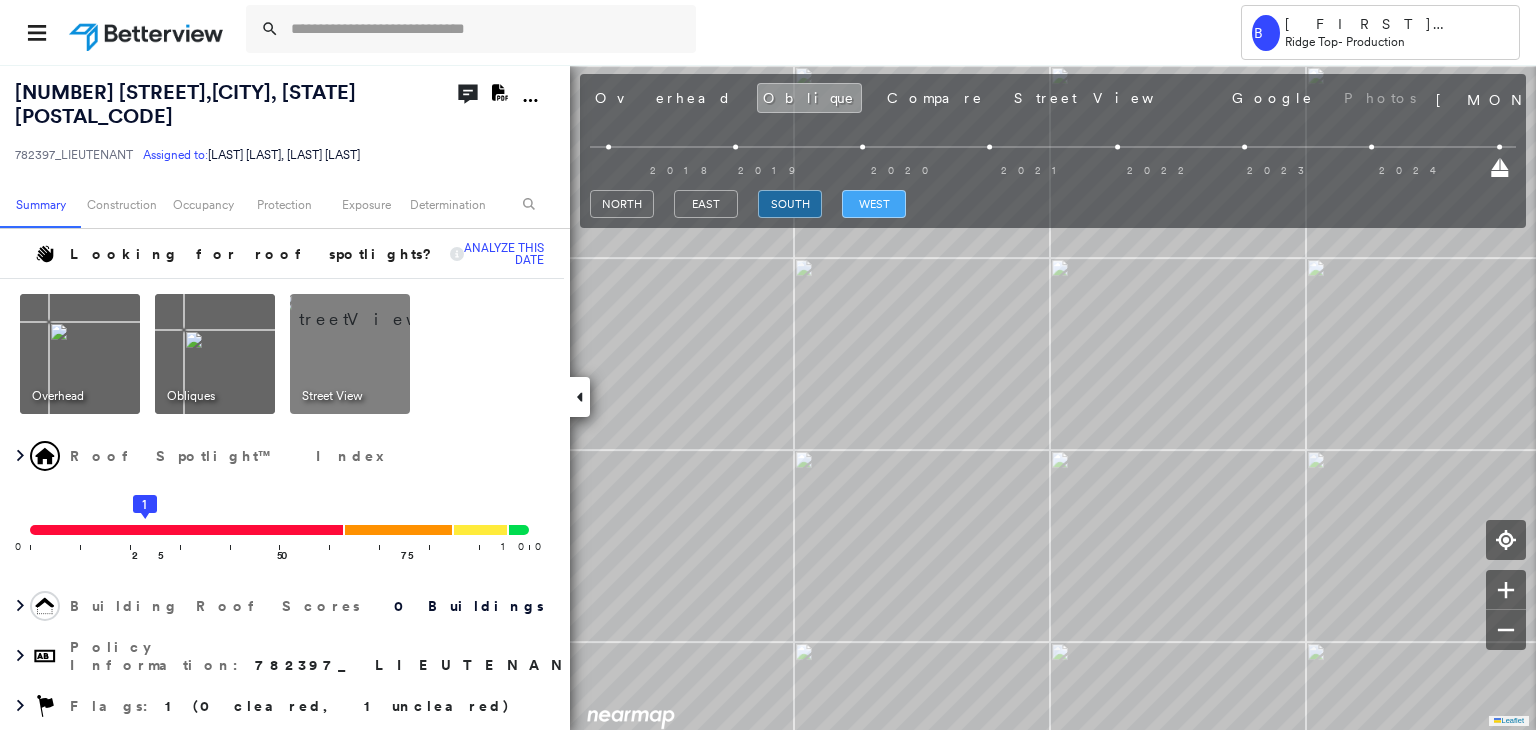 click on "west" at bounding box center (874, 204) 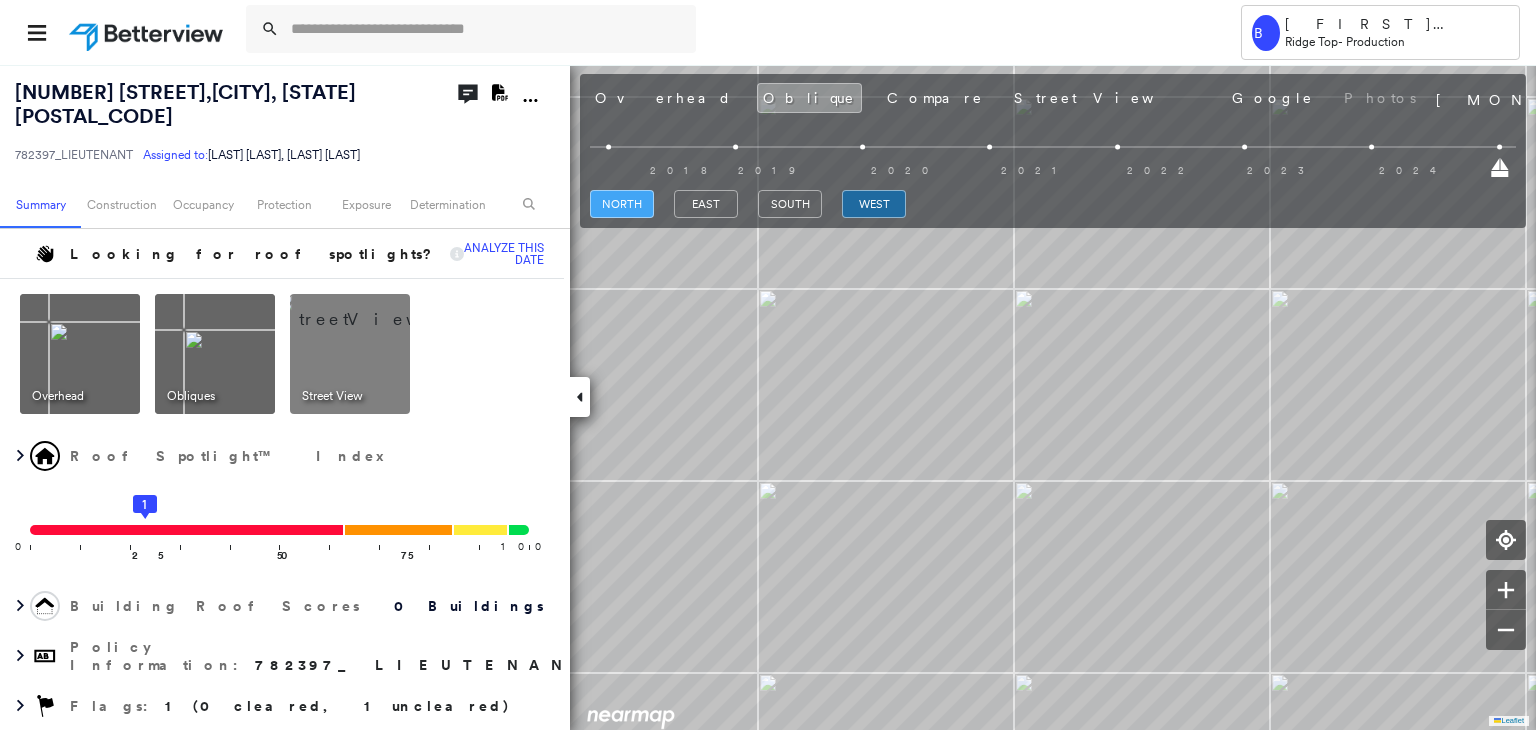 click on "north" at bounding box center [622, 204] 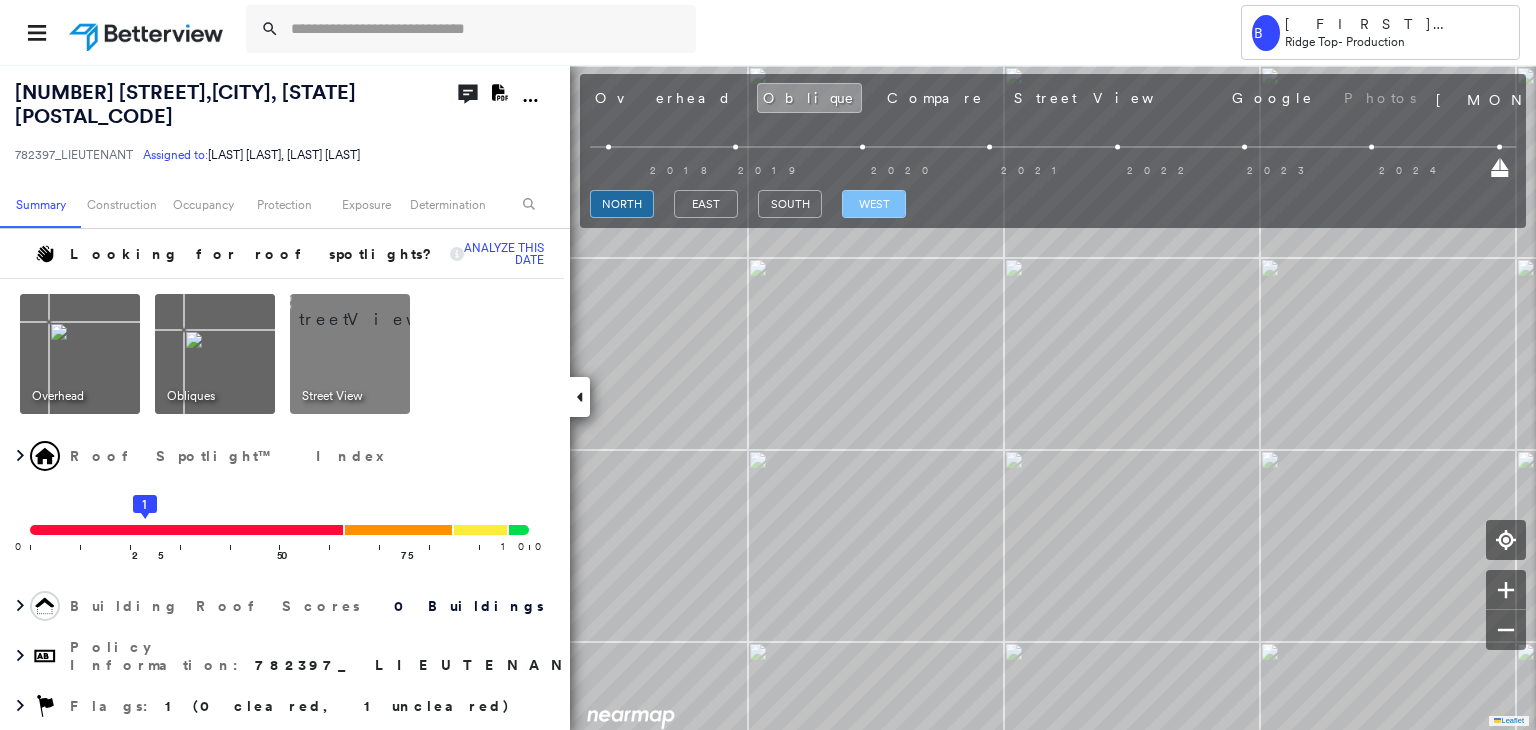 click on "west" at bounding box center [874, 204] 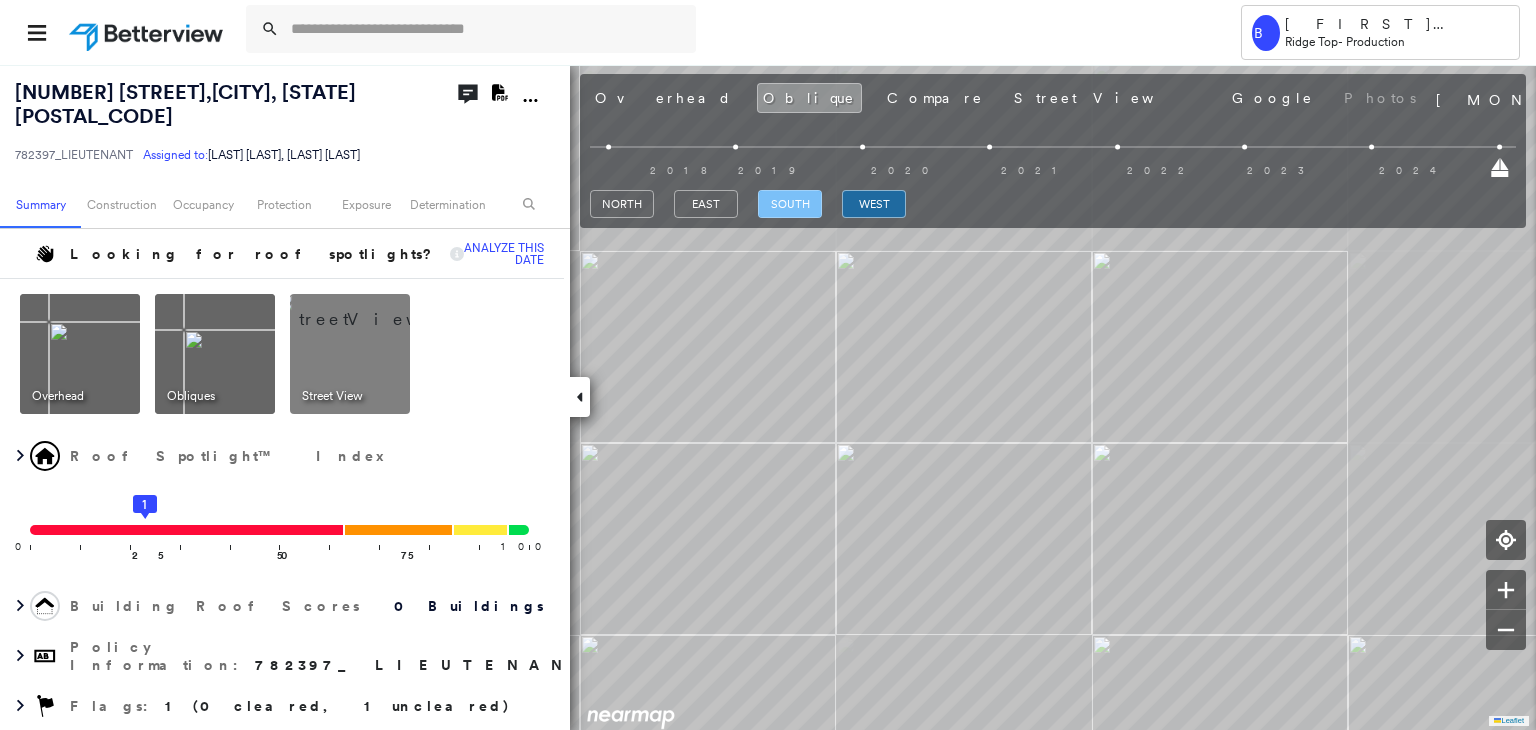 click on "south" at bounding box center (790, 204) 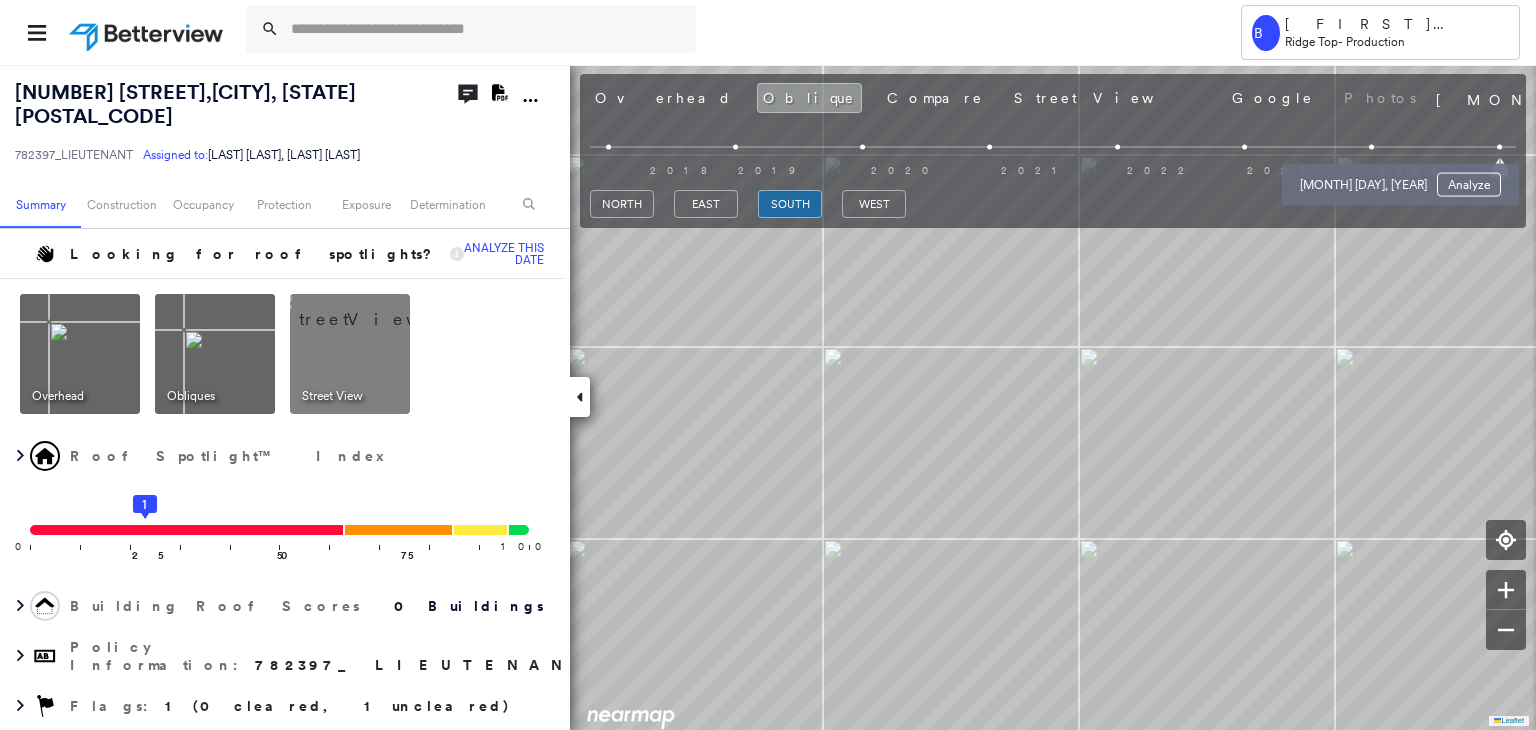 click at bounding box center (1371, 147) 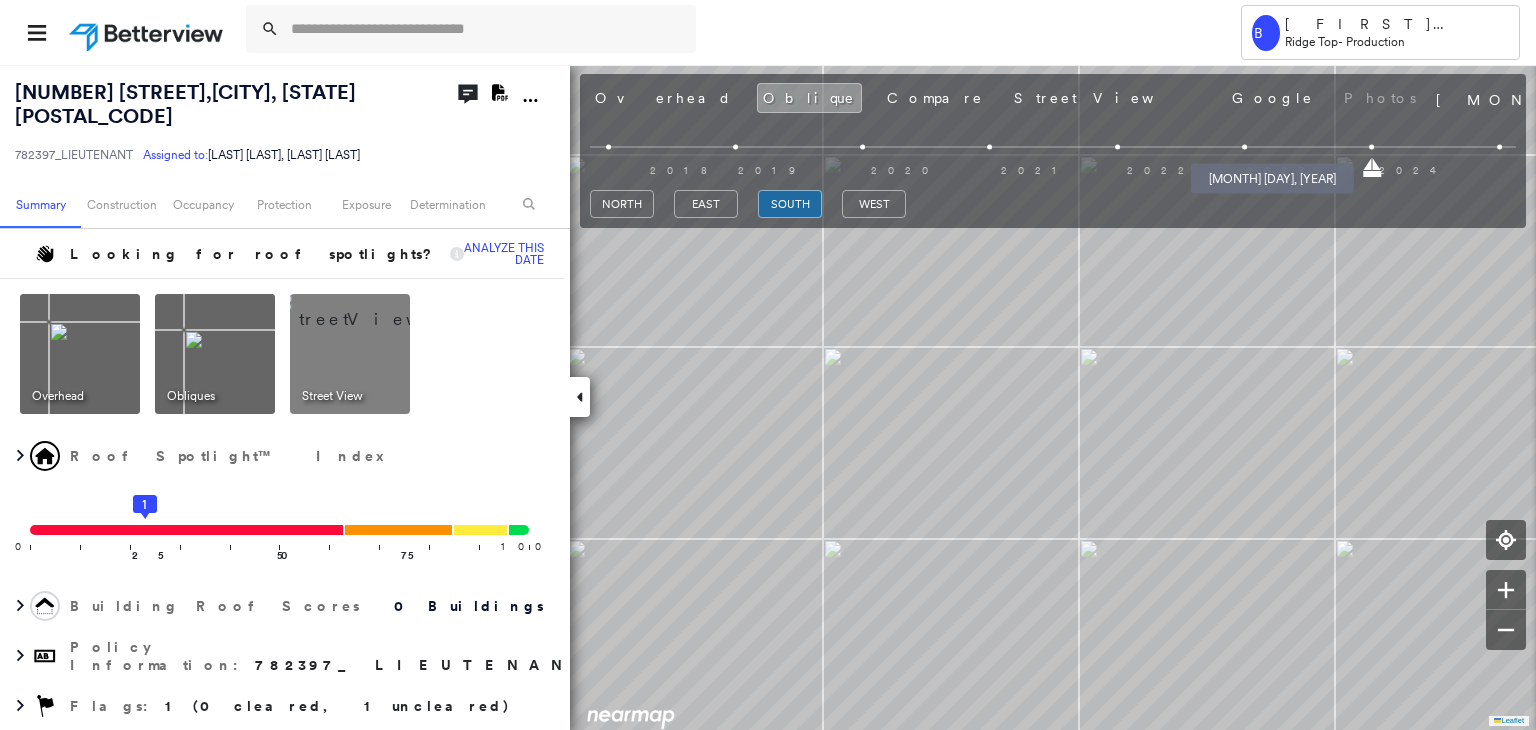 click at bounding box center [1244, 147] 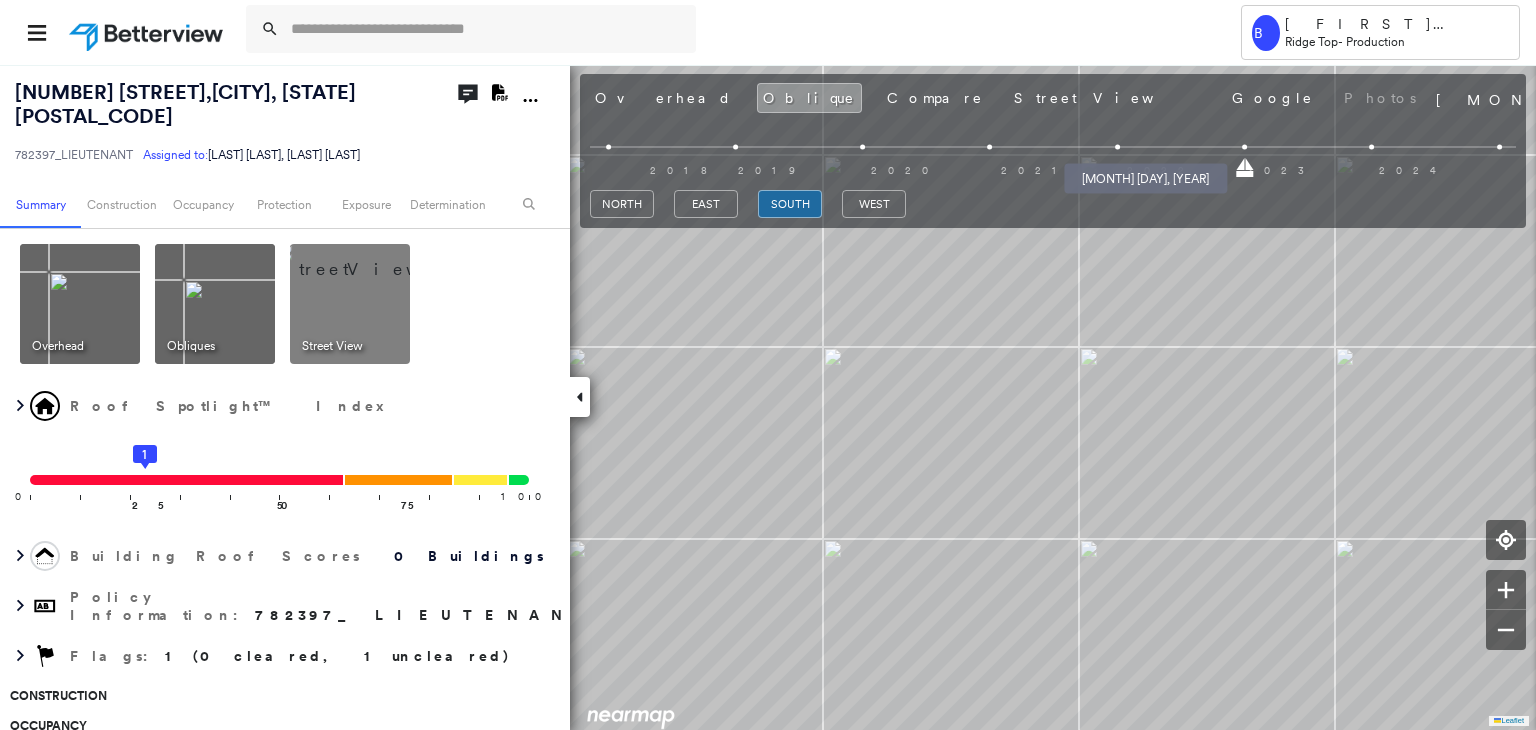 click at bounding box center (1117, 147) 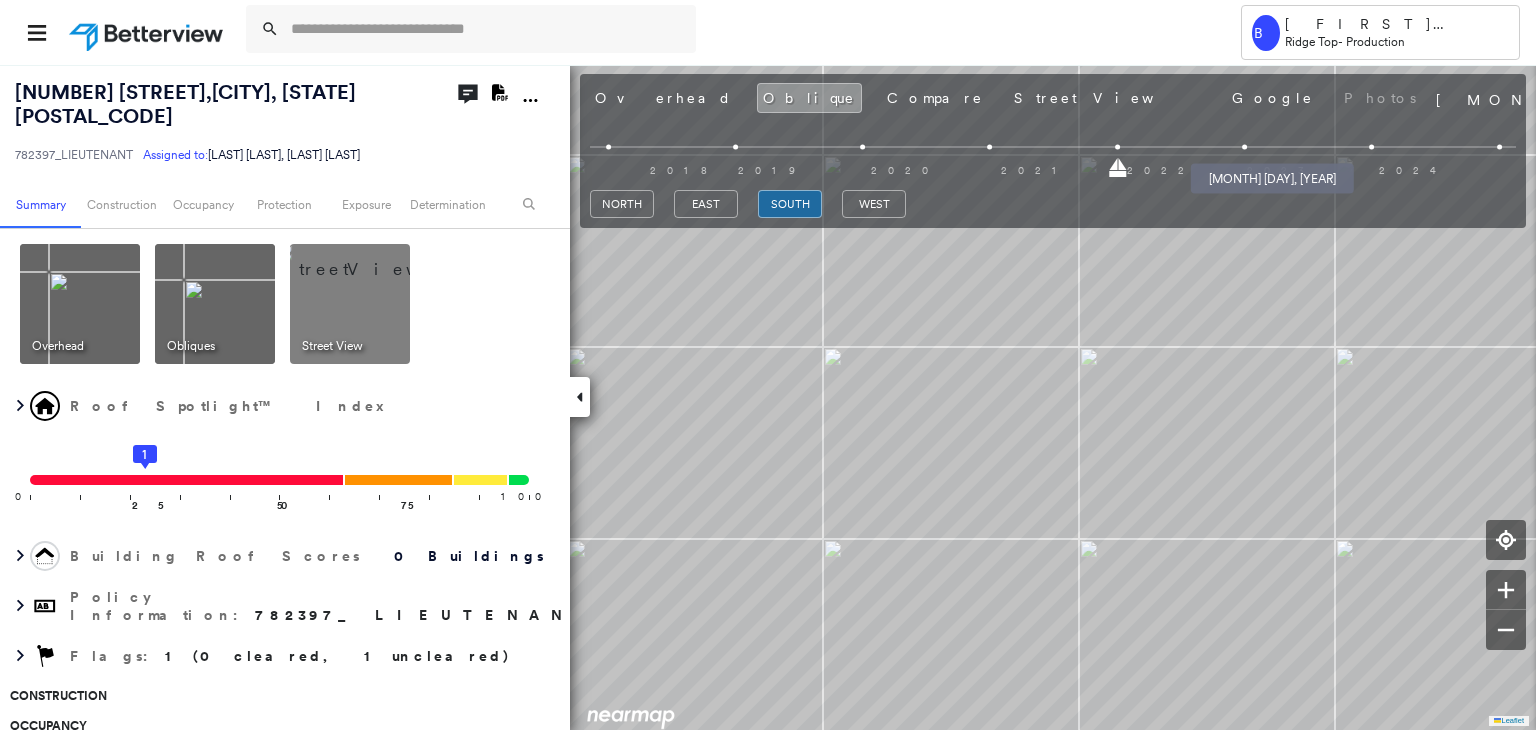 click at bounding box center [1244, 147] 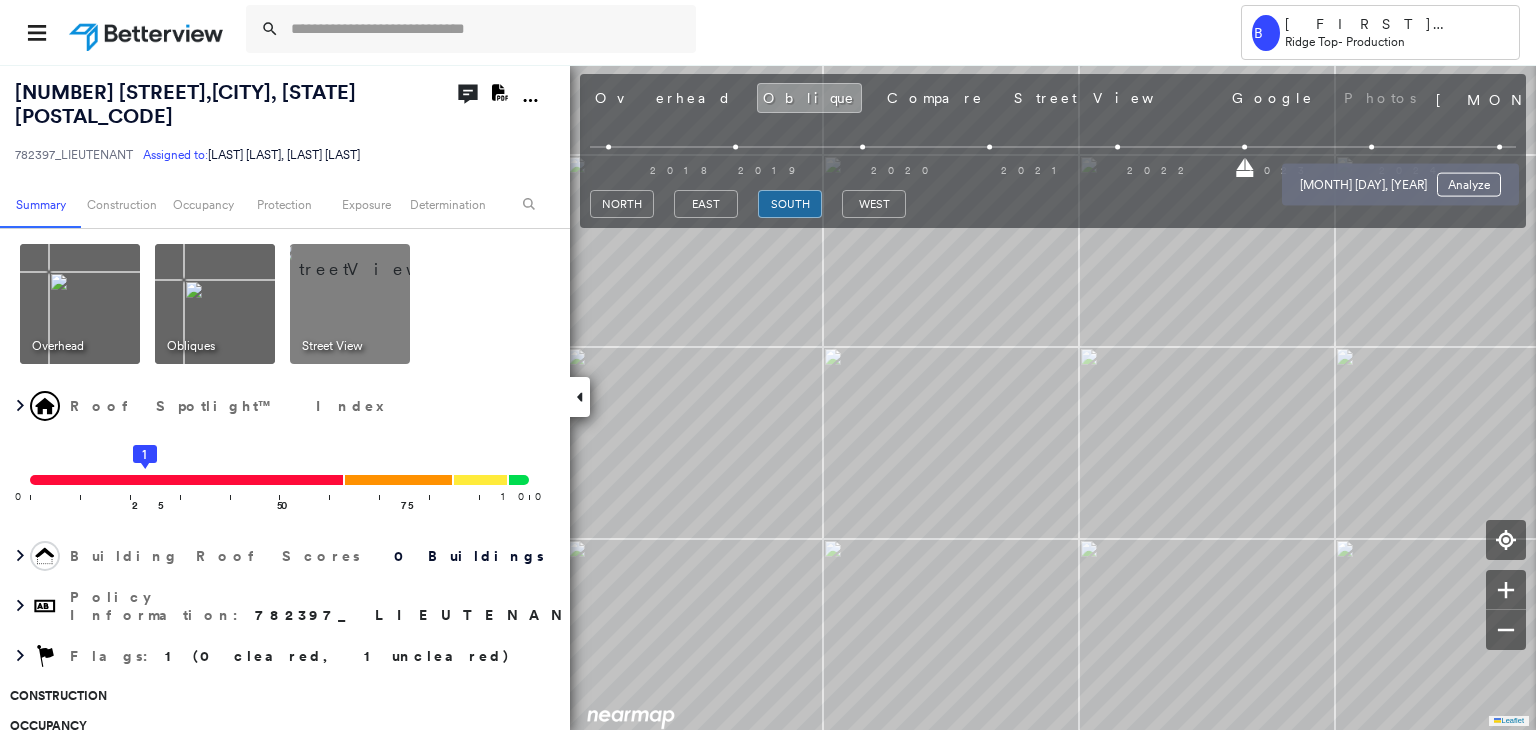 click at bounding box center [1371, 147] 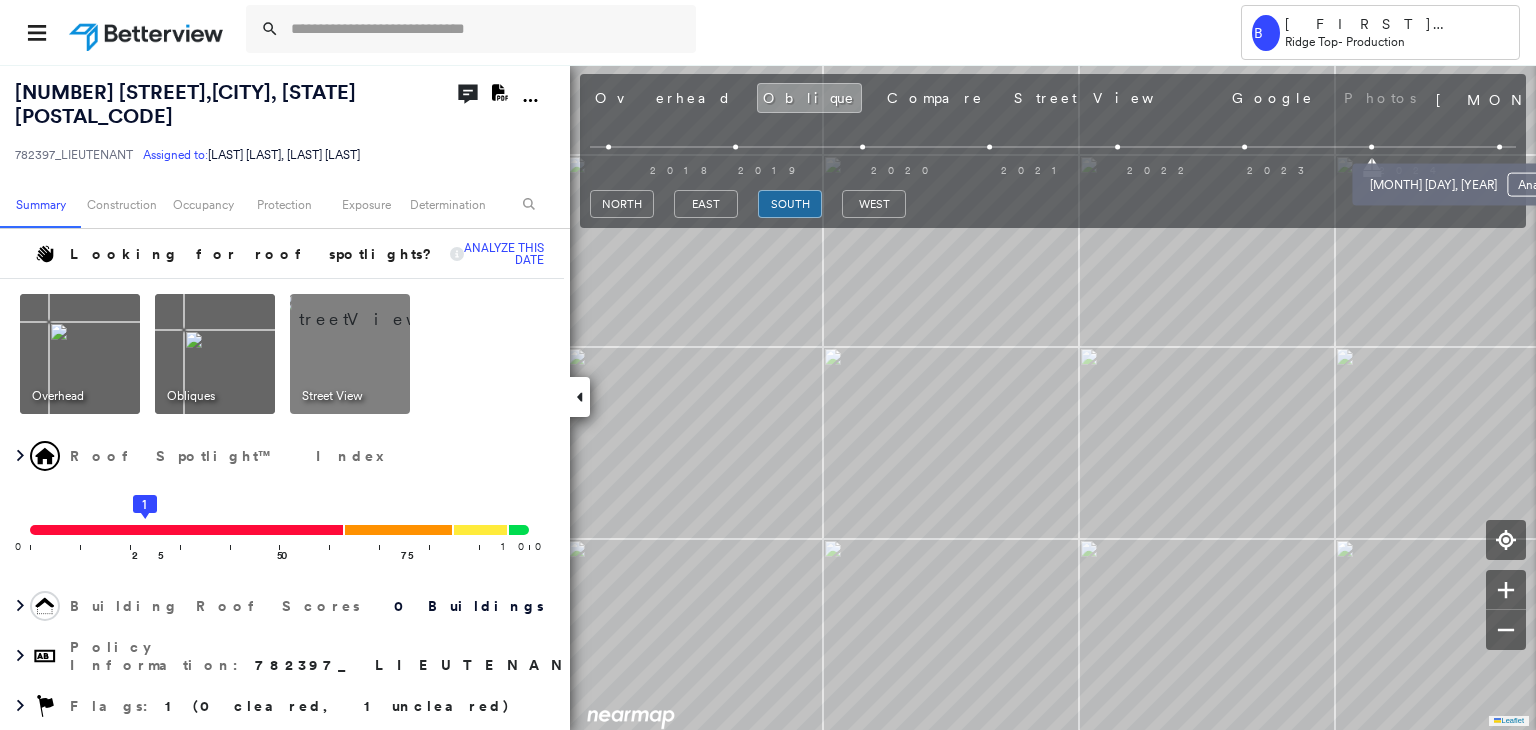 click at bounding box center [1499, 147] 